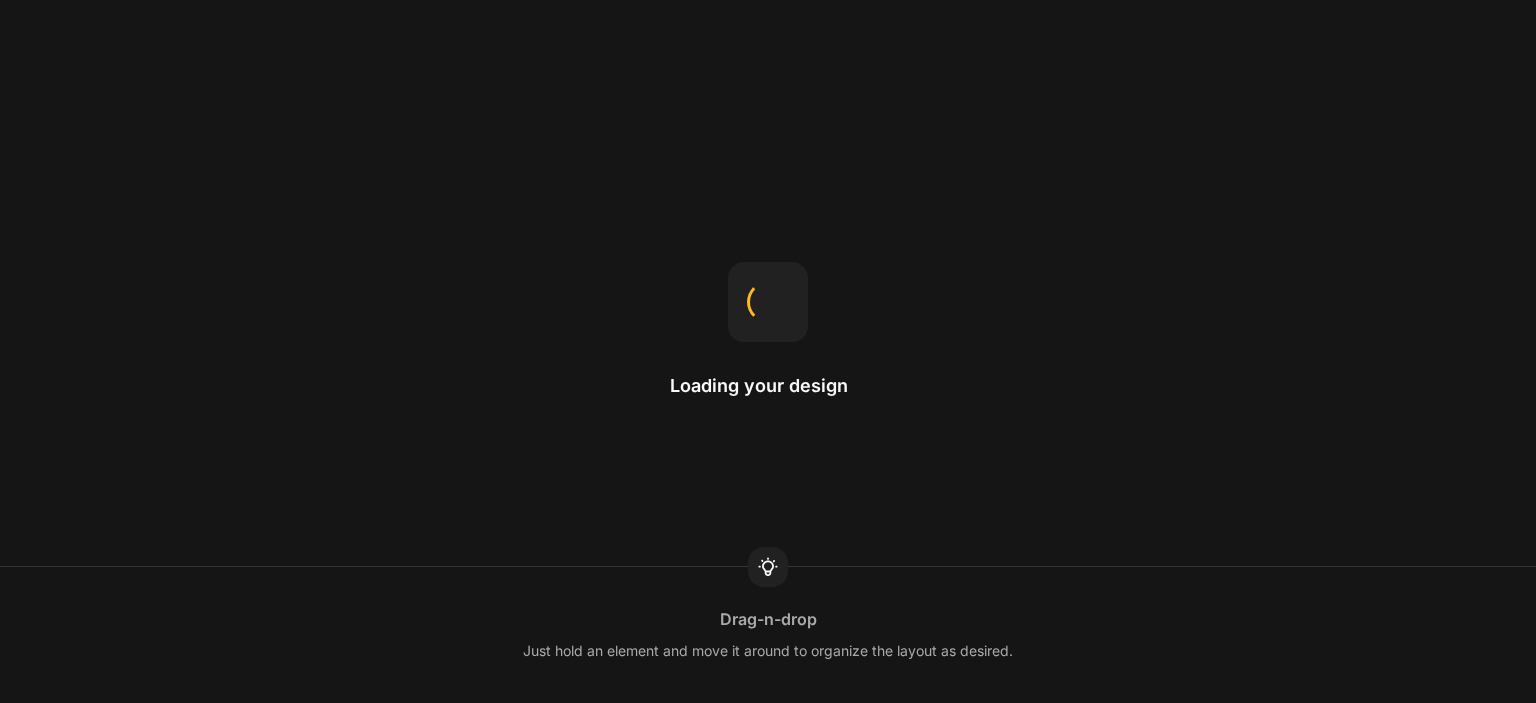 scroll, scrollTop: 0, scrollLeft: 0, axis: both 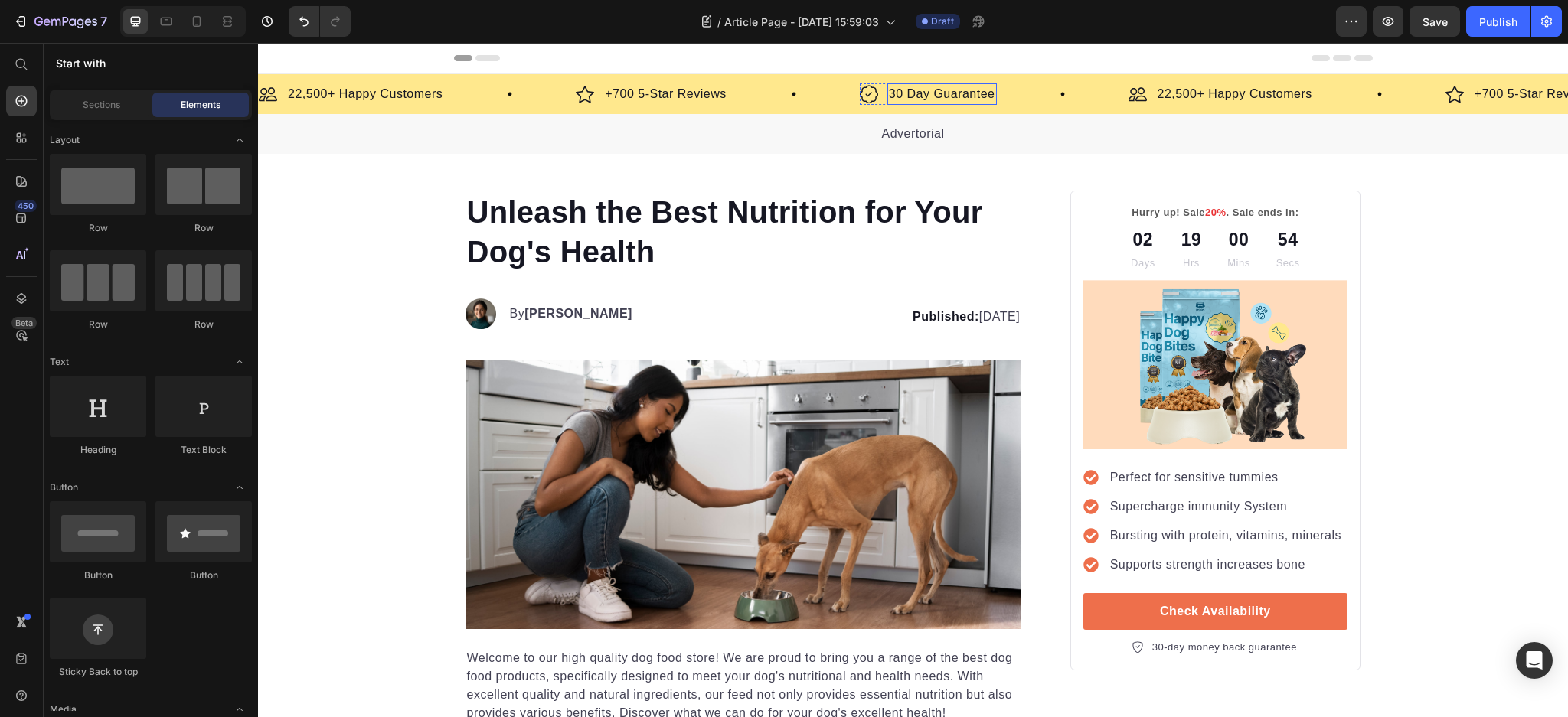 click on "30 Day Guarantee" at bounding box center (942, 94) 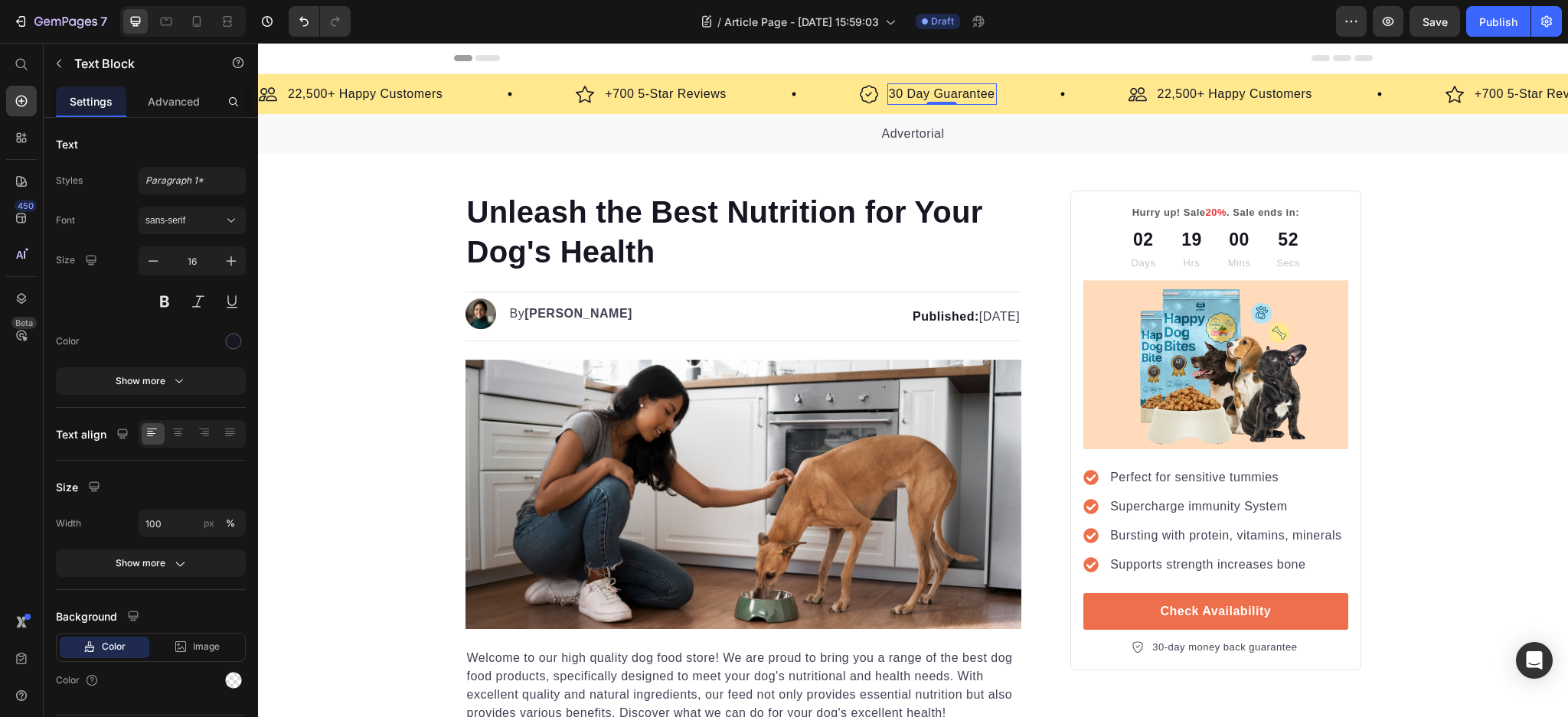 click on "30 Day Guarantee" at bounding box center (942, 94) 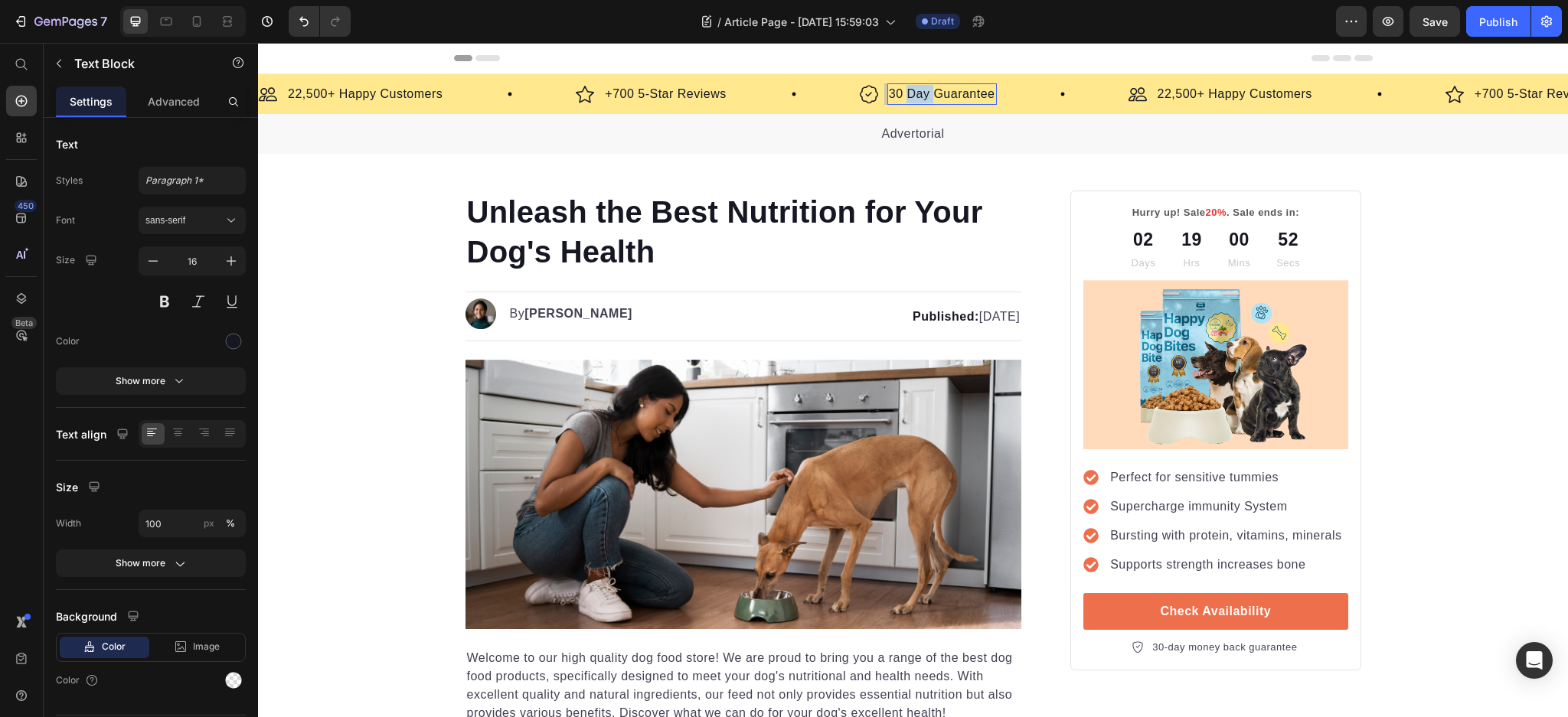 click on "30 Day Guarantee" at bounding box center (942, 94) 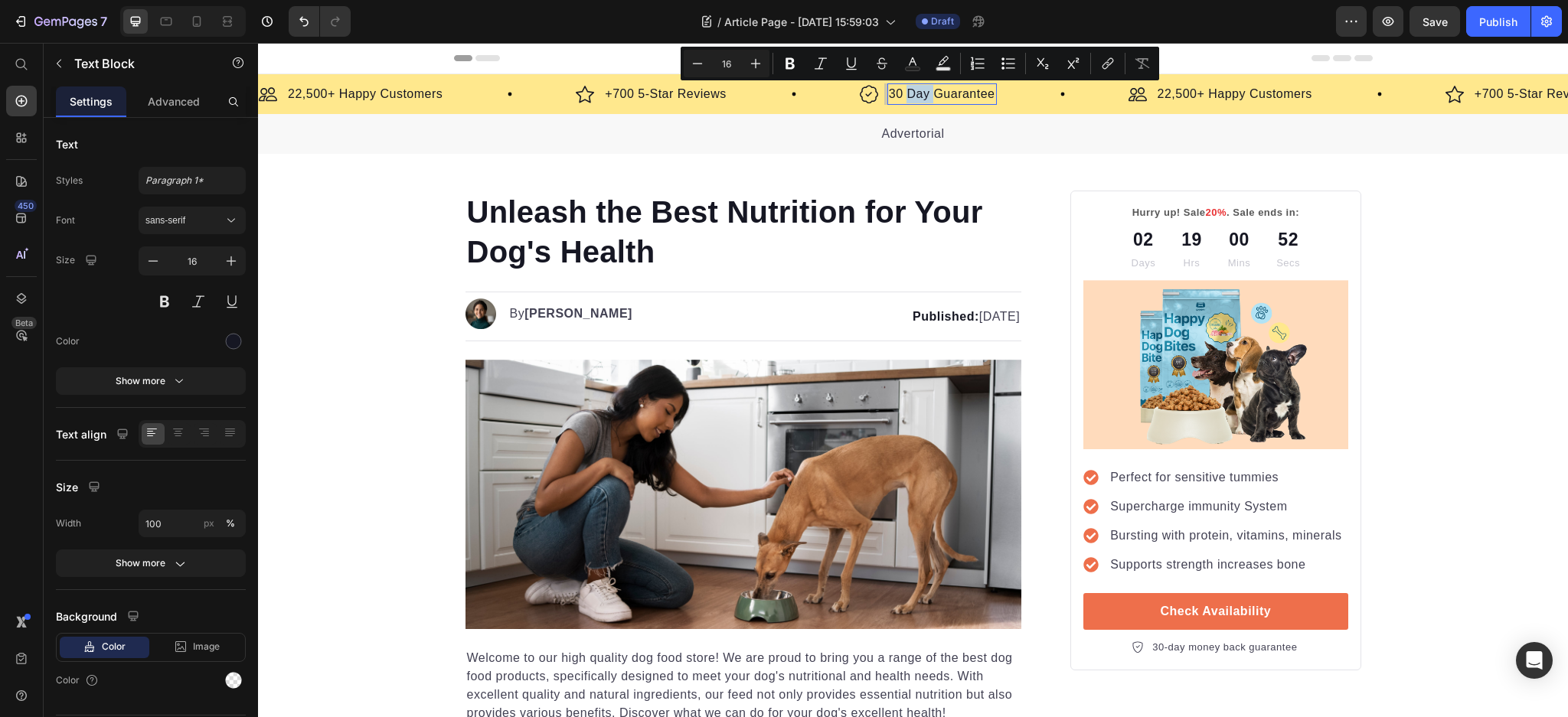 click on "30 Day Guarantee" at bounding box center (942, 94) 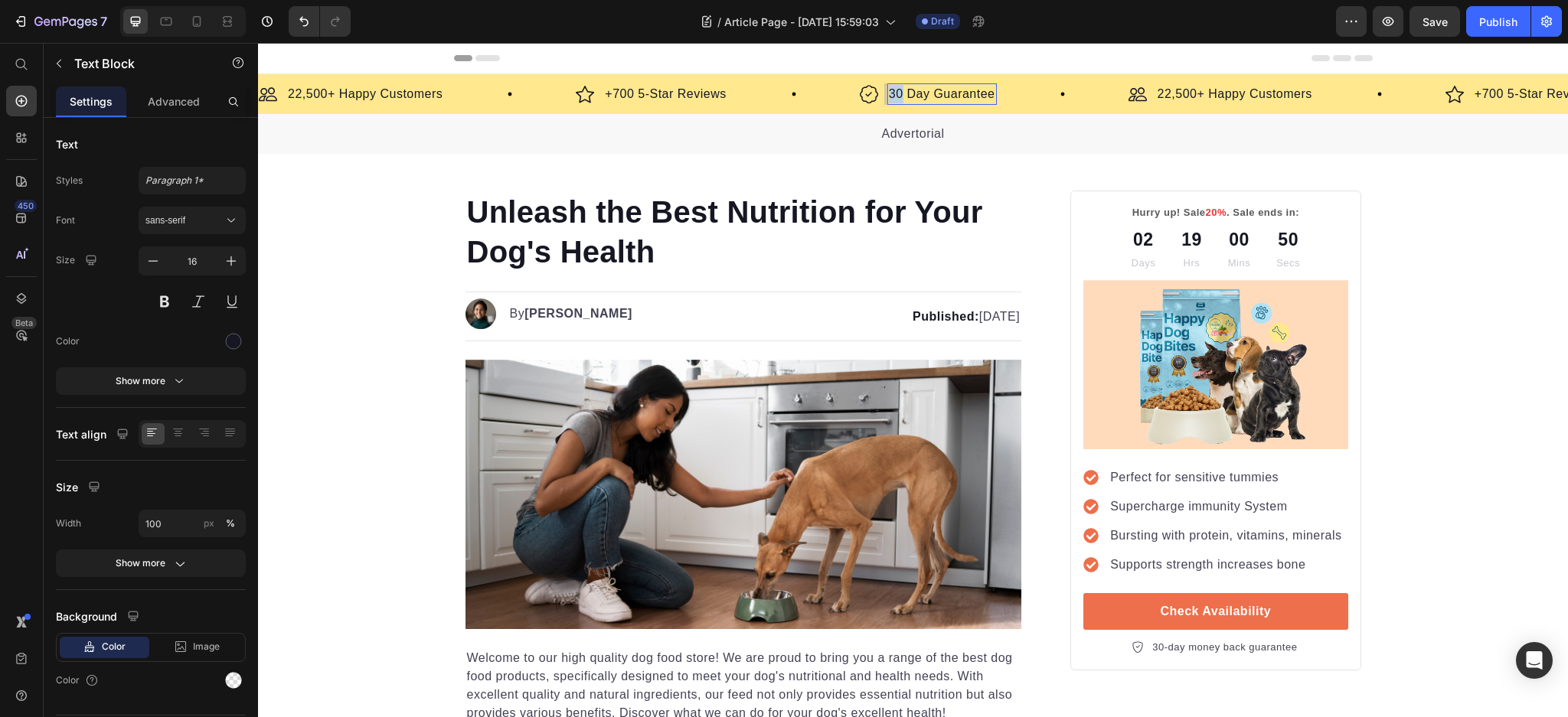 drag, startPoint x: 900, startPoint y: 96, endPoint x: 890, endPoint y: 95, distance: 10.0498756 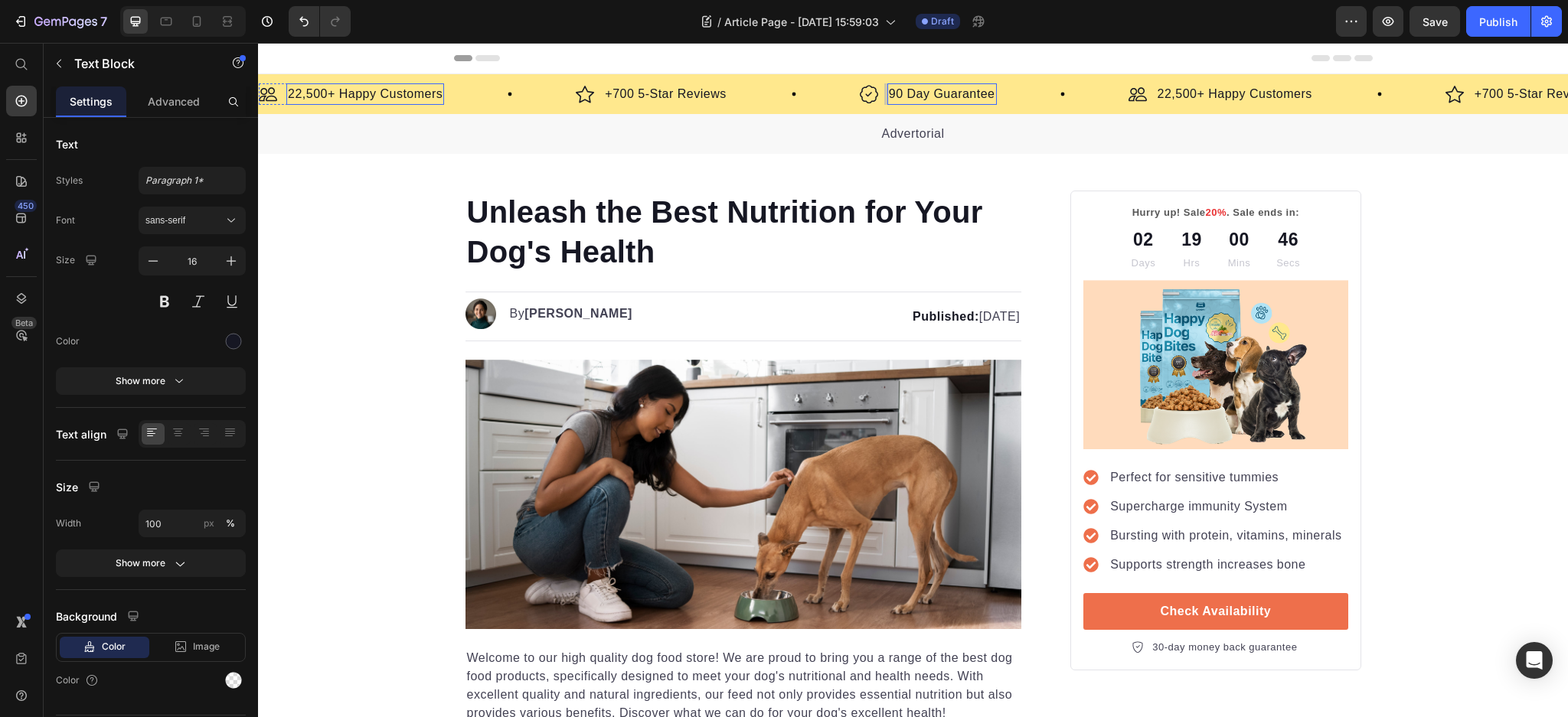 click on "22,500+ Happy Customers" at bounding box center (365, 94) 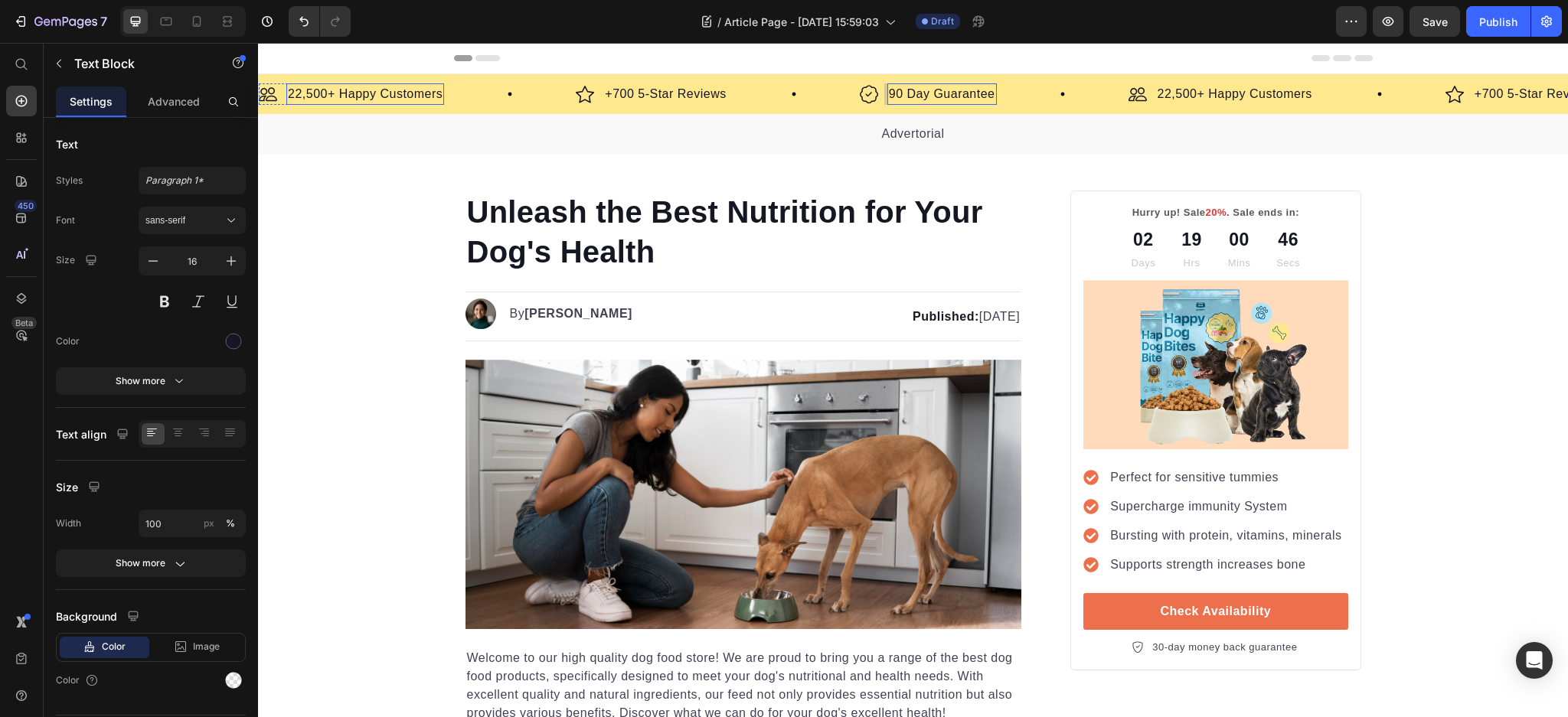 click on "22,500+ Happy Customers" at bounding box center (365, 94) 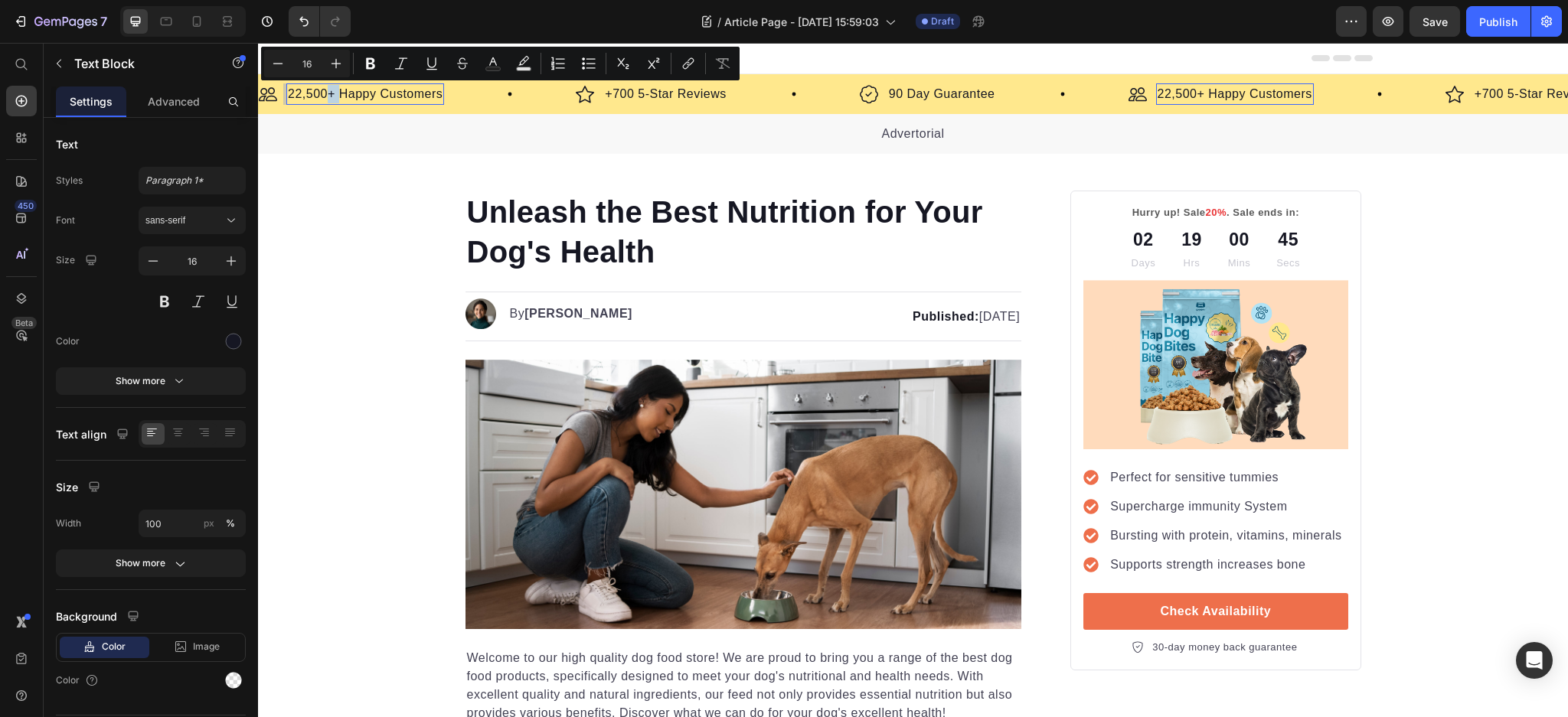 click on "22,500+ Happy Customers" at bounding box center [365, 94] 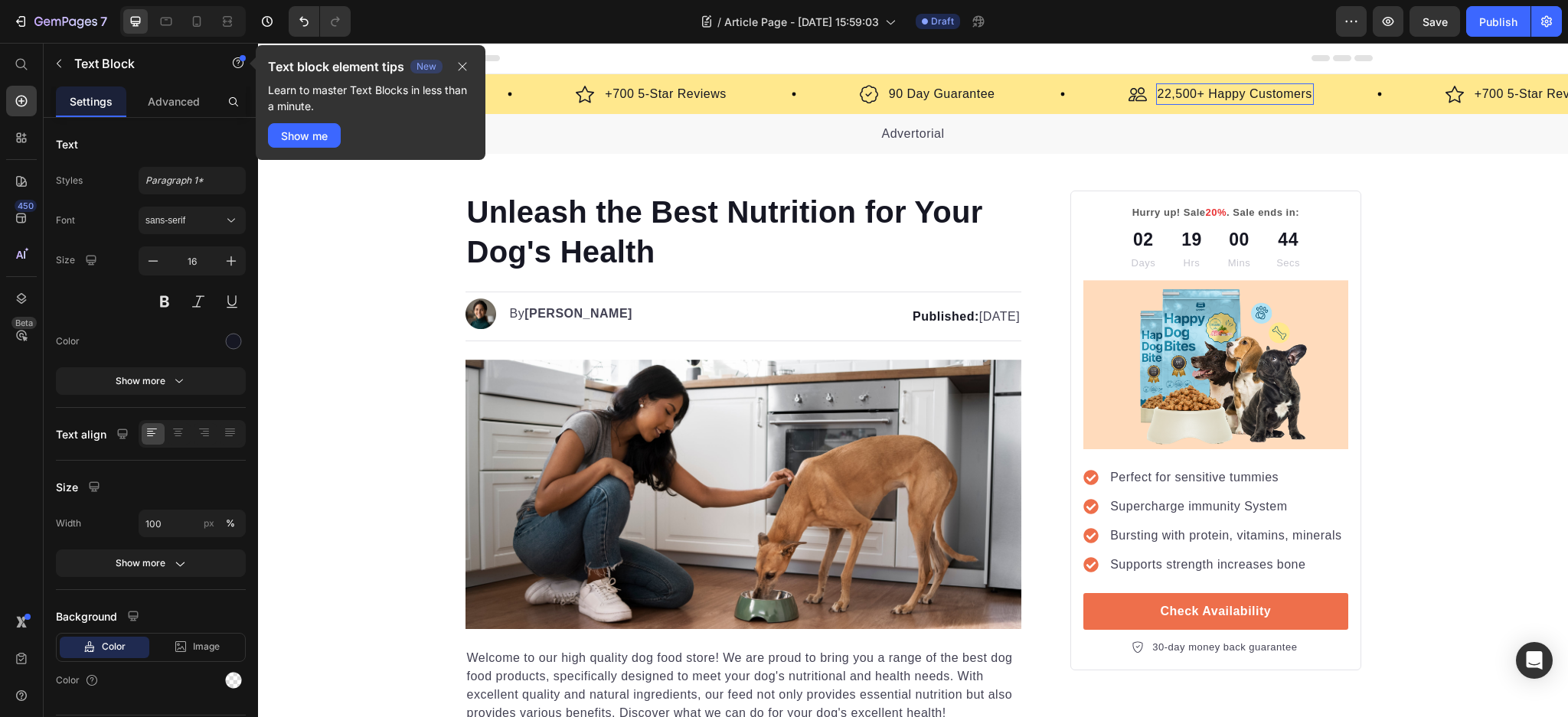 drag, startPoint x: 326, startPoint y: 92, endPoint x: 554, endPoint y: 139, distance: 232.7939 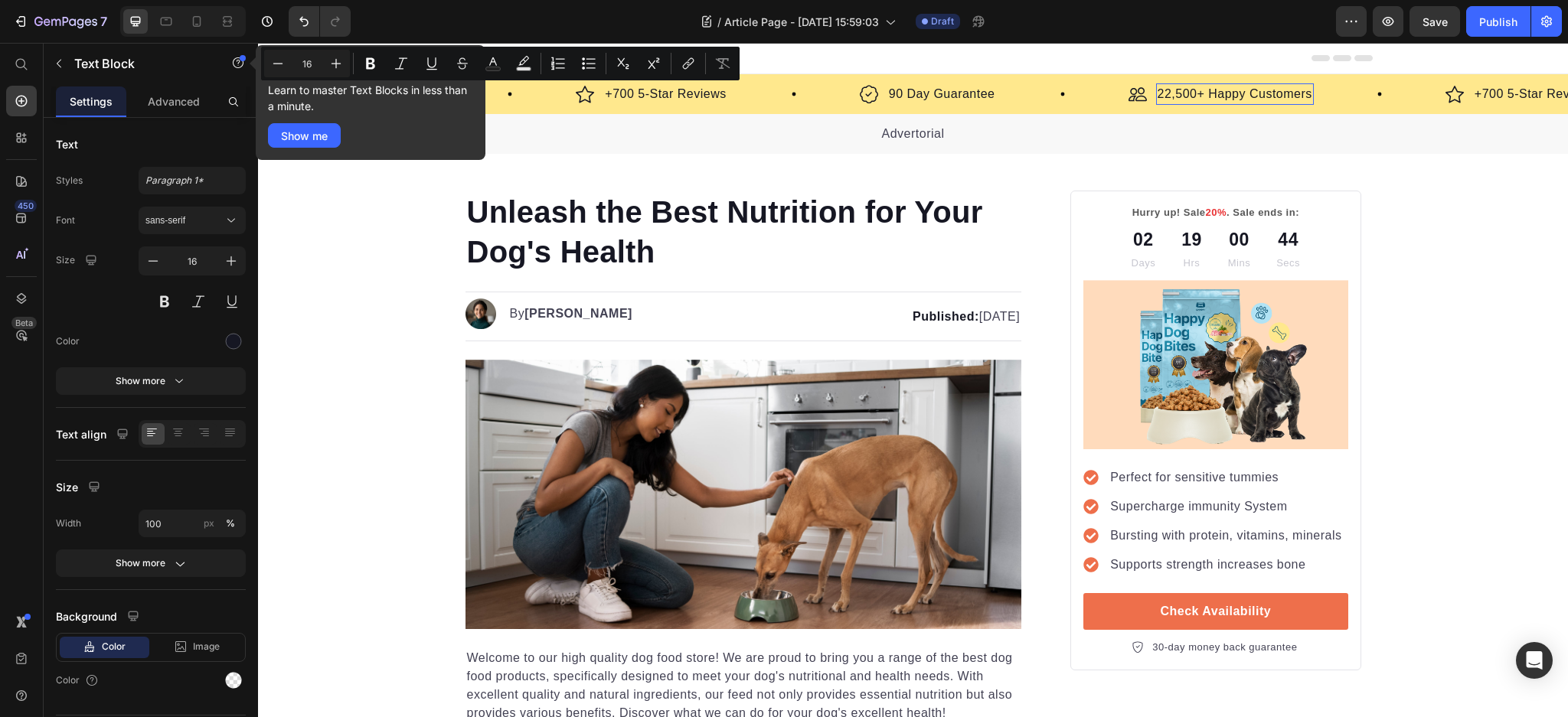 click on "Unleash the Best Nutrition for Your Dog's Health Heading Image By  [PERSON_NAME] Text block Advanced list Published:  [DATE] Text block Row Image Welcome to our high quality dog food store! We are proud to bring you a range of the best dog food products, specifically designed to meet your dog's nutritional and health needs. With excellent quality and natural ingredients, our feed not only provides essential nutrition but also provides various benefits. Discover what we can do for your dog's excellent health! Text block Jump to section quickly: Text block
Icon Healthy and Balanced Nutrition Text block Advanced list
Icon Joint Care and Mobility Support Text block Advanced list
Icon Digestive Health and Immune Support Text block Advanced list
Icon Healthy Skin and Shiny Coat Text block Advanced list
Icon Overall Well-being and Vitality Text block Advanced list Text block Image Healthy and Balanced Nutrition Heading       Text block Start baking doggy delights Button" at bounding box center [913, 2413] 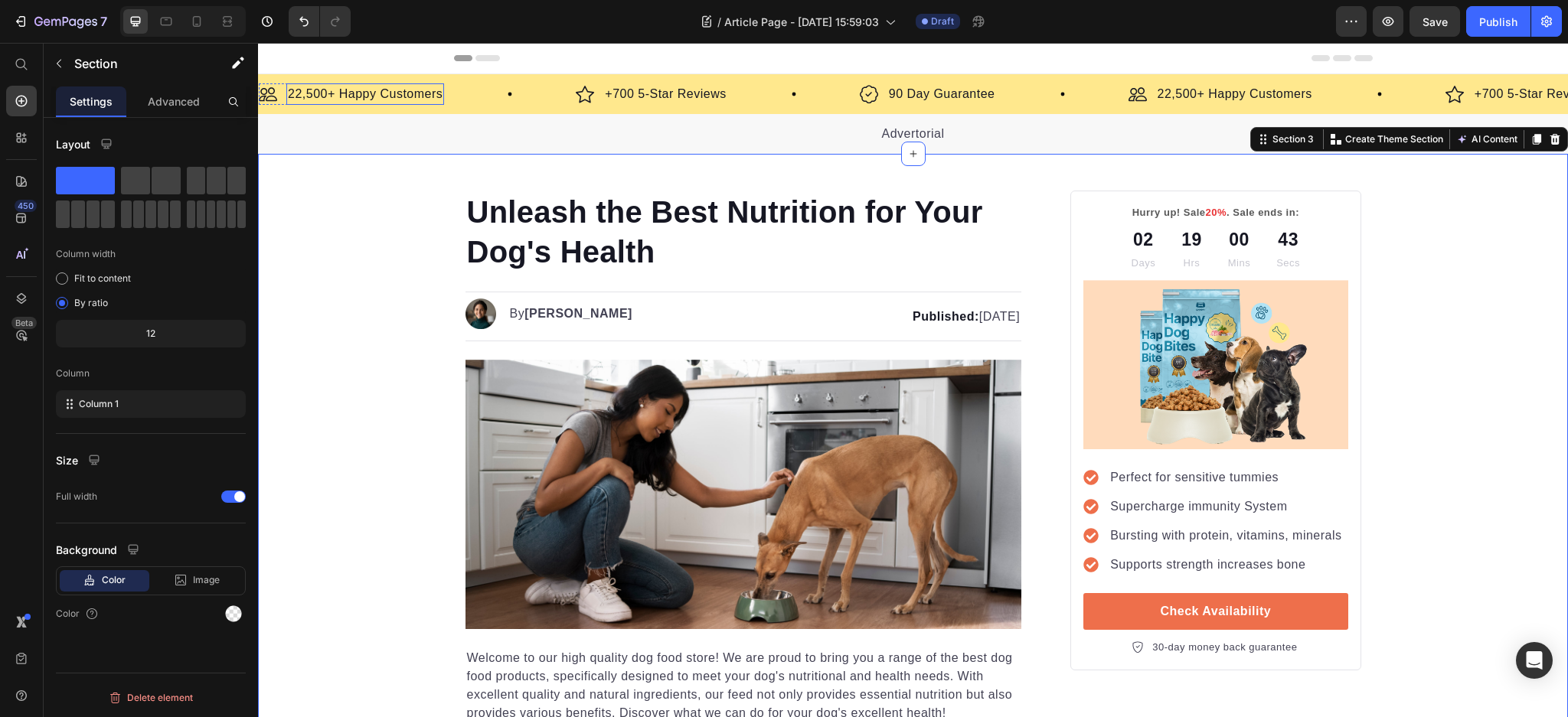 click on "22,500+ Happy Customers" at bounding box center [365, 94] 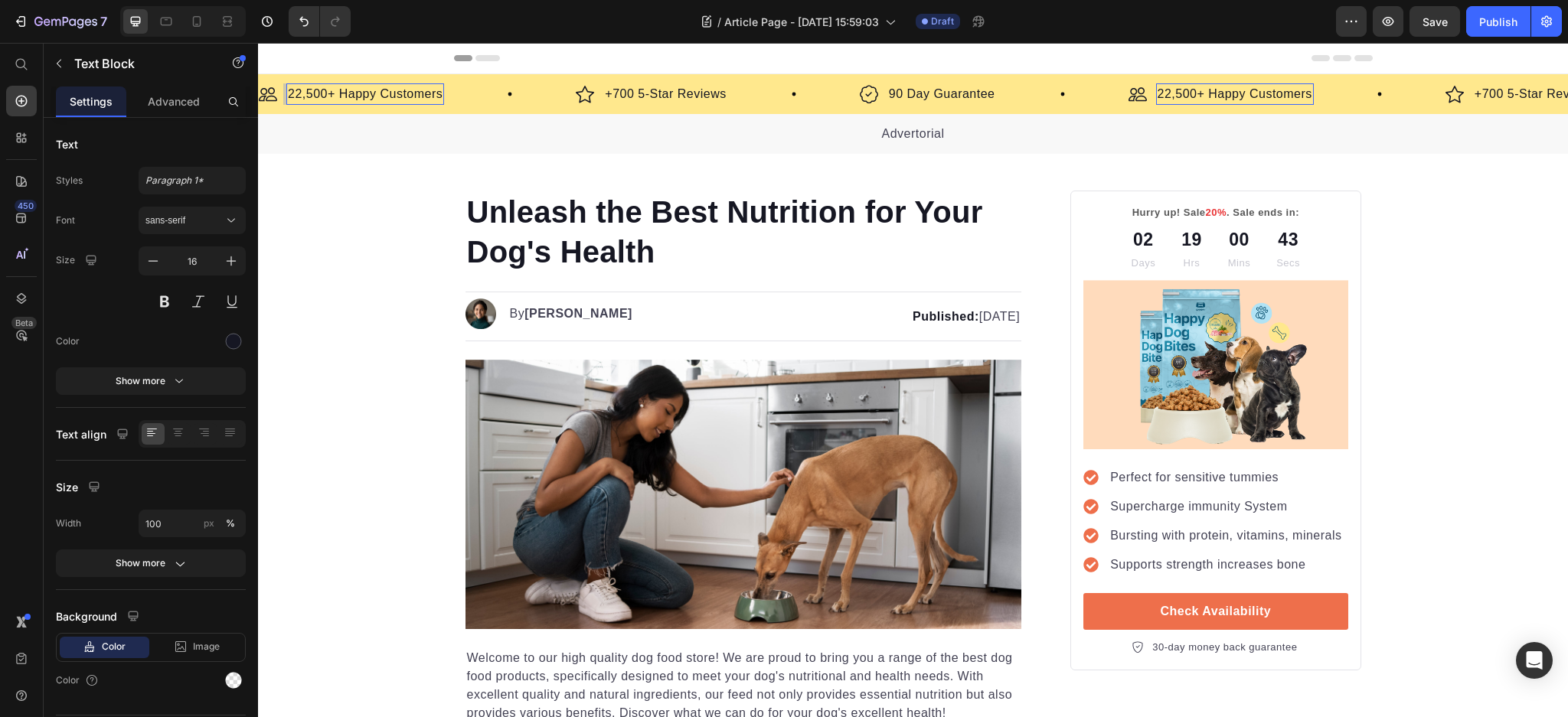 click on "22,500+ Happy Customers" at bounding box center [365, 94] 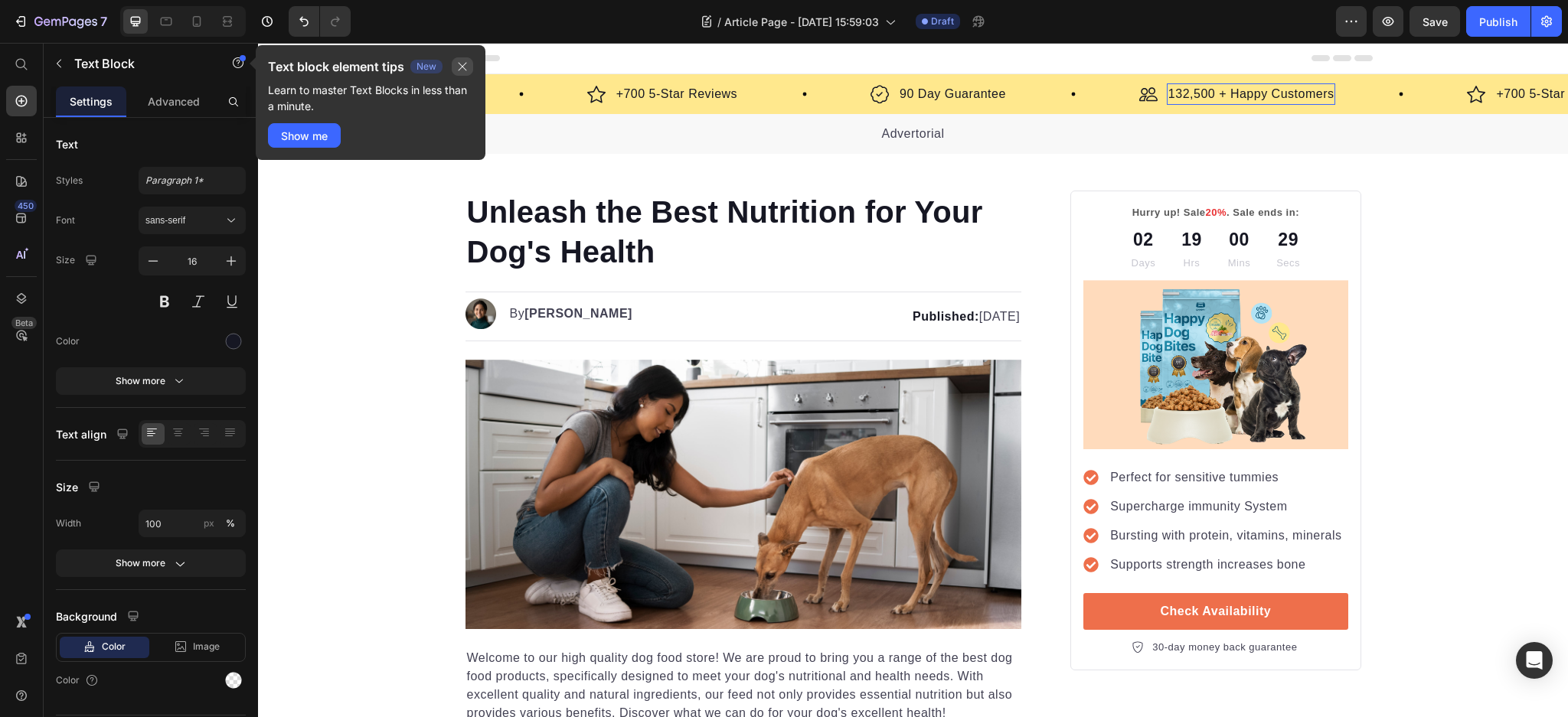 click 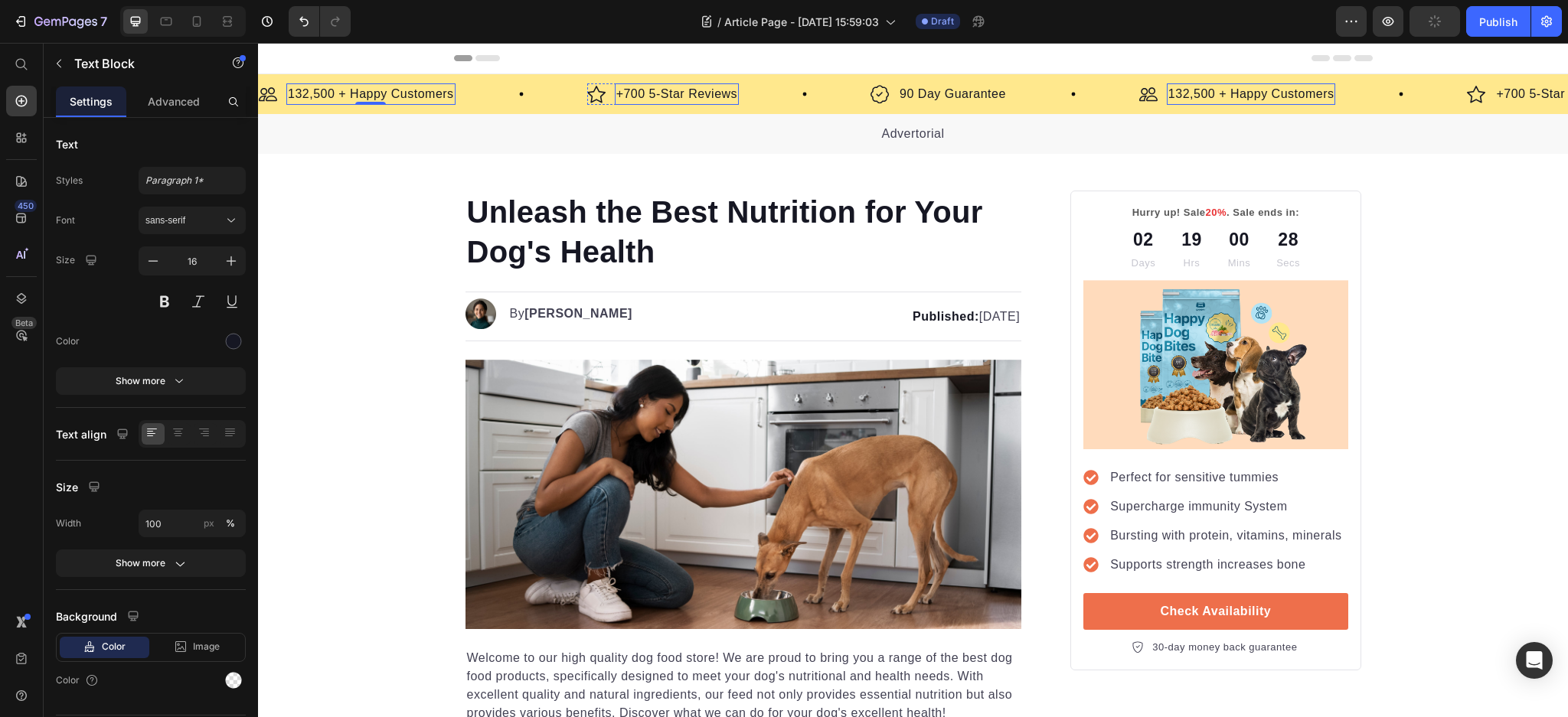 click on "+700 5-Star Reviews" at bounding box center [677, 94] 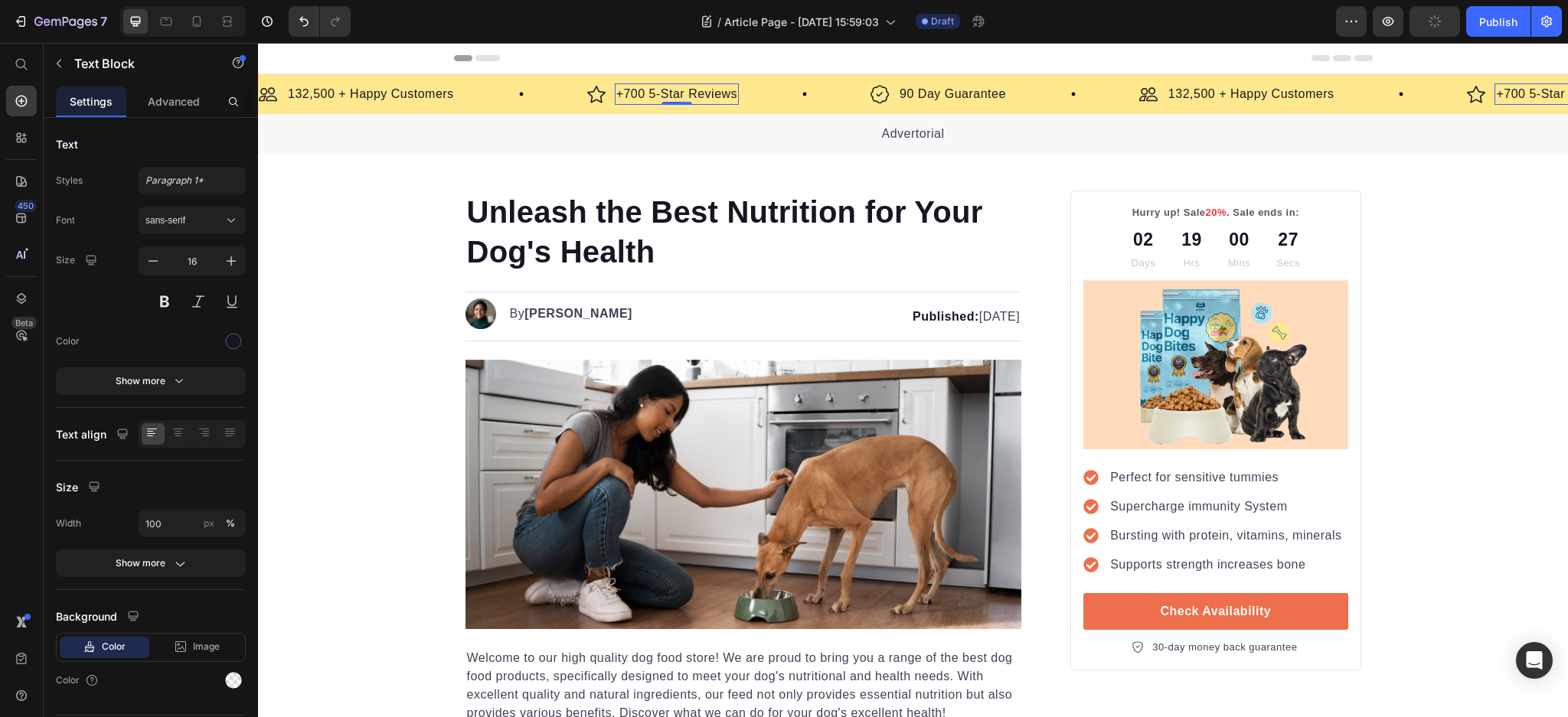click on "+700 5-Star Reviews" at bounding box center (677, 94) 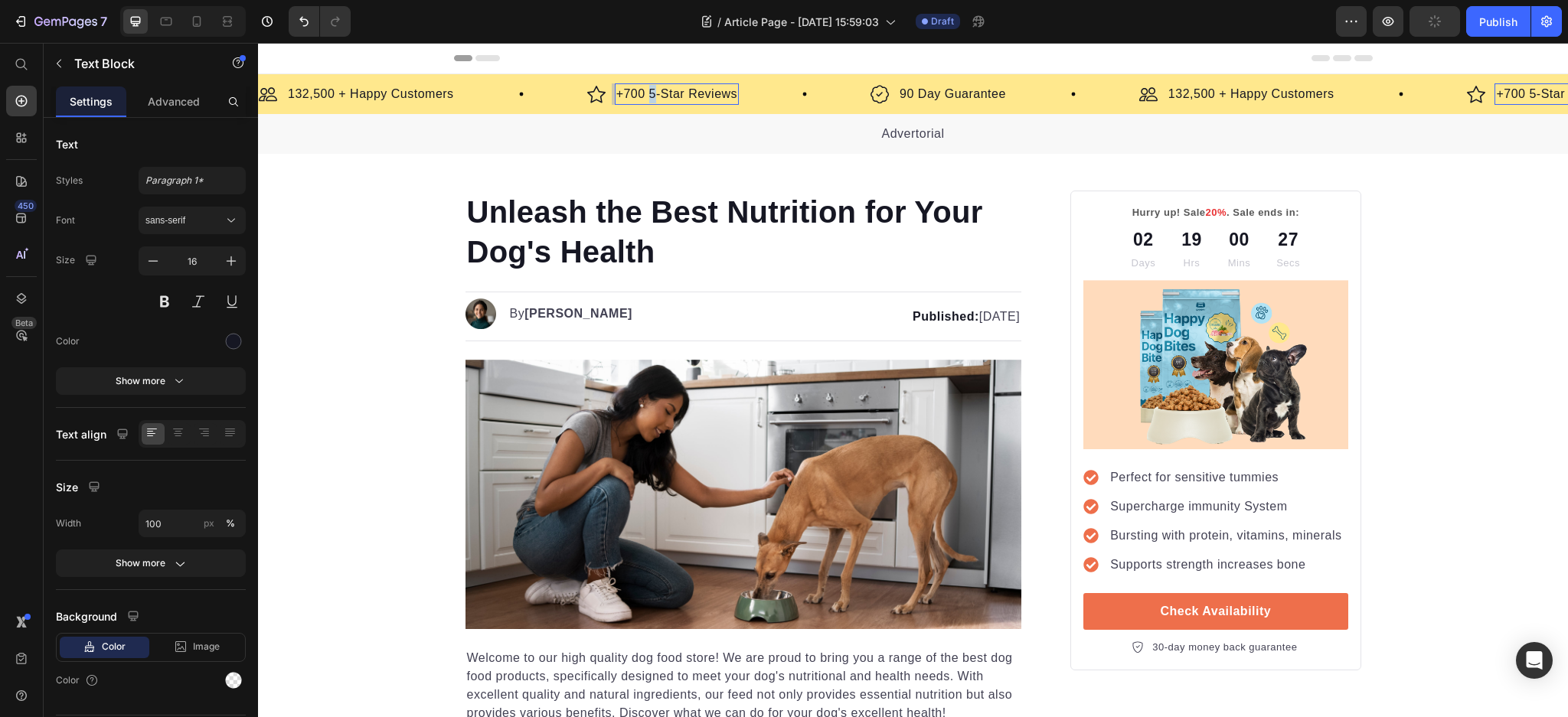 click on "+700 5-Star Reviews" at bounding box center [677, 94] 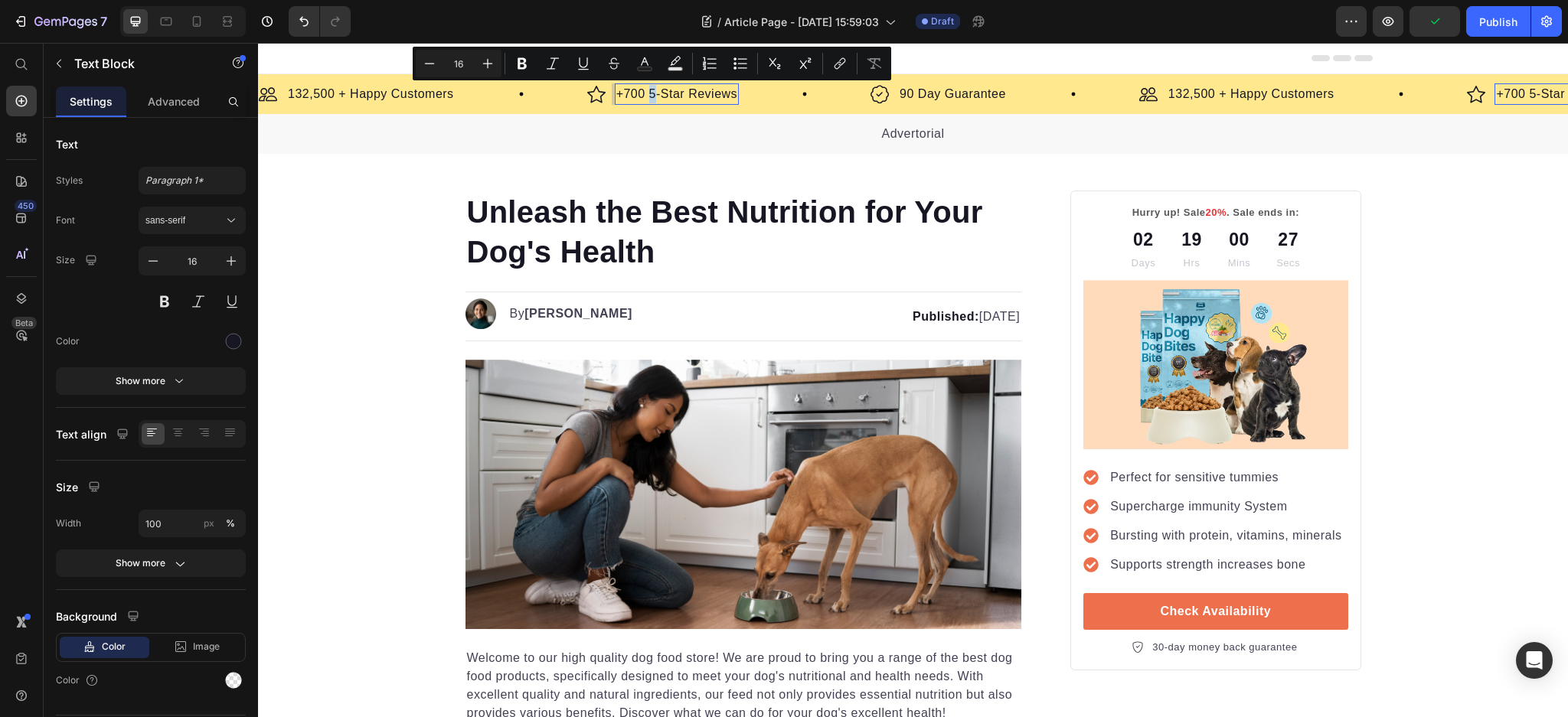 click on "+700 5-Star Reviews" at bounding box center [677, 94] 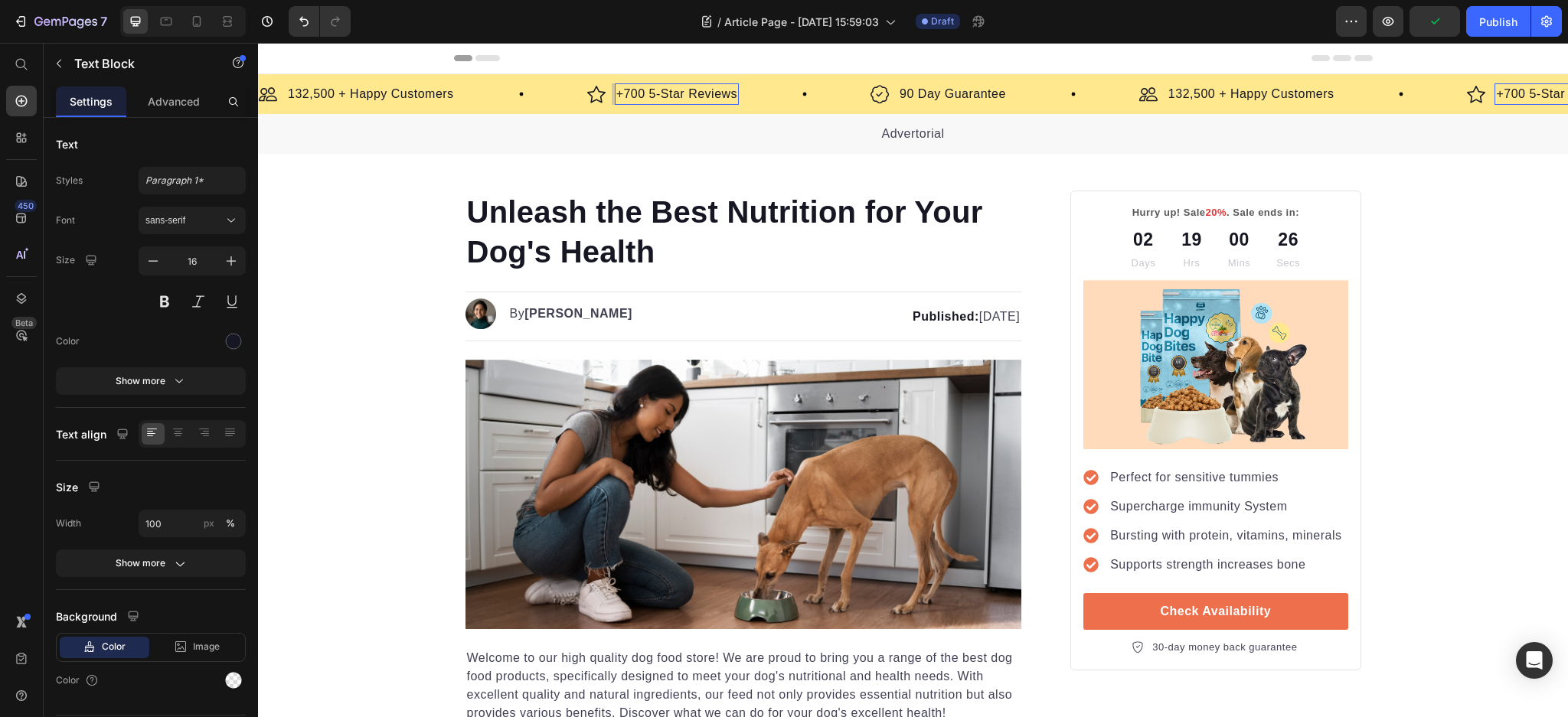 click on "+700 5-Star Reviews" at bounding box center [677, 94] 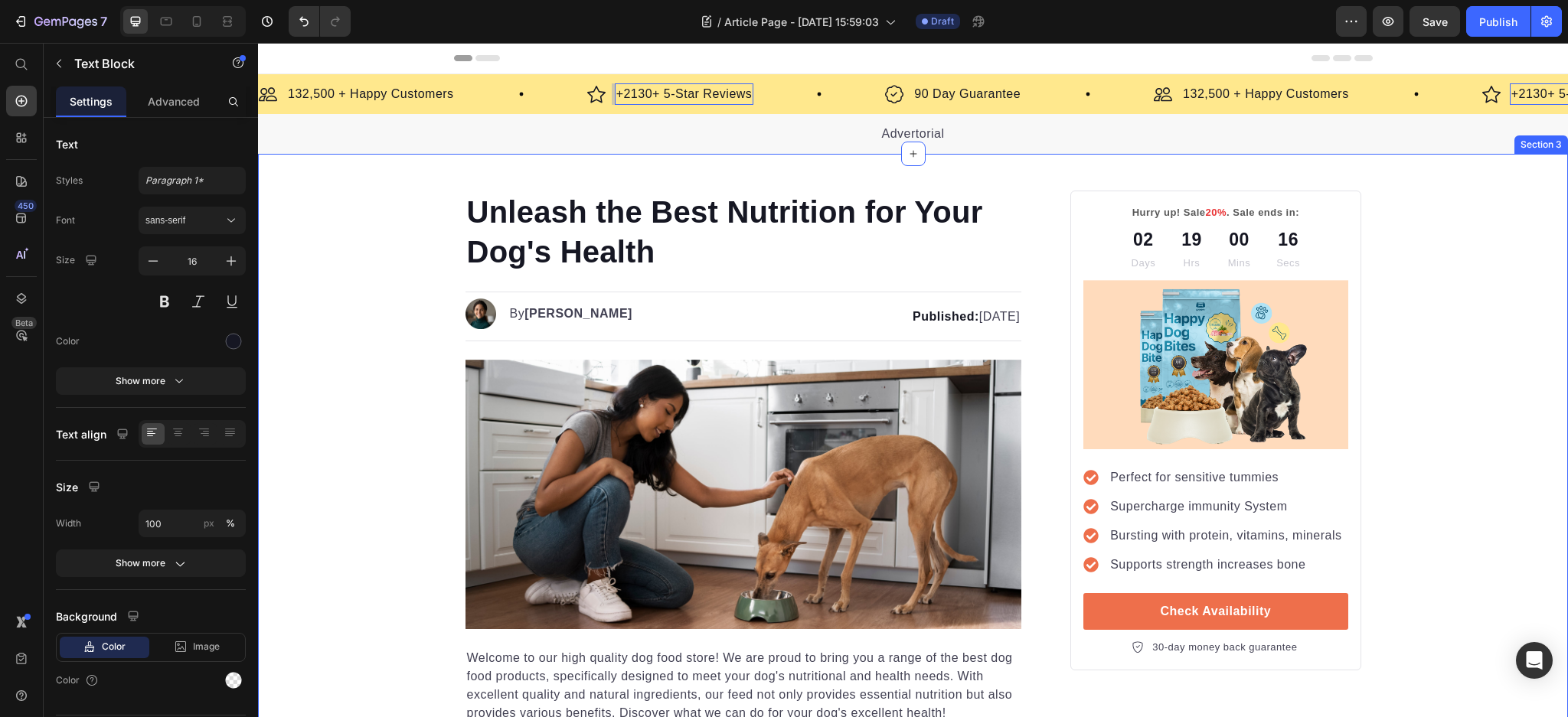 click on "Unleash the Best Nutrition for Your Dog's Health Heading Image By  [PERSON_NAME] Text block Advanced list Published:  [DATE] Text block Row Image Welcome to our high quality dog food store! We are proud to bring you a range of the best dog food products, specifically designed to meet your dog's nutritional and health needs. With excellent quality and natural ingredients, our feed not only provides essential nutrition but also provides various benefits. Discover what we can do for your dog's excellent health! Text block Jump to section quickly: Text block
Icon Healthy and Balanced Nutrition Text block Advanced list
Icon Joint Care and Mobility Support Text block Advanced list
Icon Digestive Health and Immune Support Text block Advanced list
Icon Healthy Skin and Shiny Coat Text block Advanced list
Icon Overall Well-being and Vitality Text block Advanced list Text block Image Healthy and Balanced Nutrition Heading       Text block Start baking doggy delights Button" at bounding box center [913, 2413] 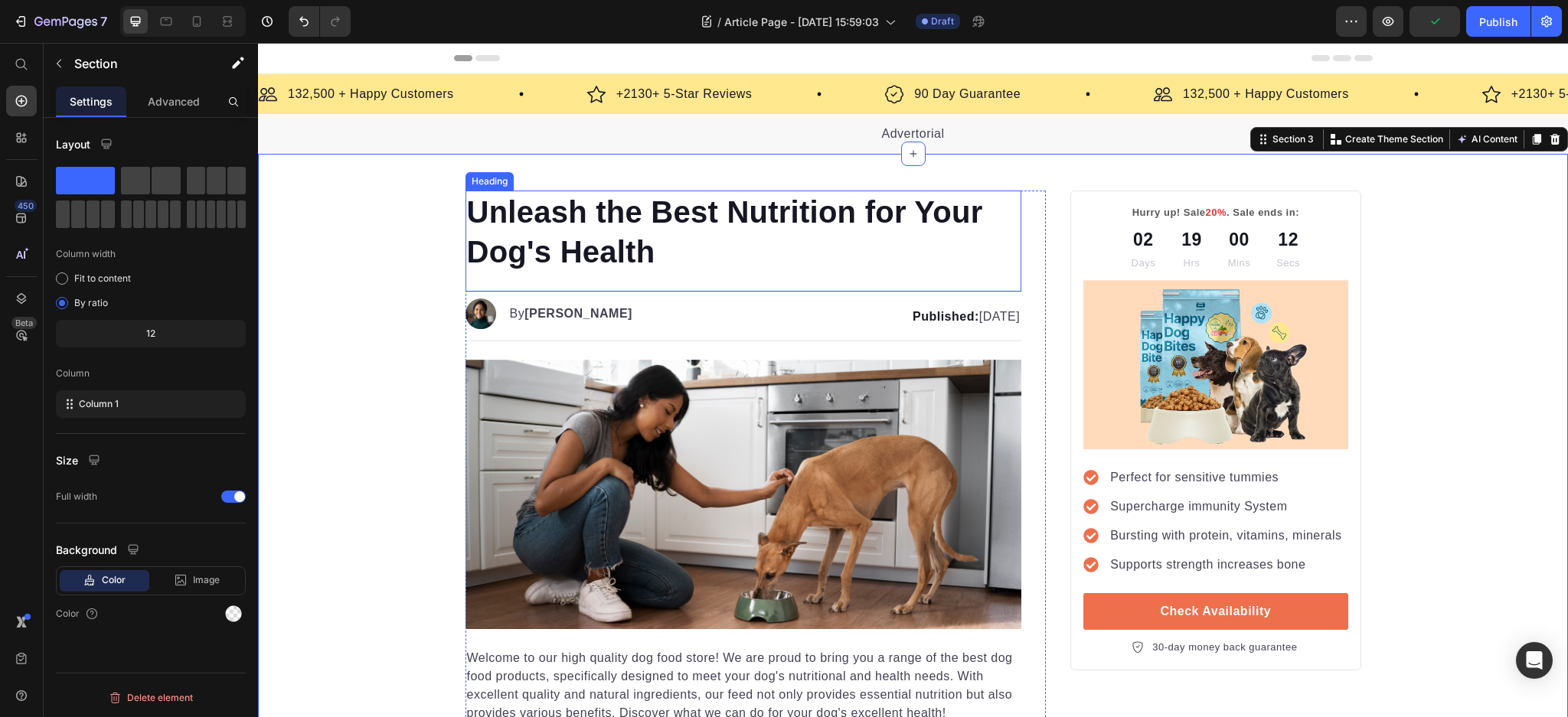 click on "Unleash the Best Nutrition for Your Dog's Health" at bounding box center (743, 232) 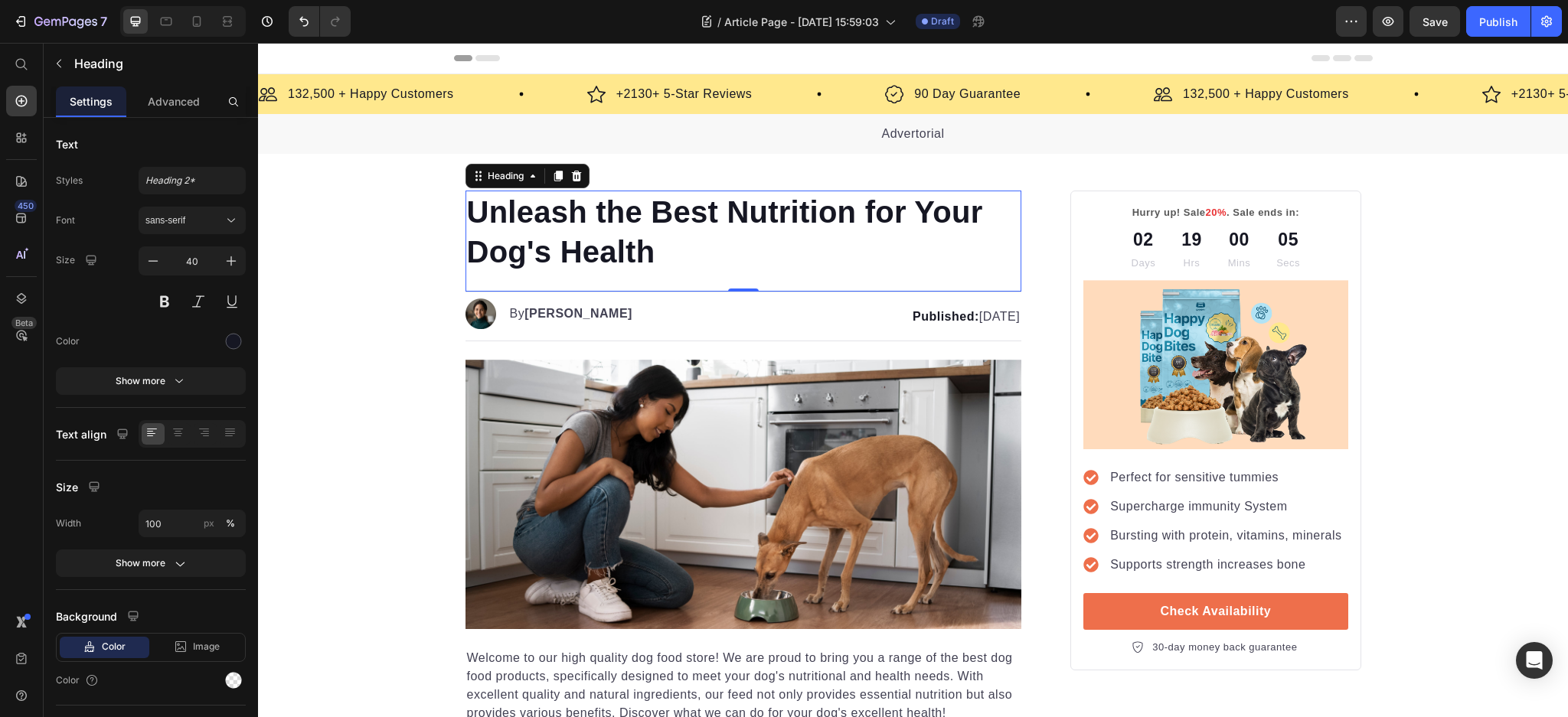 click on "Unleash the Best Nutrition for Your Dog's Health" at bounding box center (743, 232) 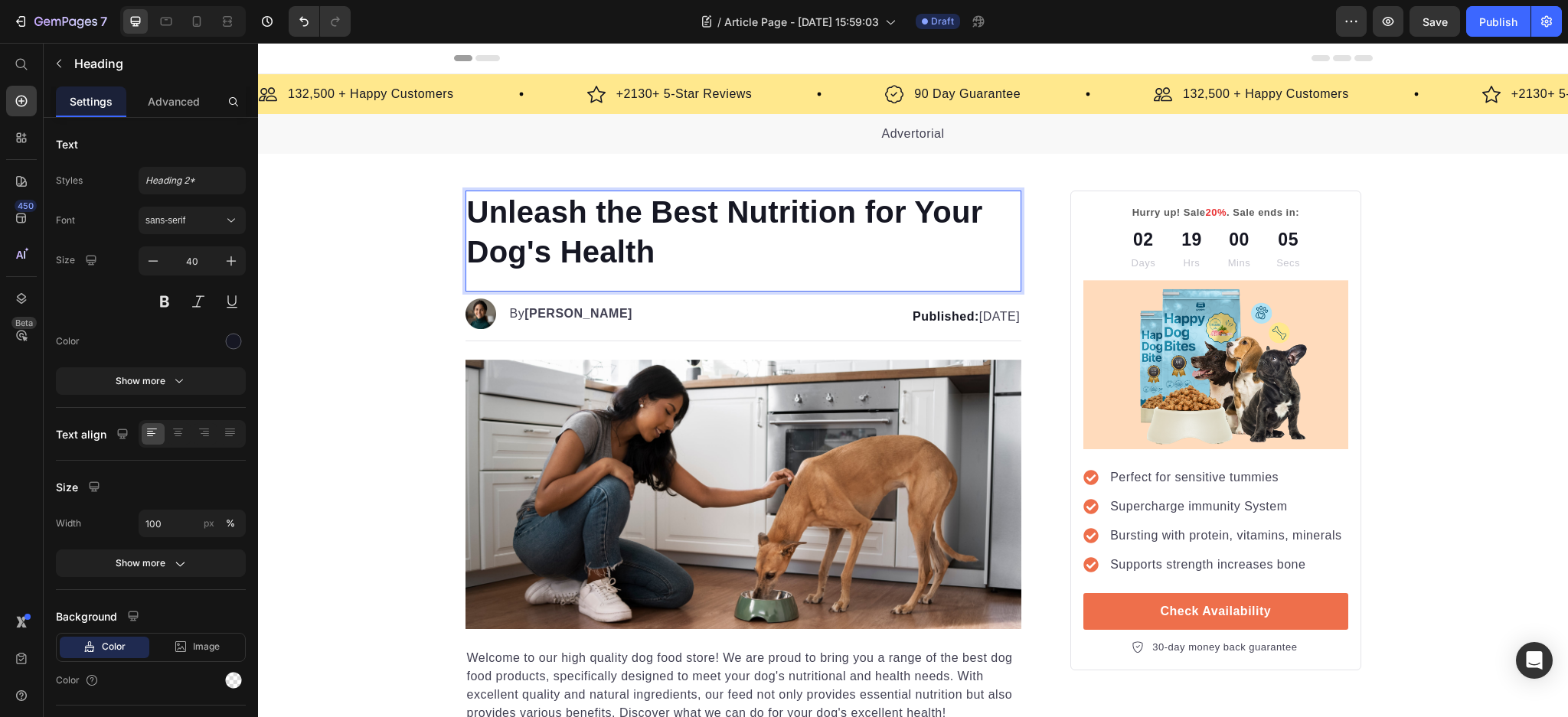 drag, startPoint x: 564, startPoint y: 261, endPoint x: 585, endPoint y: 261, distance: 21 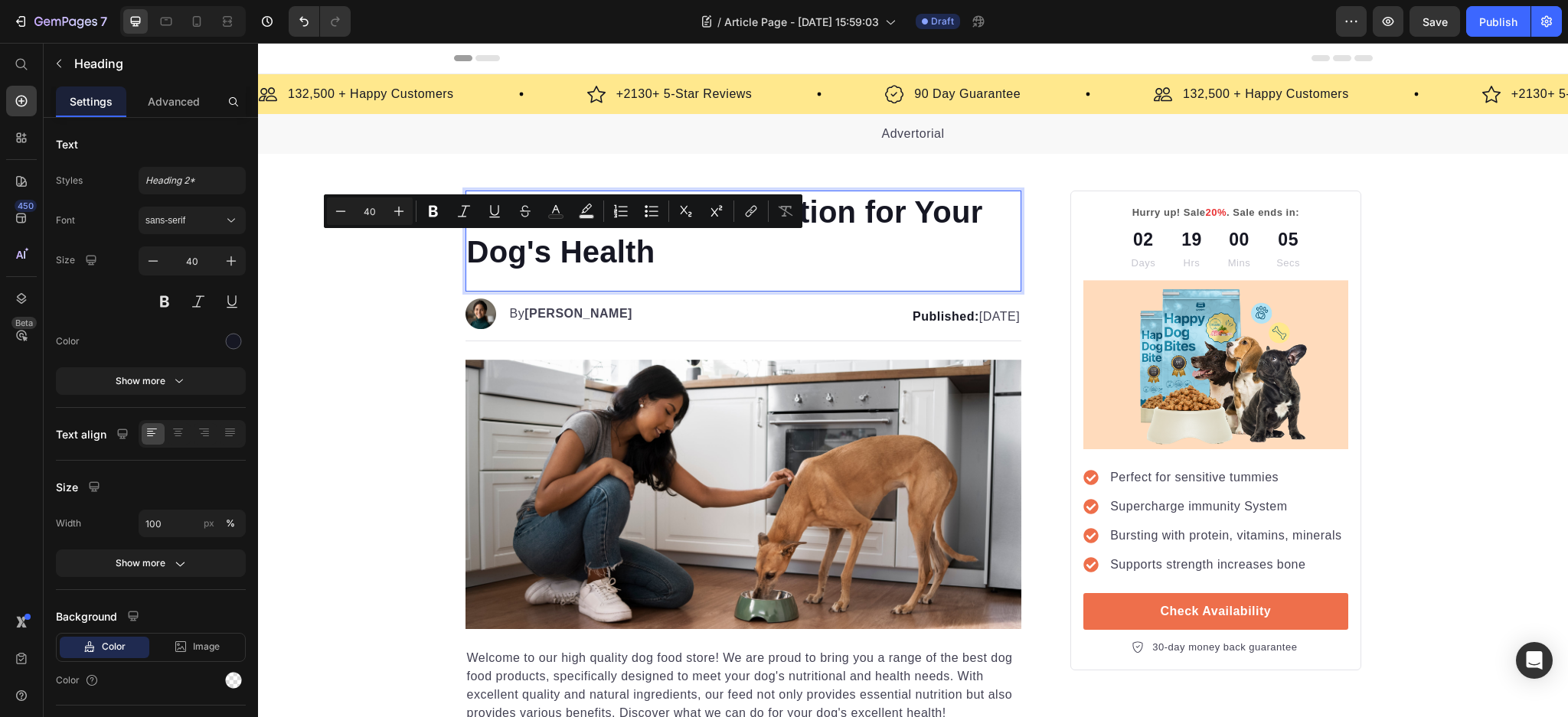 click on "Unleash the Best Nutrition for Your Dog's Health" at bounding box center (743, 232) 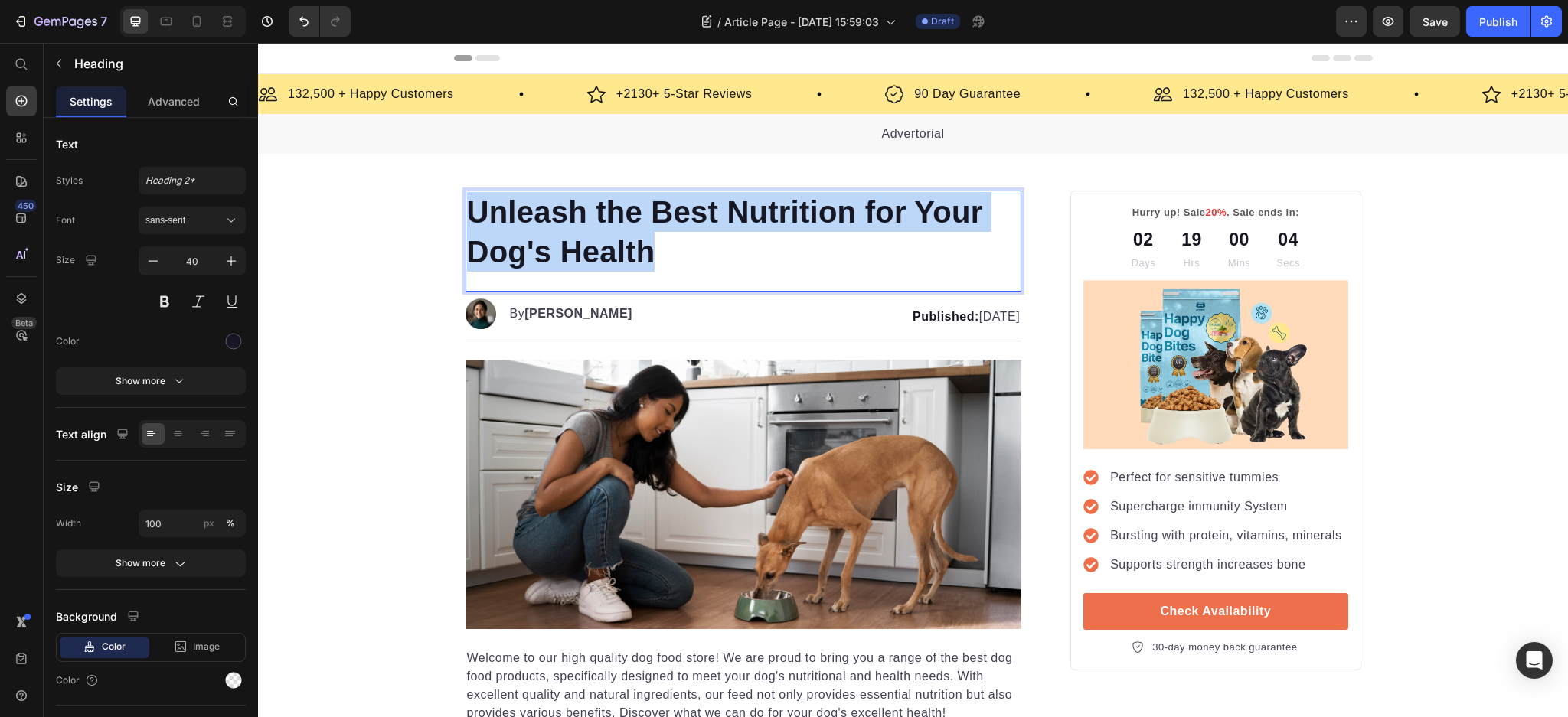 drag, startPoint x: 662, startPoint y: 255, endPoint x: 463, endPoint y: 207, distance: 204.70711 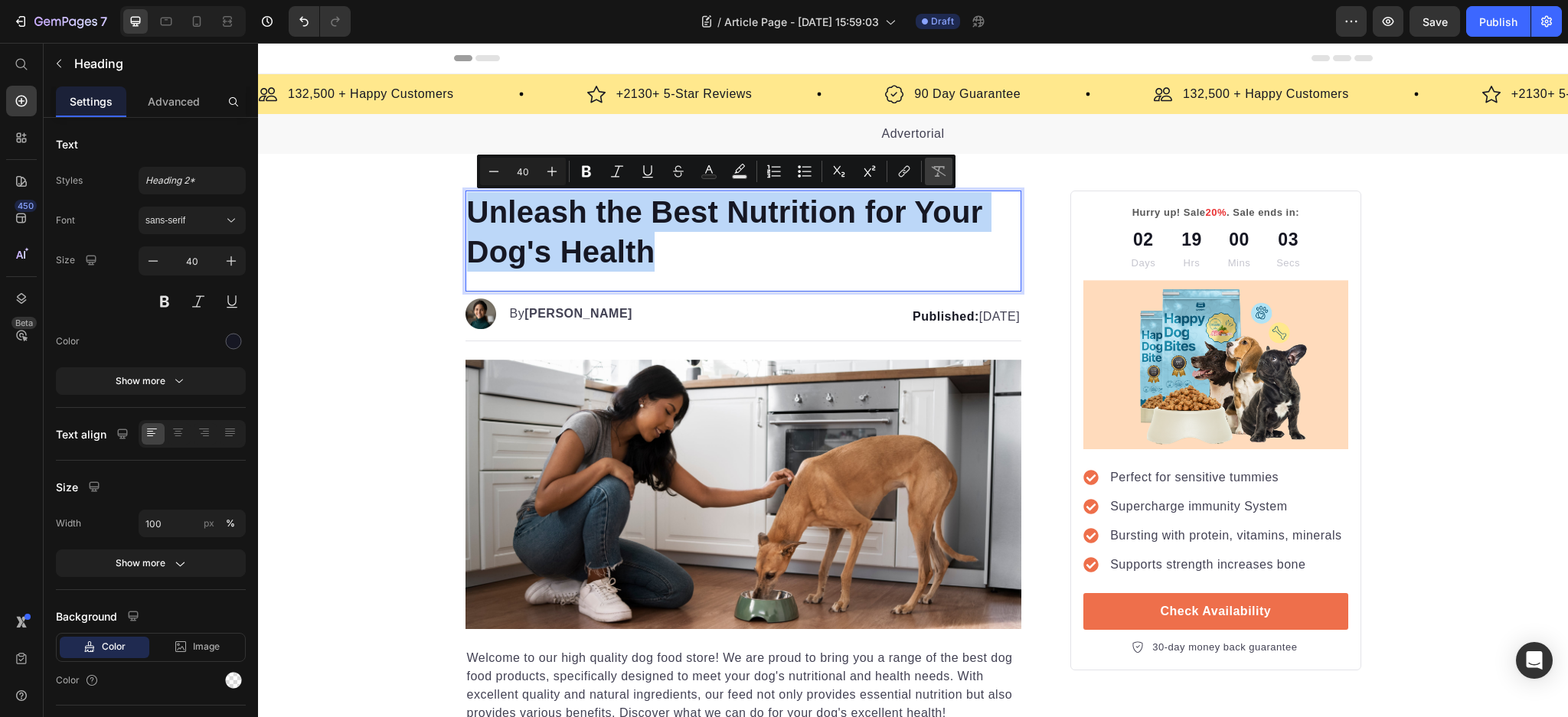 type on "33" 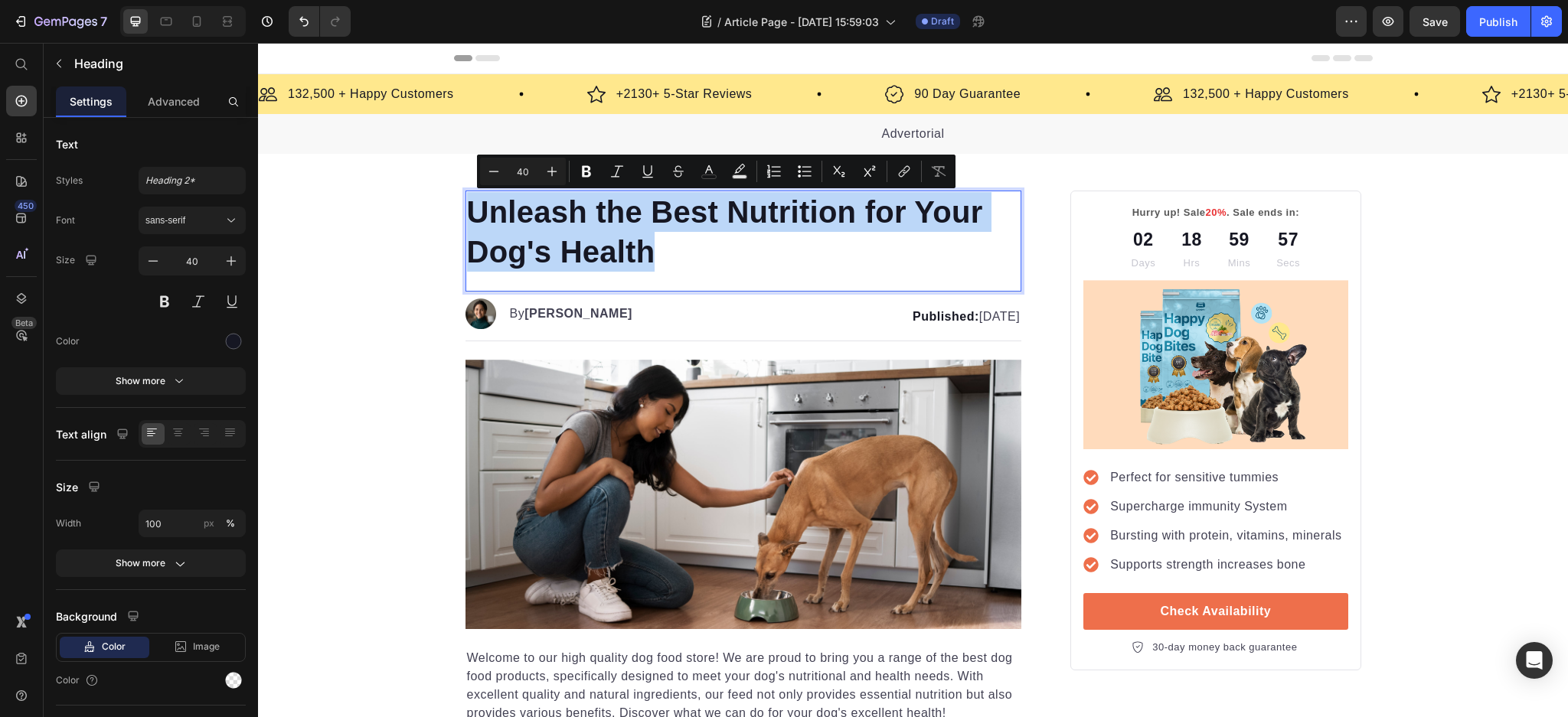 click on "Unleash the Best Nutrition for Your Dog's Health" at bounding box center [743, 232] 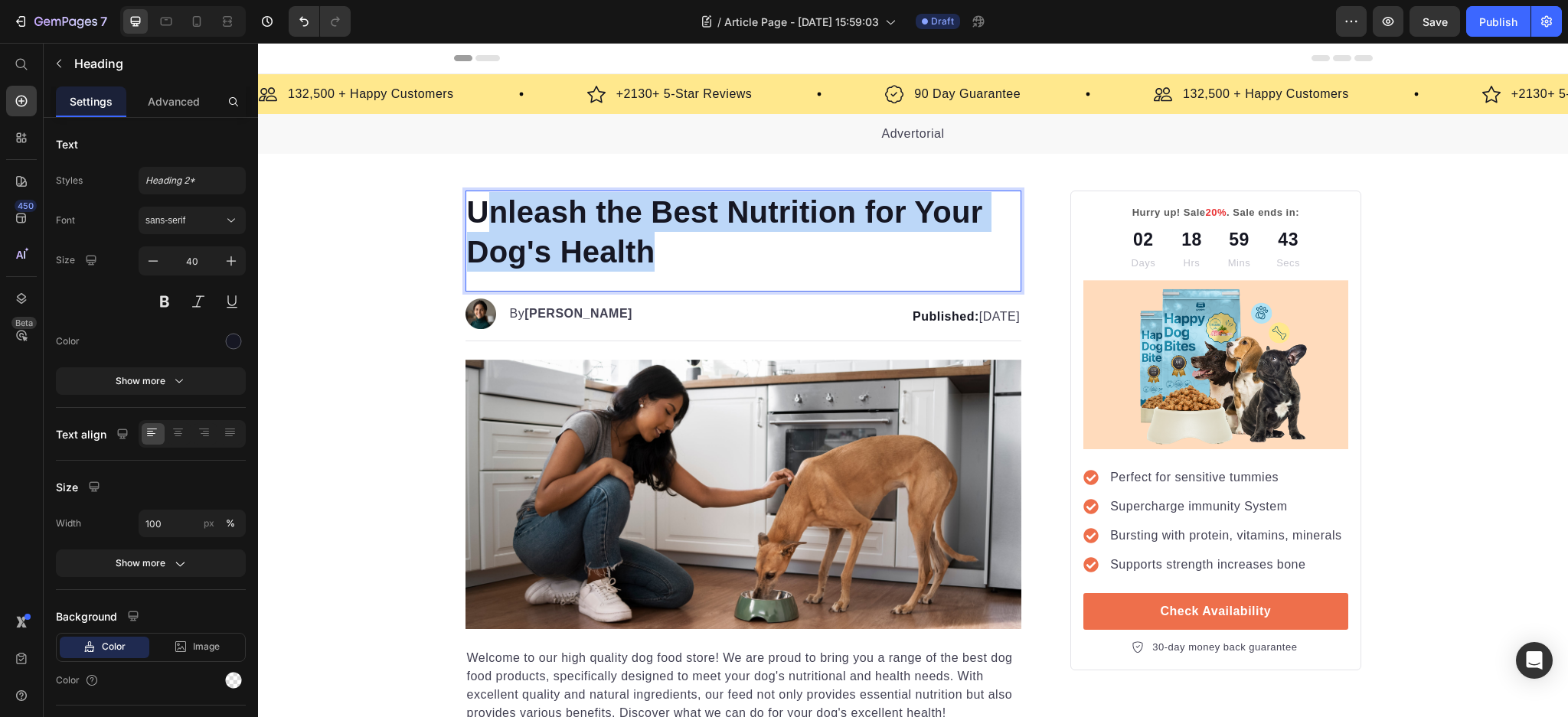 drag, startPoint x: 637, startPoint y: 252, endPoint x: 479, endPoint y: 208, distance: 164.0122 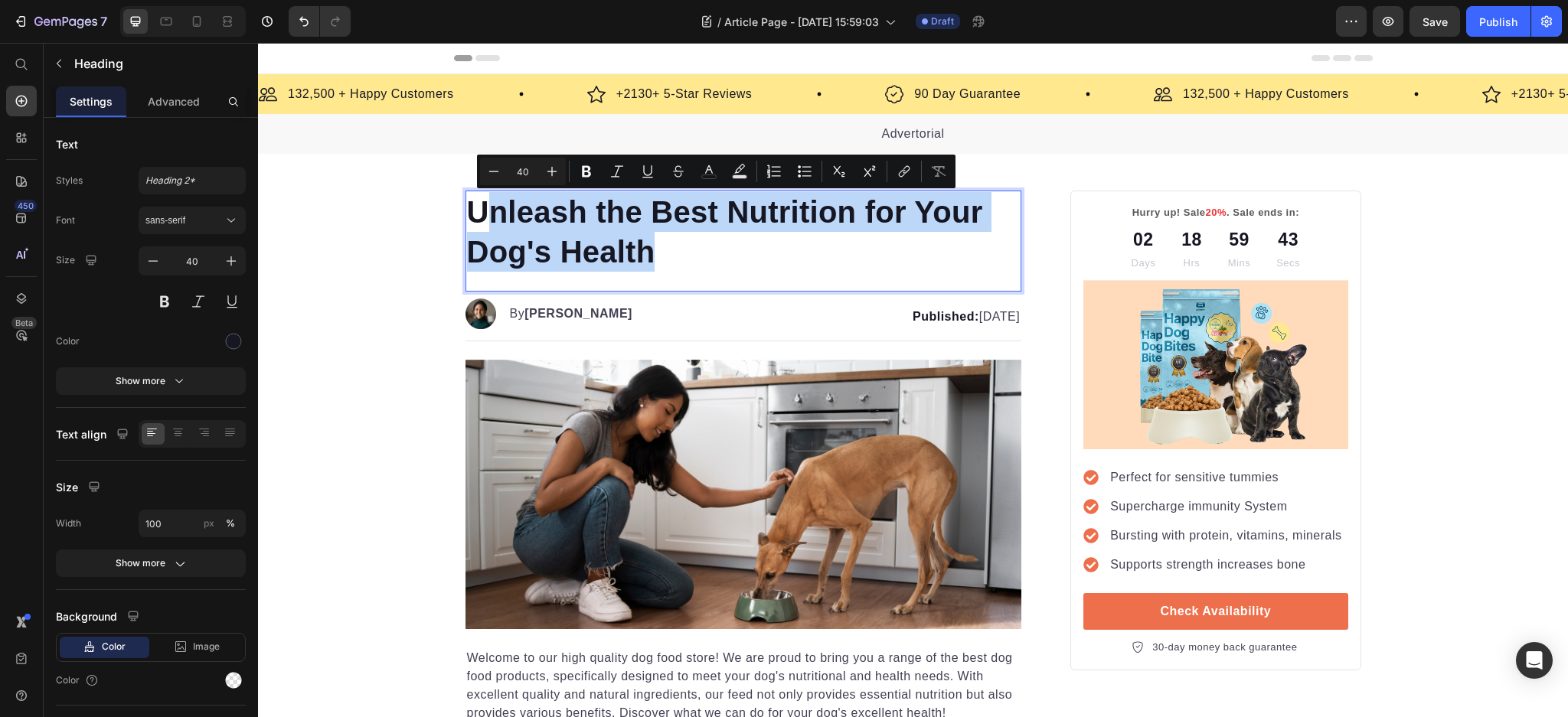 type on "15" 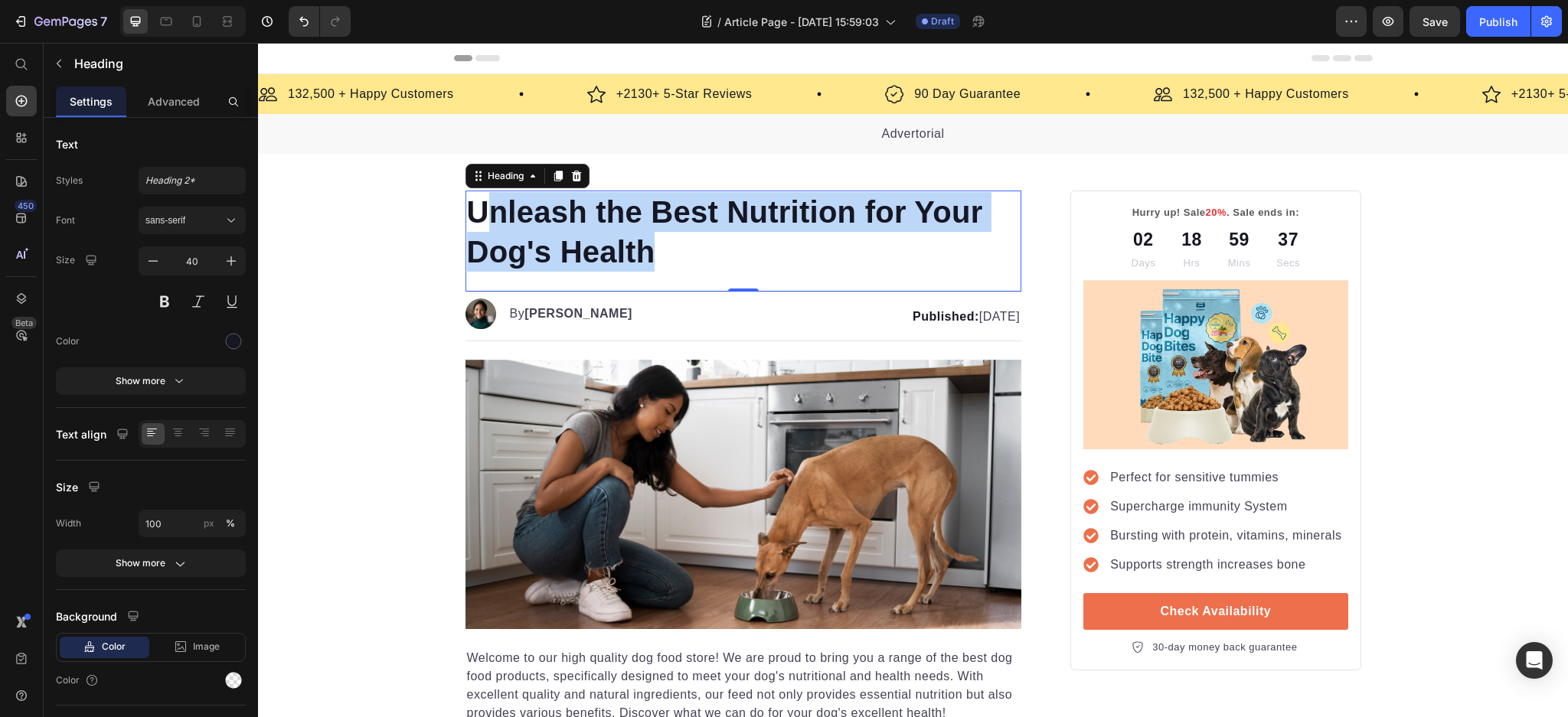 click on "Unleash the Best Nutrition for Your Dog's Health" at bounding box center (743, 232) 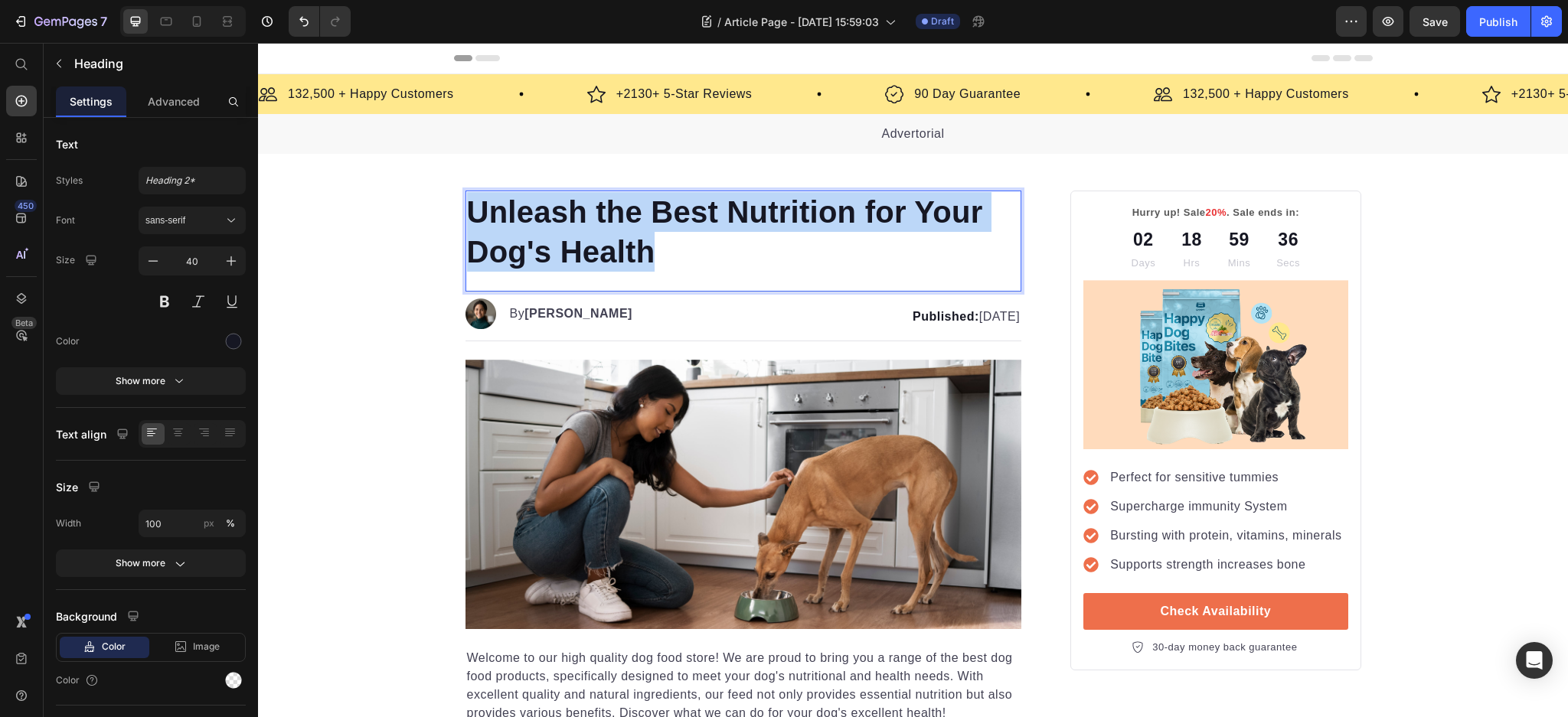 drag, startPoint x: 700, startPoint y: 246, endPoint x: 463, endPoint y: 213, distance: 239.28644 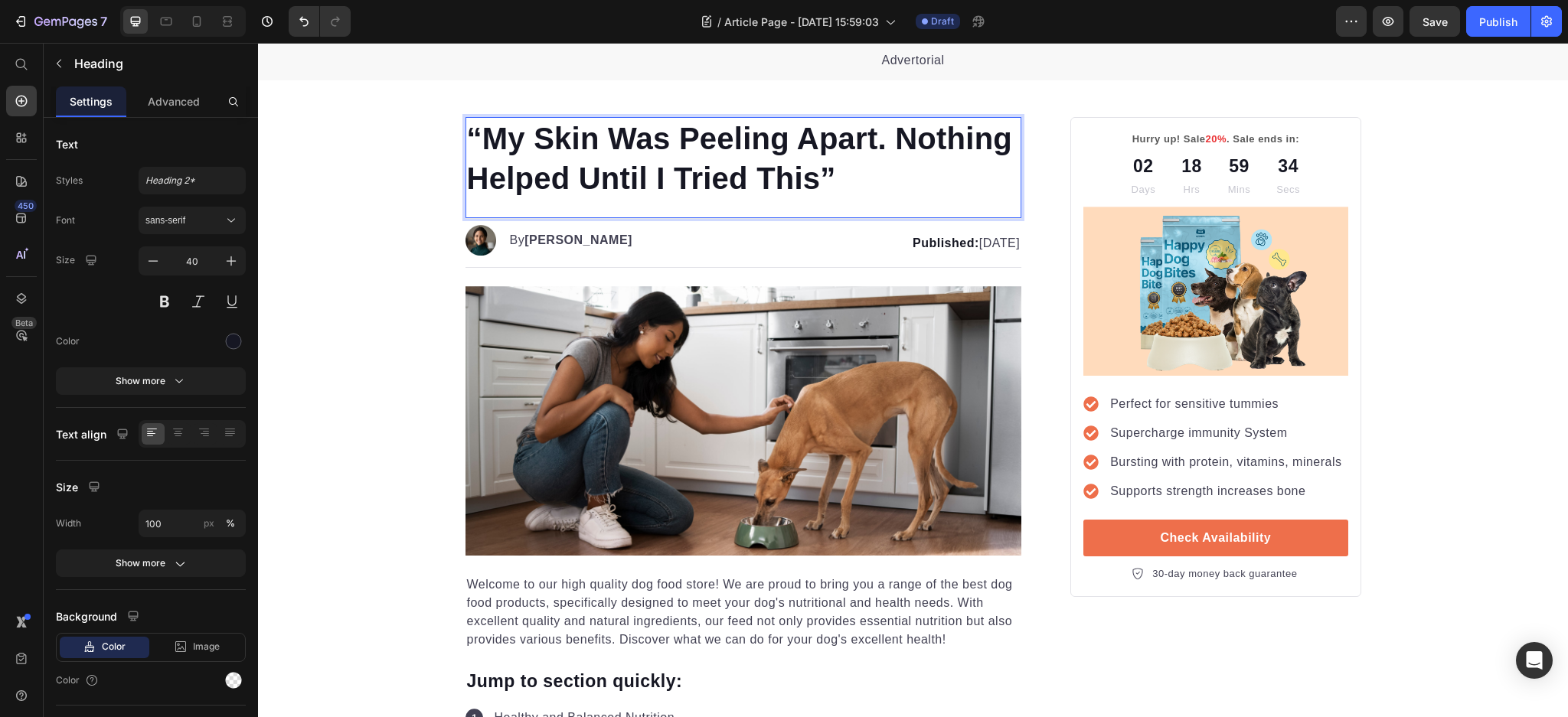 scroll, scrollTop: 408, scrollLeft: 0, axis: vertical 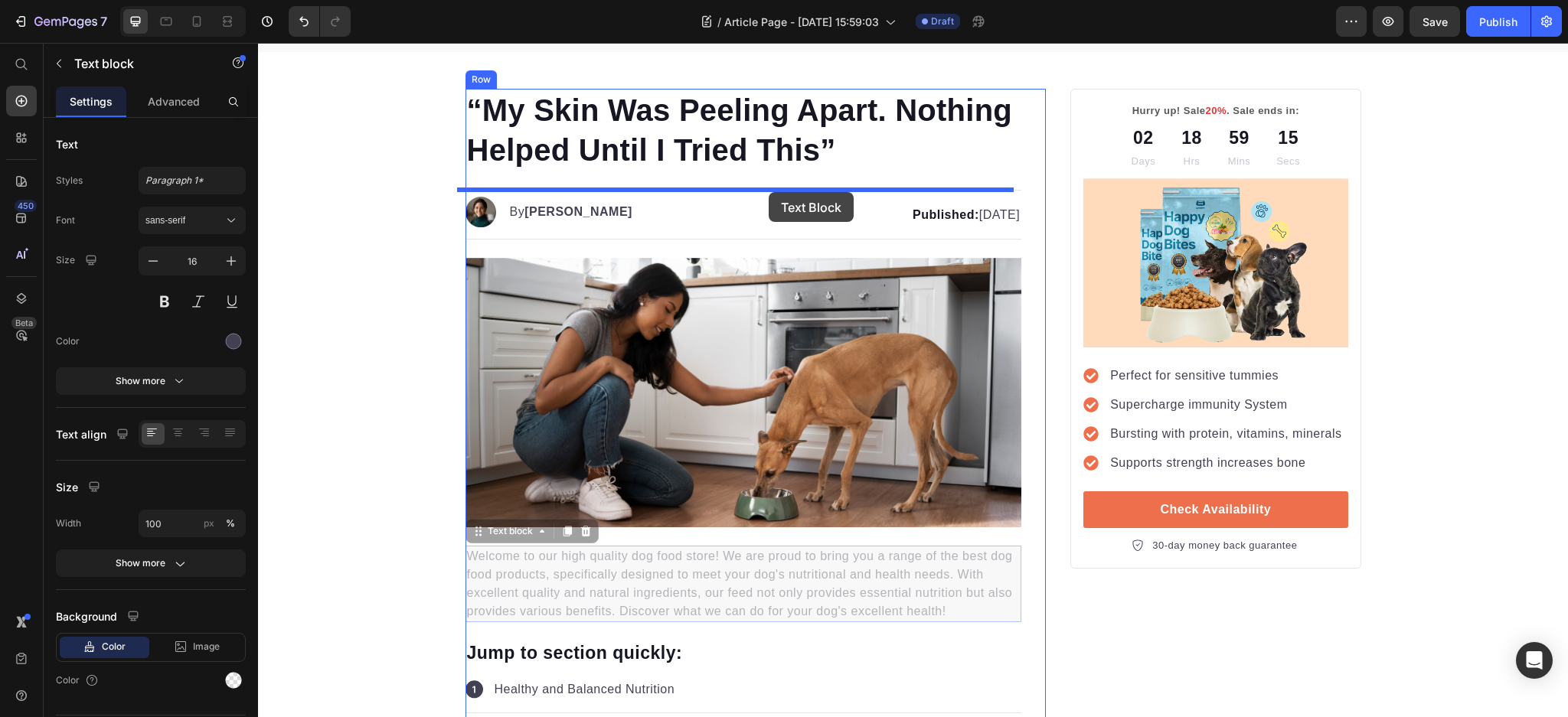 drag, startPoint x: 773, startPoint y: 349, endPoint x: 769, endPoint y: 192, distance: 157.05095 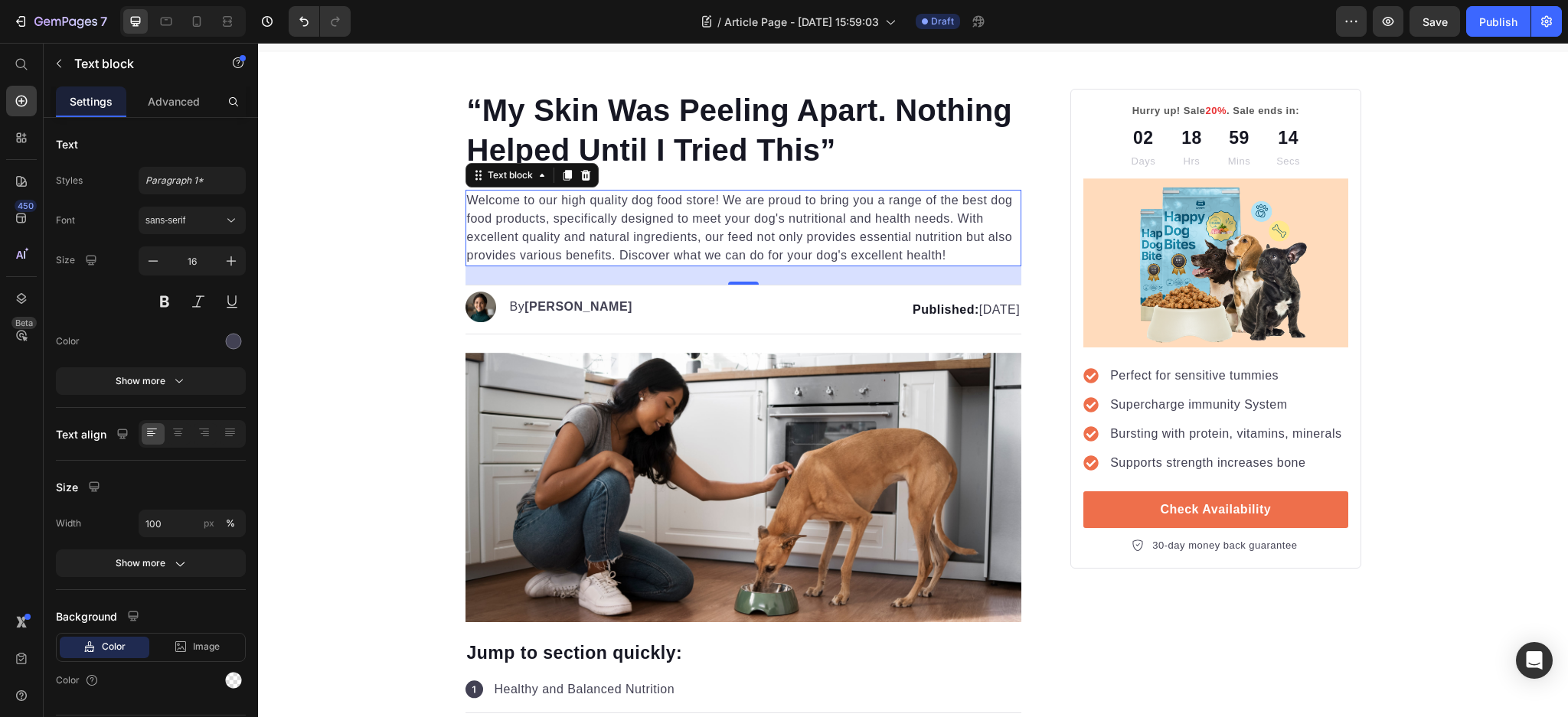 click on "Welcome to our high quality dog food store! We are proud to bring you a range of the best dog food products, specifically designed to meet your dog's nutritional and health needs. With excellent quality and natural ingredients, our feed not only provides essential nutrition but also provides various benefits. Discover what we can do for your dog's excellent health!" at bounding box center [743, 228] 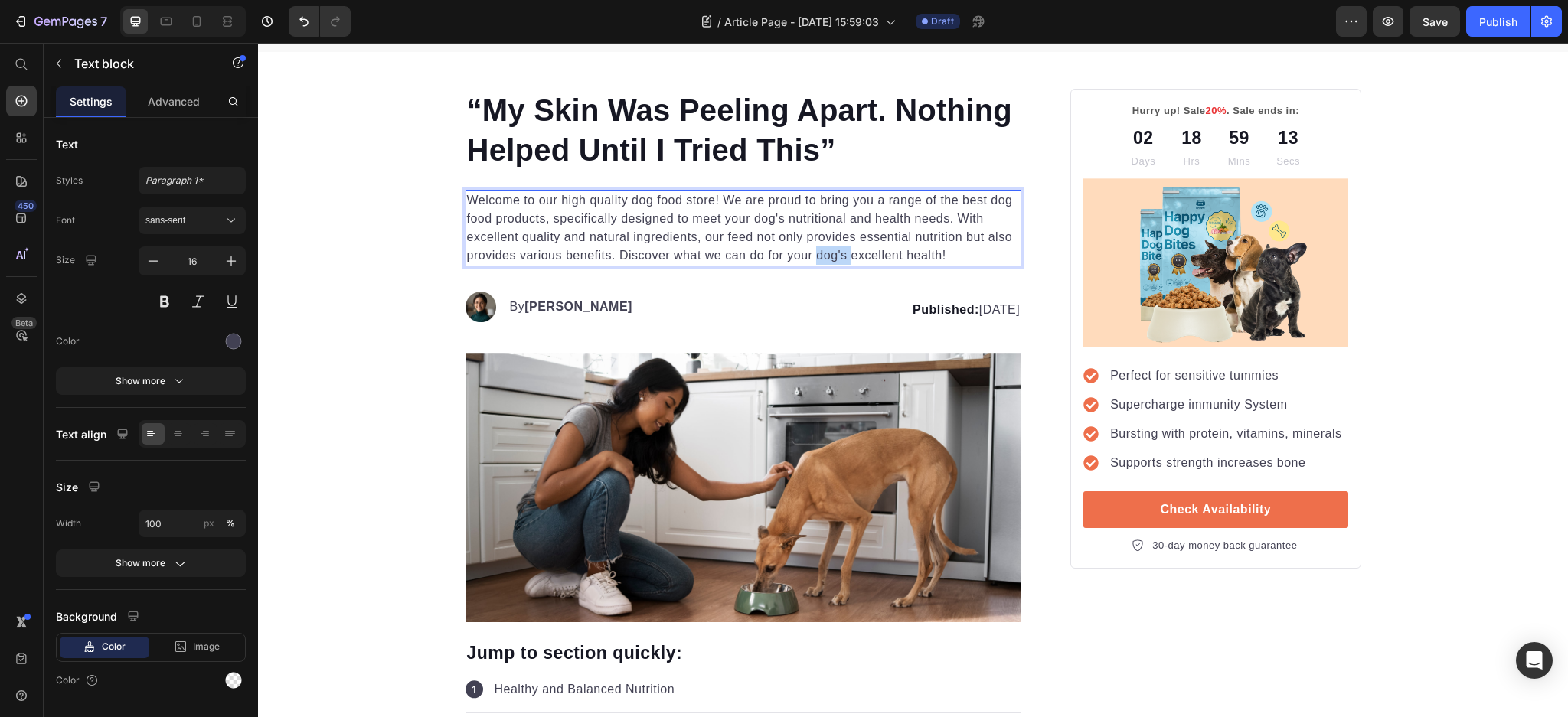 click on "Welcome to our high quality dog food store! We are proud to bring you a range of the best dog food products, specifically designed to meet your dog's nutritional and health needs. With excellent quality and natural ingredients, our feed not only provides essential nutrition but also provides various benefits. Discover what we can do for your dog's excellent health!" at bounding box center (743, 228) 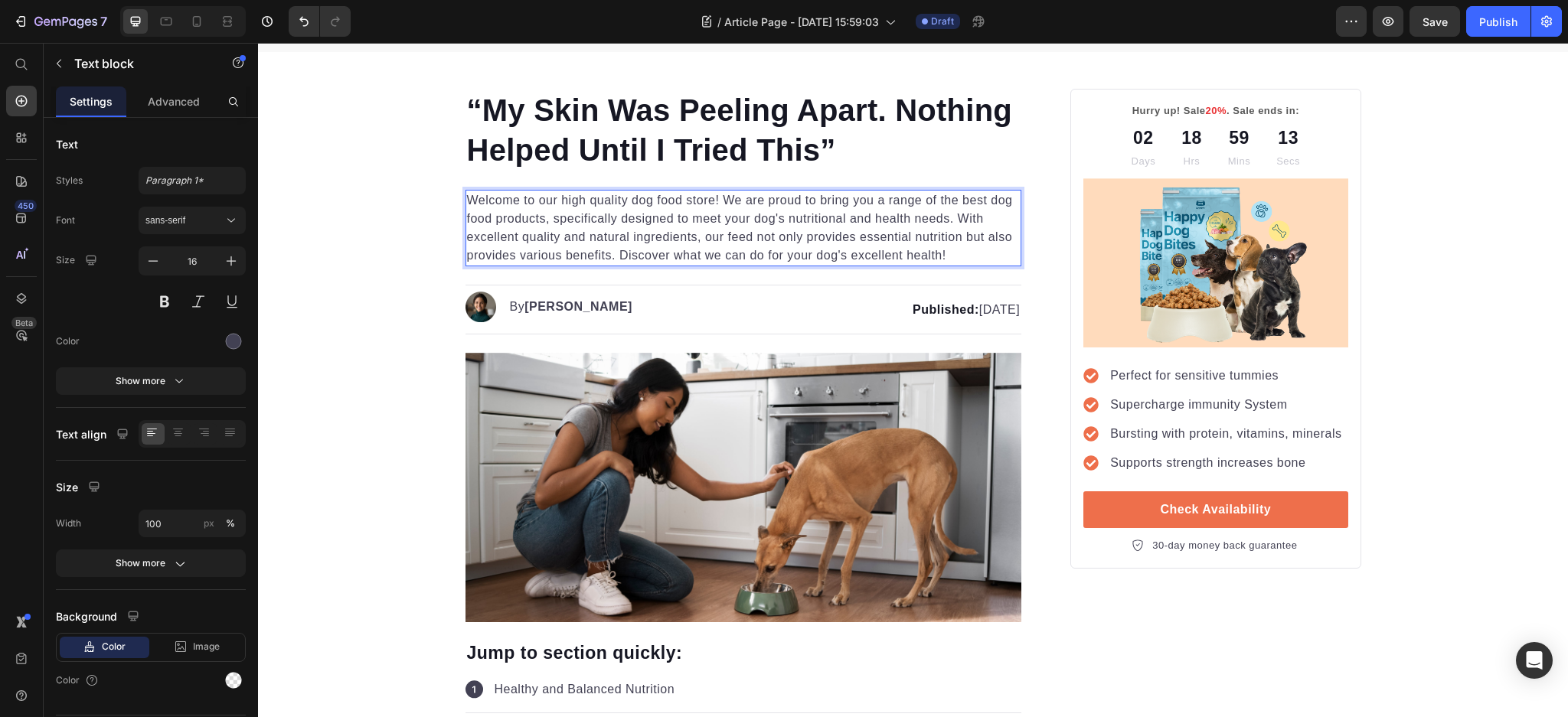 click on "Welcome to our high quality dog food store! We are proud to bring you a range of the best dog food products, specifically designed to meet your dog's nutritional and health needs. With excellent quality and natural ingredients, our feed not only provides essential nutrition but also provides various benefits. Discover what we can do for your dog's excellent health!" at bounding box center (743, 228) 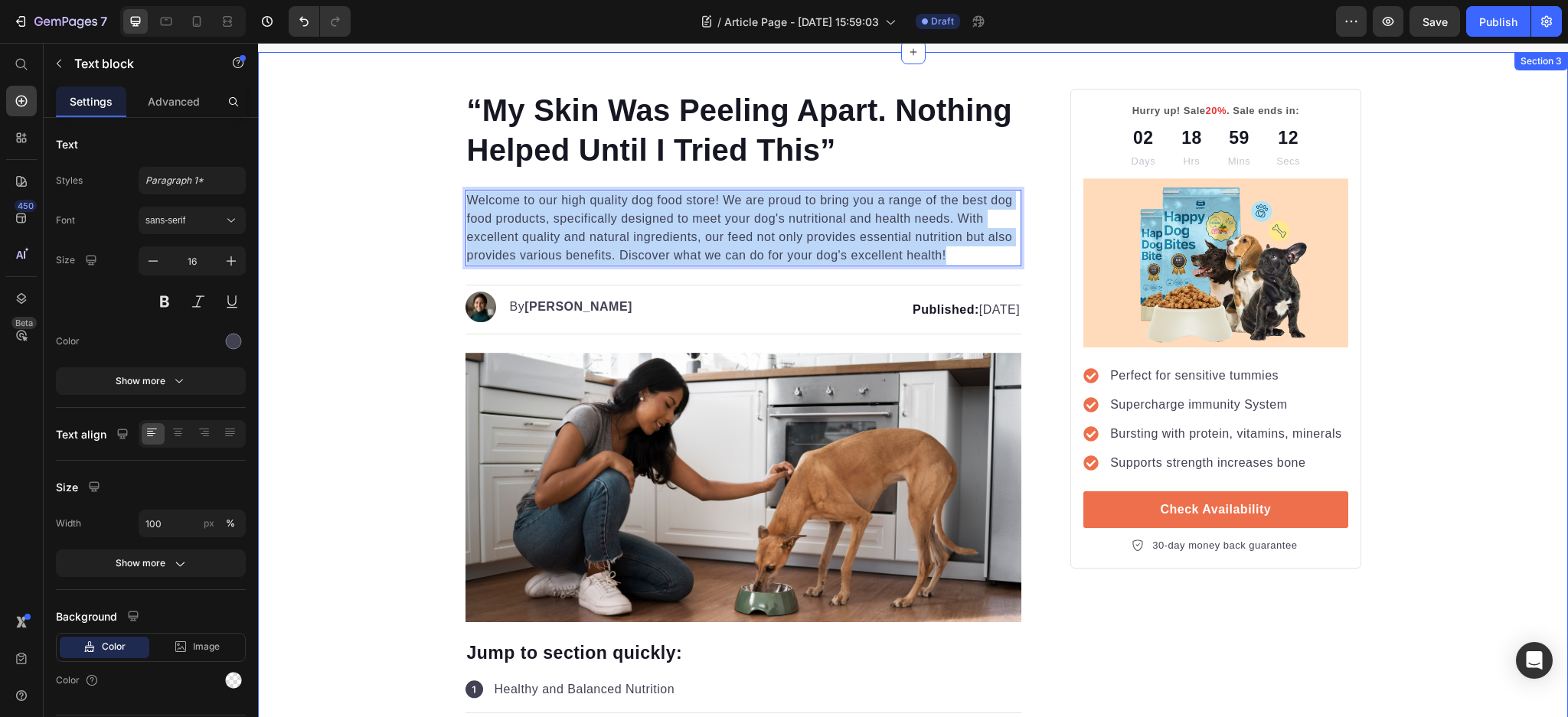 drag, startPoint x: 959, startPoint y: 254, endPoint x: 423, endPoint y: 201, distance: 538.614 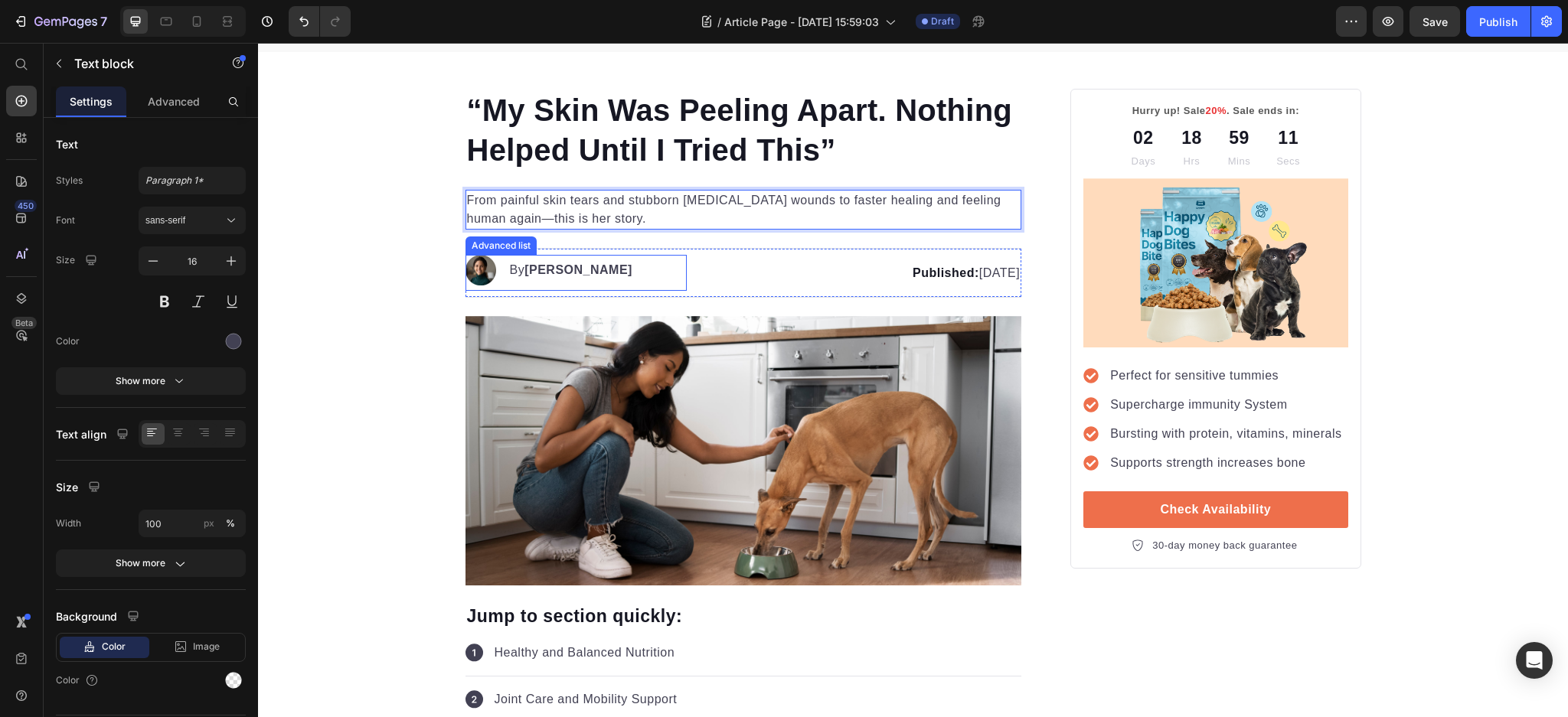 click on "“My Skin Was Peeling Apart. Nothing Helped Until I Tried This” Heading From painful skin tears and stubborn [MEDICAL_DATA] wounds to faster healing and feeling human again—this is her story. Text block   0 Image By  [PERSON_NAME] Text block Advanced list Published:  [DATE] Text block Row Image Jump to section quickly: Text block
Icon Healthy and Balanced Nutrition Text block Advanced list
Icon Joint Care and Mobility Support Text block Advanced list
Icon Digestive Health and Immune Support Text block Advanced list
Icon Healthy Skin and Shiny Coat Text block Advanced list
Icon Overall Well-being and Vitality Text block Advanced list When it comes to the well-being of our furry friends, nutrition plays a vital role. As responsible pet owners, we want nothing but the best for our dogs, ensuring they live a happy and healthy life. That's why it's crucial to unleash the power of optimal nutrition, providing our beloved companions with the nourishment they deserve. Image" at bounding box center (913, 2444) 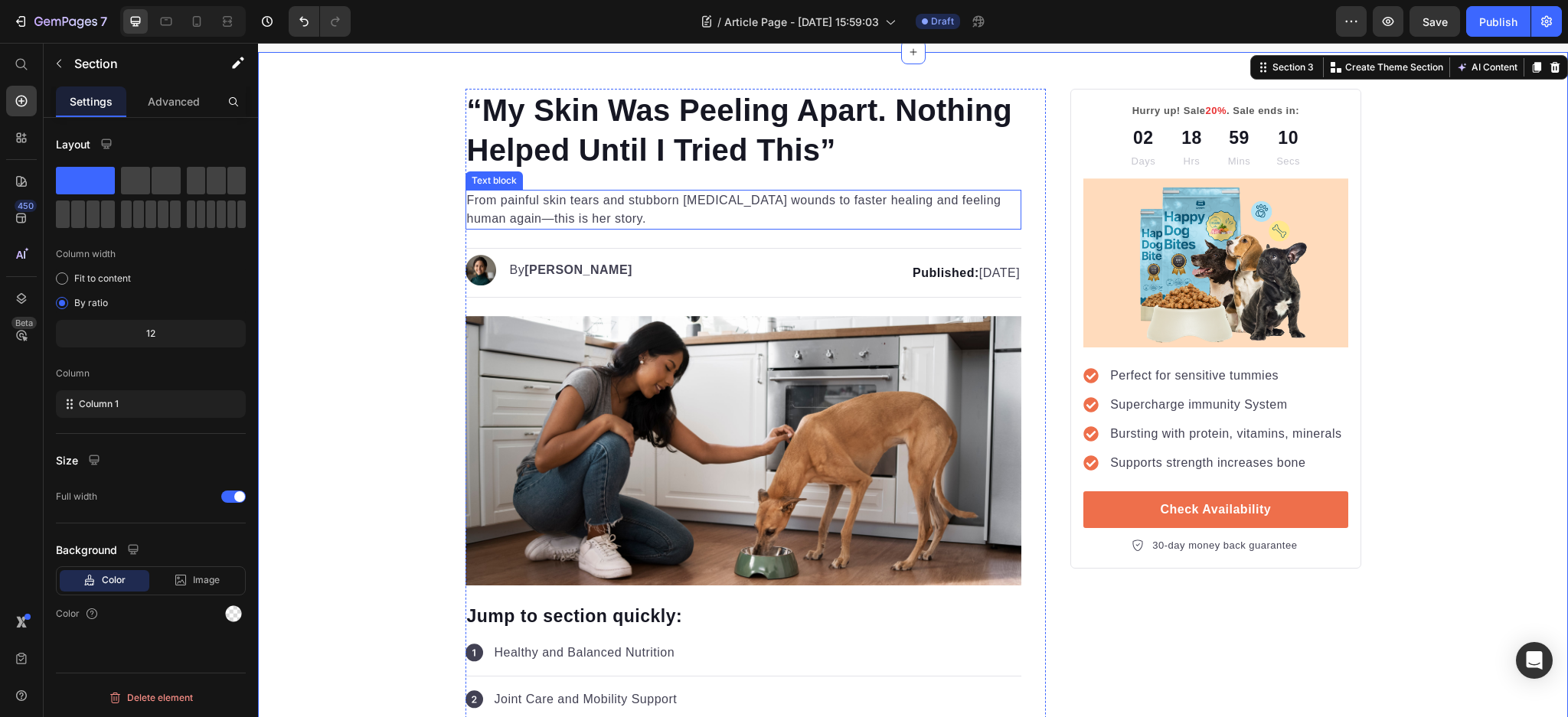 click on "From painful skin tears and stubborn [MEDICAL_DATA] wounds to faster healing and feeling human again—this is her story." at bounding box center [743, 210] 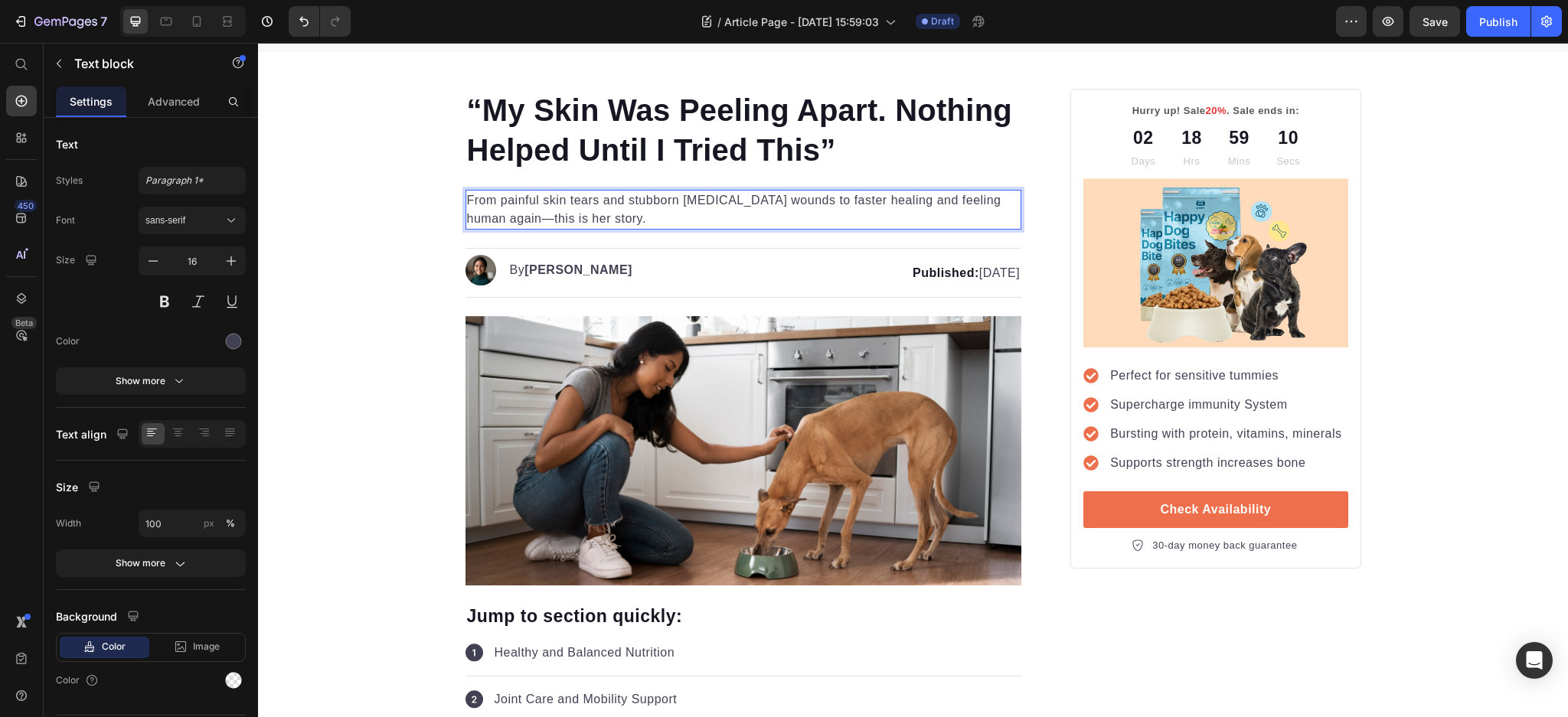 click on "From painful skin tears and stubborn [MEDICAL_DATA] wounds to faster healing and feeling human again—this is her story." at bounding box center (743, 210) 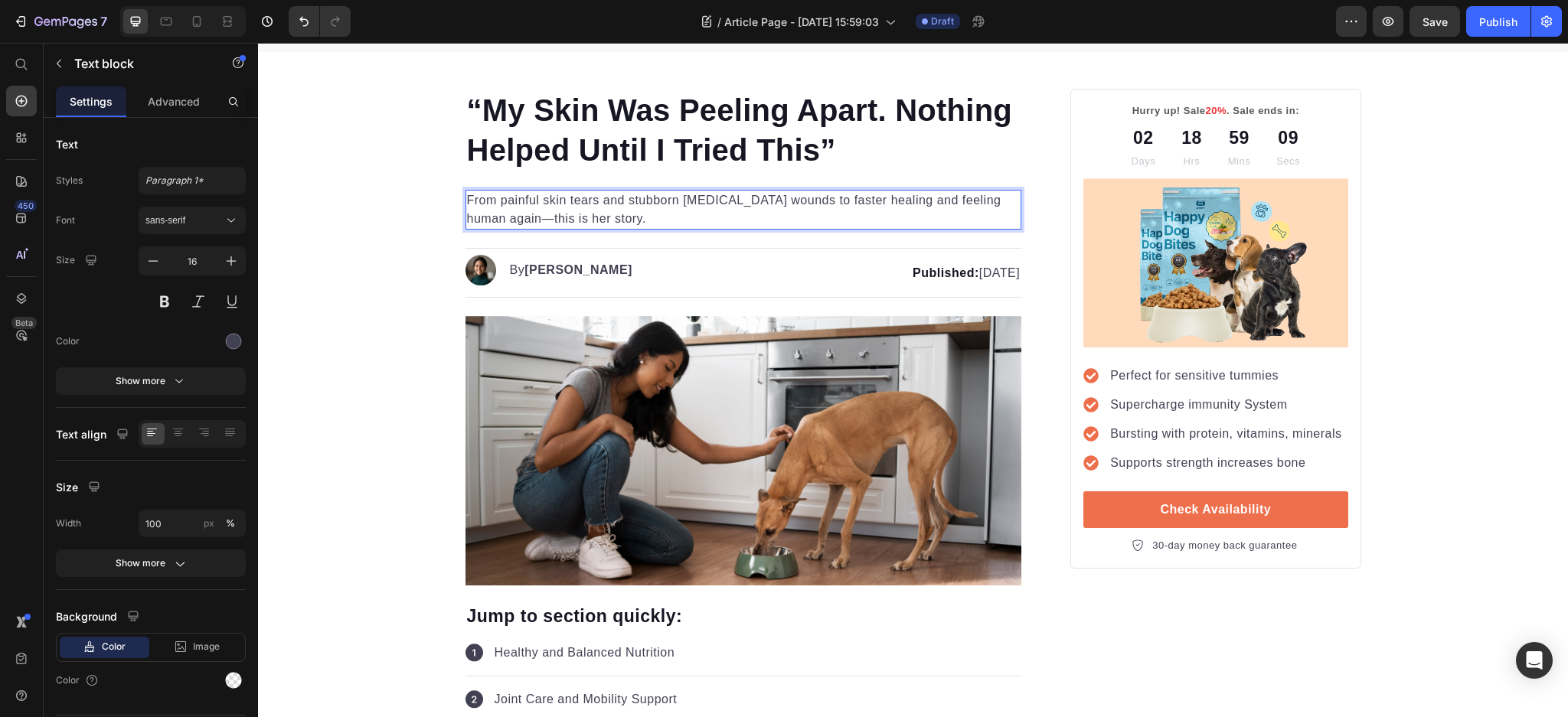 click on "From painful skin tears and stubborn [MEDICAL_DATA] wounds to faster healing and feeling human again—this is her story." at bounding box center [743, 210] 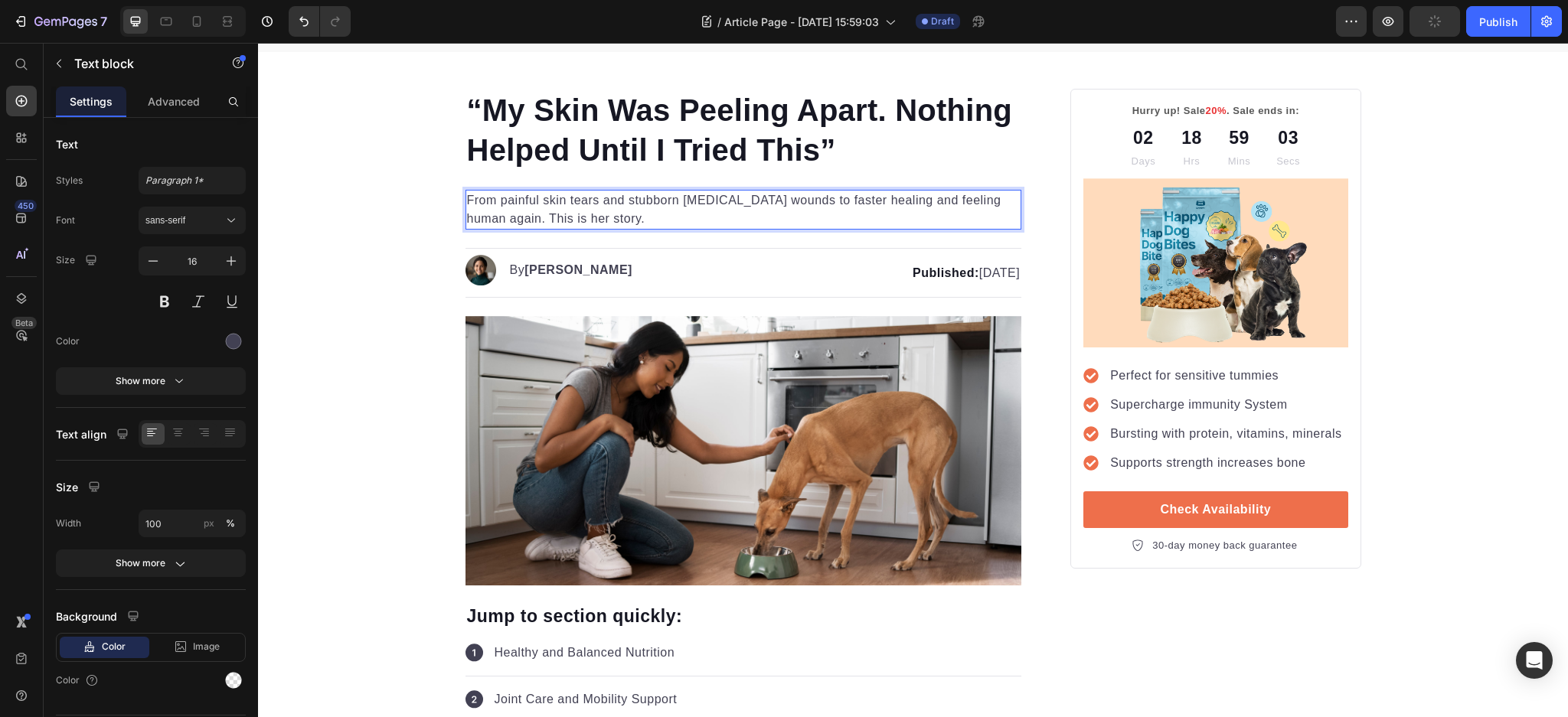 drag, startPoint x: 557, startPoint y: 224, endPoint x: 1027, endPoint y: 44, distance: 503.2892 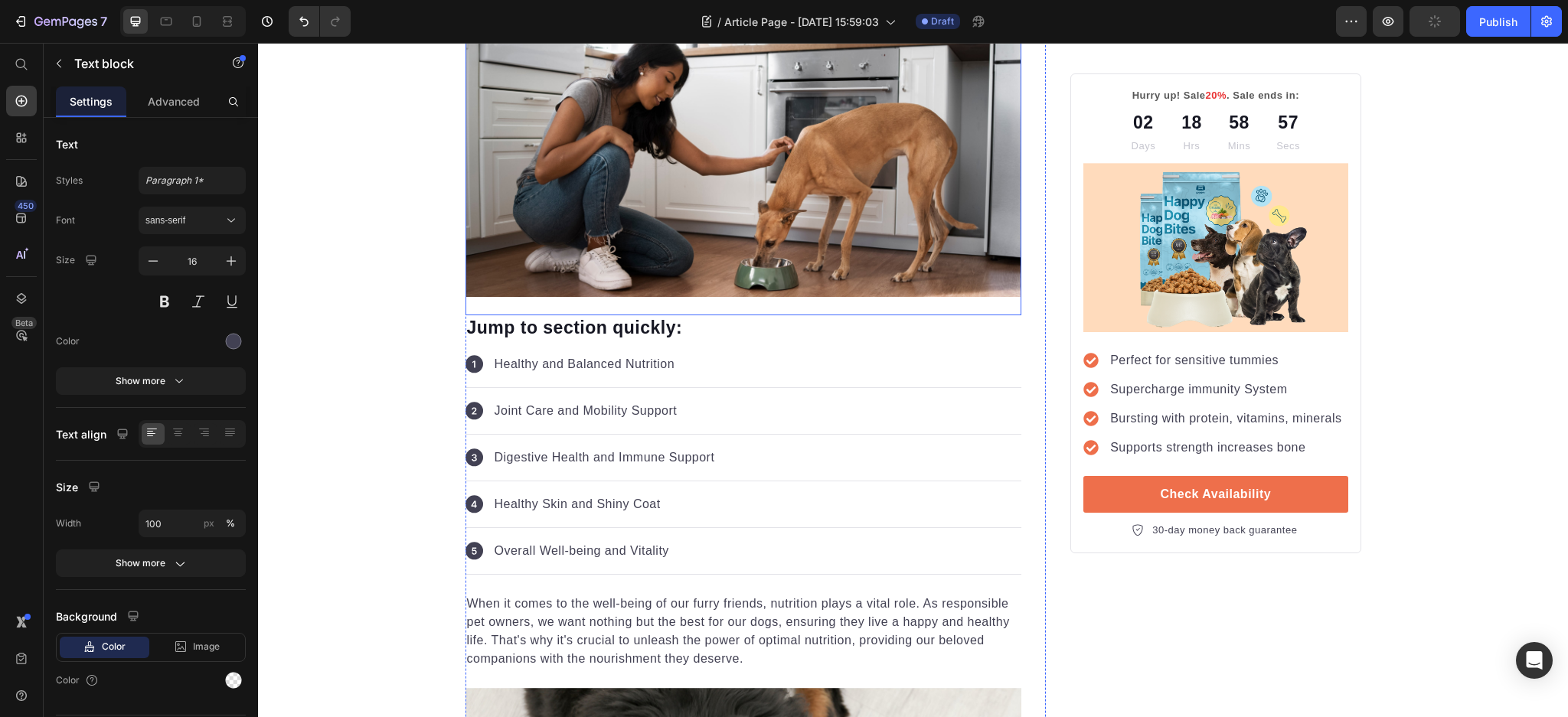 scroll, scrollTop: 408, scrollLeft: 0, axis: vertical 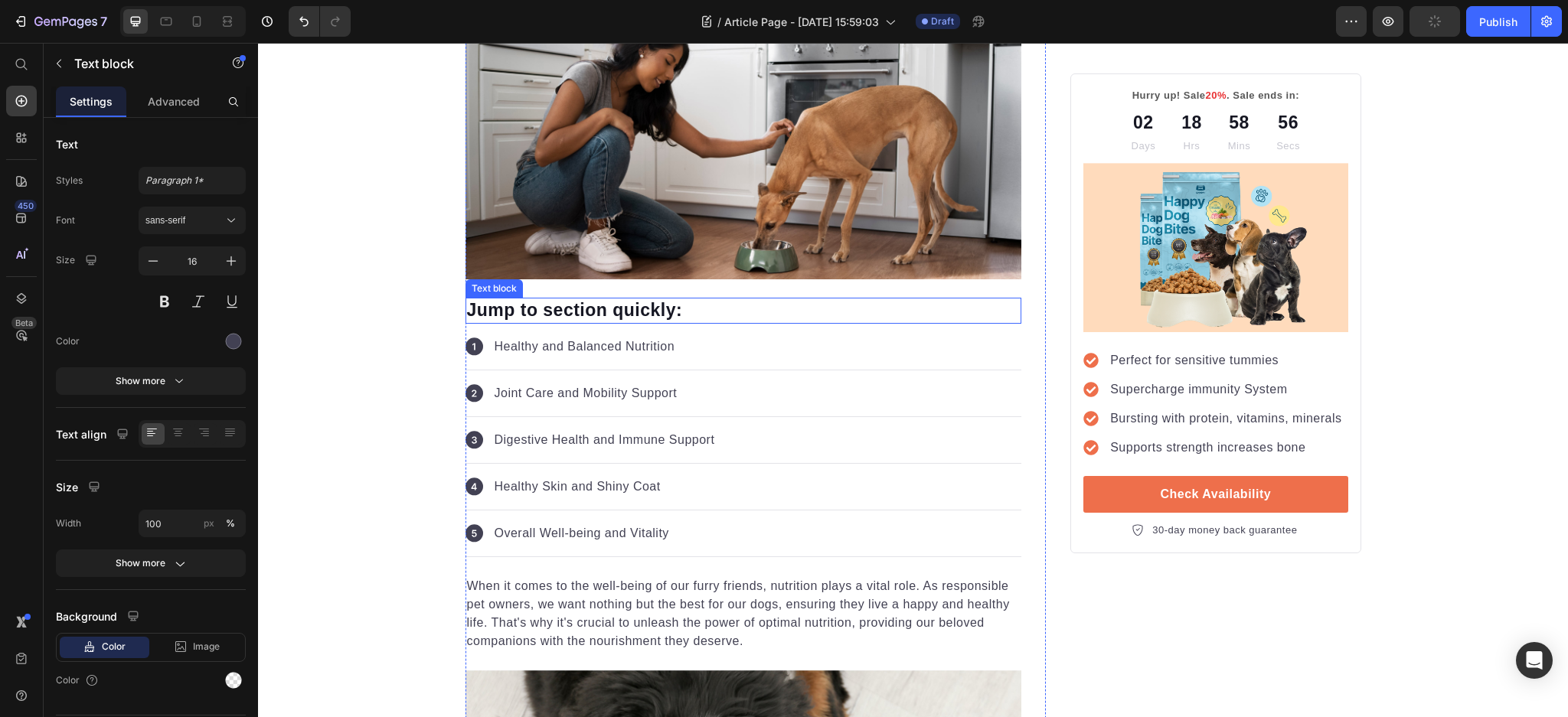 click on "Jump to section quickly:" at bounding box center [743, 311] 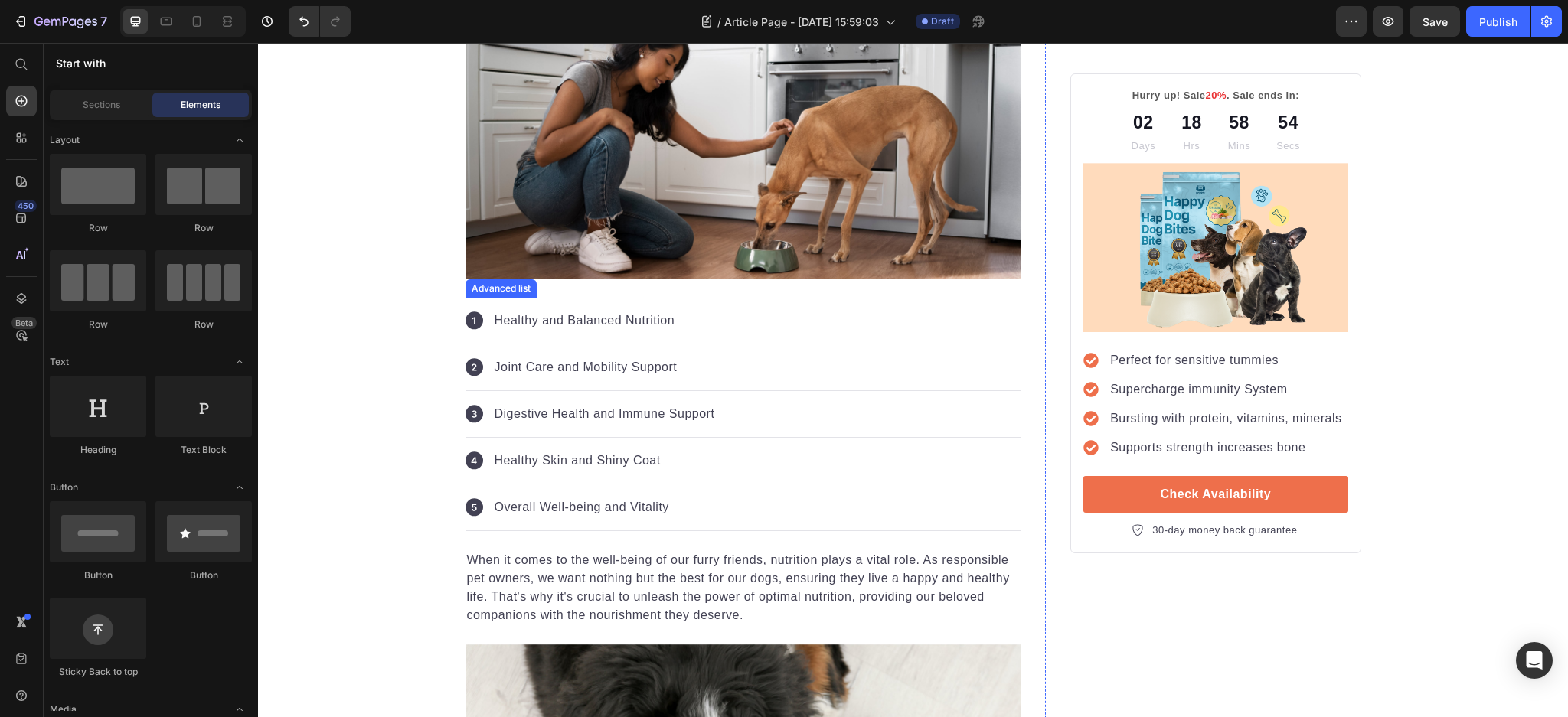 click on "Icon Healthy and Balanced Nutrition Text block" at bounding box center (743, 321) 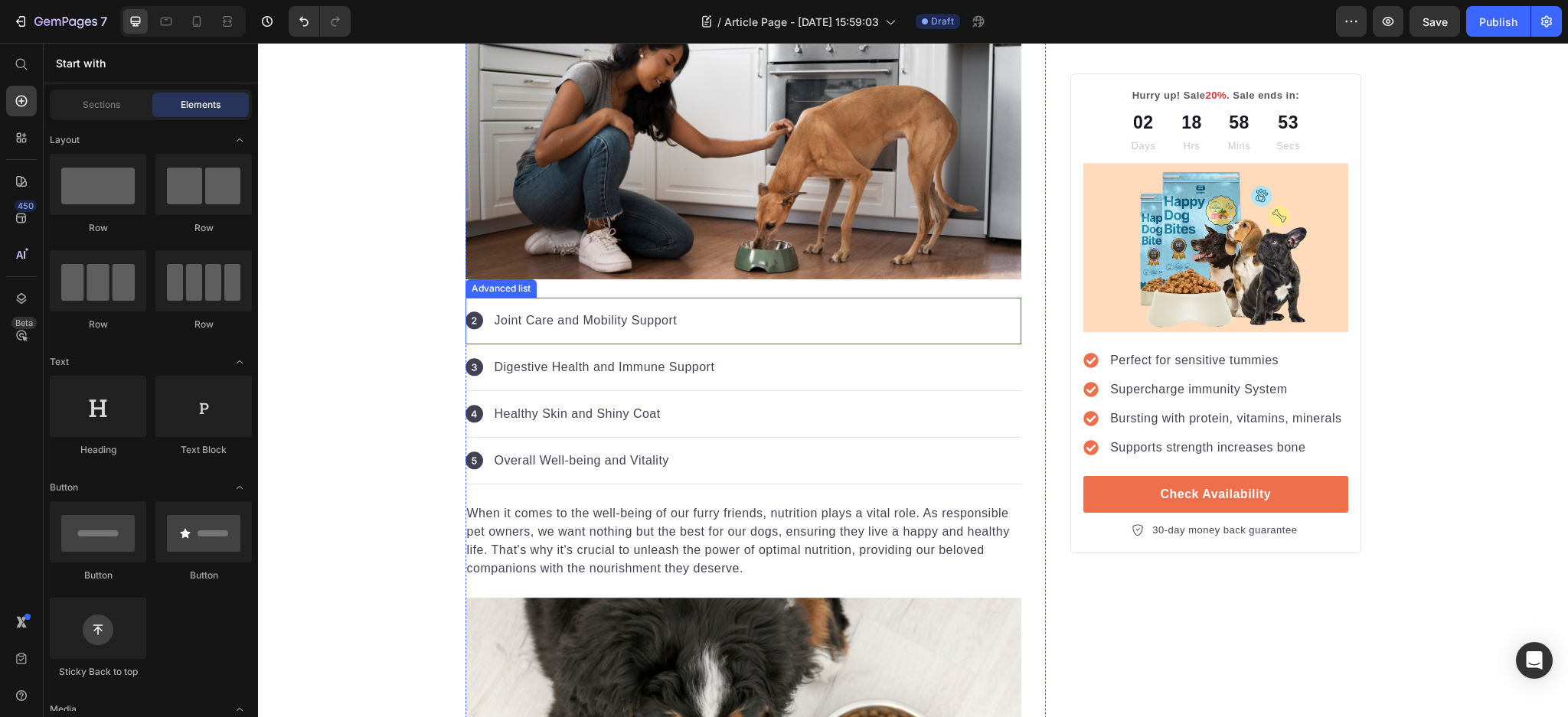 click on "Icon Joint Care and Mobility Support Text block" at bounding box center [743, 321] 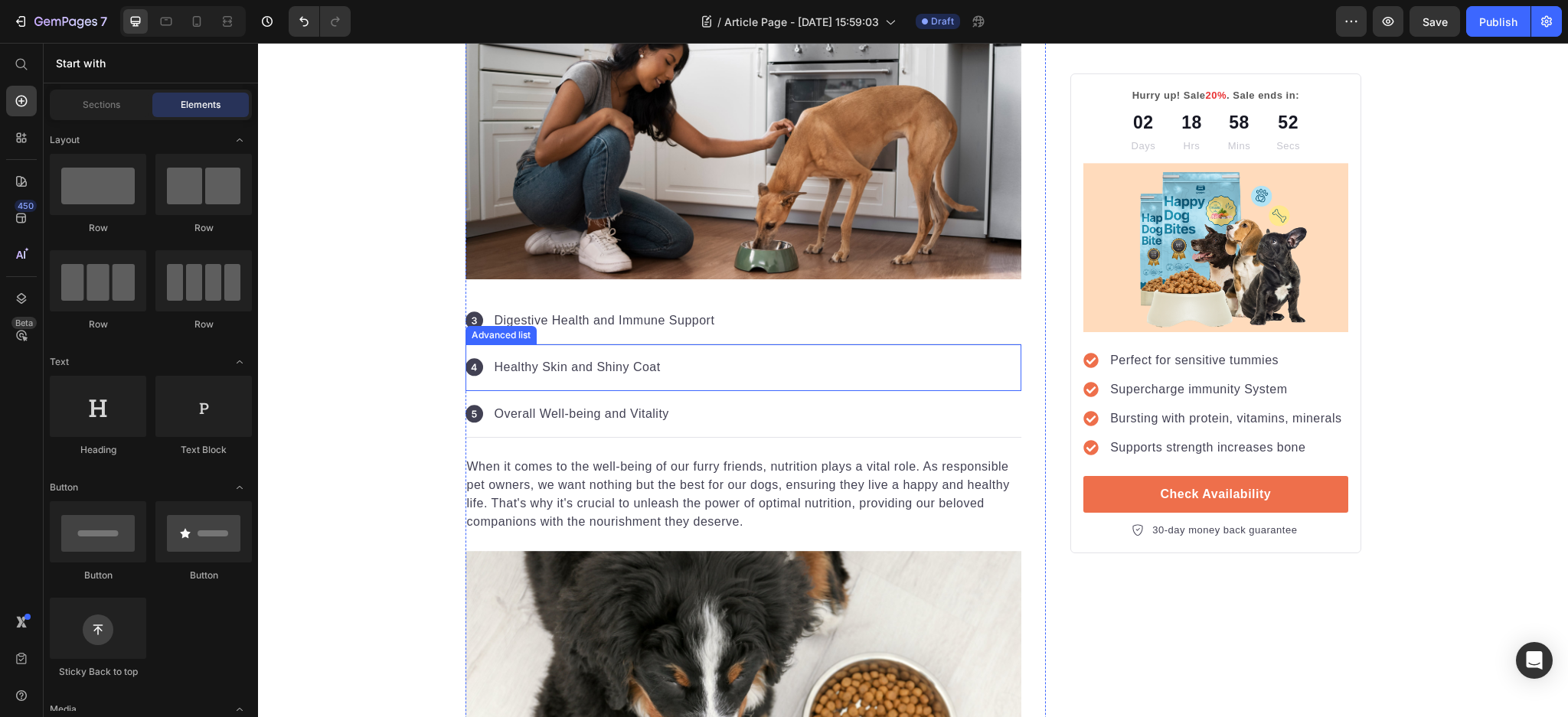 click on "Icon Digestive Health and Immune Support Text block" at bounding box center [743, 321] 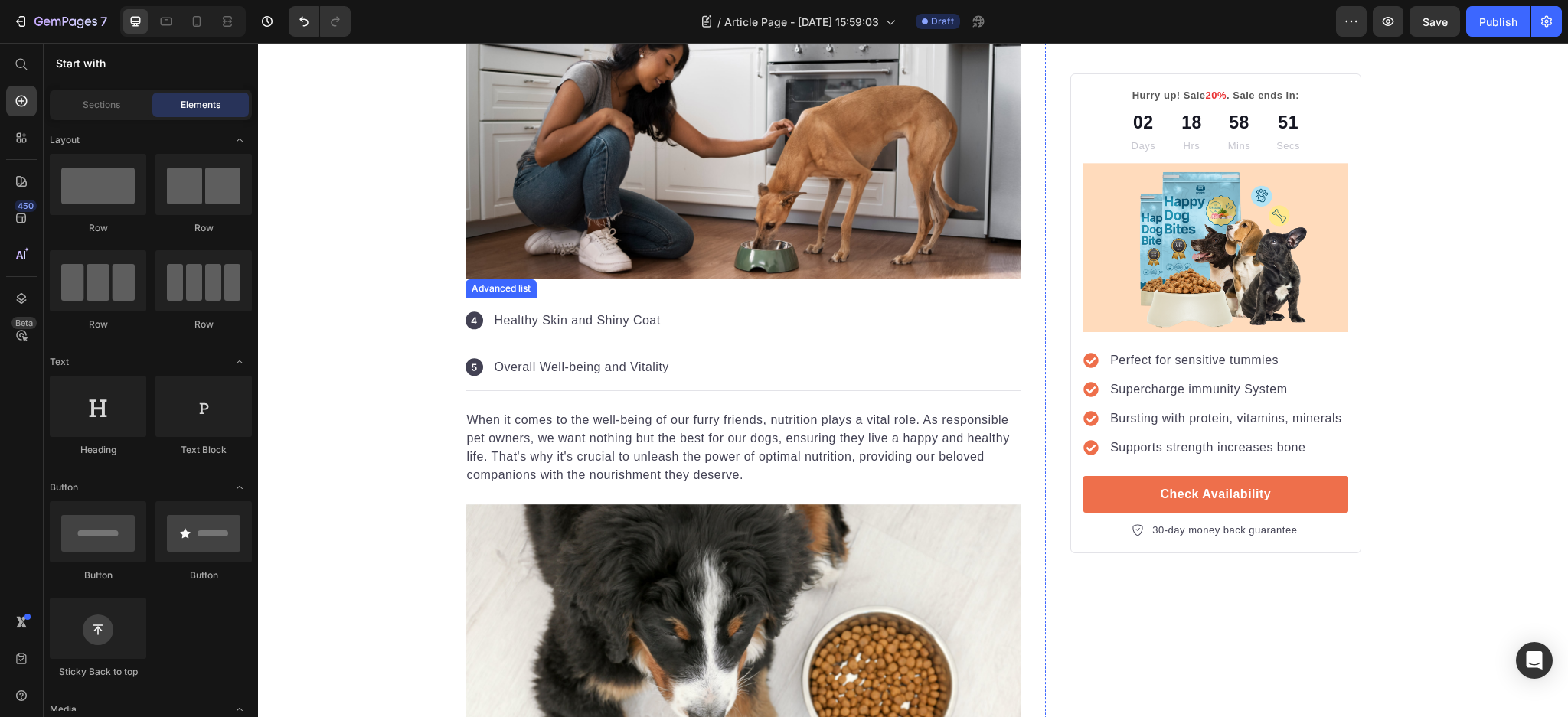 click on "Icon Healthy Skin and Shiny Coat Text block" at bounding box center [743, 321] 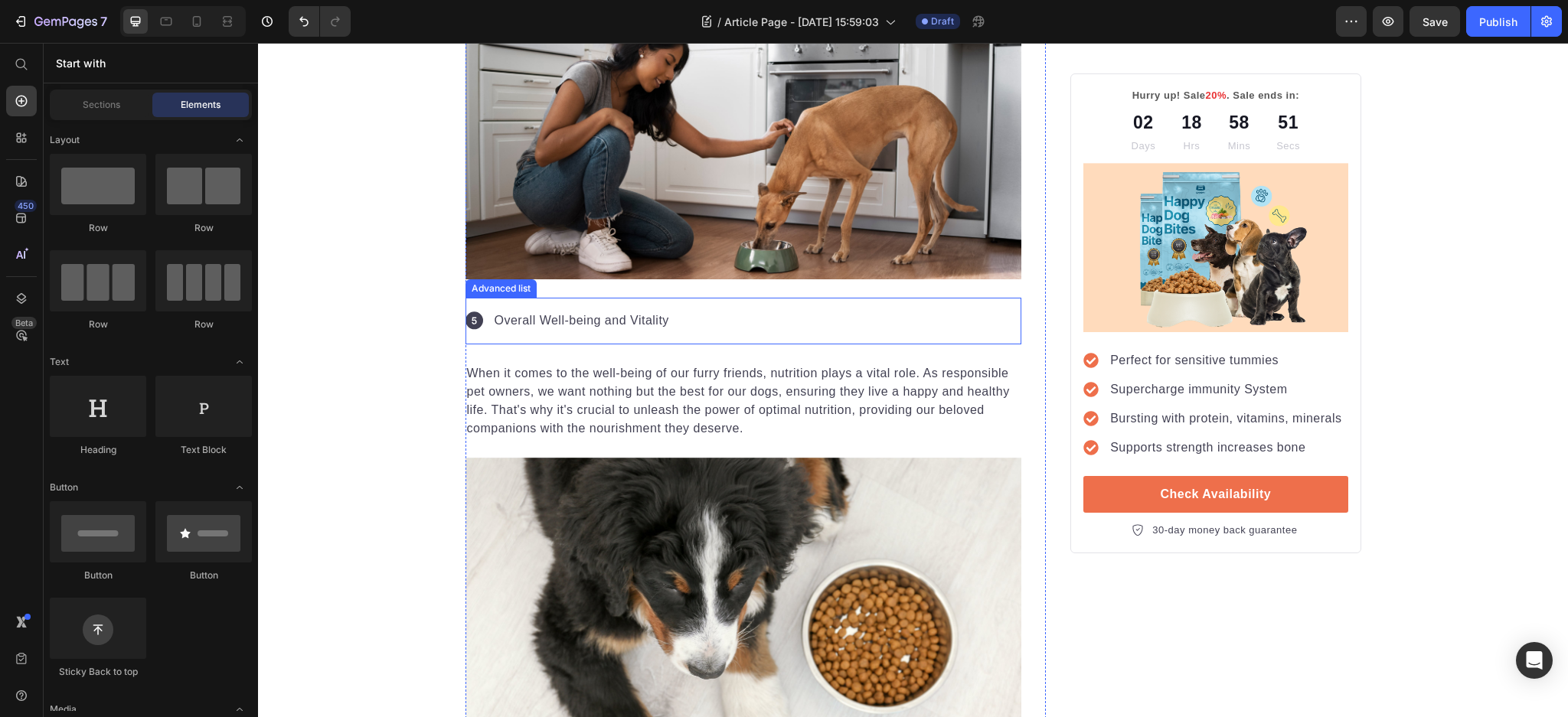 click on "Icon Overall Well-being and Vitality Text block" at bounding box center [743, 321] 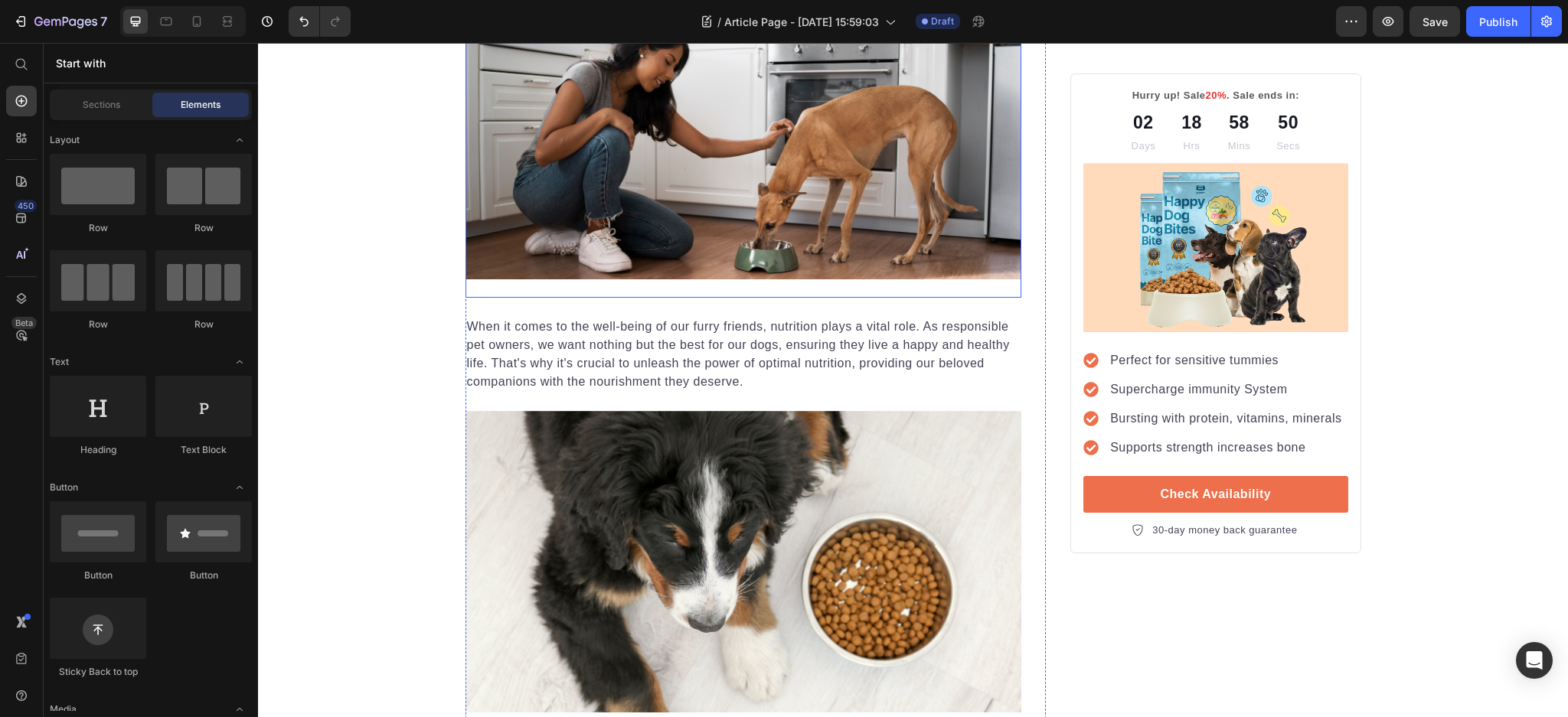 click at bounding box center (743, 145) 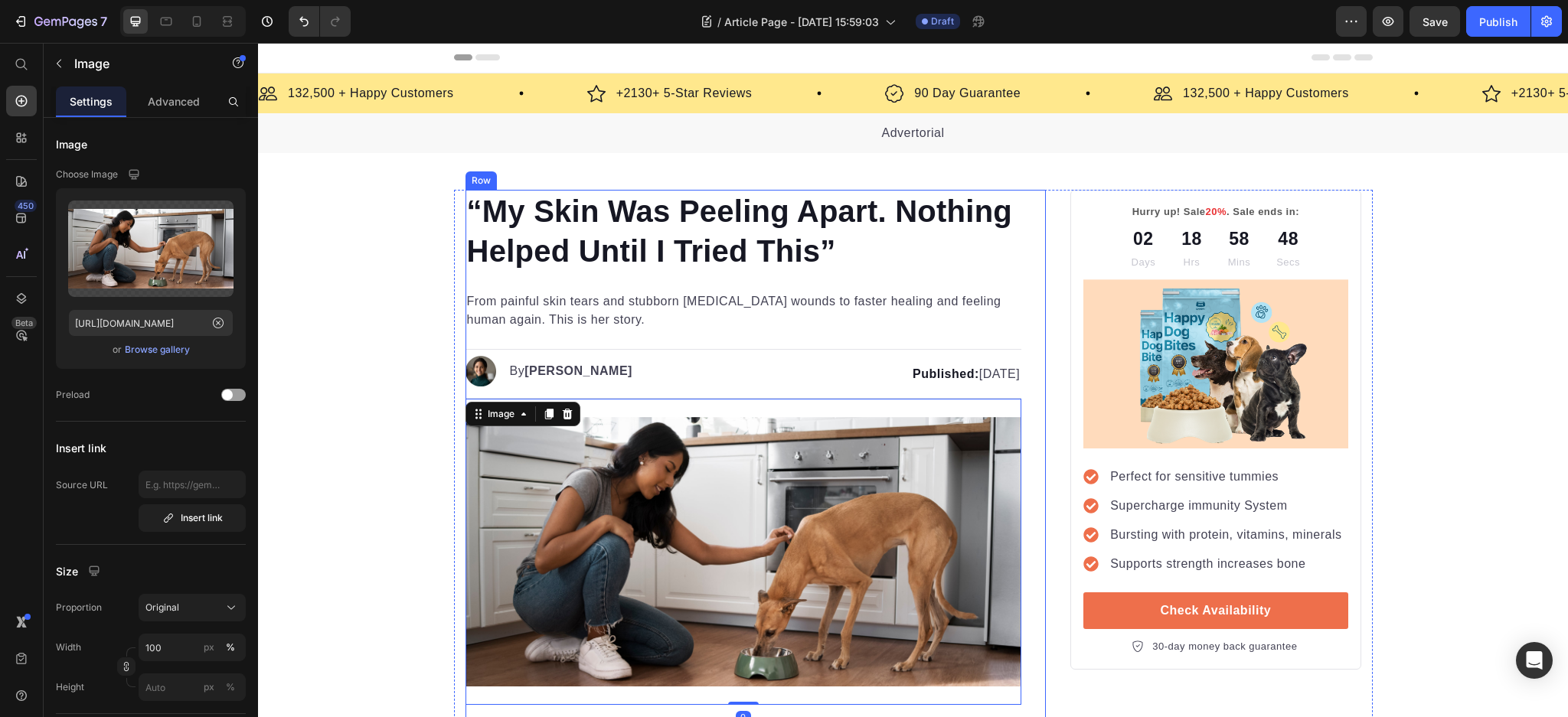 scroll, scrollTop: 0, scrollLeft: 0, axis: both 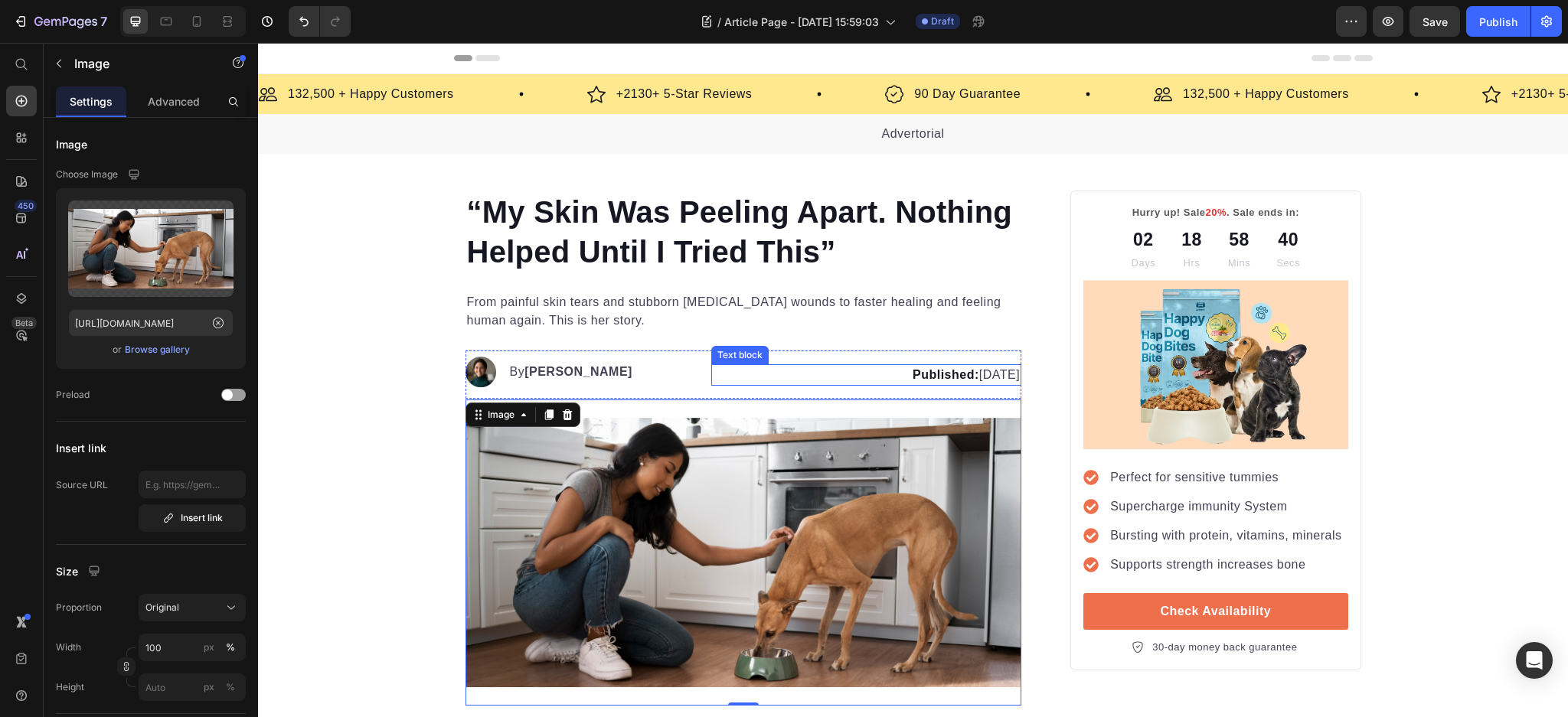 click on "Published:  [DATE]" at bounding box center [866, 375] 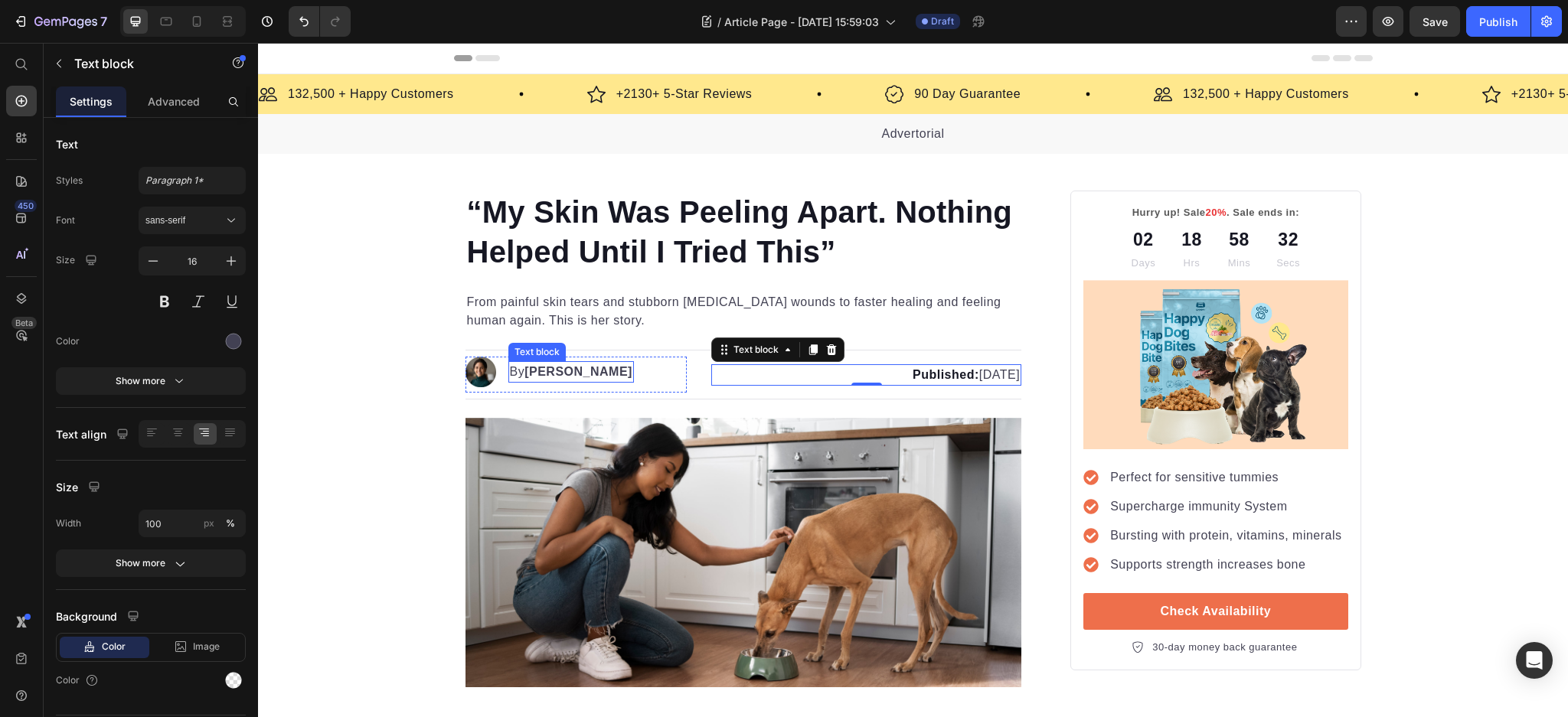 click on "By  [PERSON_NAME]" at bounding box center (571, 372) 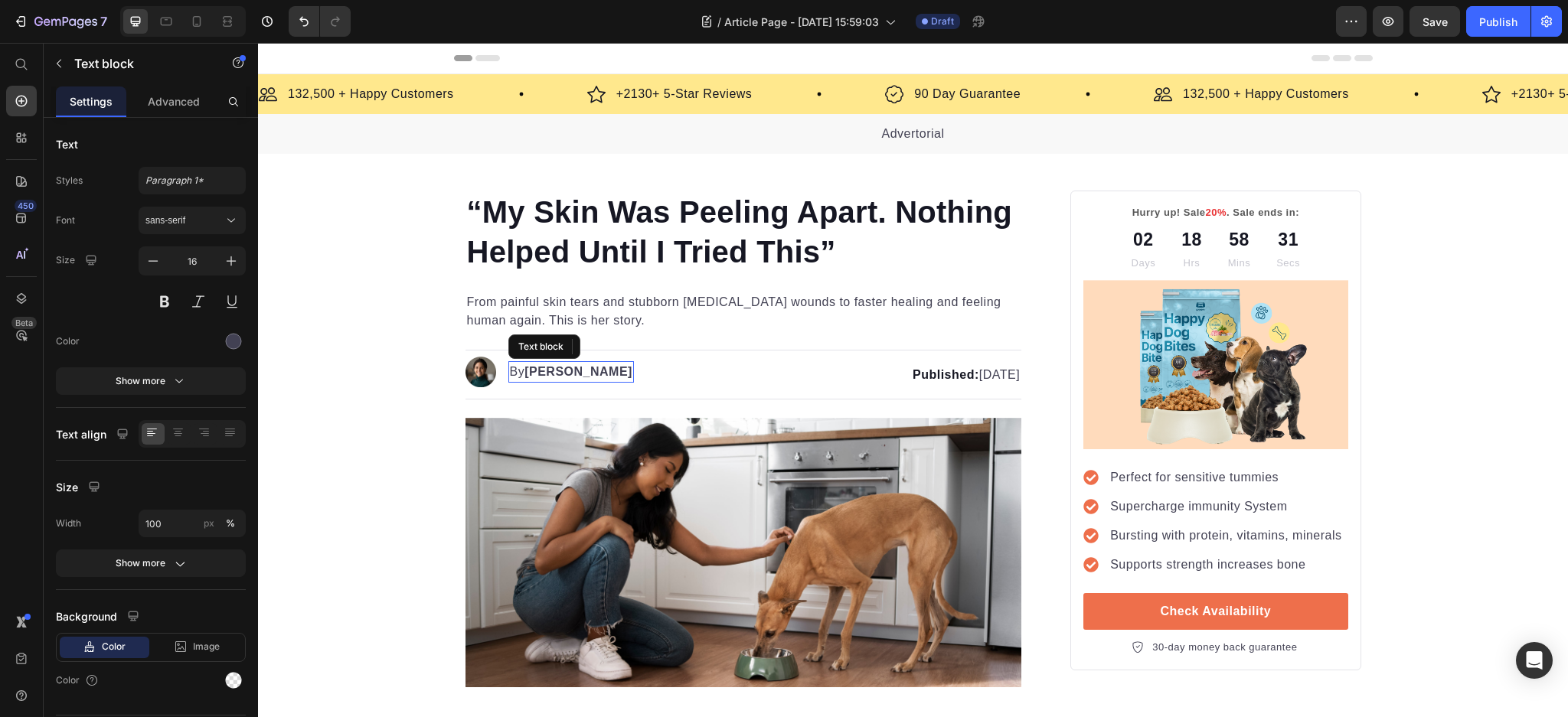 click on "By  [PERSON_NAME]" at bounding box center [571, 372] 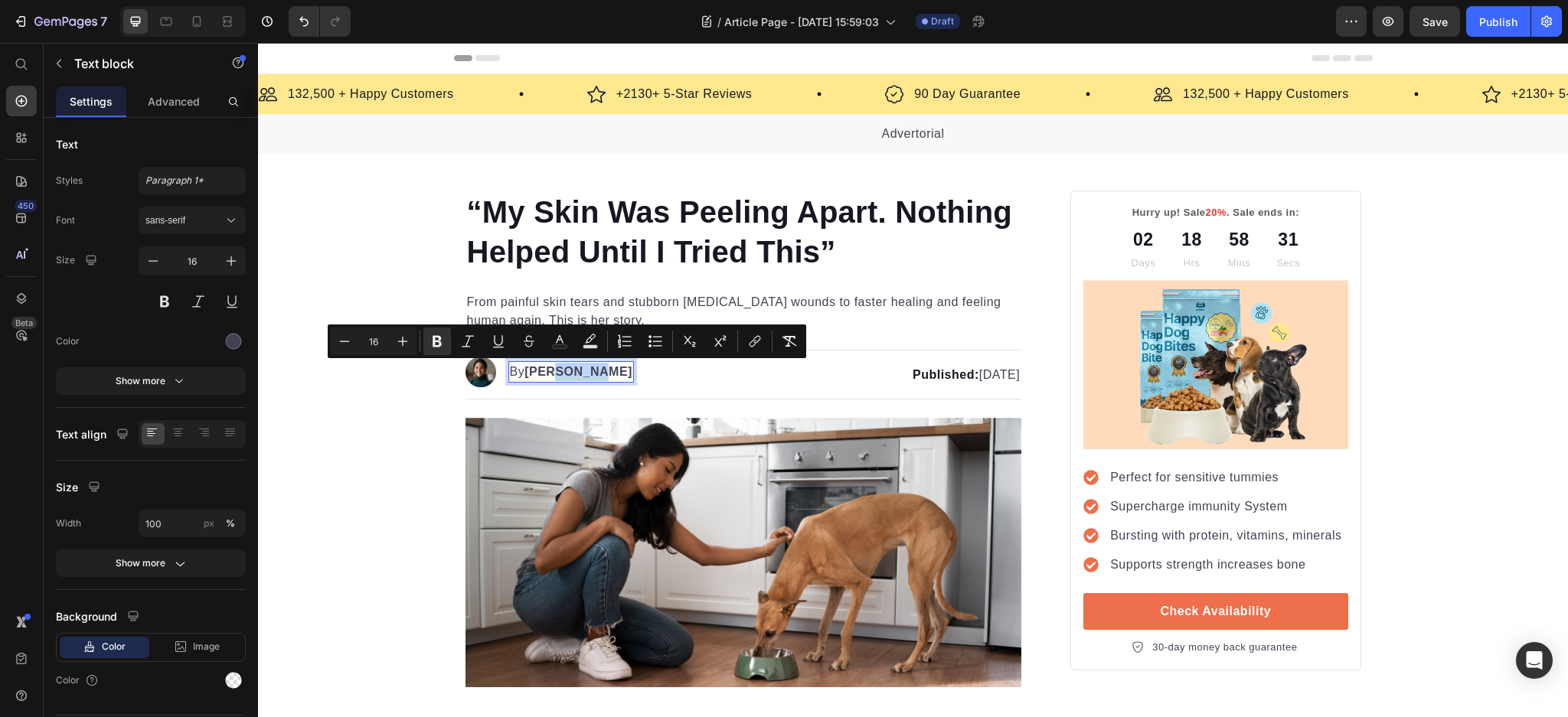 click on "[PERSON_NAME]" at bounding box center (578, 371) 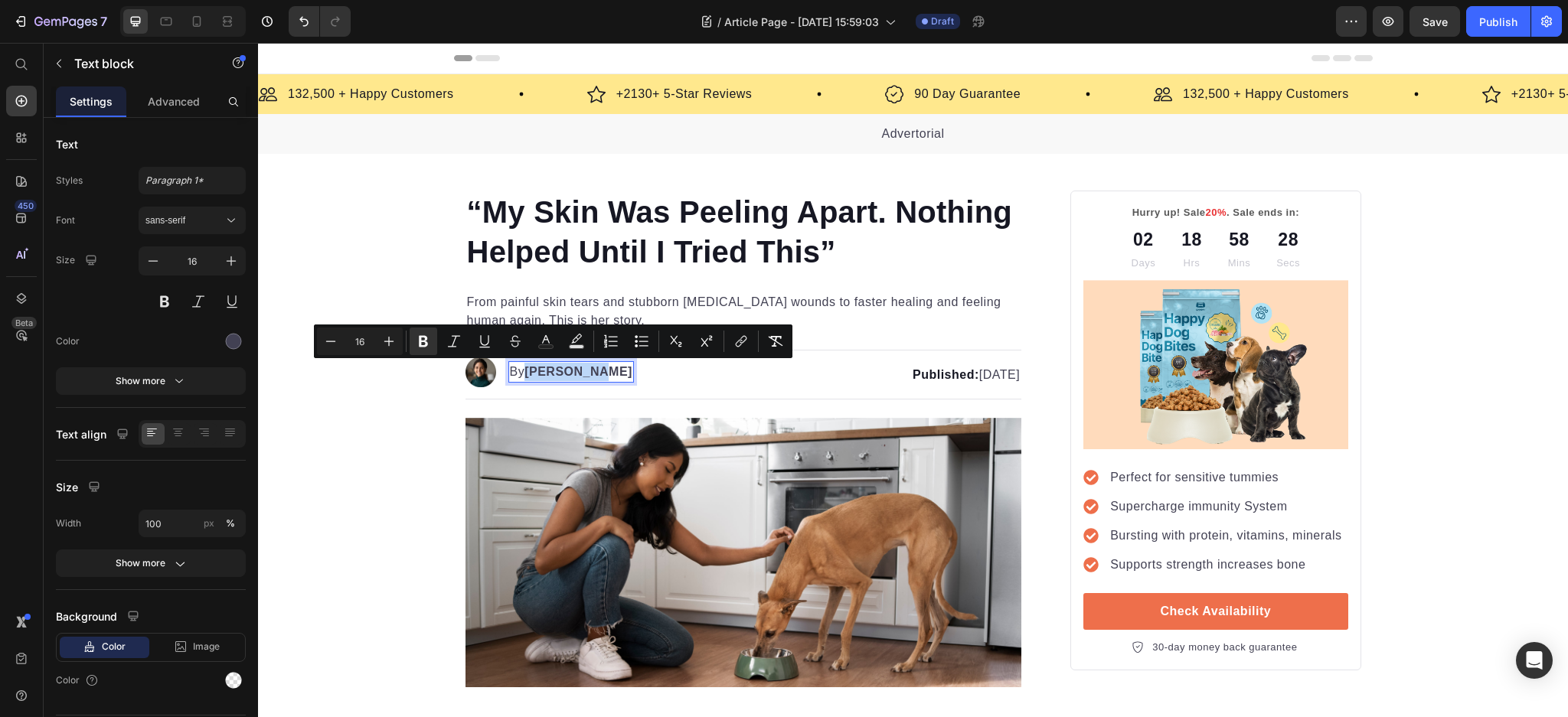 drag, startPoint x: 523, startPoint y: 370, endPoint x: 586, endPoint y: 370, distance: 63 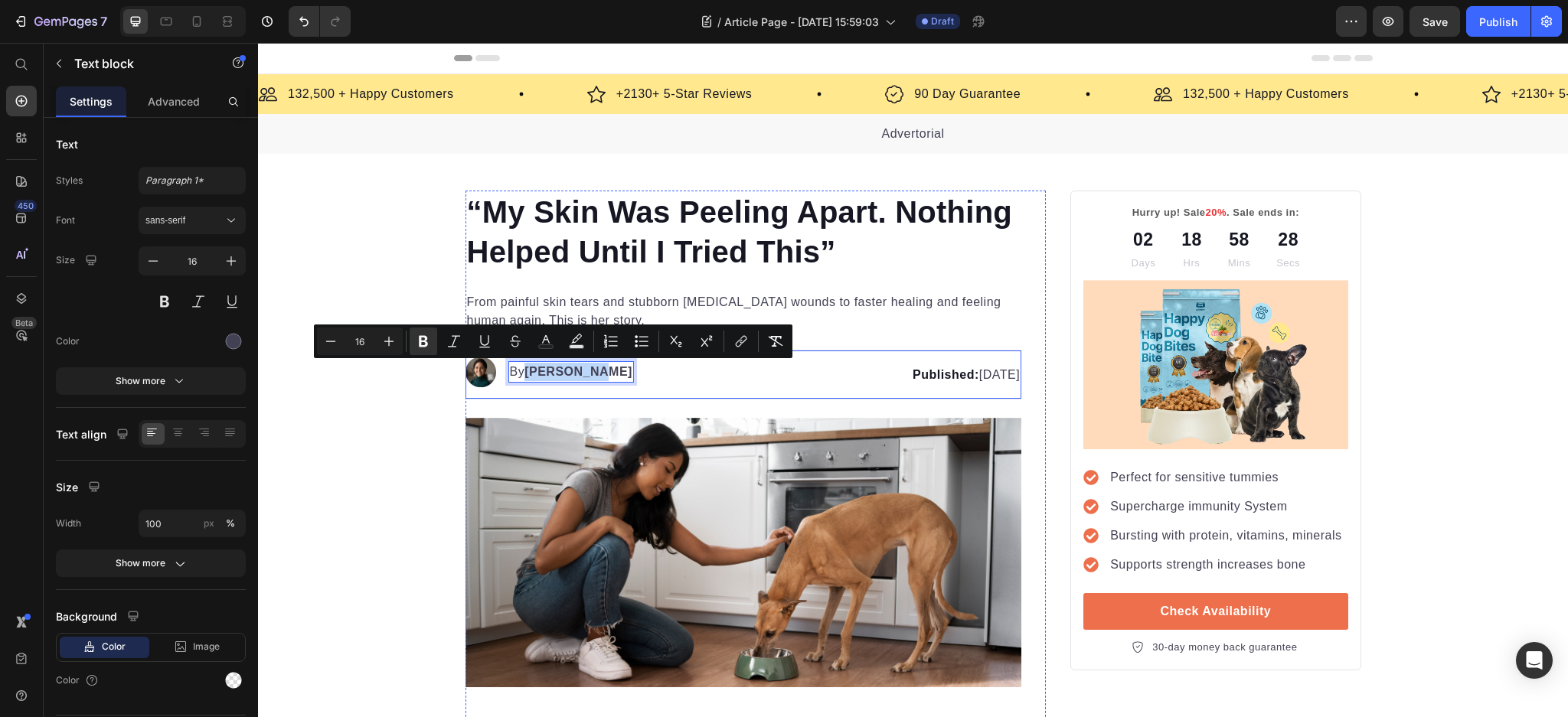 click on "Published:  [DATE] Text block" at bounding box center [866, 374] 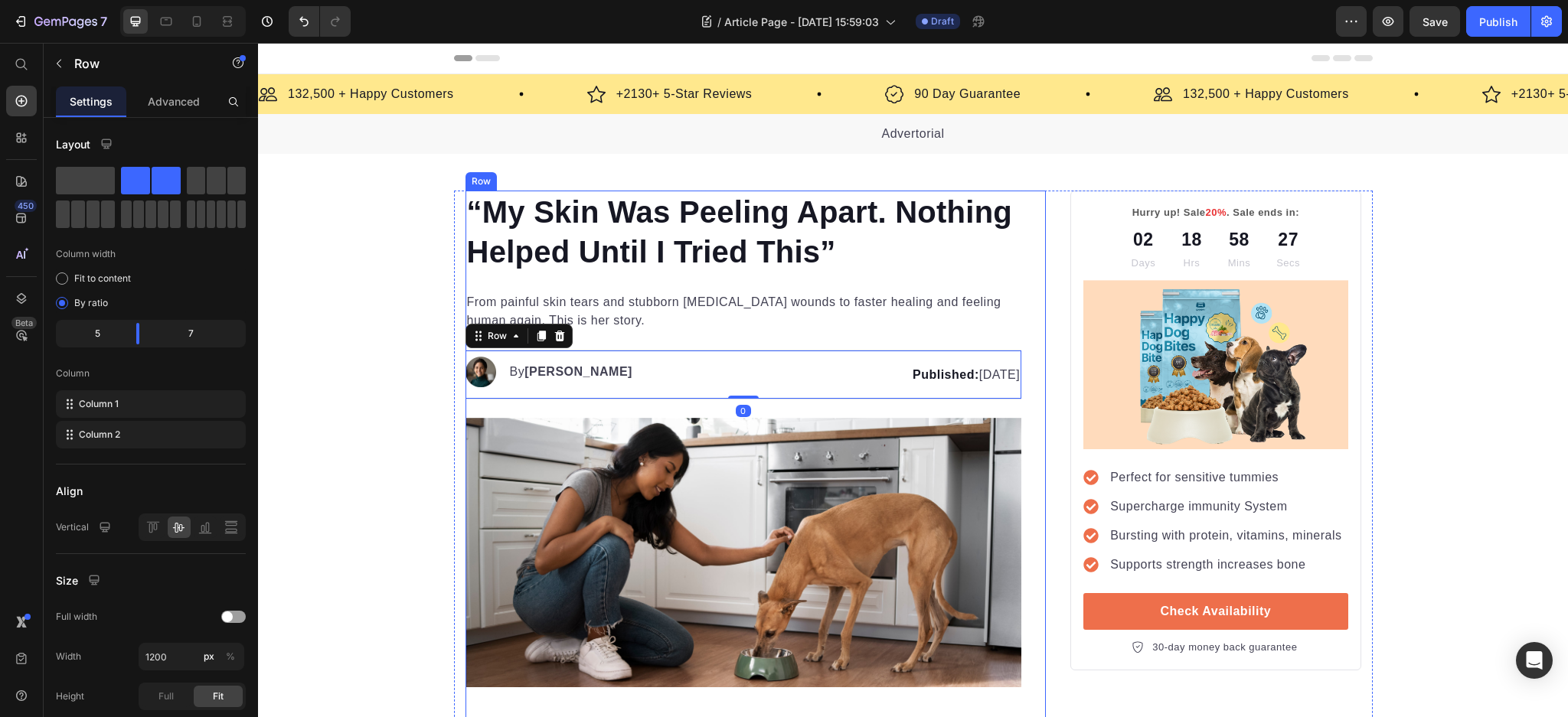 click on "“My Skin Was Peeling Apart. Nothing Helped Until I Tried This” Heading From painful skin tears and stubborn [MEDICAL_DATA] wounds to faster healing and feeling human again. This is her story. Text block Image By  [PERSON_NAME] Text block Advanced list Published:  [DATE] Text block Row   0 Image When it comes to the well-being of our furry friends, nutrition plays a vital role. As responsible pet owners, we want nothing but the best for our dogs, ensuring they live a happy and healthy life. That's why it's crucial to unleash the power of optimal nutrition, providing our beloved companions with the nourishment they deserve. Text block Image Healthy and Balanced Nutrition Heading  Vitamins and minerals play crucial roles in various bodily functions, including [MEDICAL_DATA], immune function, and cognitive development.     Maintaining a healthy weight is equally important for your dog's well-being.       Text block Start baking doggy delights Button Image Bone and Joint Support Text block Text block" at bounding box center [756, 2416] 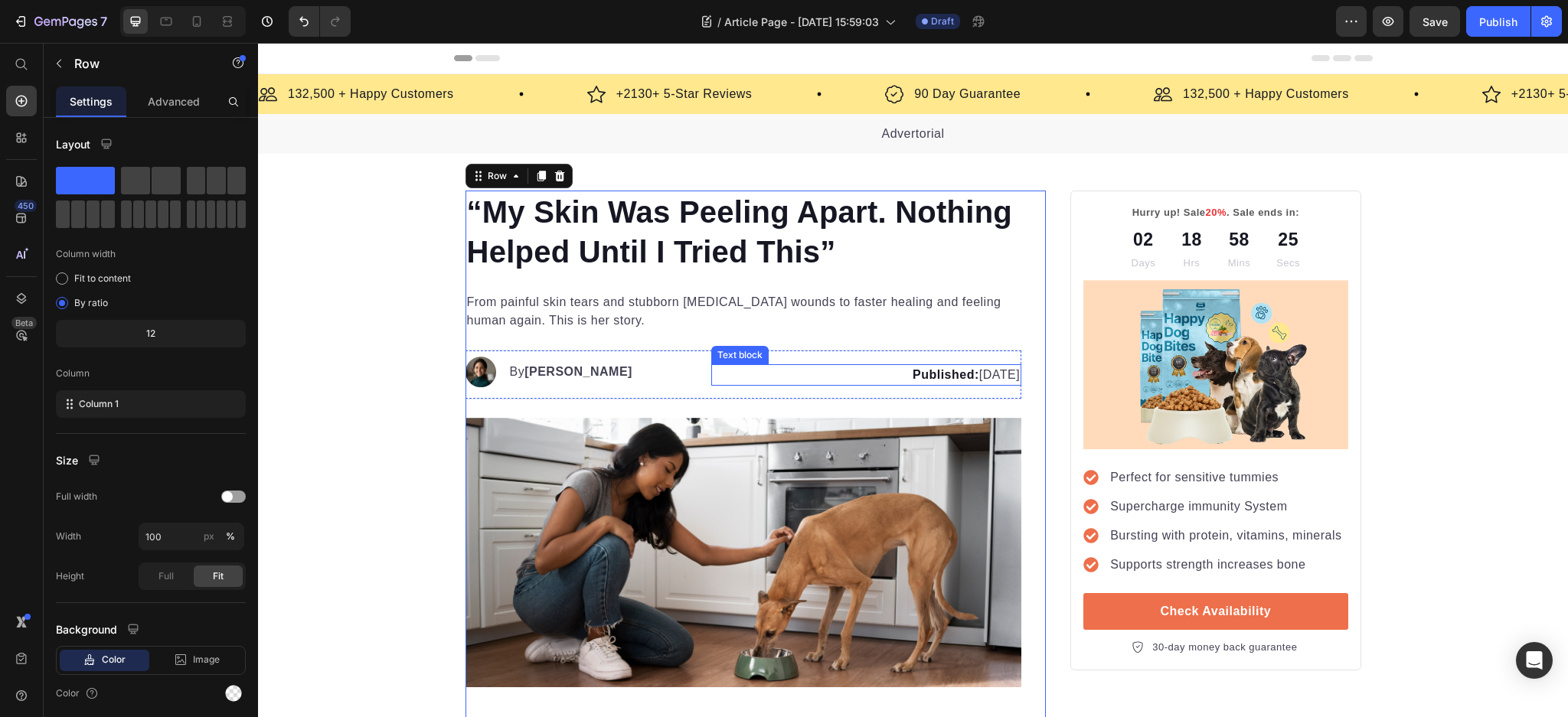 drag, startPoint x: 714, startPoint y: 367, endPoint x: 726, endPoint y: 381, distance: 18.43909 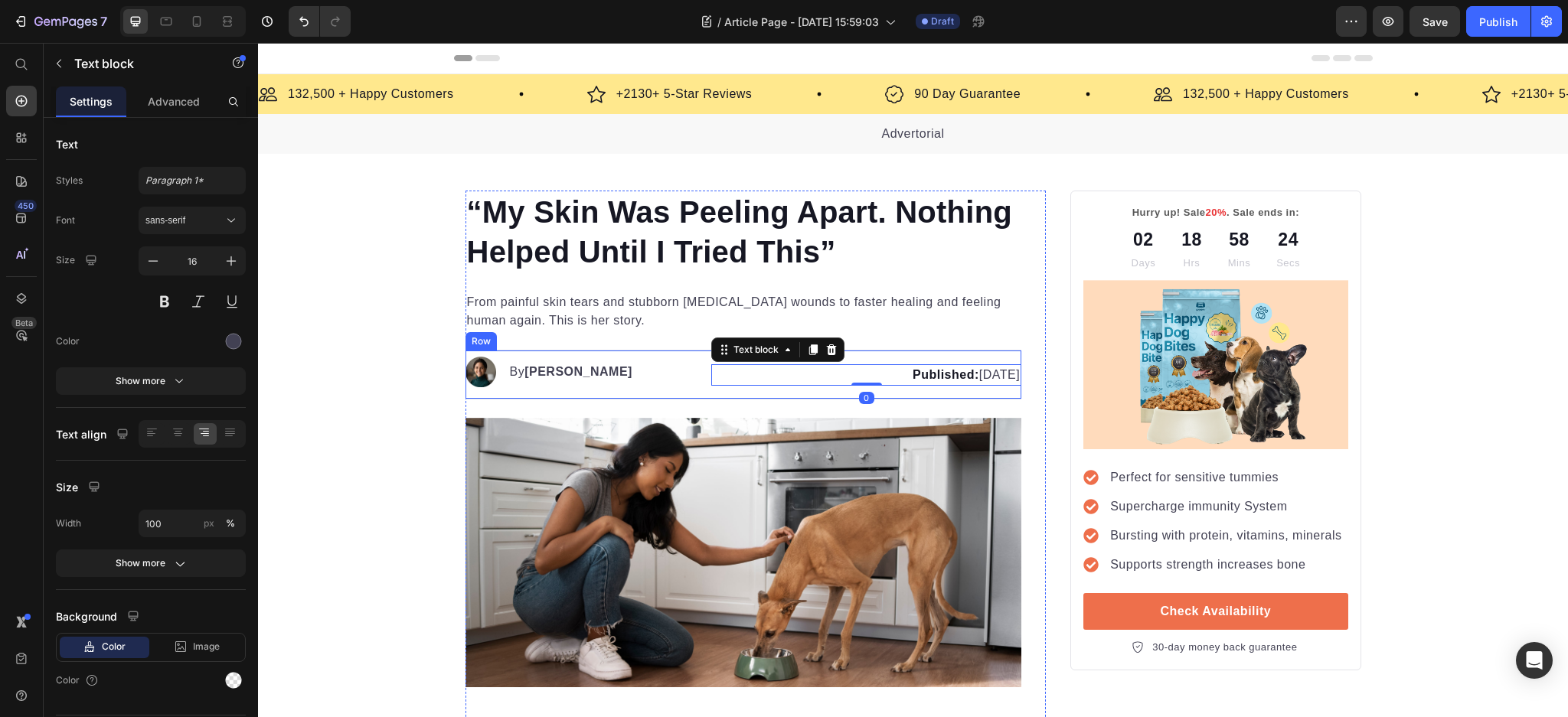 click on "Image By  [PERSON_NAME] Text block Advanced list Published:  [DATE] Text block   0 Row" at bounding box center (743, 374) 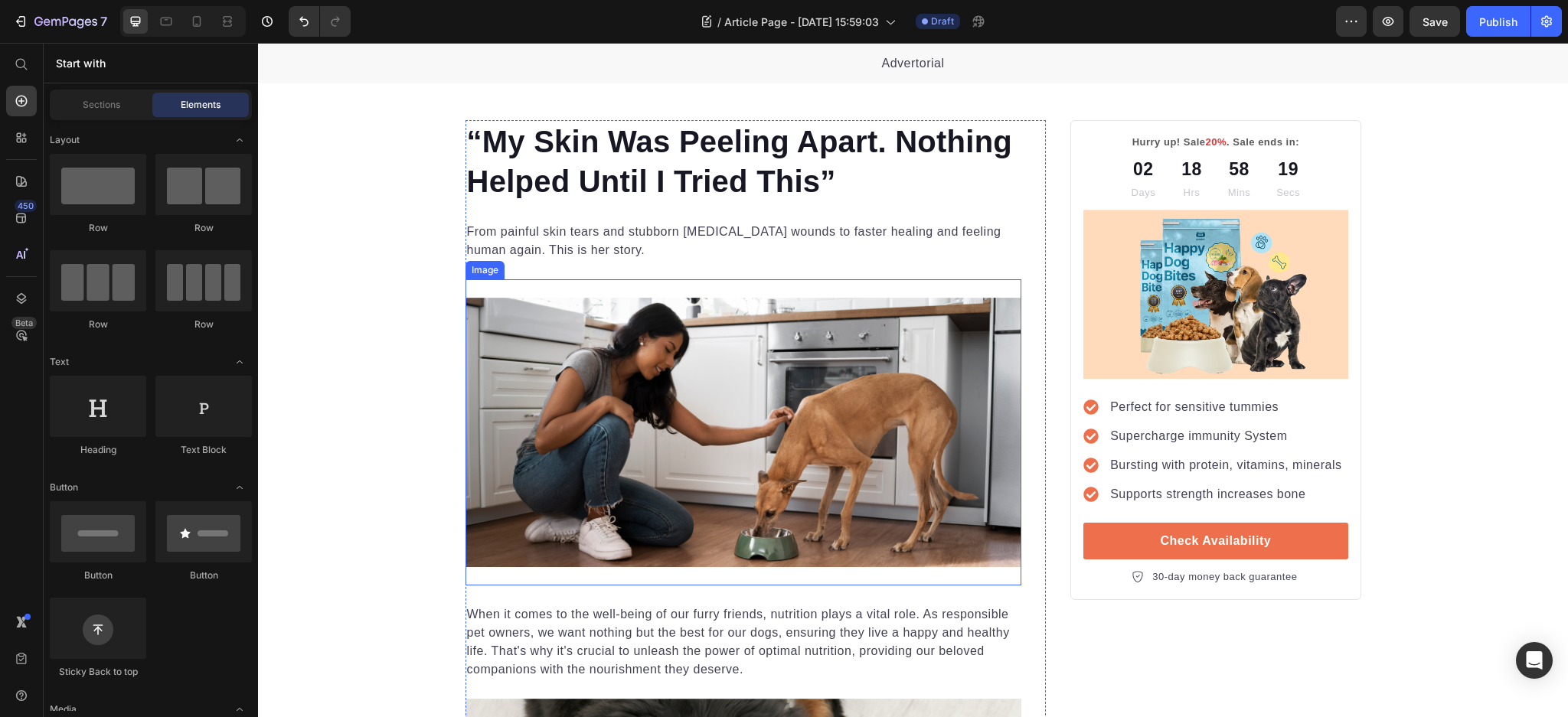 scroll, scrollTop: 204, scrollLeft: 0, axis: vertical 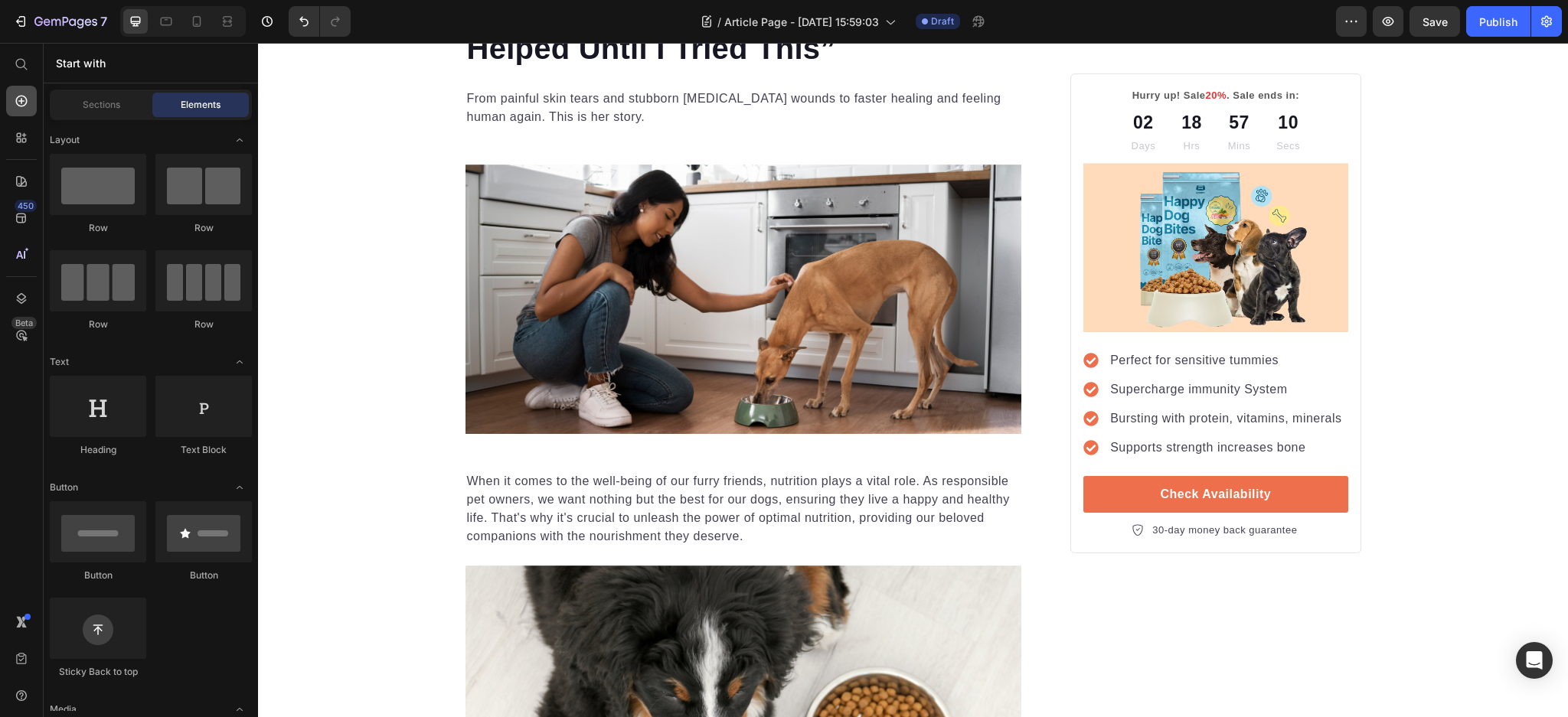 click 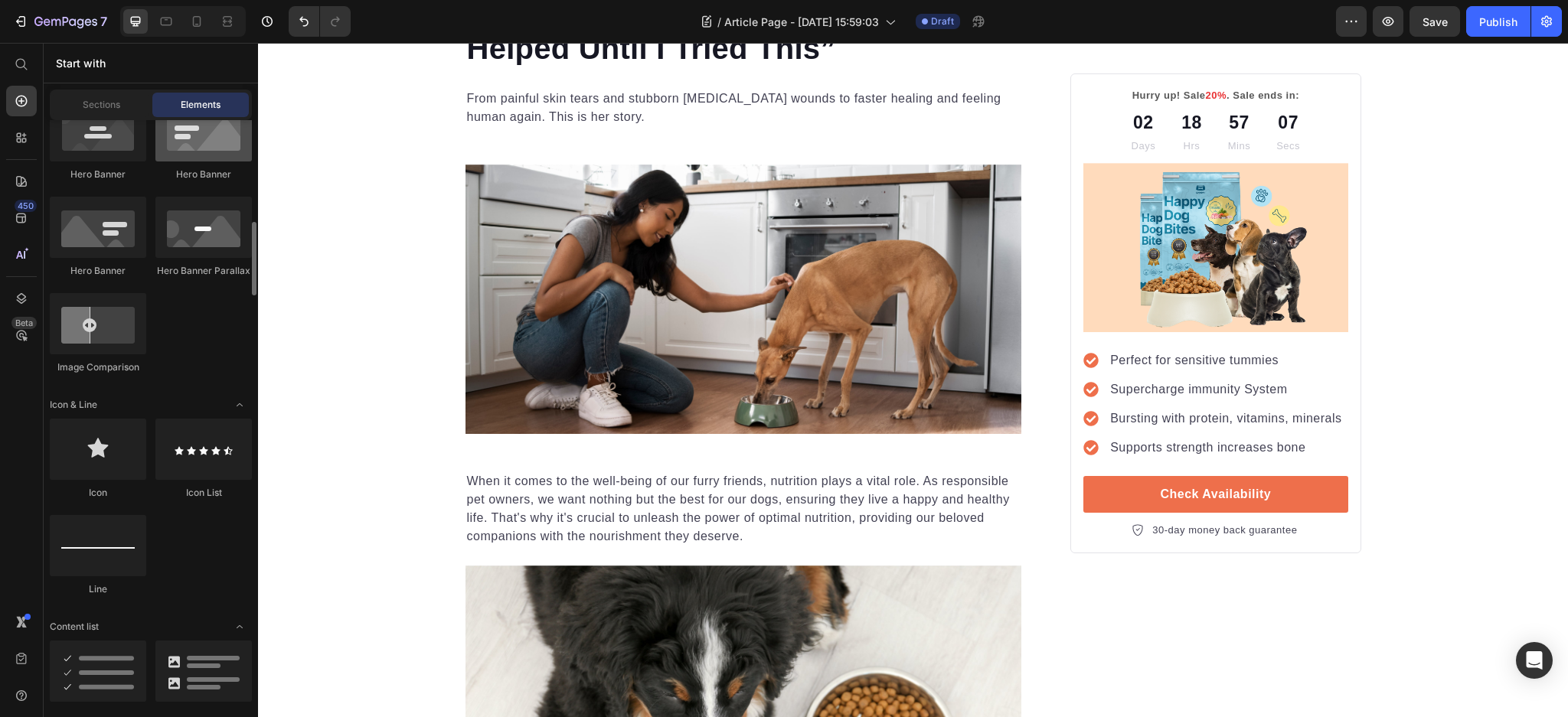 scroll, scrollTop: 510, scrollLeft: 0, axis: vertical 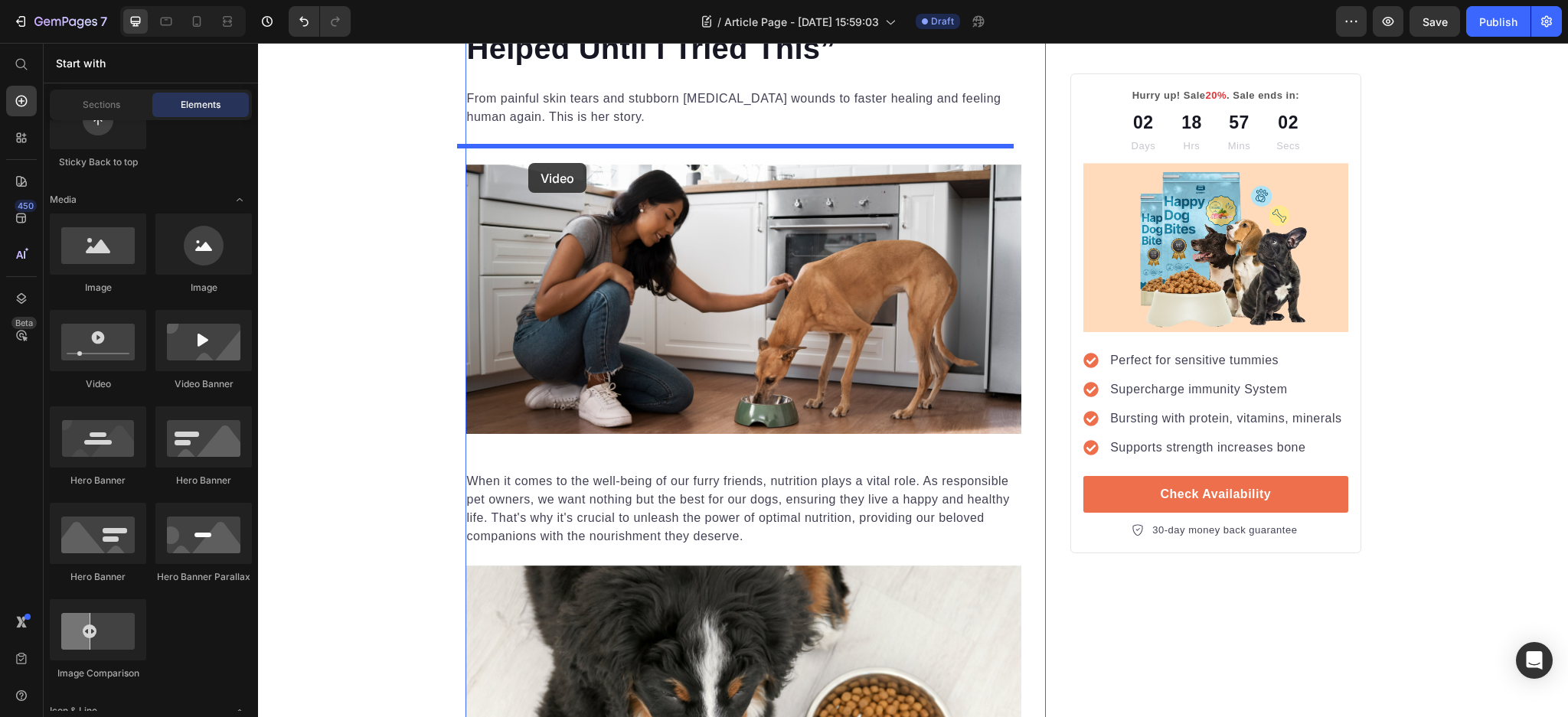 drag, startPoint x: 342, startPoint y: 399, endPoint x: 528, endPoint y: 163, distance: 300.48627 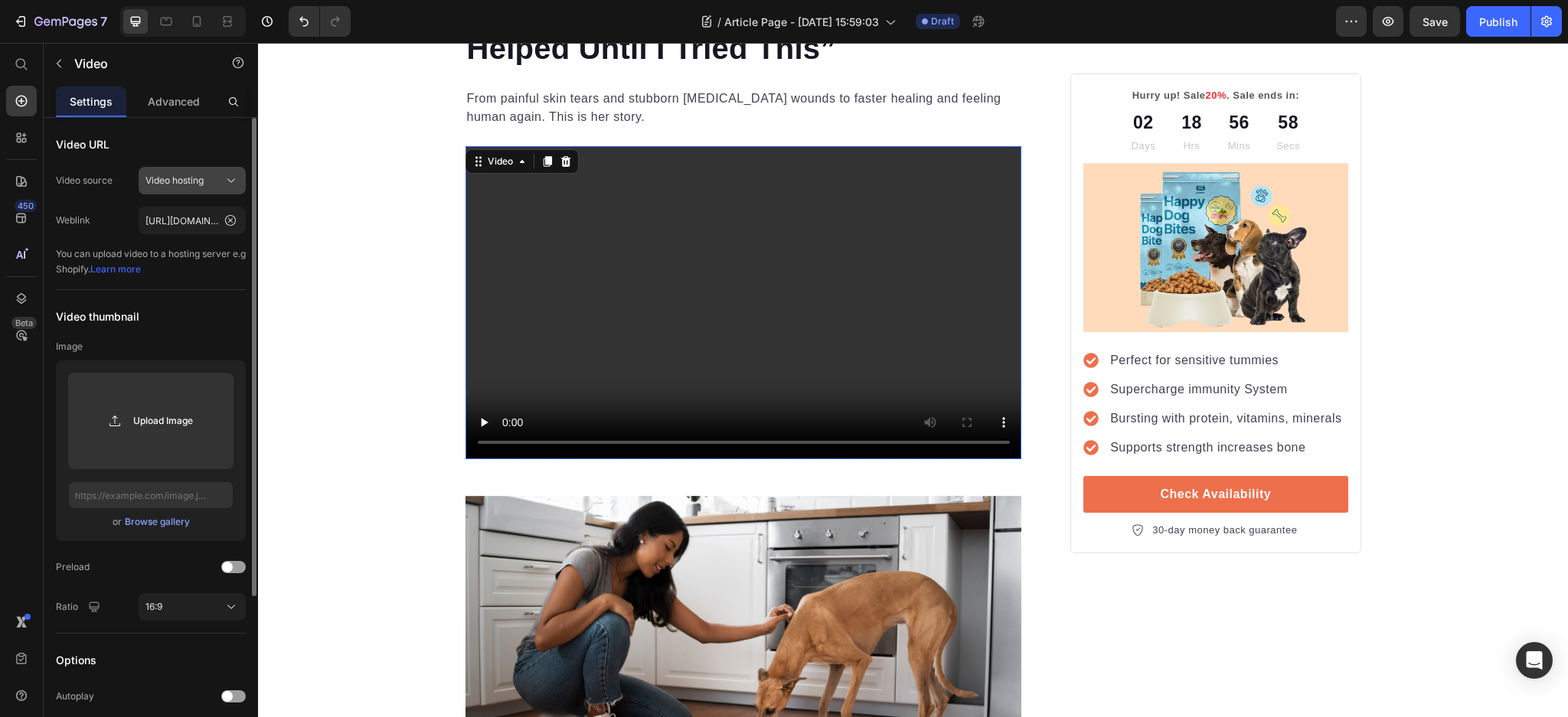 click on "Video hosting" at bounding box center [175, 181] 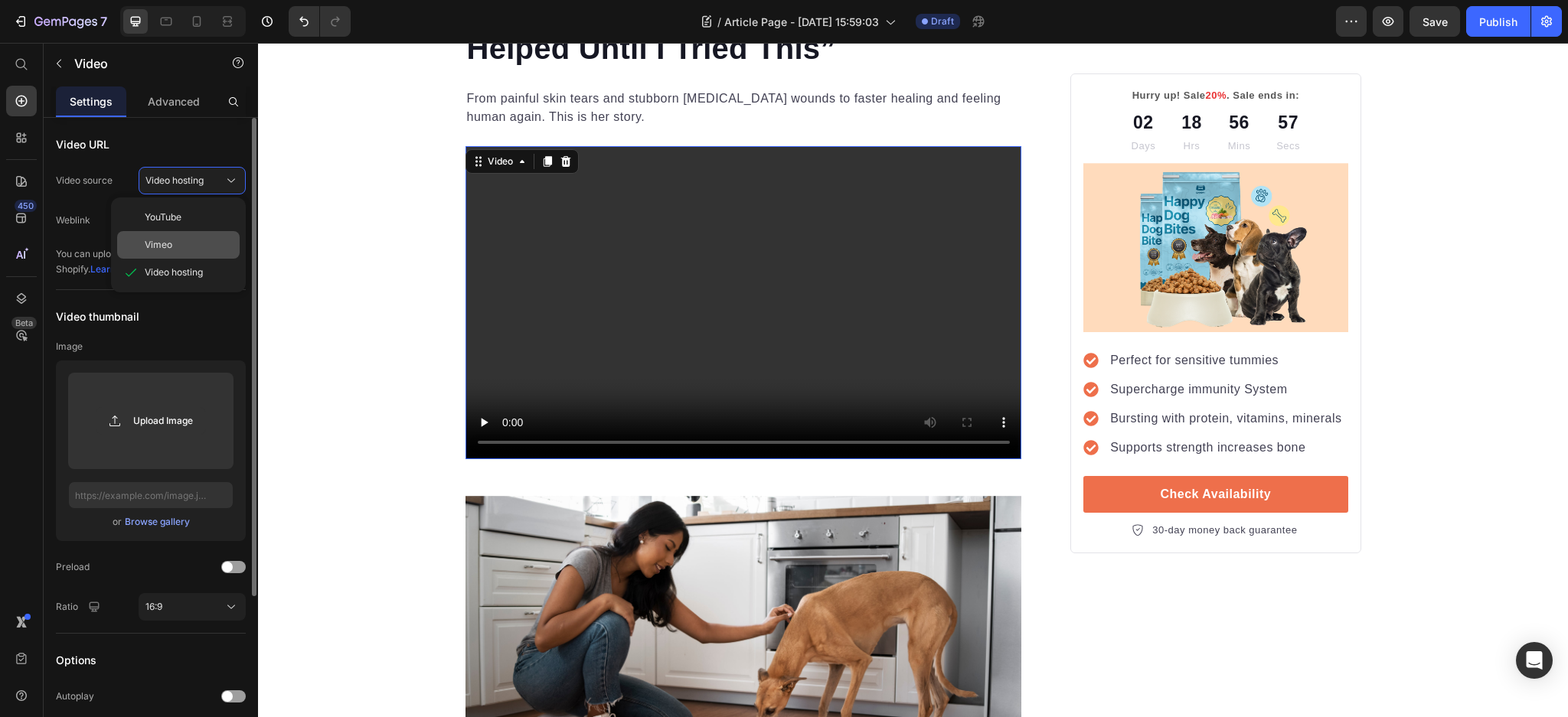 click on "Vimeo" at bounding box center (189, 245) 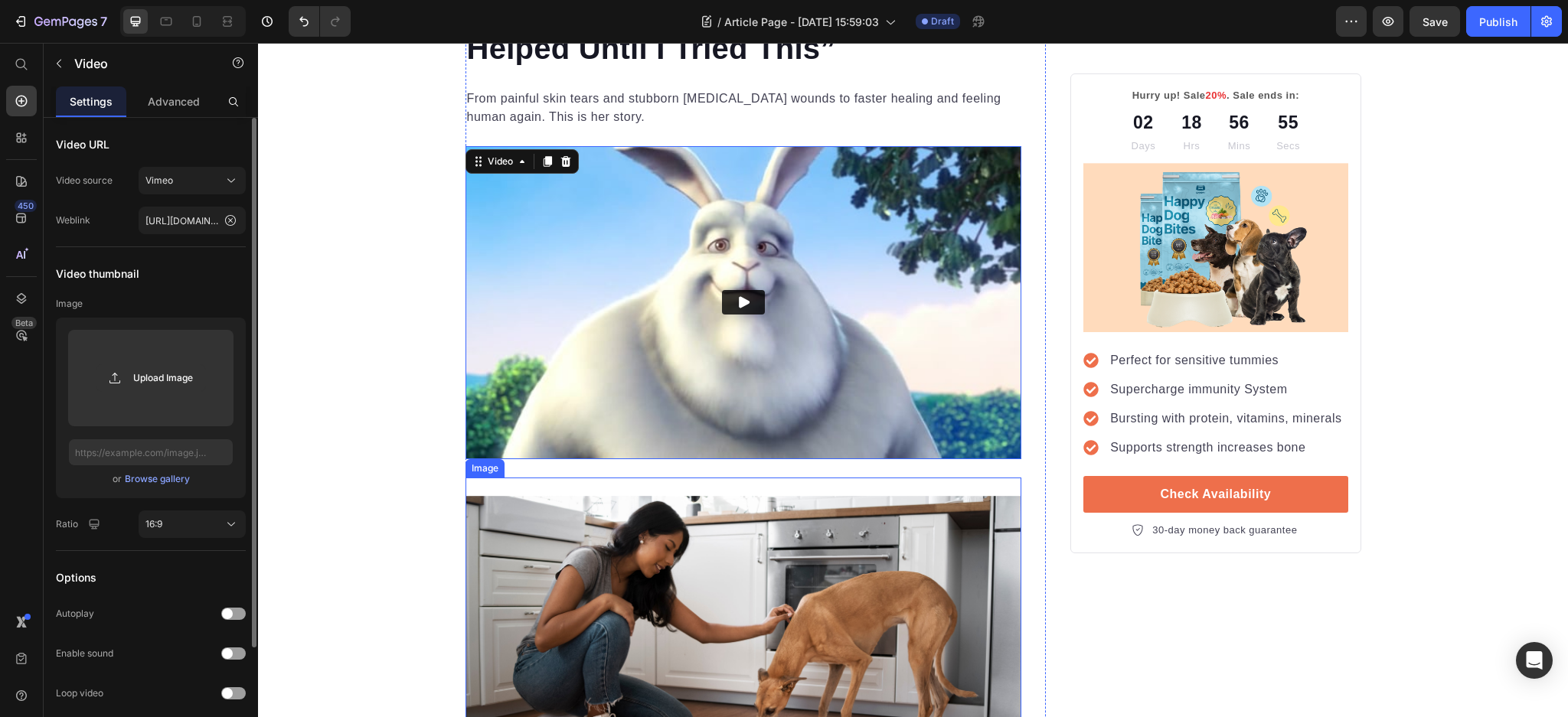 click at bounding box center (743, 631) 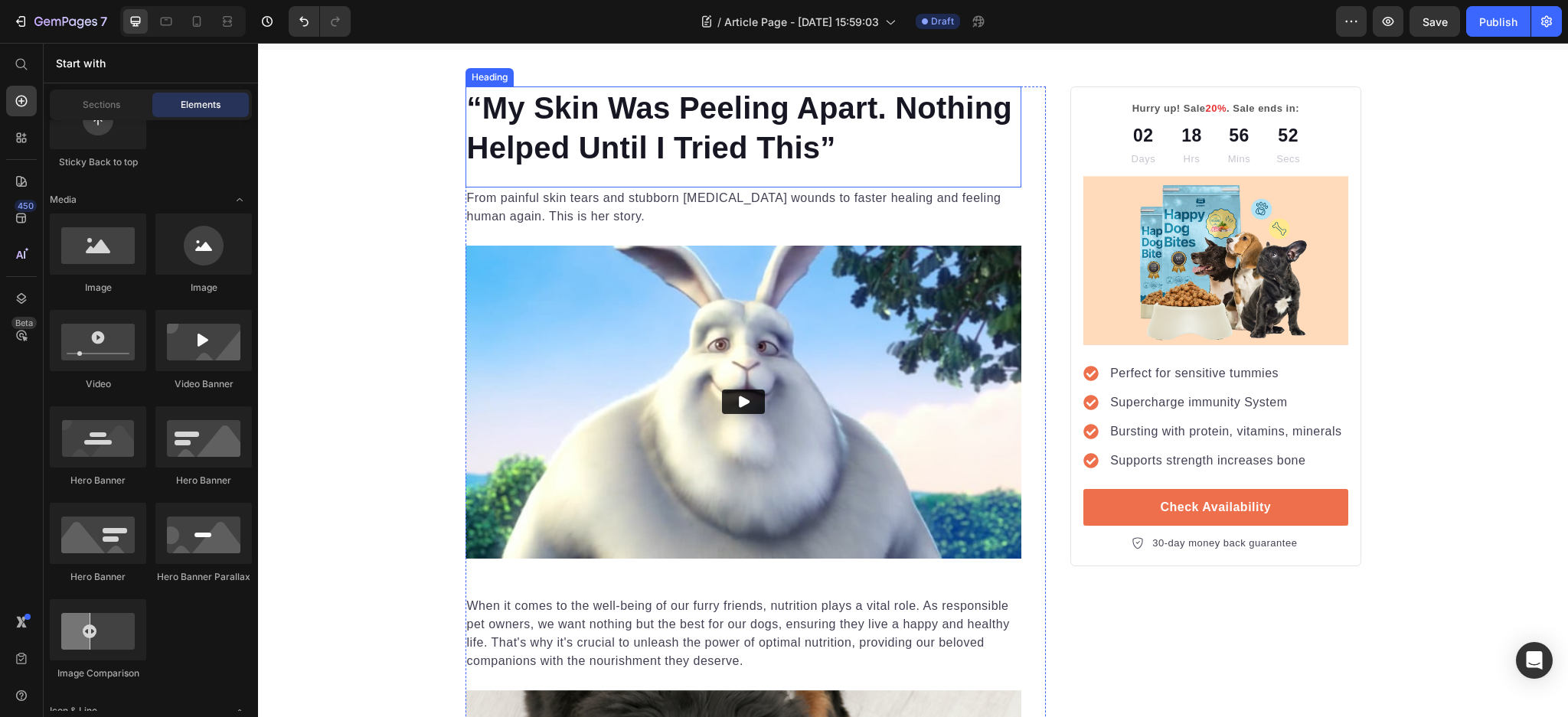scroll, scrollTop: 102, scrollLeft: 0, axis: vertical 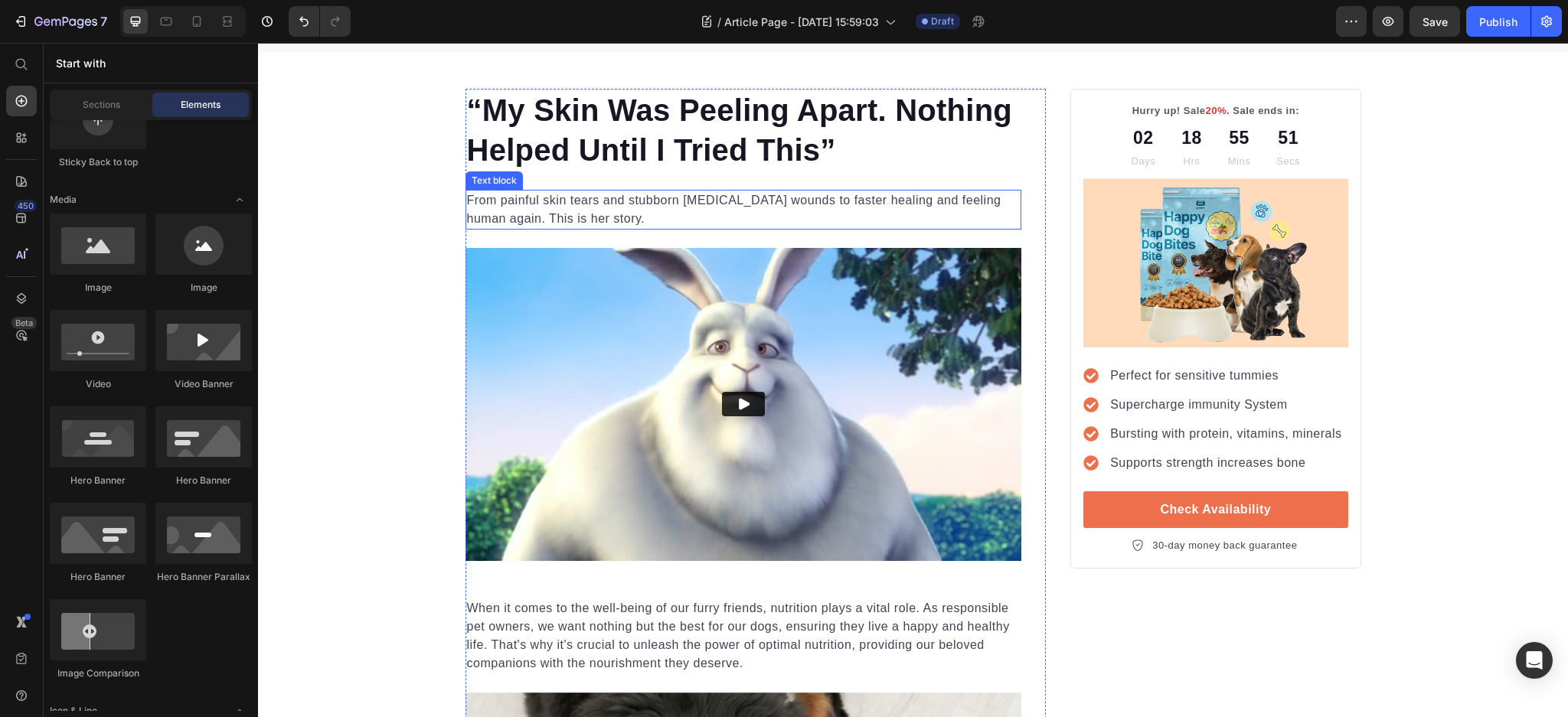 click at bounding box center [743, 404] 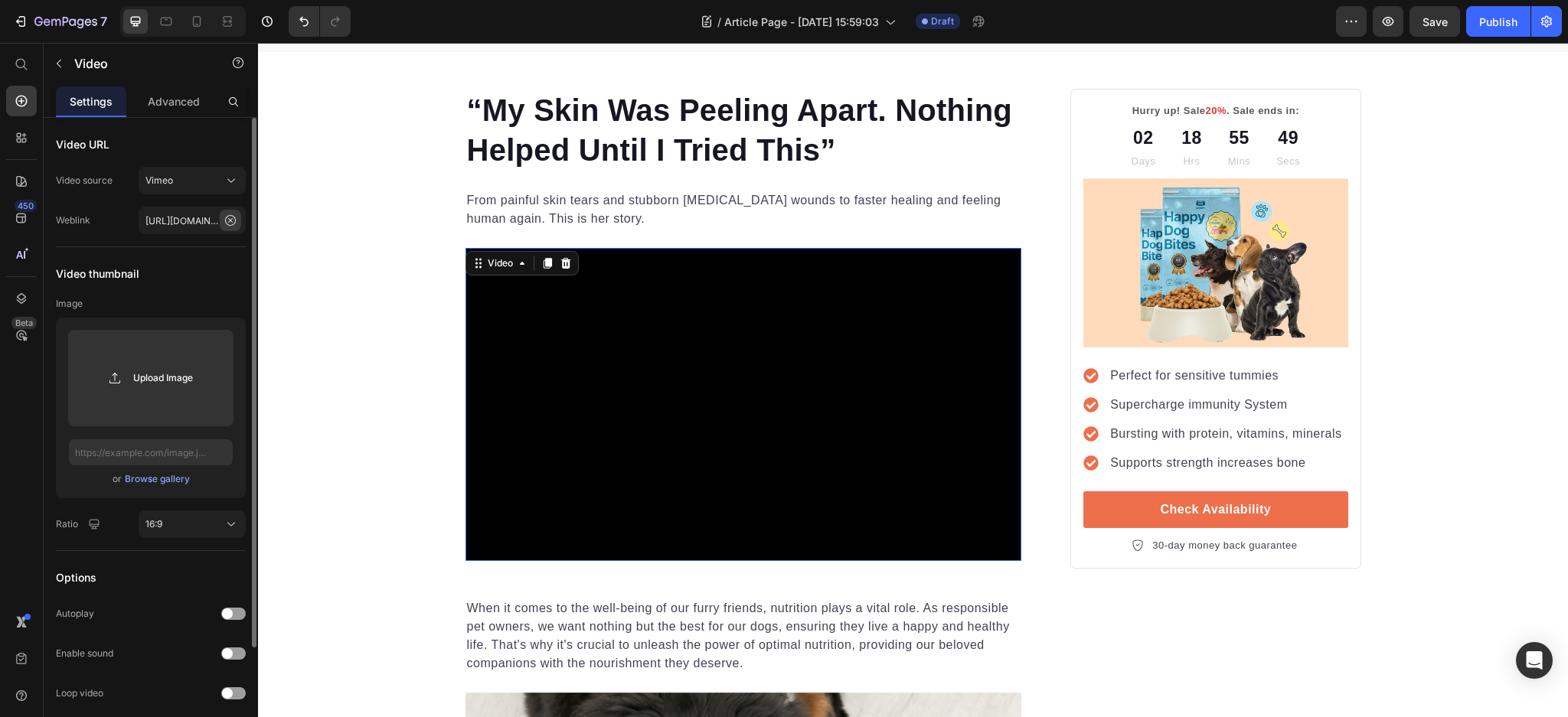 click 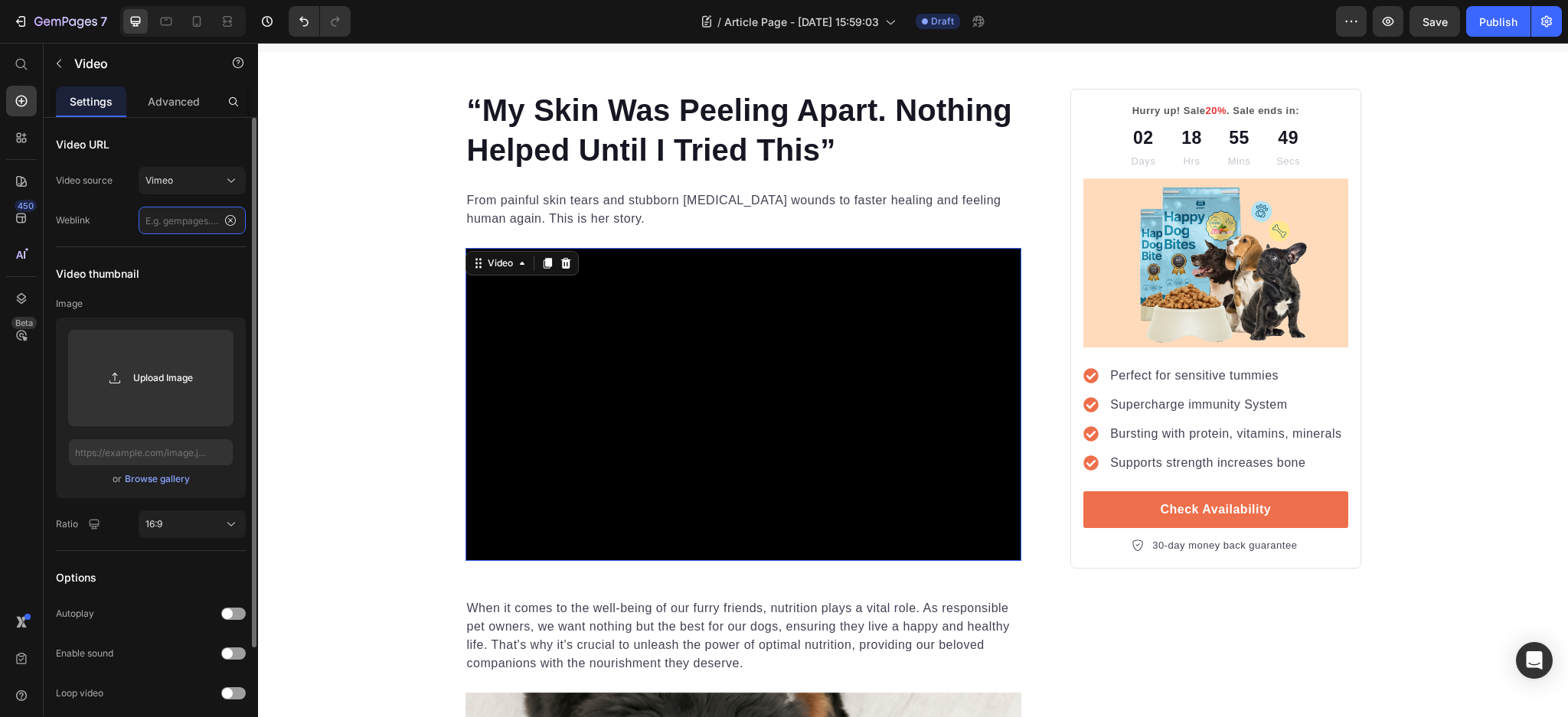 scroll, scrollTop: 0, scrollLeft: 0, axis: both 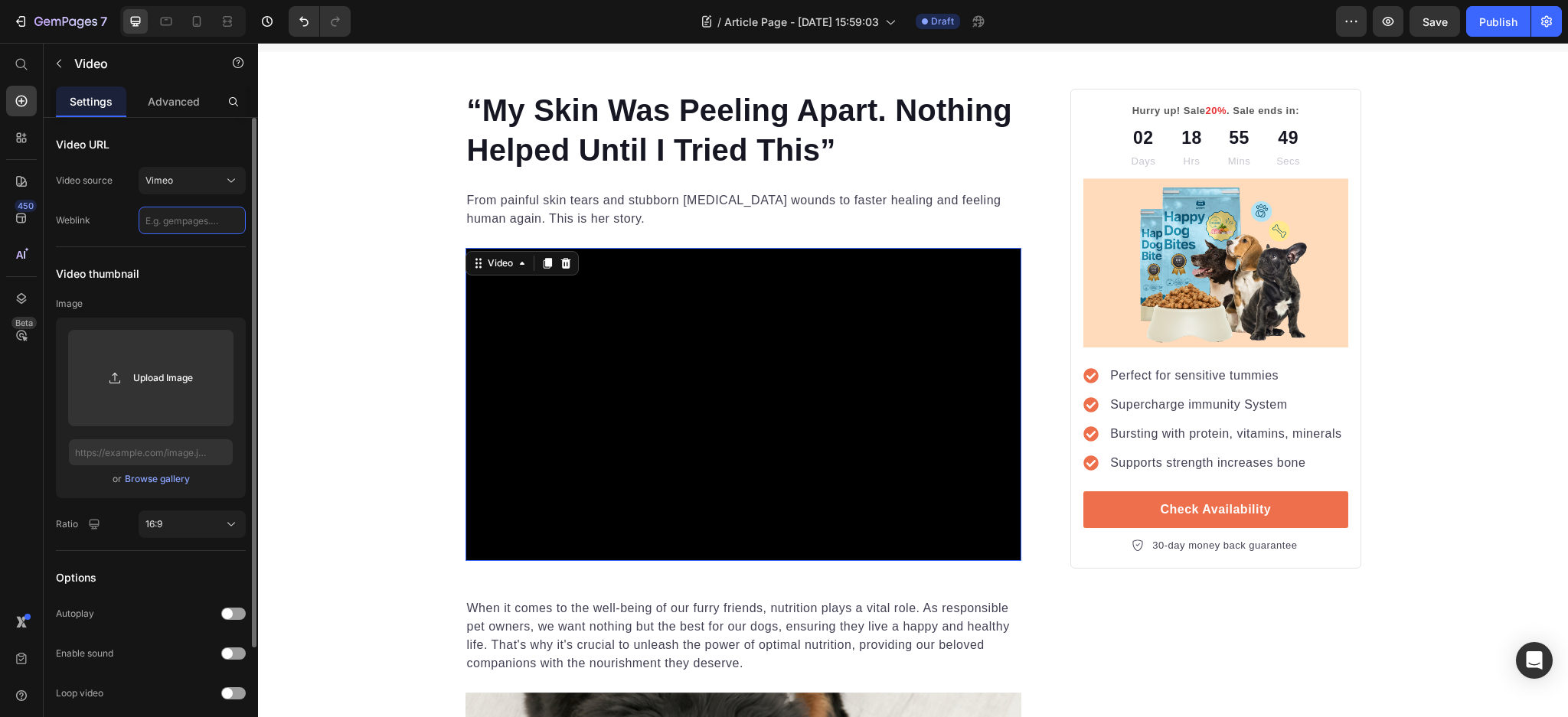 paste on "[URL][DOMAIN_NAME]" 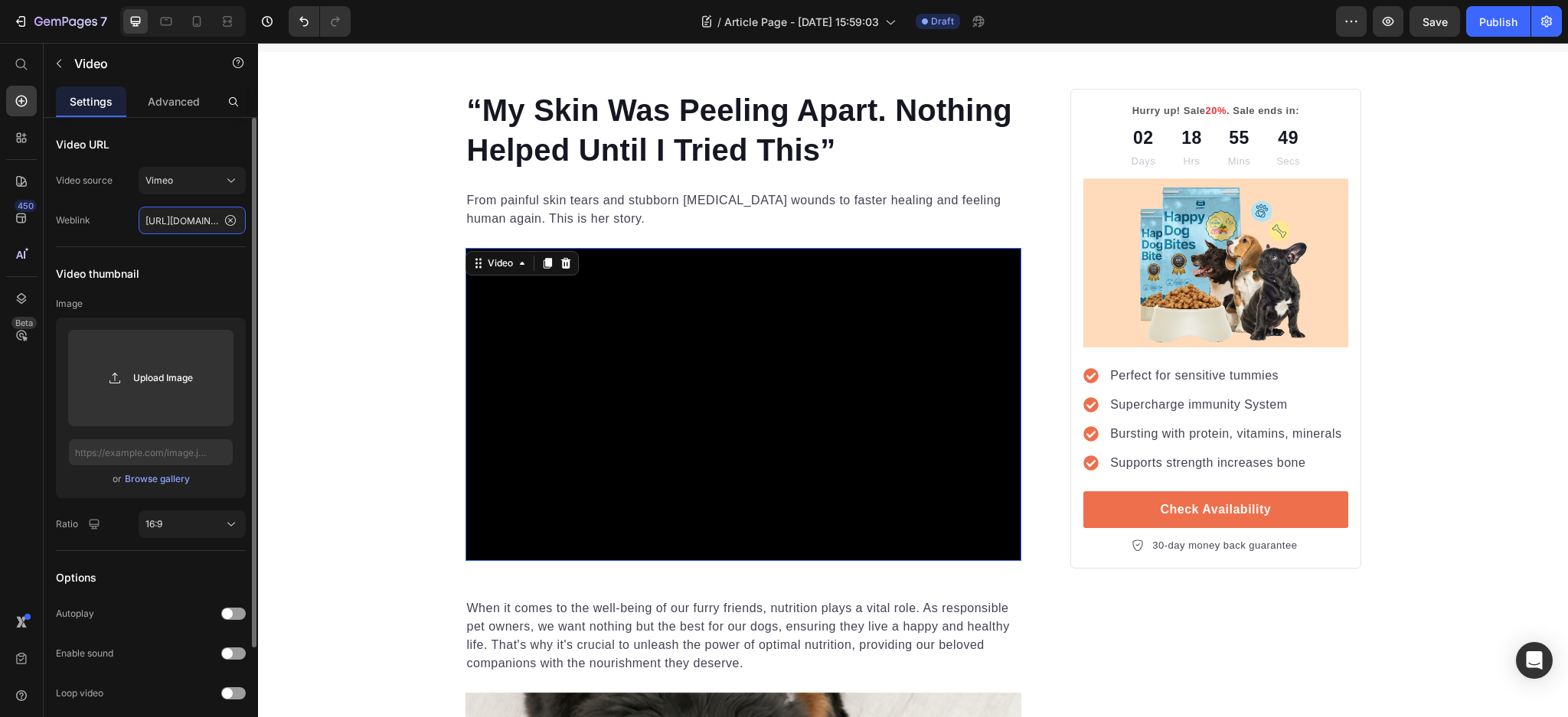 scroll, scrollTop: 0, scrollLeft: 116, axis: horizontal 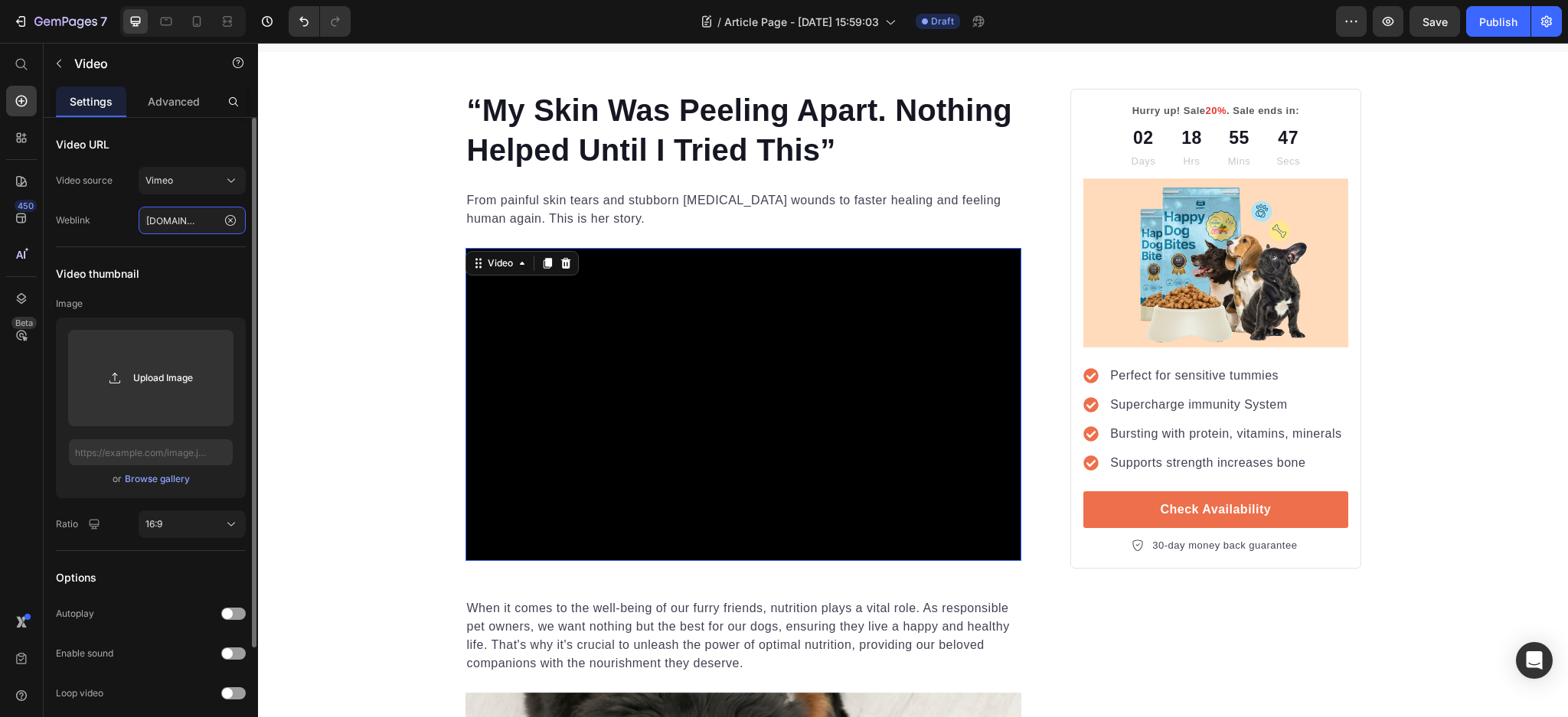 type on "[URL][DOMAIN_NAME]" 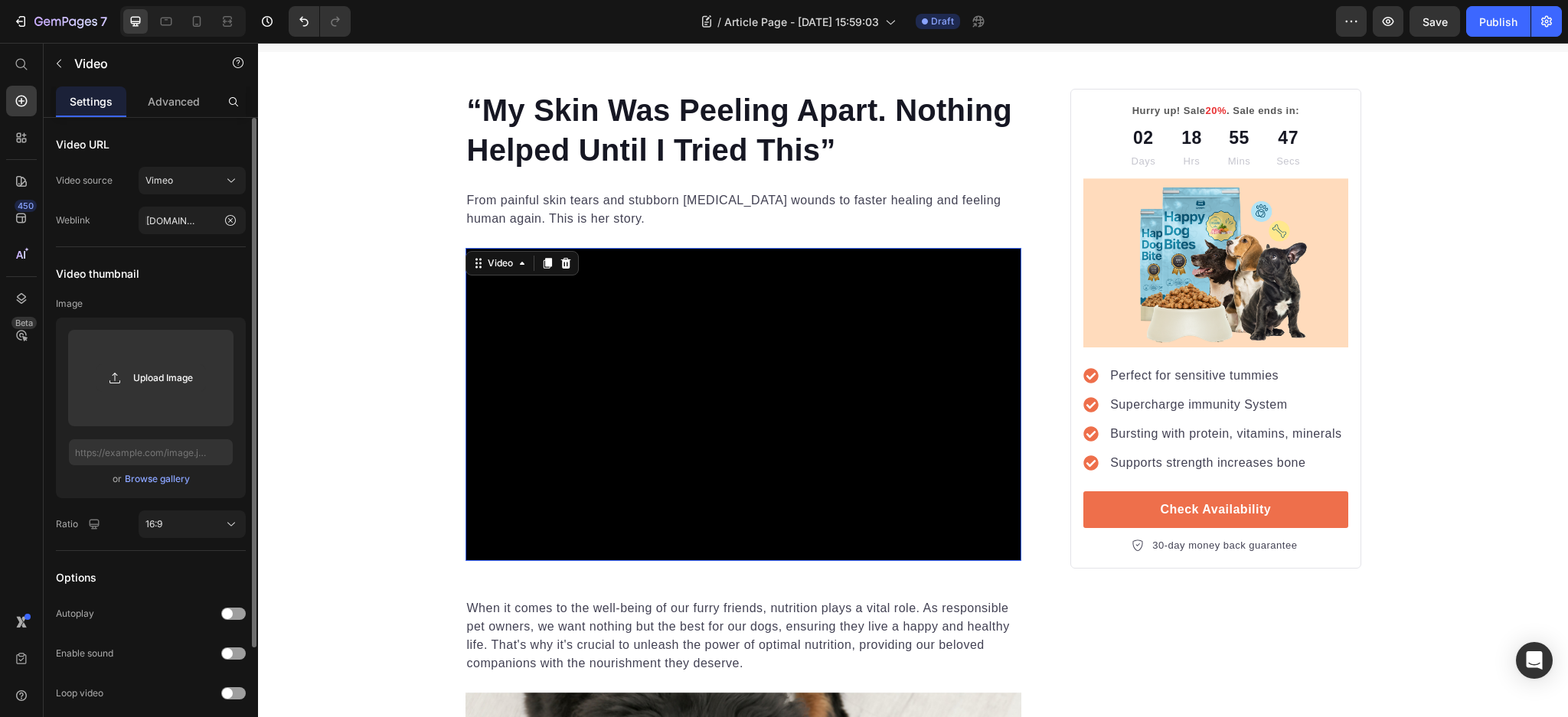 click on "Video thumbnail" at bounding box center [151, 273] 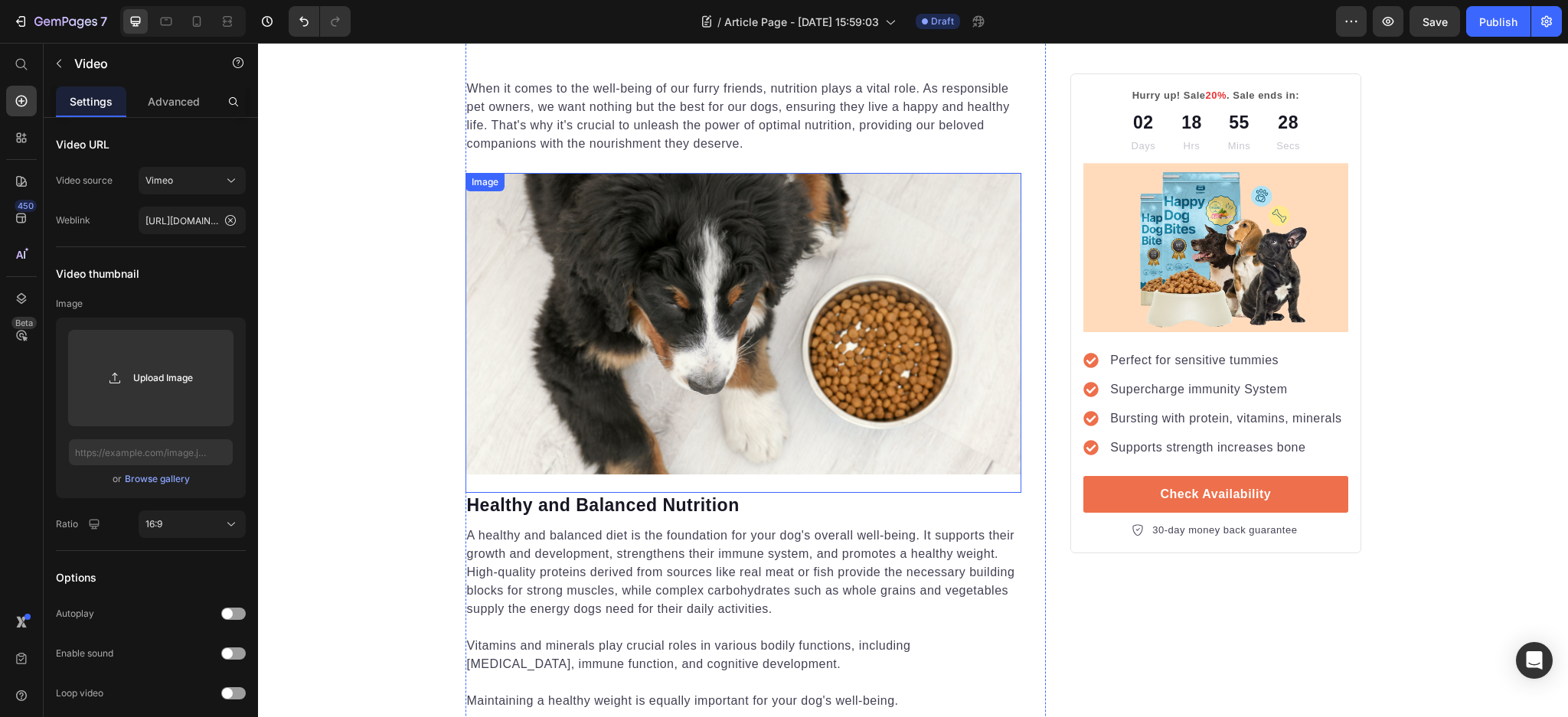 scroll, scrollTop: 612, scrollLeft: 0, axis: vertical 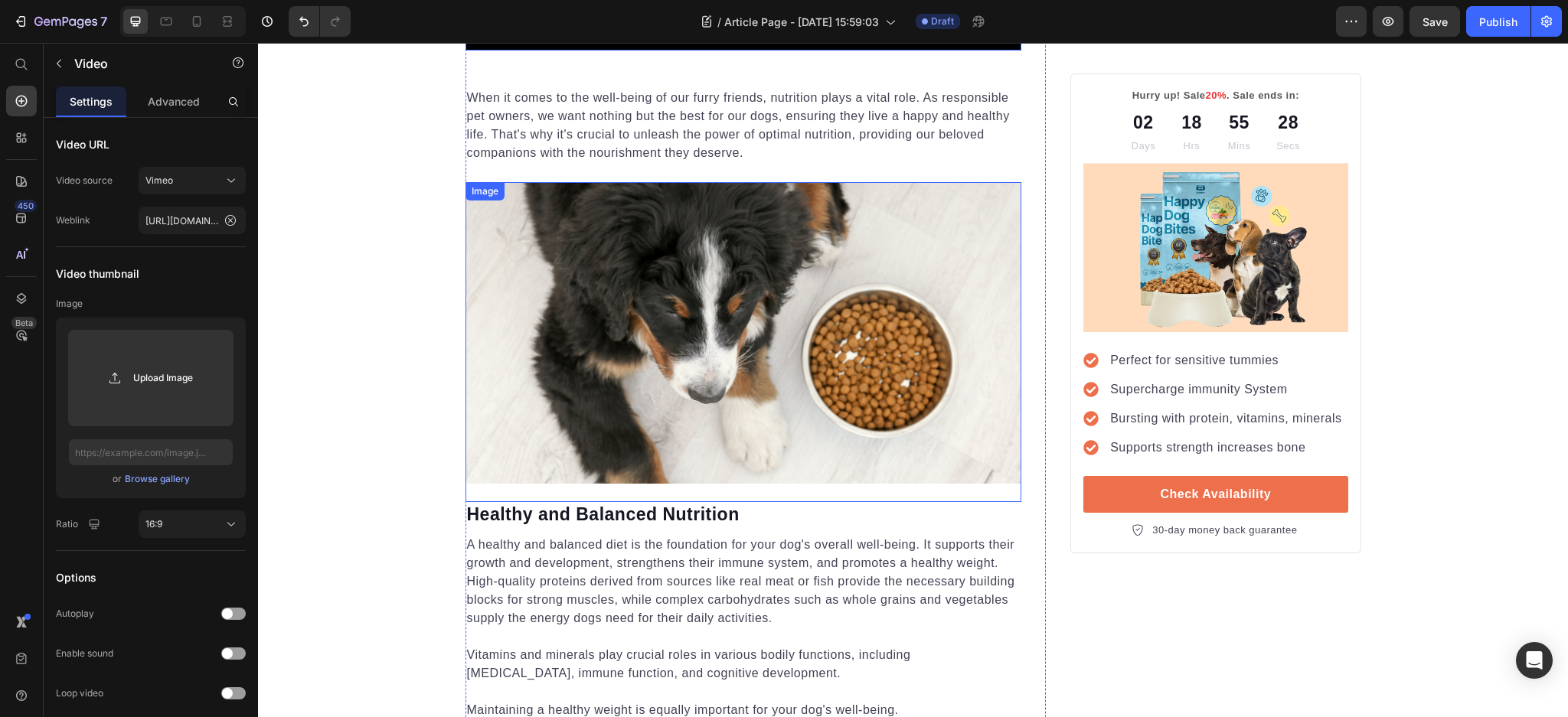 click at bounding box center [743, 342] 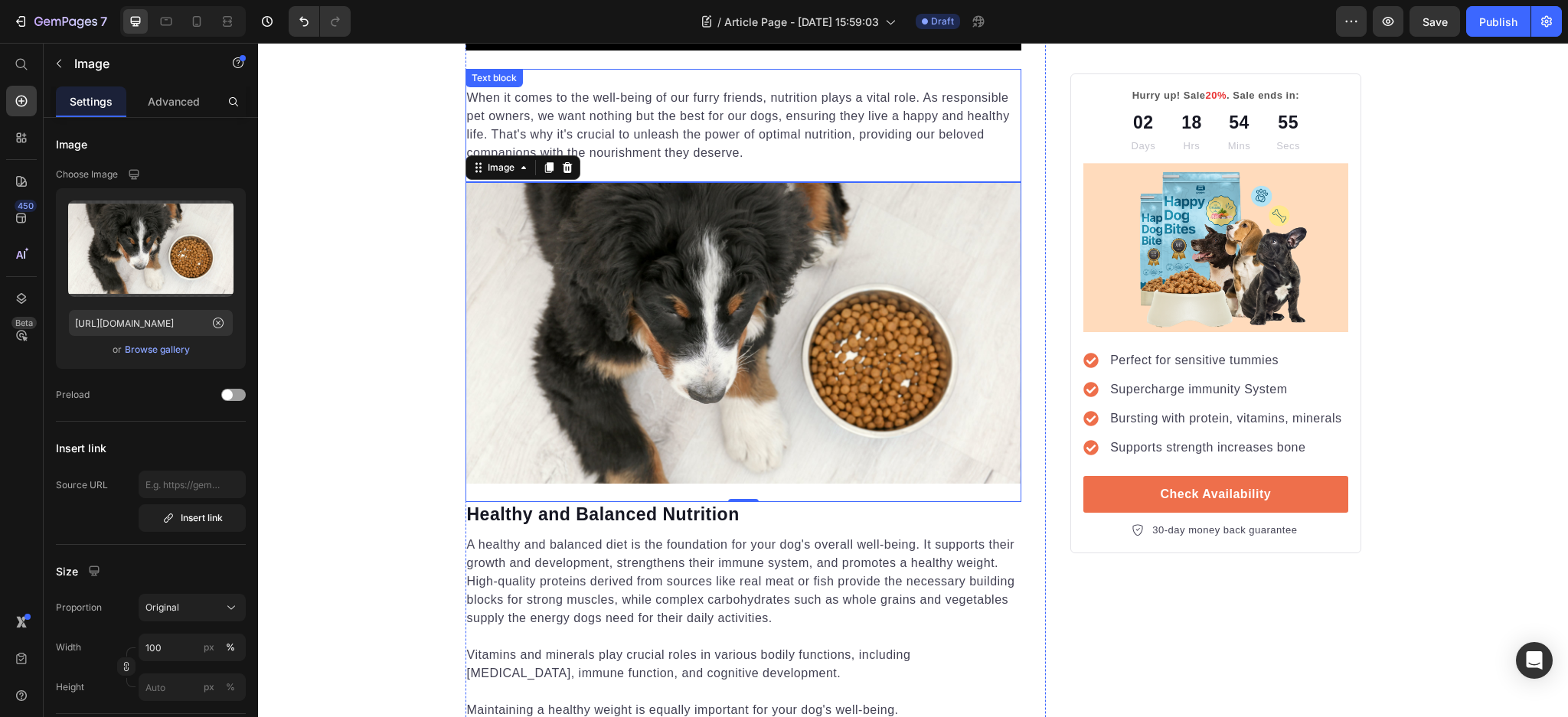 click on "When it comes to the well-being of our furry friends, nutrition plays a vital role. As responsible pet owners, we want nothing but the best for our dogs, ensuring they live a happy and healthy life. That's why it's crucial to unleash the power of optimal nutrition, providing our beloved companions with the nourishment they deserve." at bounding box center (743, 125) 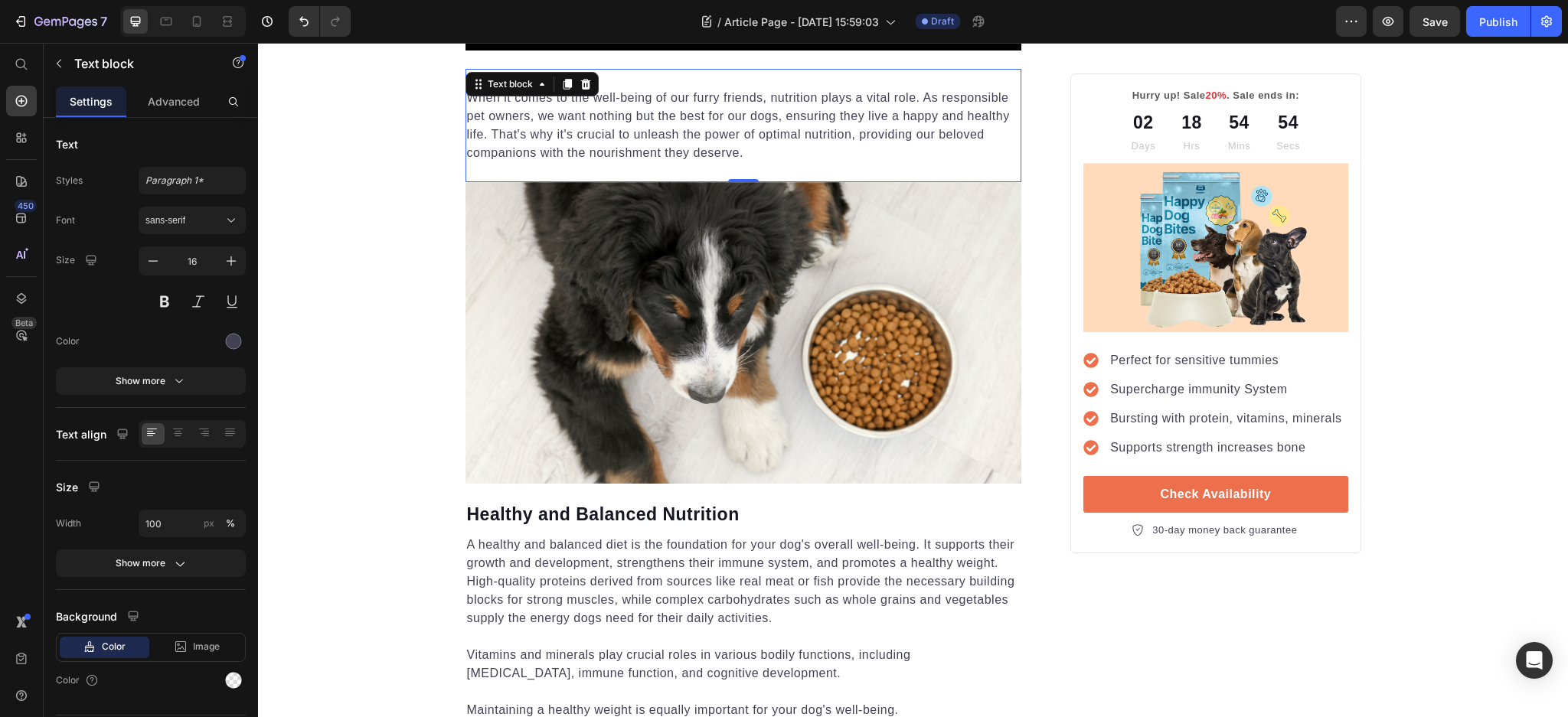 click on "When it comes to the well-being of our furry friends, nutrition plays a vital role. As responsible pet owners, we want nothing but the best for our dogs, ensuring they live a happy and healthy life. That's why it's crucial to unleash the power of optimal nutrition, providing our beloved companions with the nourishment they deserve." at bounding box center [743, 125] 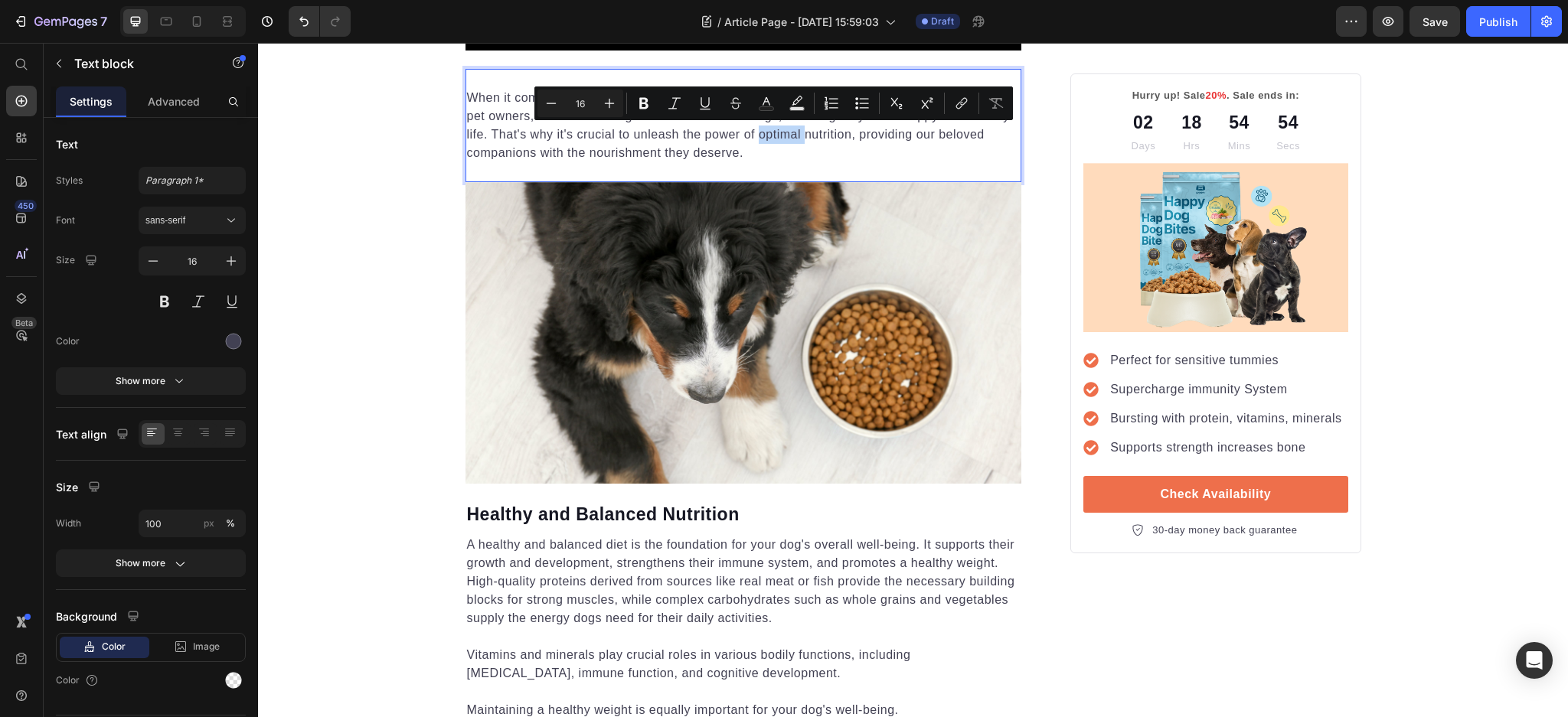 click on "When it comes to the well-being of our furry friends, nutrition plays a vital role. As responsible pet owners, we want nothing but the best for our dogs, ensuring they live a happy and healthy life. That's why it's crucial to unleash the power of optimal nutrition, providing our beloved companions with the nourishment they deserve." at bounding box center (743, 125) 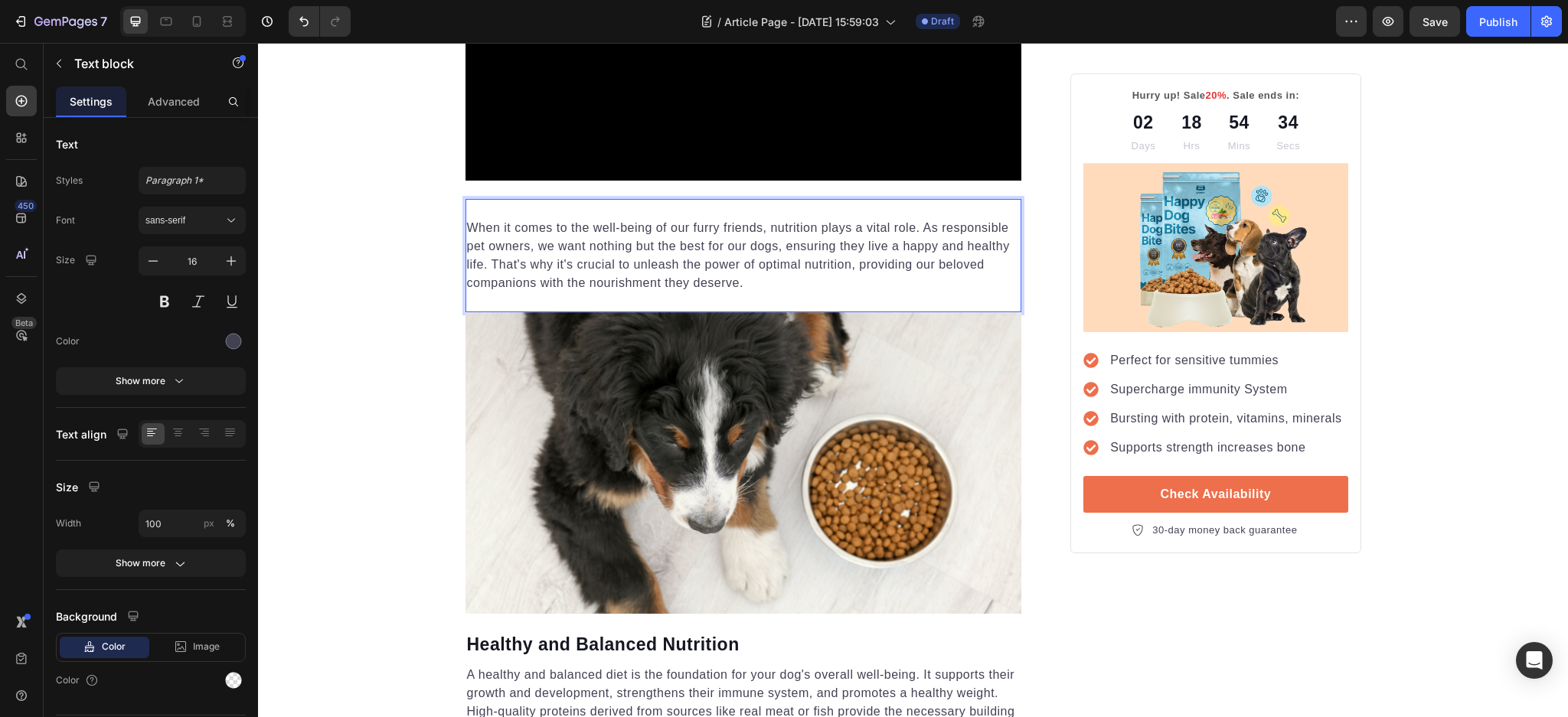scroll, scrollTop: 408, scrollLeft: 0, axis: vertical 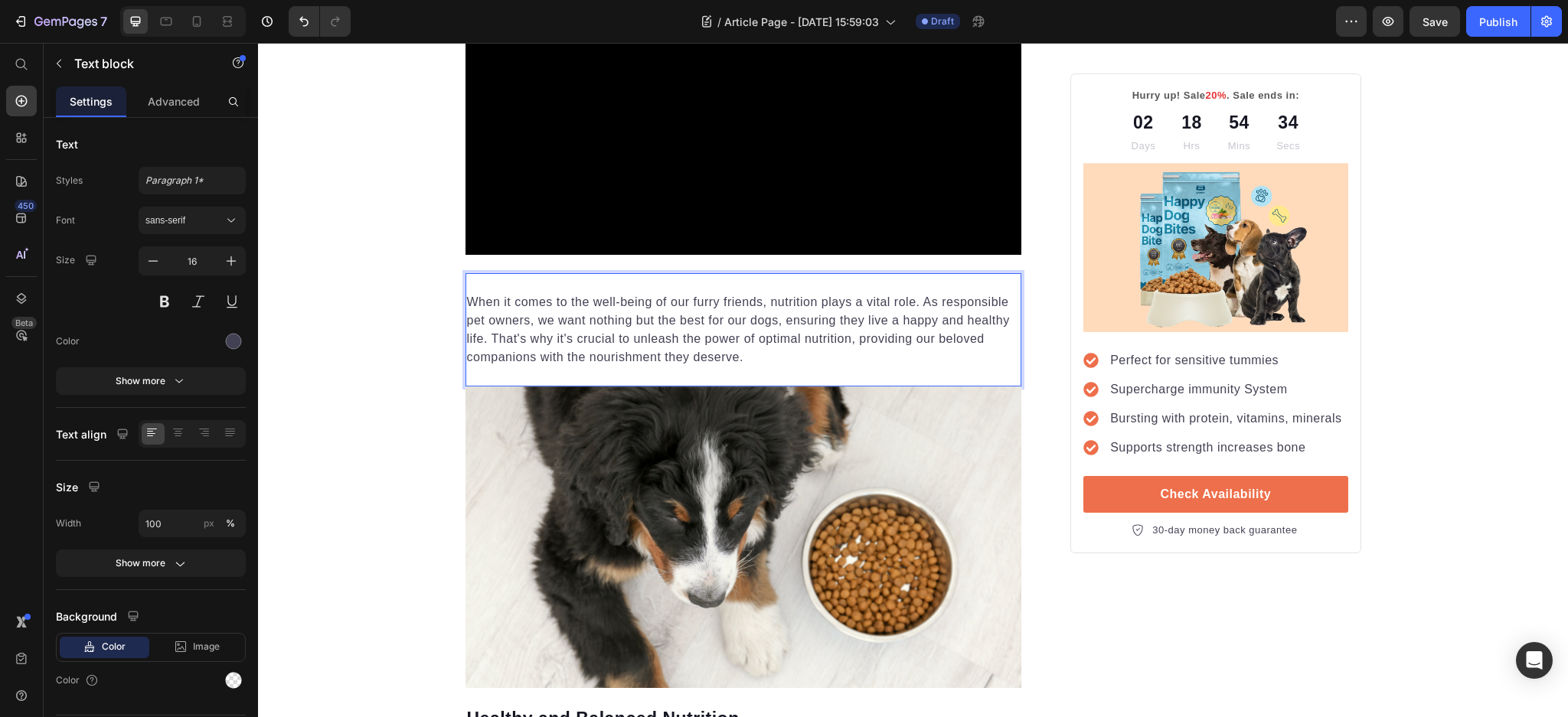 click on "When it comes to the well-being of our furry friends, nutrition plays a vital role. As responsible pet owners, we want nothing but the best for our dogs, ensuring they live a happy and healthy life. That's why it's crucial to unleash the power of optimal nutrition, providing our beloved companions with the nourishment they deserve." at bounding box center (743, 330) 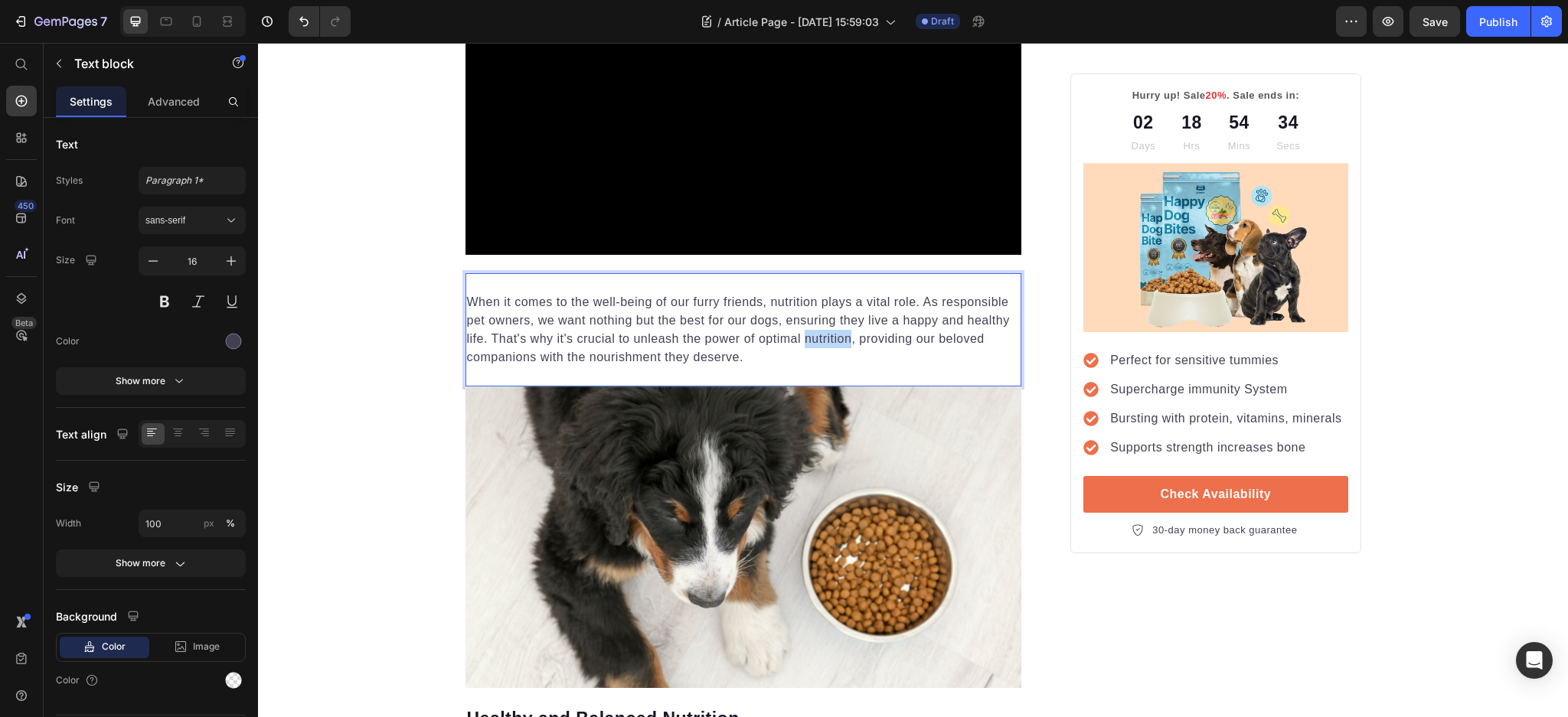 click on "When it comes to the well-being of our furry friends, nutrition plays a vital role. As responsible pet owners, we want nothing but the best for our dogs, ensuring they live a happy and healthy life. That's why it's crucial to unleash the power of optimal nutrition, providing our beloved companions with the nourishment they deserve." at bounding box center (743, 330) 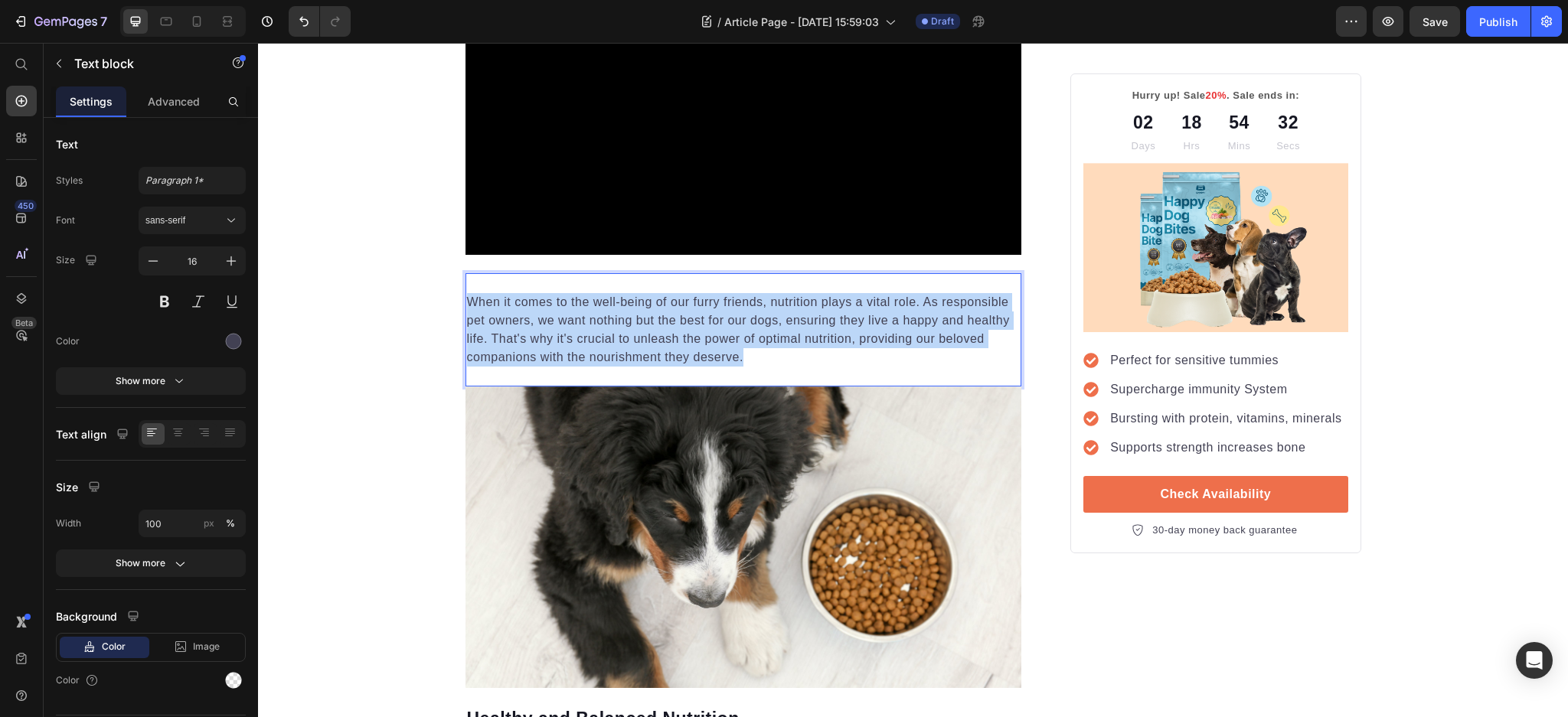 drag, startPoint x: 752, startPoint y: 358, endPoint x: 460, endPoint y: 307, distance: 296.42031 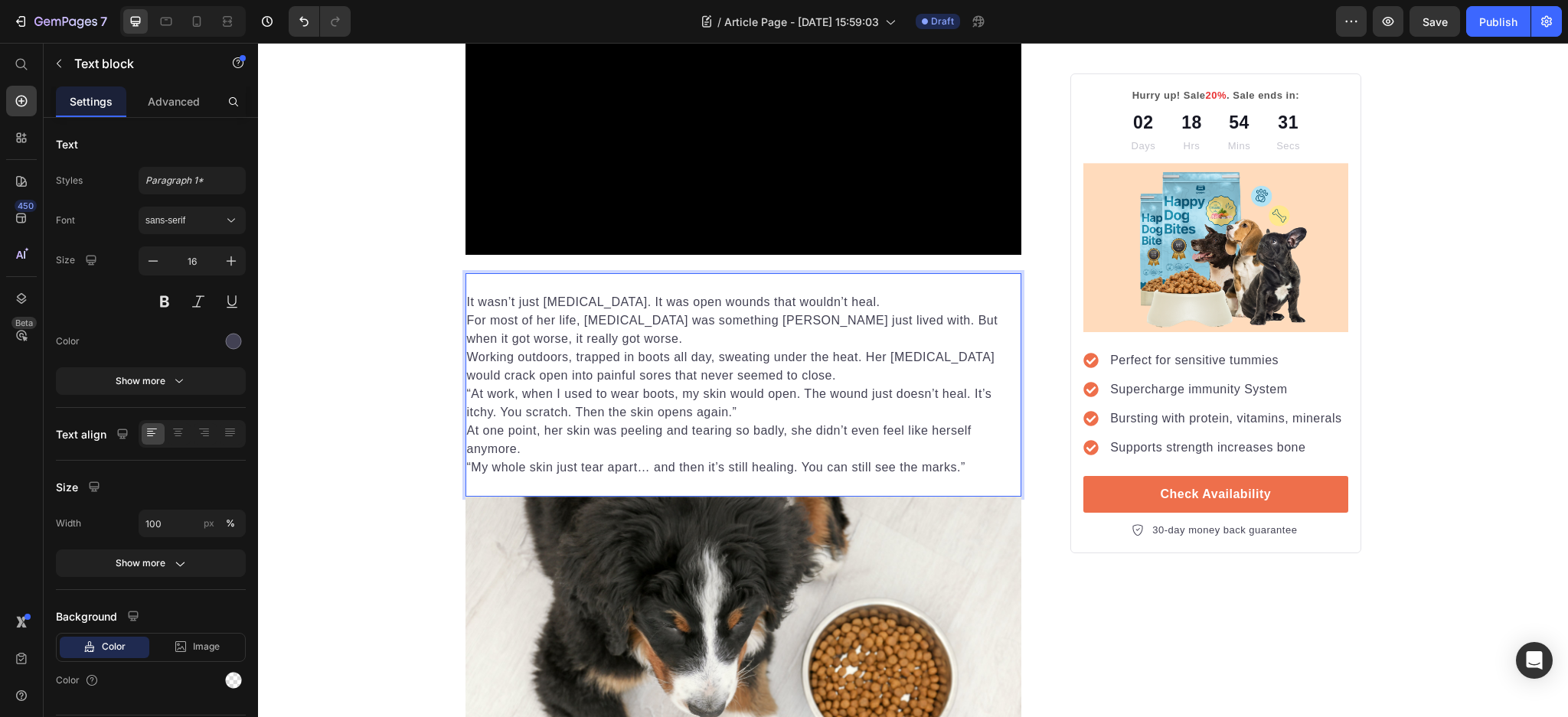 click on "It wasn’t just [MEDICAL_DATA]. It was open wounds that wouldn’t heal." at bounding box center (743, 302) 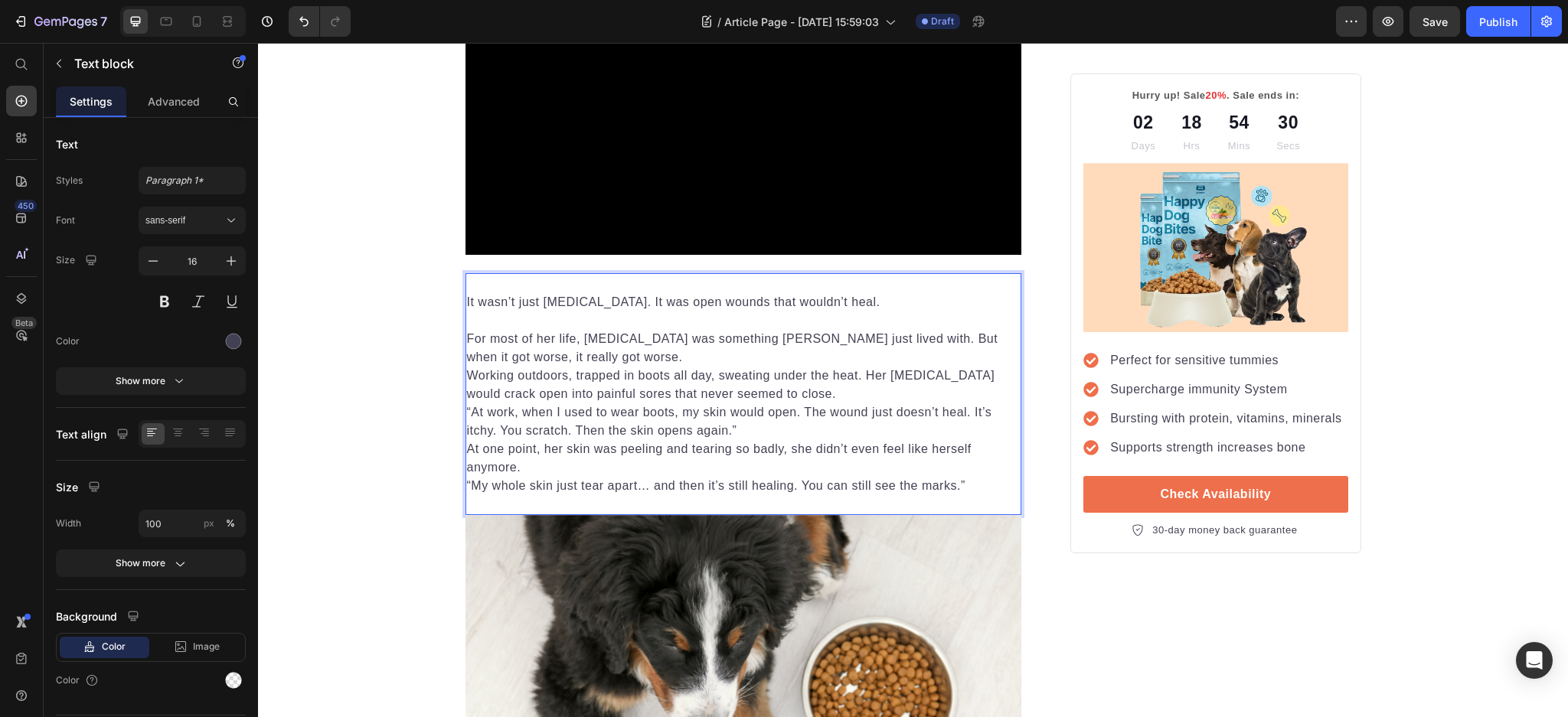 click on "For most of her life, [MEDICAL_DATA] was something [PERSON_NAME] just lived with. But when it got worse, it really got worse." at bounding box center (743, 348) 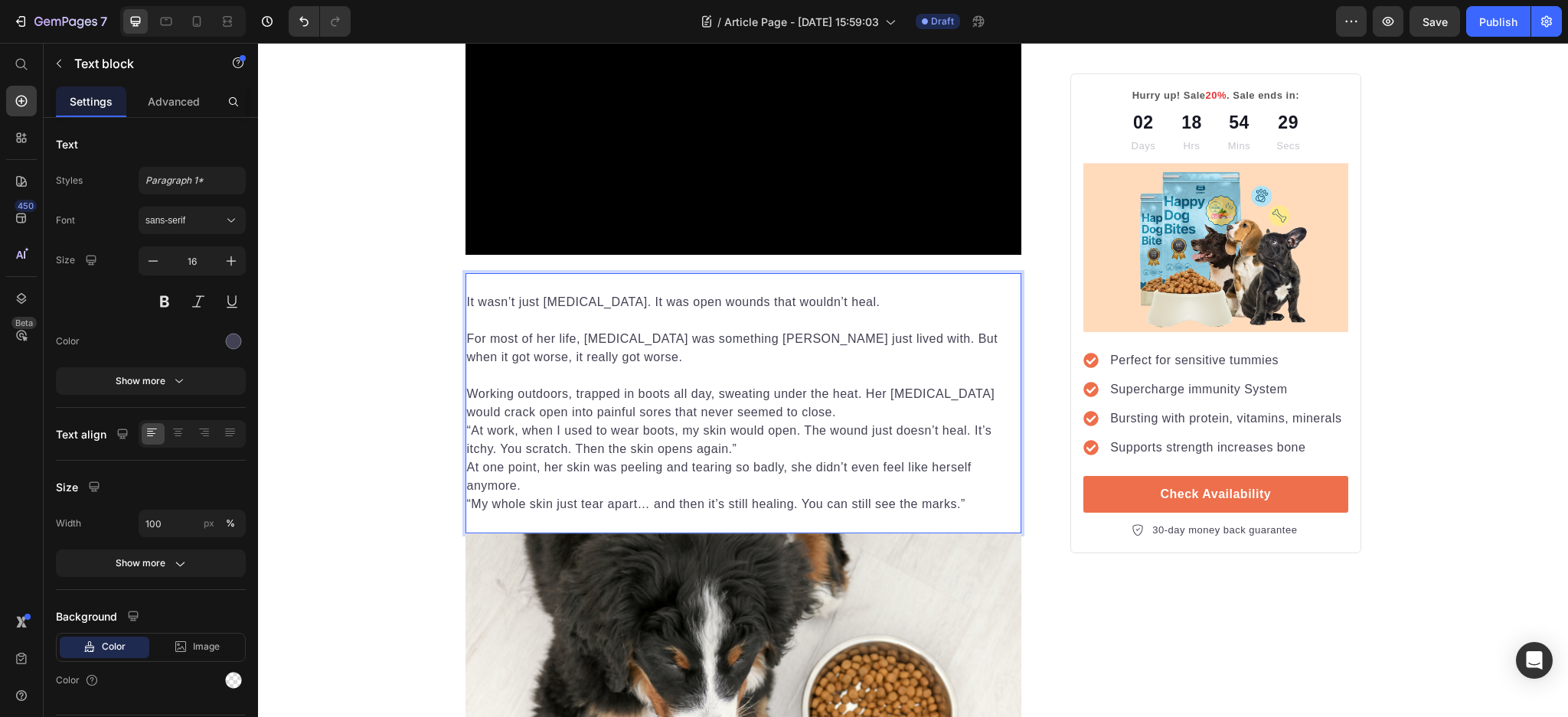 click on "Working outdoors, trapped in boots all day, sweating under the heat. Her [MEDICAL_DATA] would crack open into painful sores that never seemed to close." at bounding box center (743, 403) 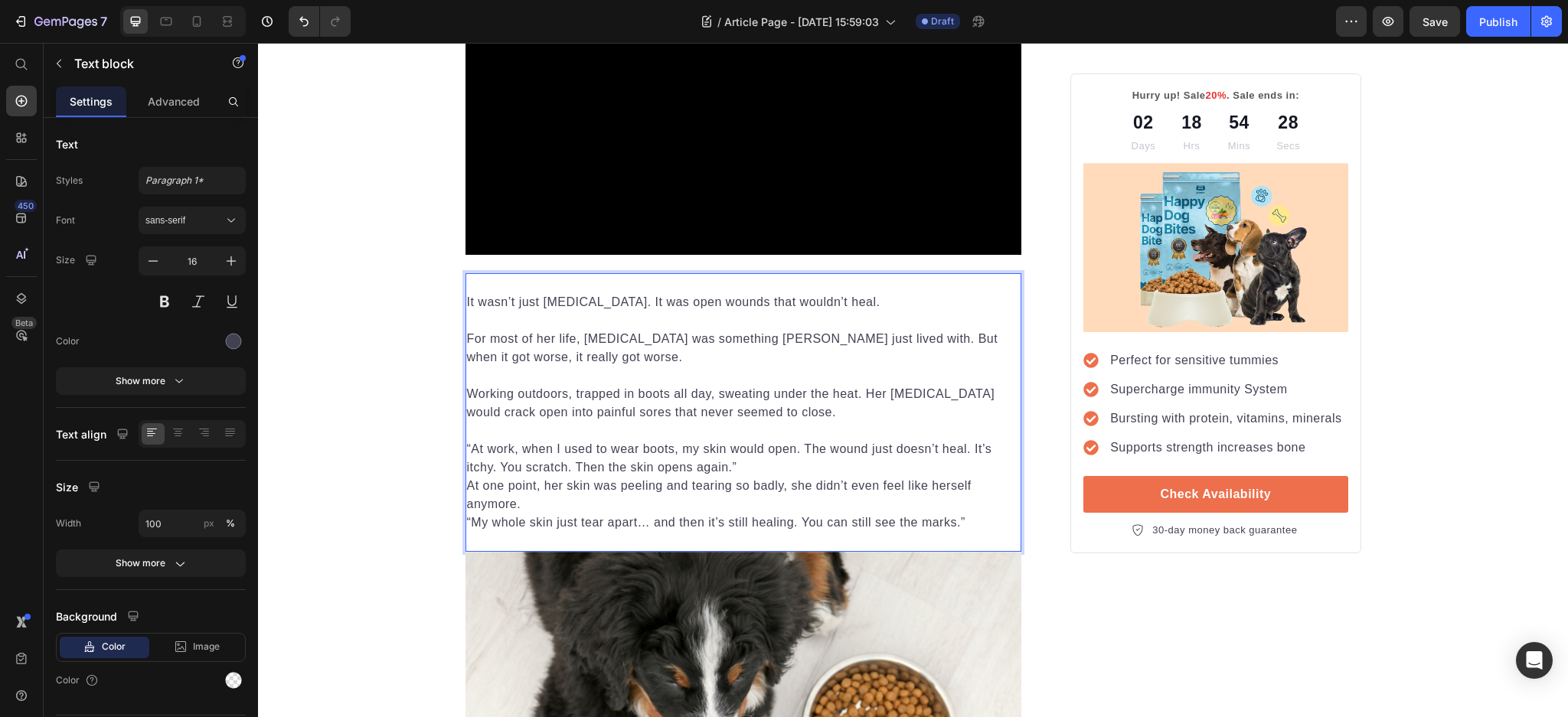 click on "“At work, when I used to wear boots, my skin would open. The wound just doesn’t heal. It’s itchy. You scratch. Then the skin opens again.”" at bounding box center [743, 458] 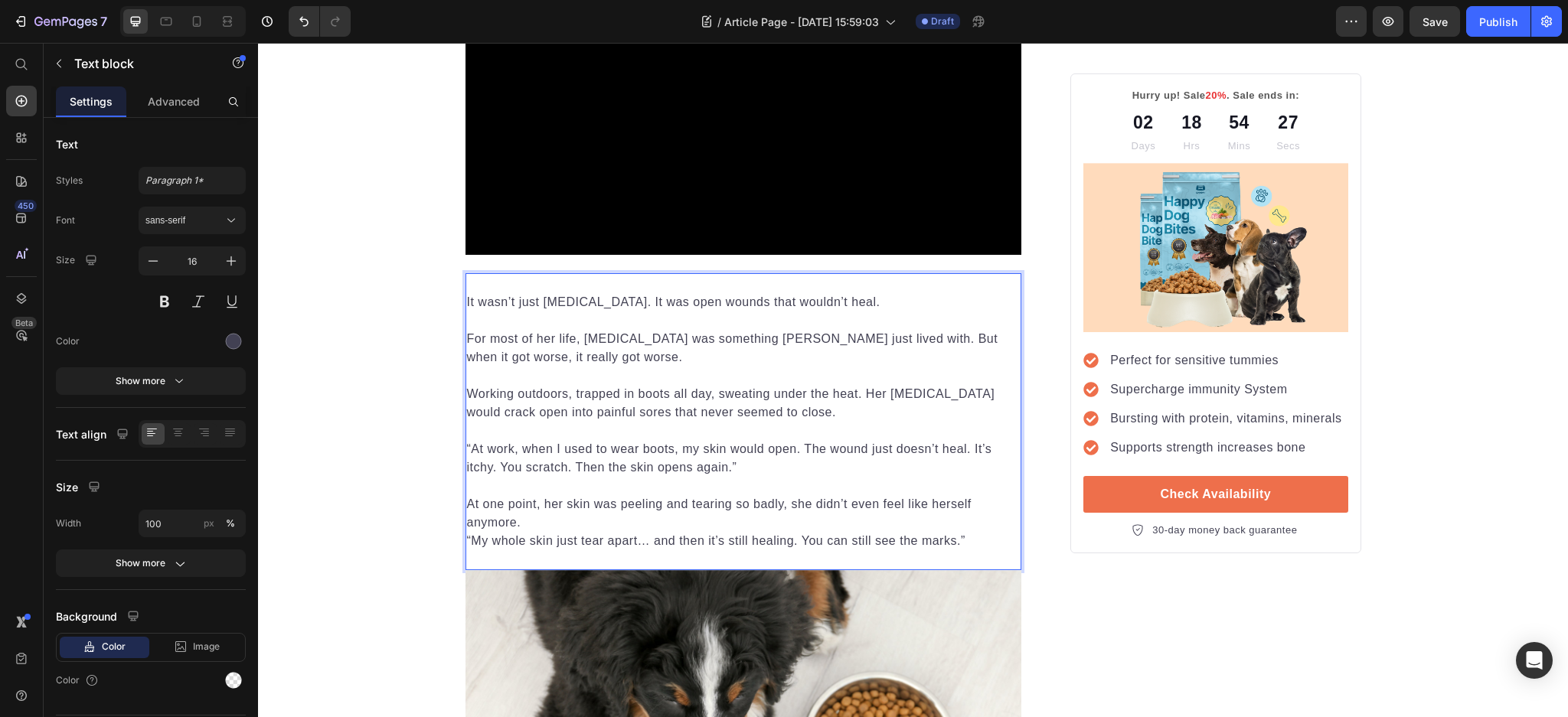 drag, startPoint x: 628, startPoint y: 527, endPoint x: 639, endPoint y: 526, distance: 11.045361 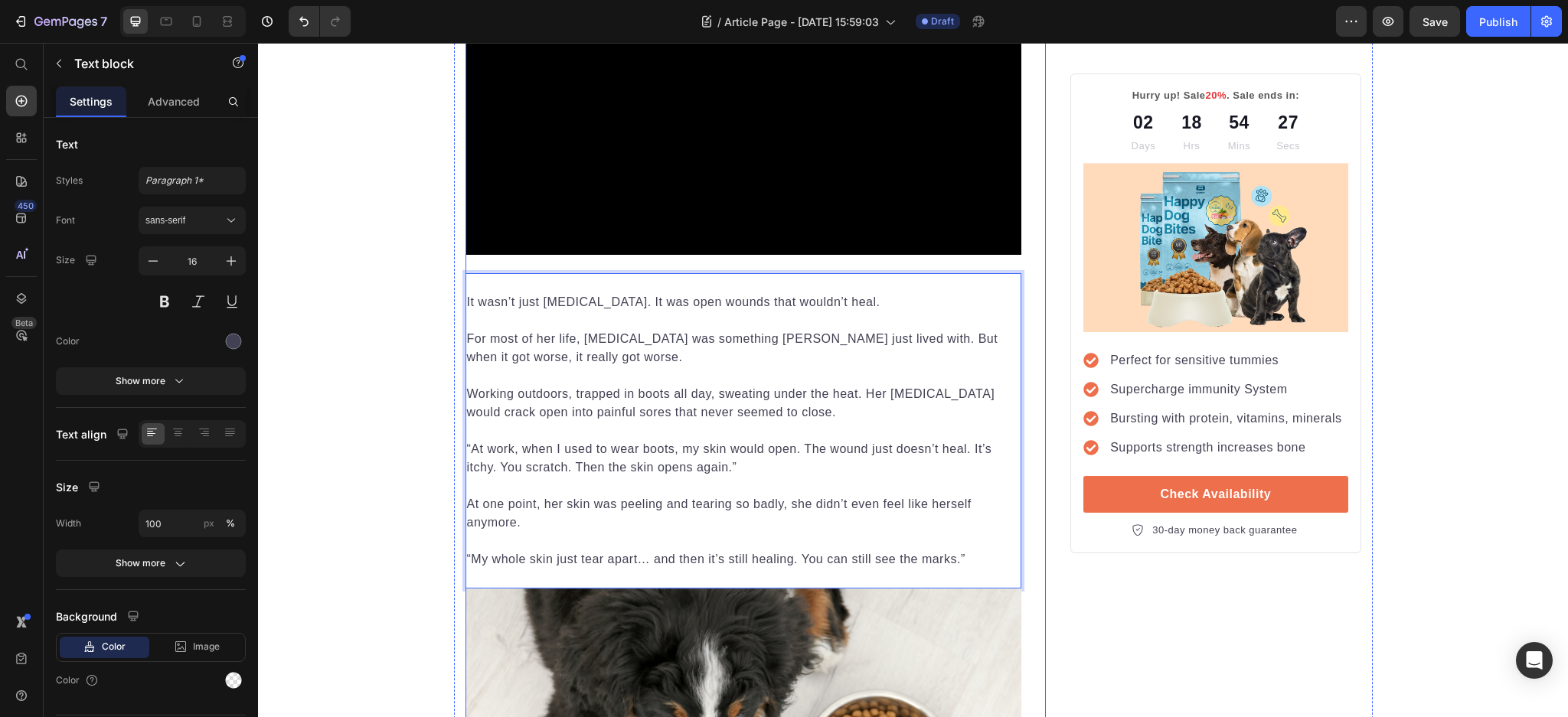 click on "“My Skin Was Peeling Apart. Nothing Helped Until I Tried This” Heading From painful skin tears and stubborn [MEDICAL_DATA] wounds to faster healing and feeling human again. This is her story. Text block Video It wasn’t just [MEDICAL_DATA]. It was open wounds that wouldn’t heal. For most of her life, [MEDICAL_DATA] was something [PERSON_NAME] just lived with. But when it got worse, it really got worse. Working outdoors, trapped in boots all day, sweating under the heat. Her [MEDICAL_DATA] would crack open into painful sores that never seemed to close. “At work, when I used to wear boots, my skin would open. The wound just doesn’t heal. It’s itchy. You scratch. Then the skin opens again.” At one point, her skin was peeling and tearing so badly, she didn’t even feel like herself anymore. “My whole skin just tear apart… and then it’s still healing. You can still see the marks.” Text block   0 Image Healthy and Balanced Nutrition Heading   Maintaining a healthy weight is equally important for your dog's well-being." at bounding box center [756, 2097] 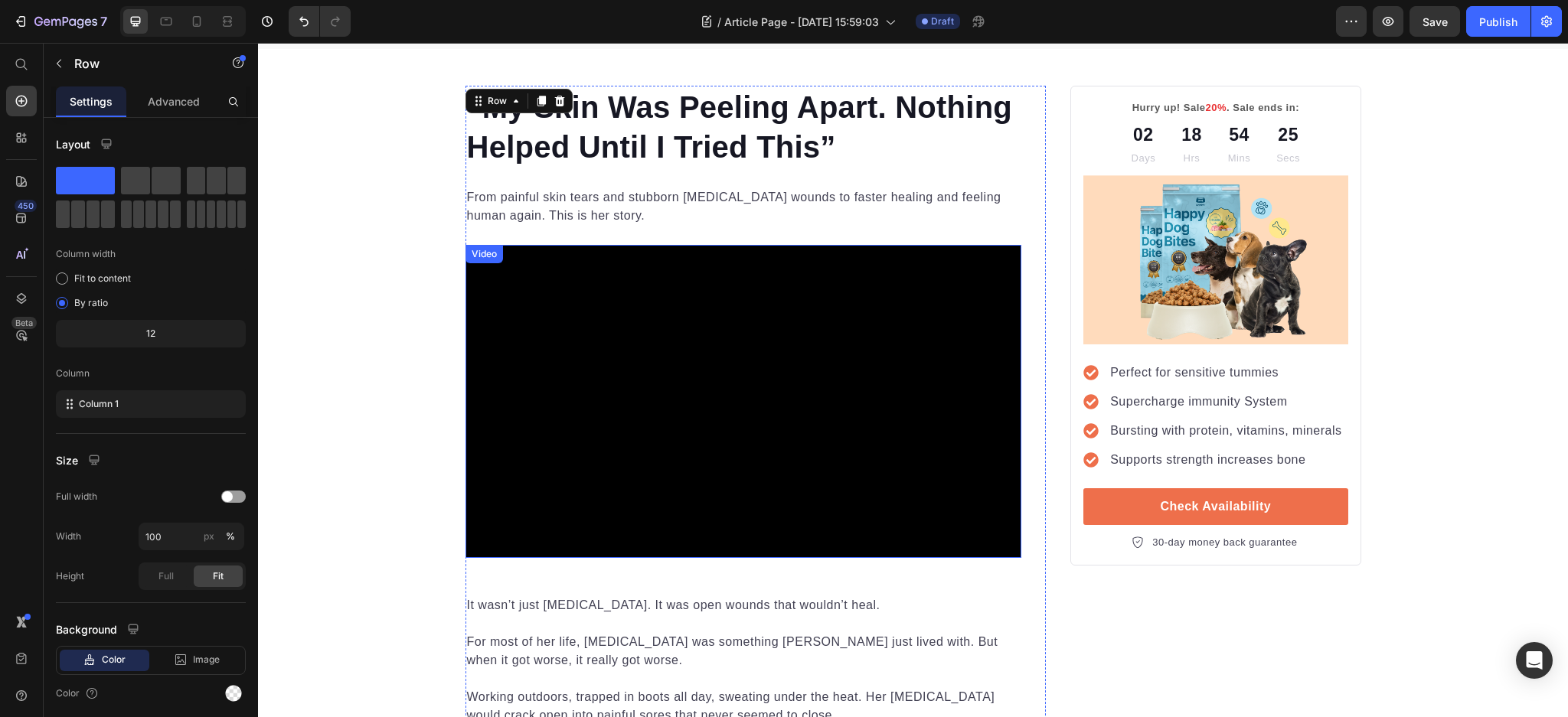 scroll, scrollTop: 102, scrollLeft: 0, axis: vertical 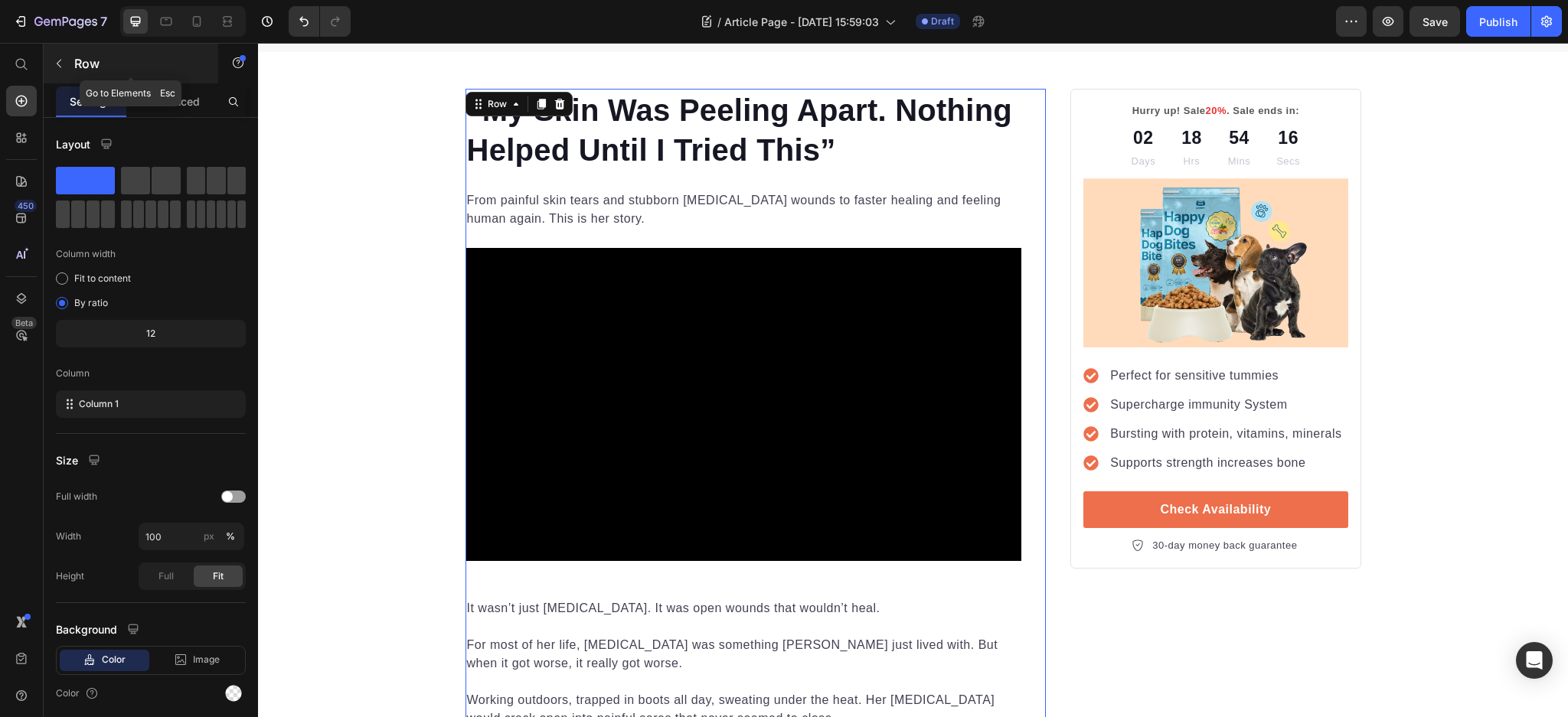 click 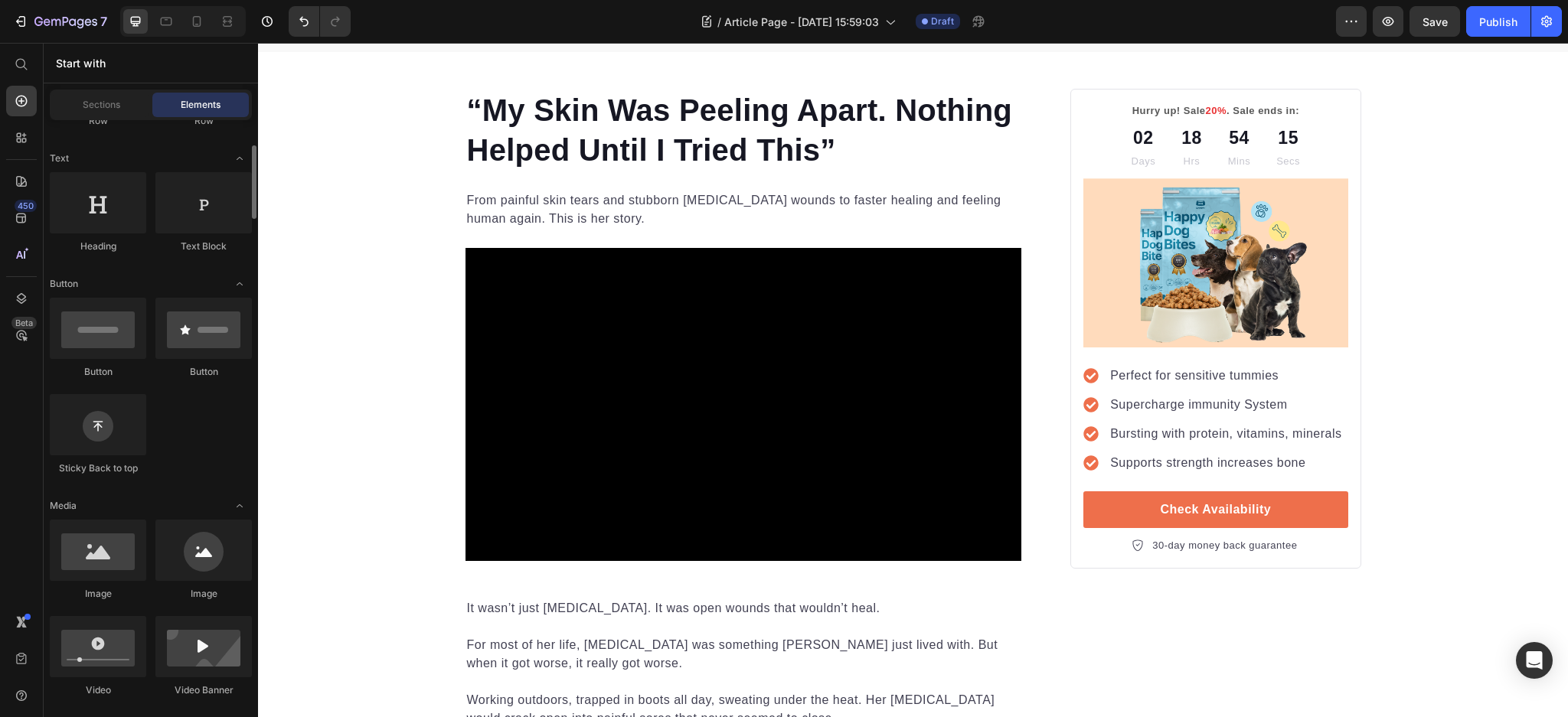 scroll, scrollTop: 0, scrollLeft: 0, axis: both 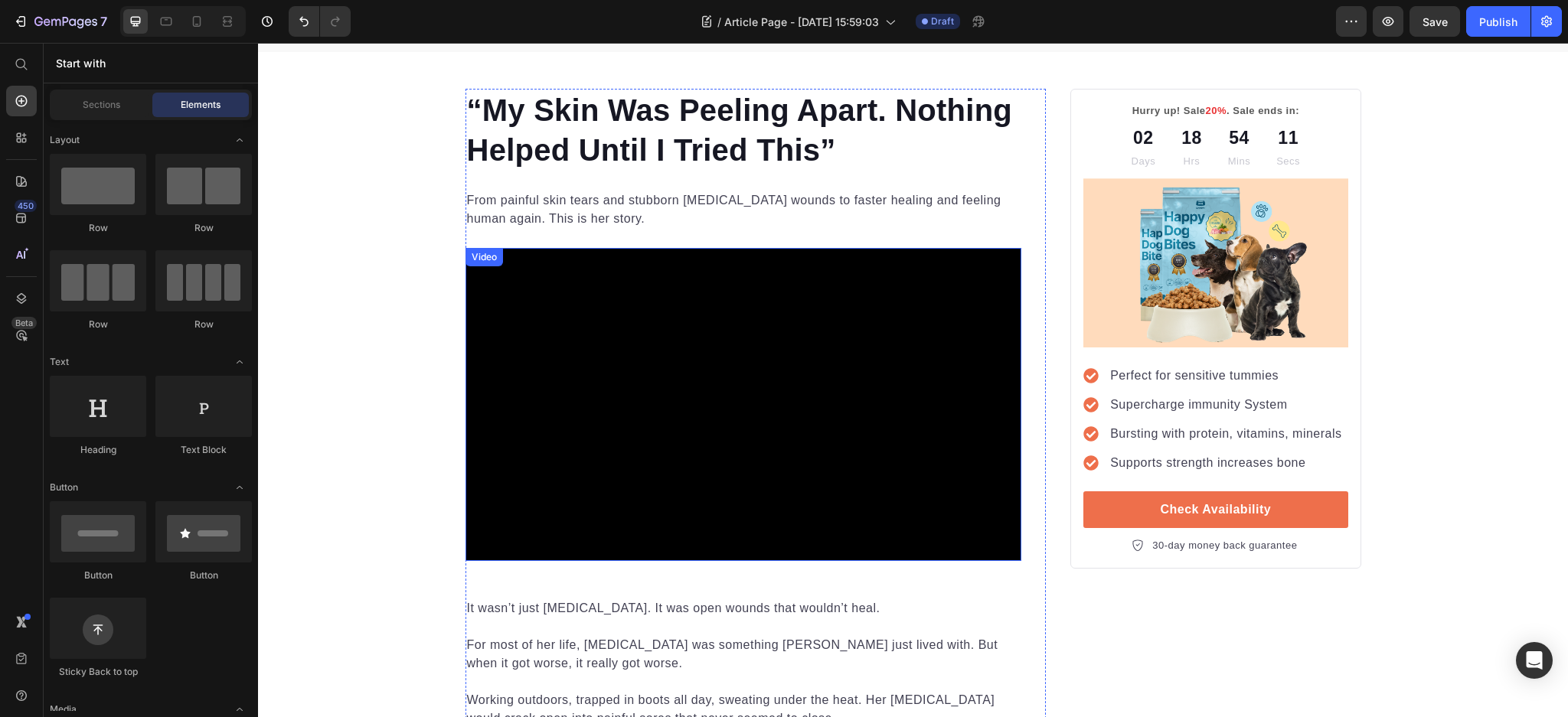 click on "“My Skin Was Peeling Apart. Nothing Helped Until I Tried This” Heading From painful skin tears and stubborn [MEDICAL_DATA] wounds to faster healing and feeling human again. This is her story. Text block Video It wasn’t just [MEDICAL_DATA]. It was open wounds that wouldn’t heal. For most of her life, [MEDICAL_DATA] was something [PERSON_NAME] just lived with. But when it got worse, it really got worse. Working outdoors, trapped in boots all day, sweating under the heat. Her [MEDICAL_DATA] would crack open into painful sores that never seemed to close. “At work, when I used to wear boots, my skin would open. The wound just doesn’t heal. It’s itchy. You scratch. Then the skin opens again.” At one point, her skin was peeling and tearing so badly, she didn’t even feel like herself anymore. “My whole skin just tear apart… and then it’s still healing. You can still see the marks.” Text block Image Healthy and Balanced Nutrition Heading   Maintaining a healthy weight is equally important for your dog's well-being." at bounding box center (913, 2403) 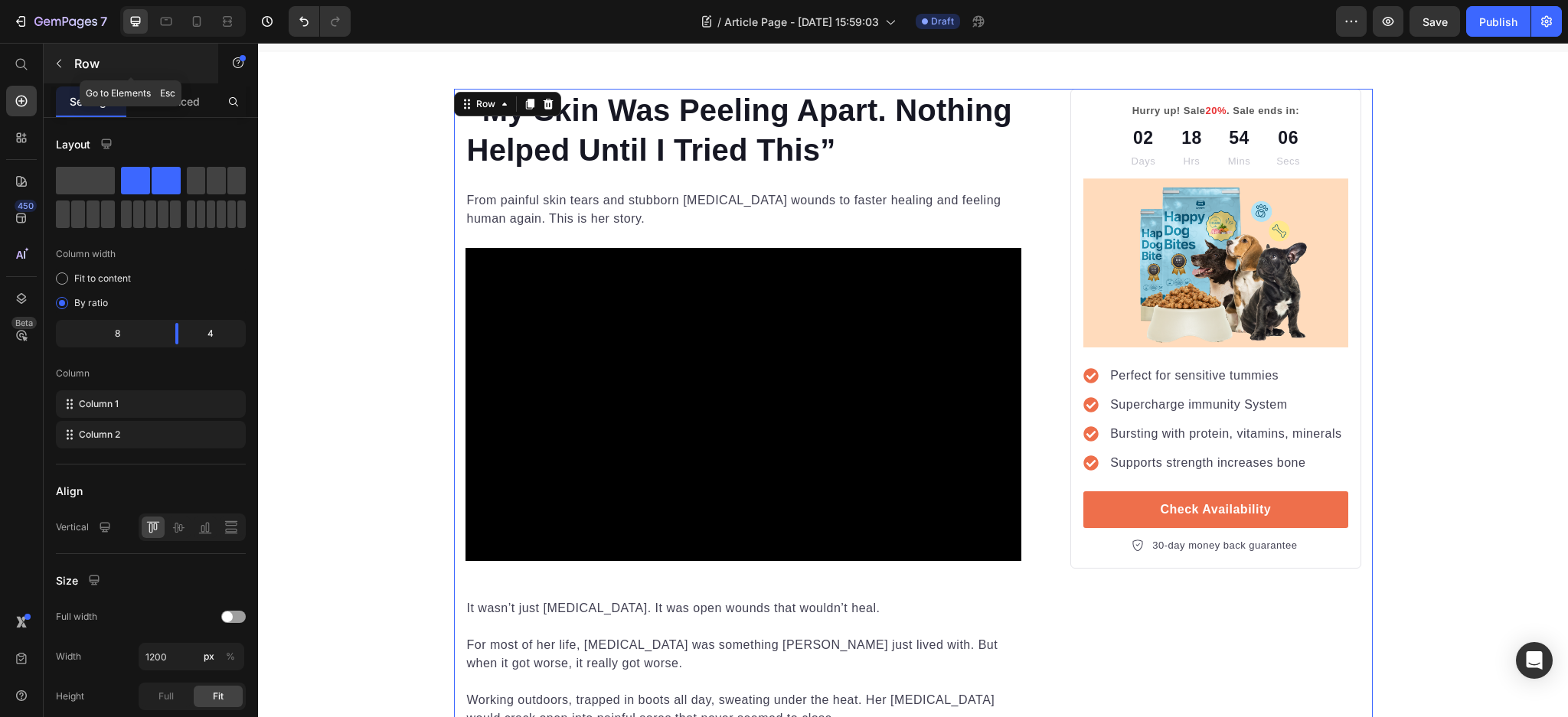click at bounding box center (59, 64) 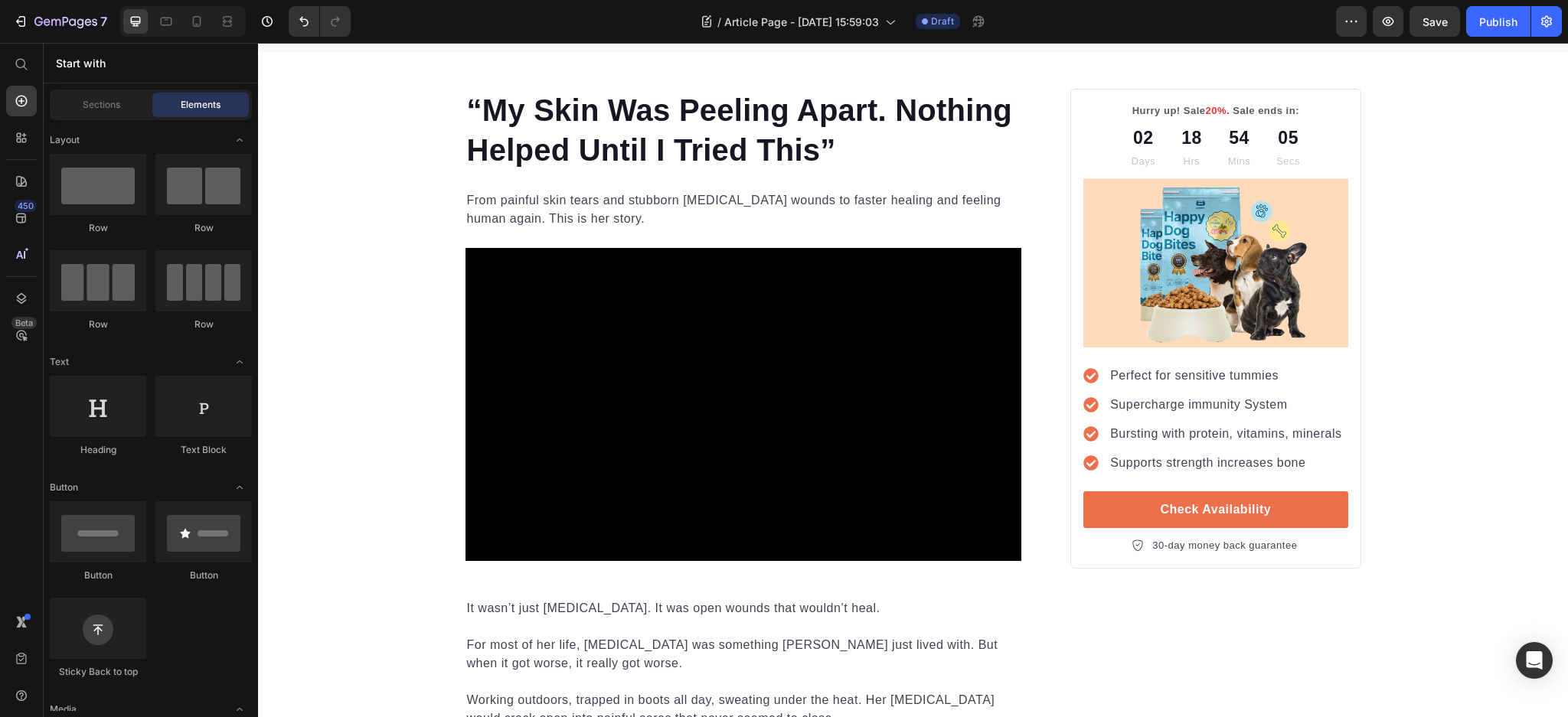 click on "Start with" at bounding box center [151, 63] 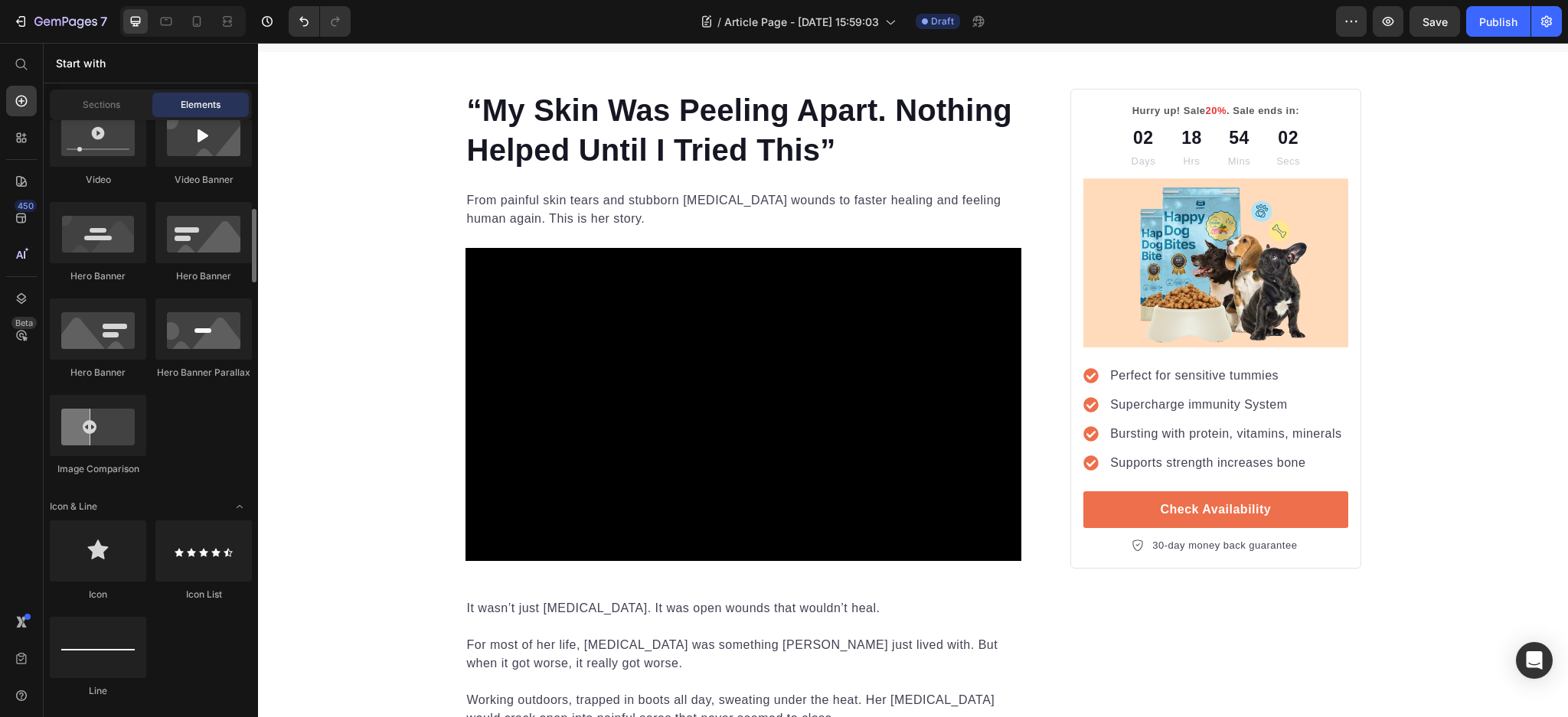 scroll, scrollTop: 612, scrollLeft: 0, axis: vertical 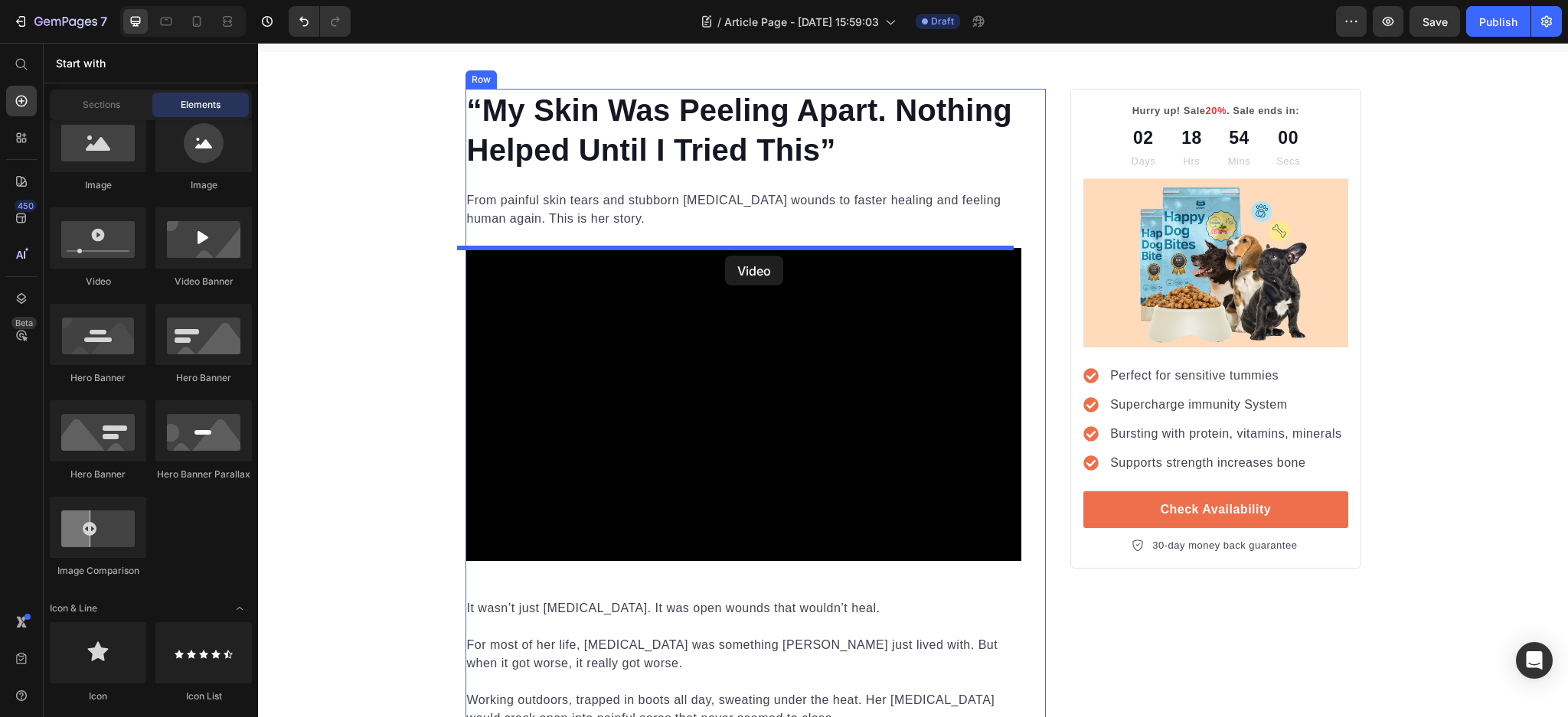 drag, startPoint x: 371, startPoint y: 297, endPoint x: 725, endPoint y: 256, distance: 356.36638 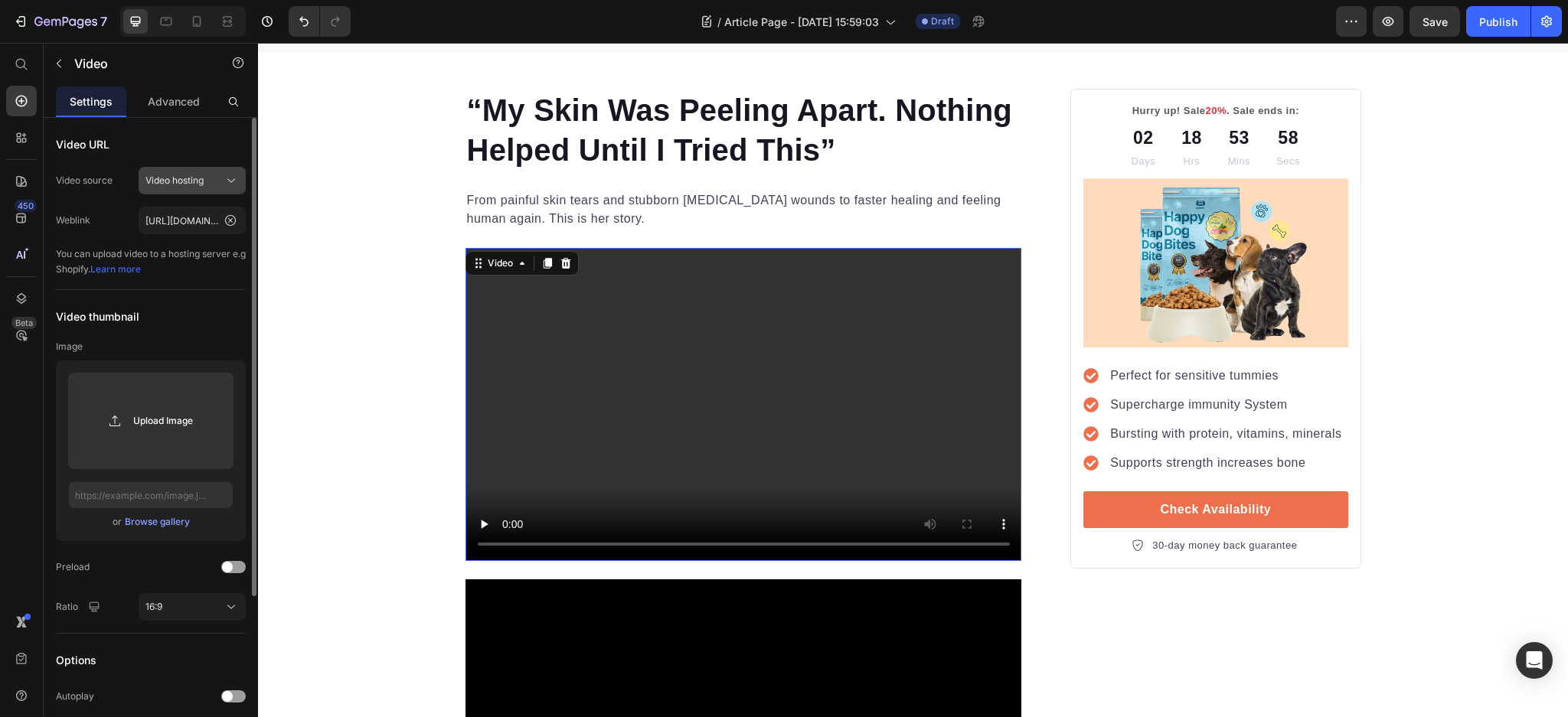 click on "Video hosting" at bounding box center (192, 181) 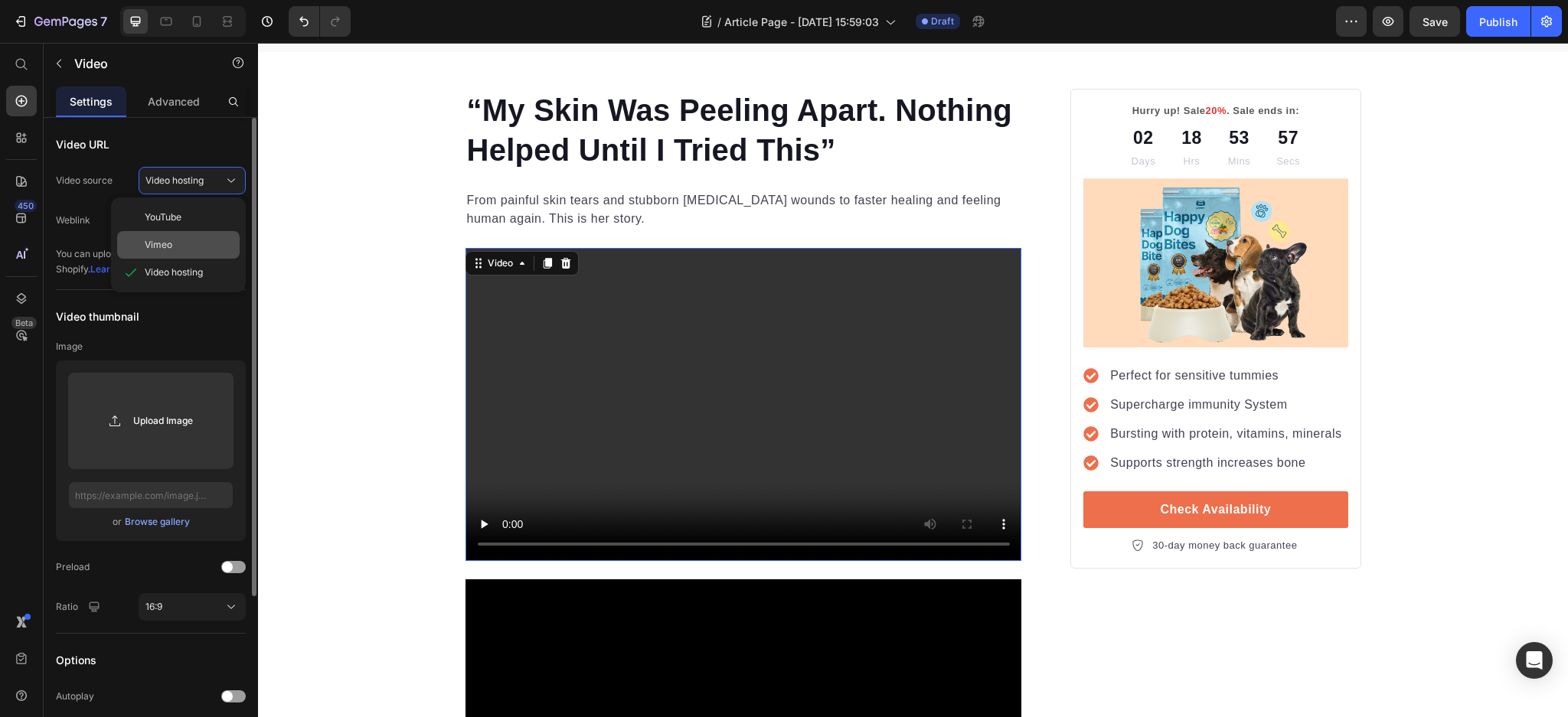 drag, startPoint x: 197, startPoint y: 242, endPoint x: 93, endPoint y: 115, distance: 164.14932 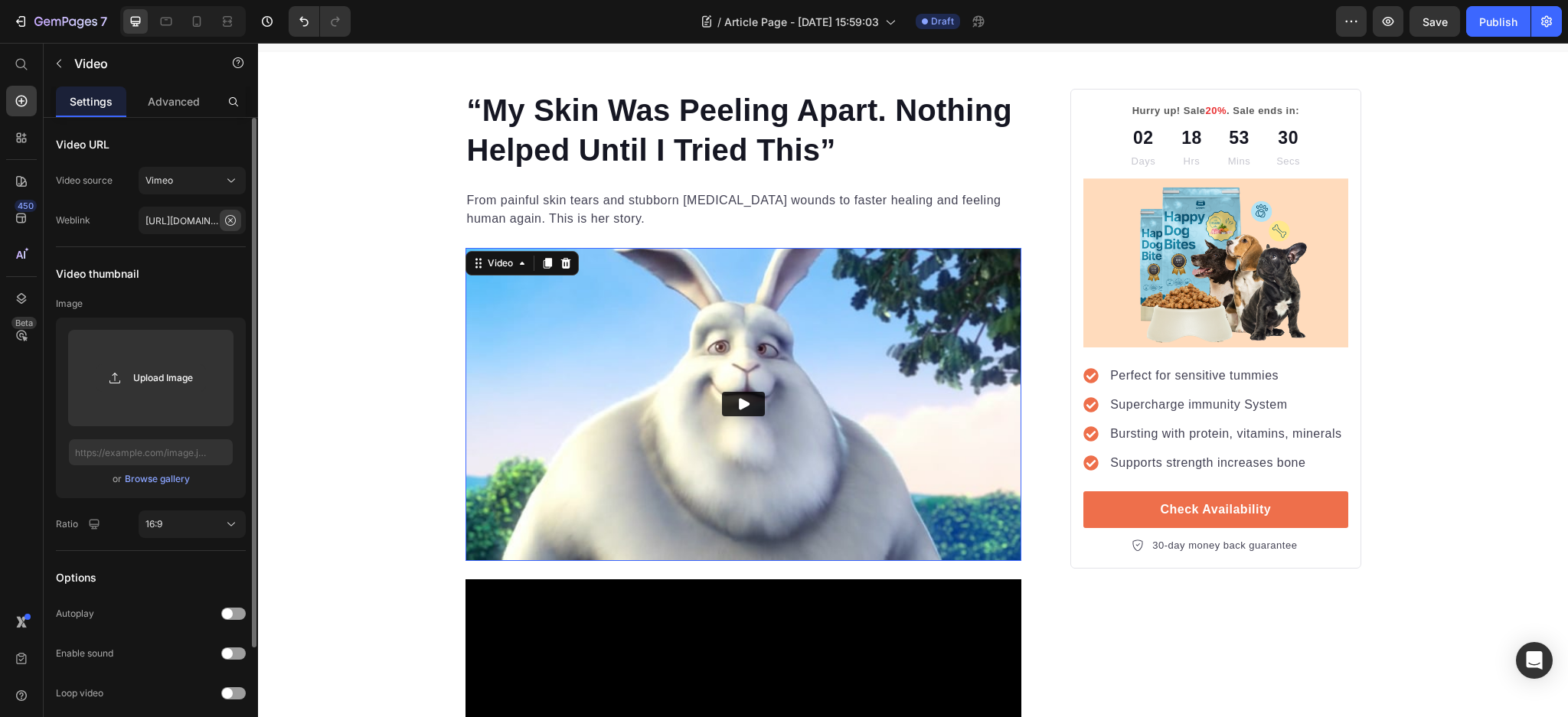click 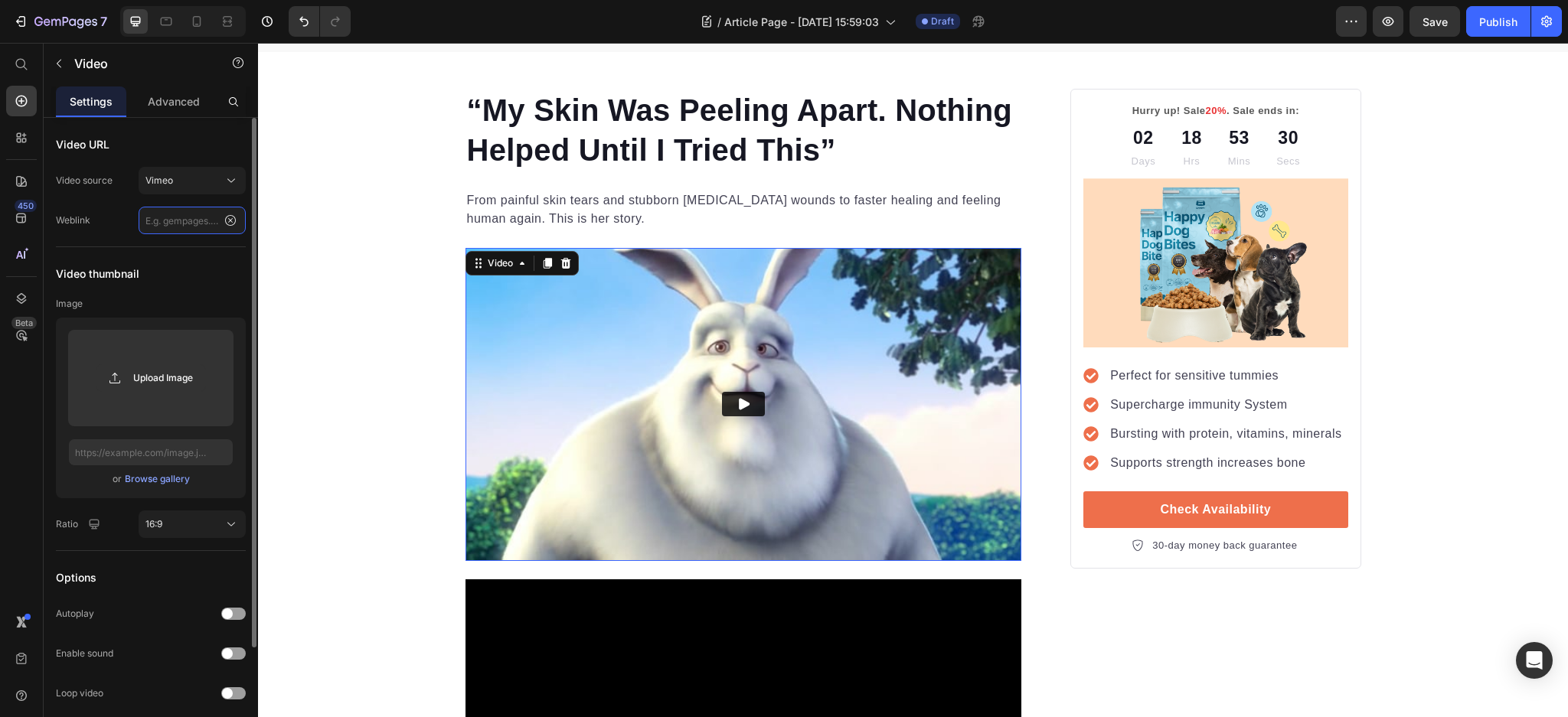 scroll, scrollTop: 0, scrollLeft: 0, axis: both 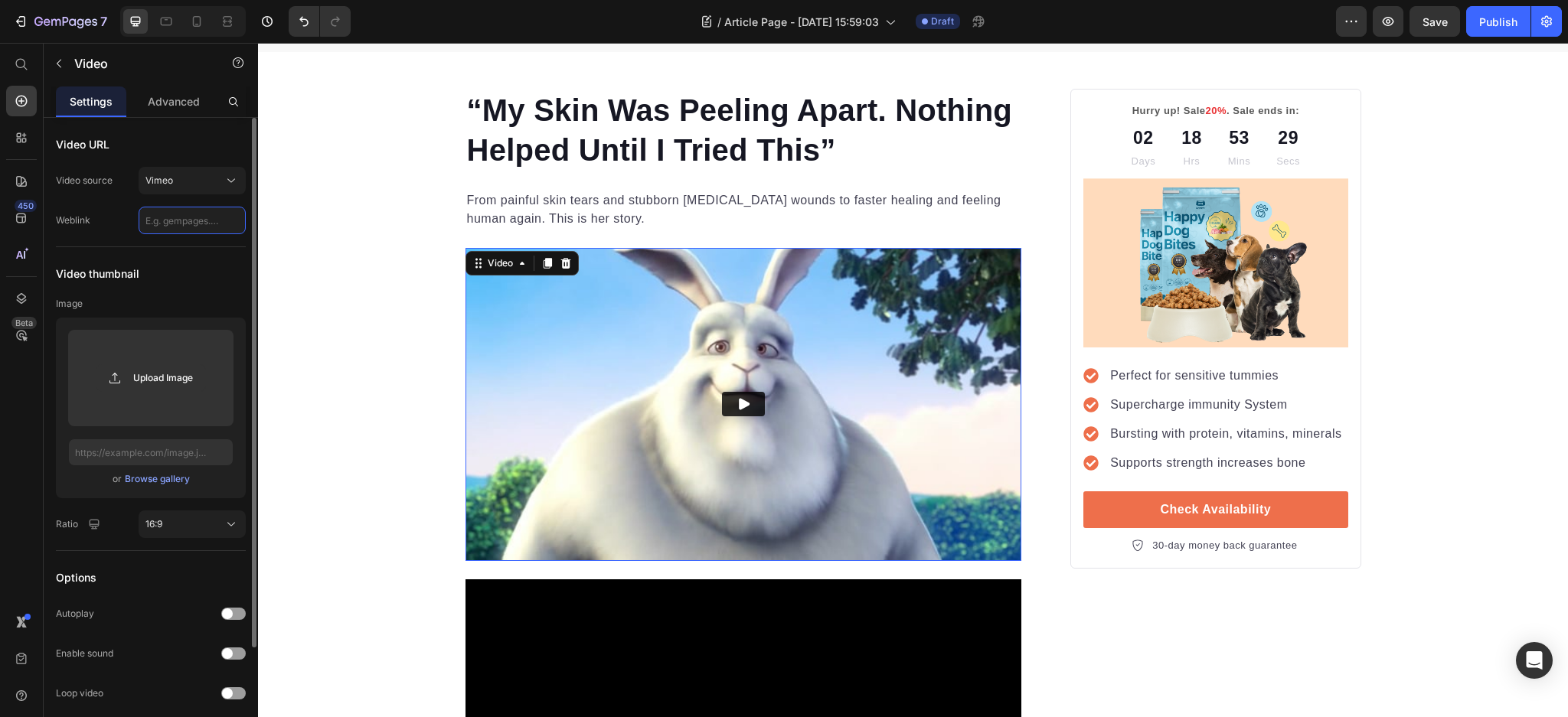 paste on "[URL][DOMAIN_NAME]" 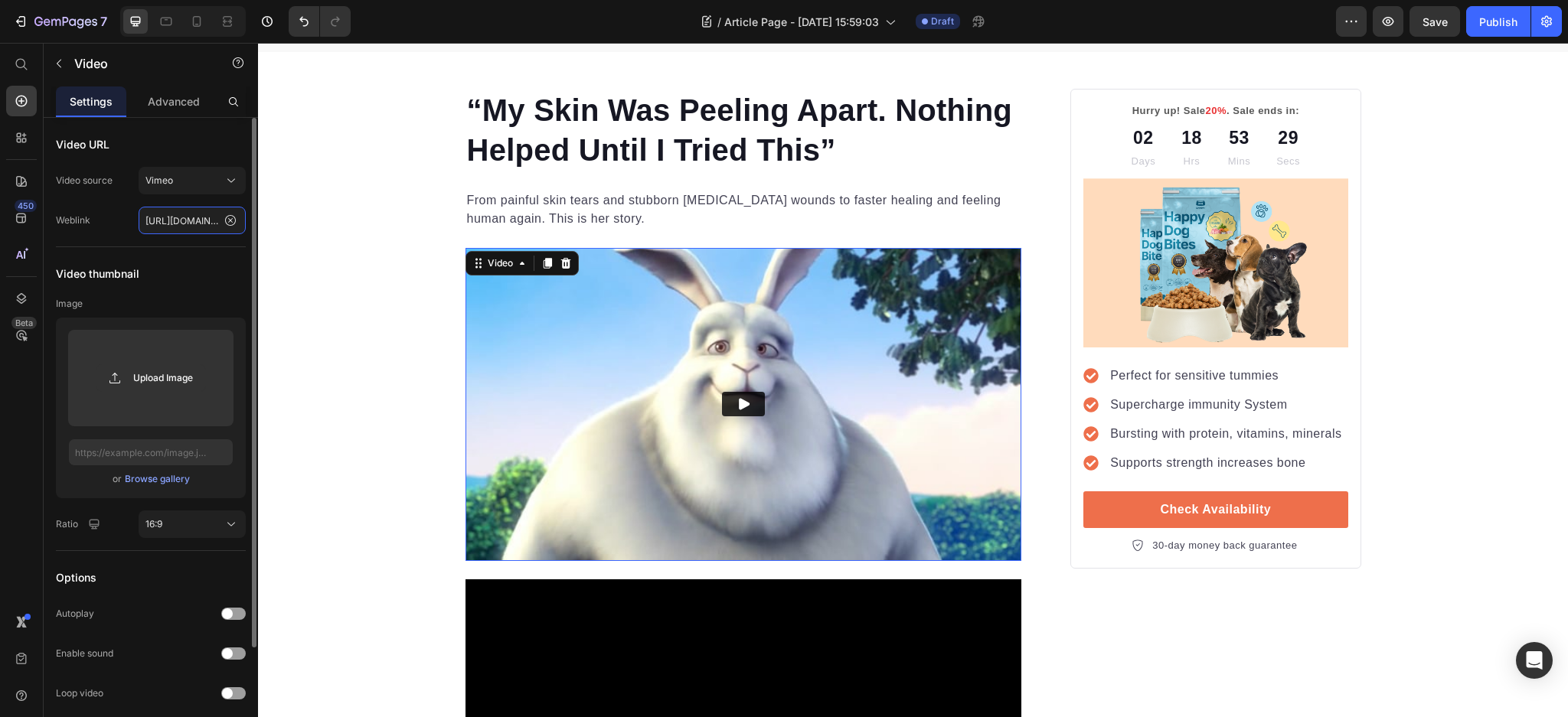 scroll, scrollTop: 0, scrollLeft: 116, axis: horizontal 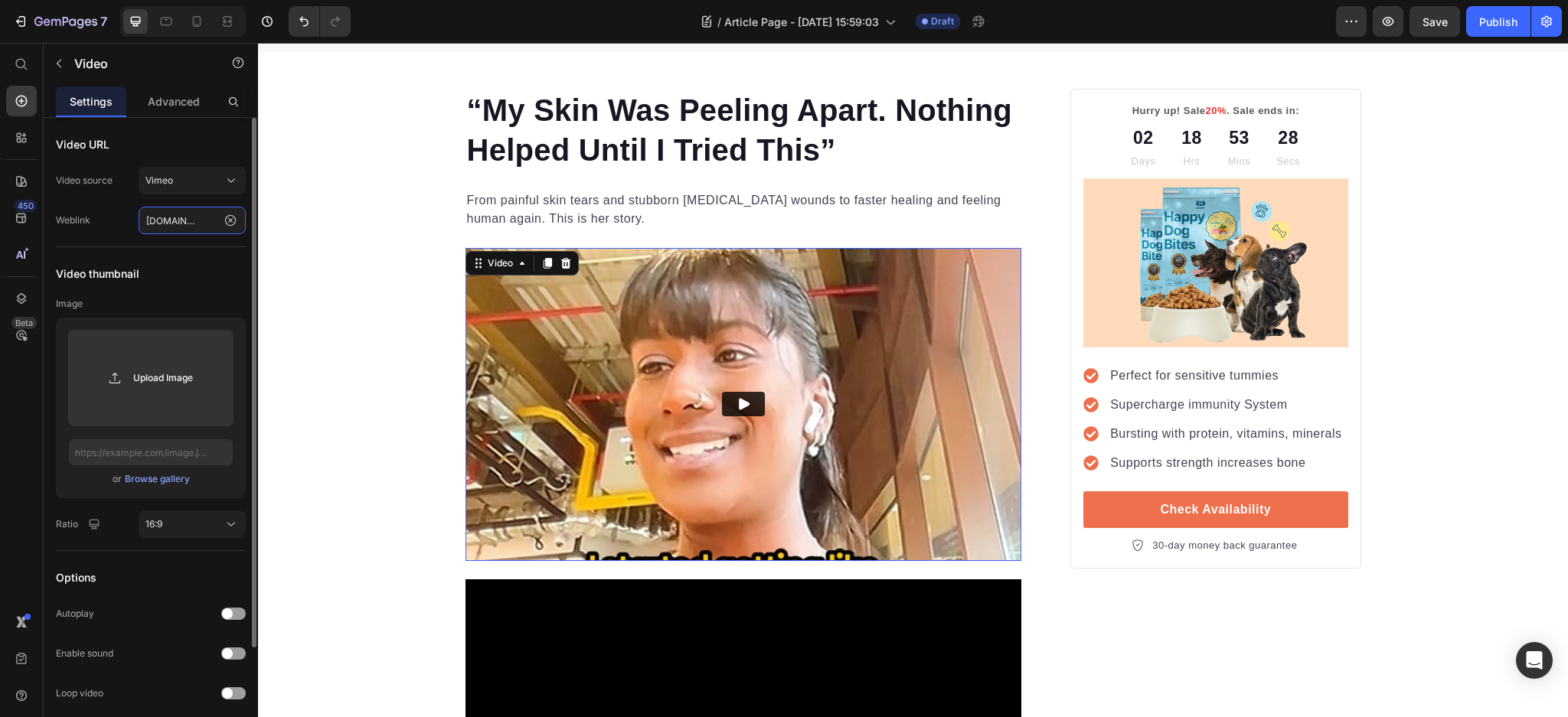 type on "[URL][DOMAIN_NAME]" 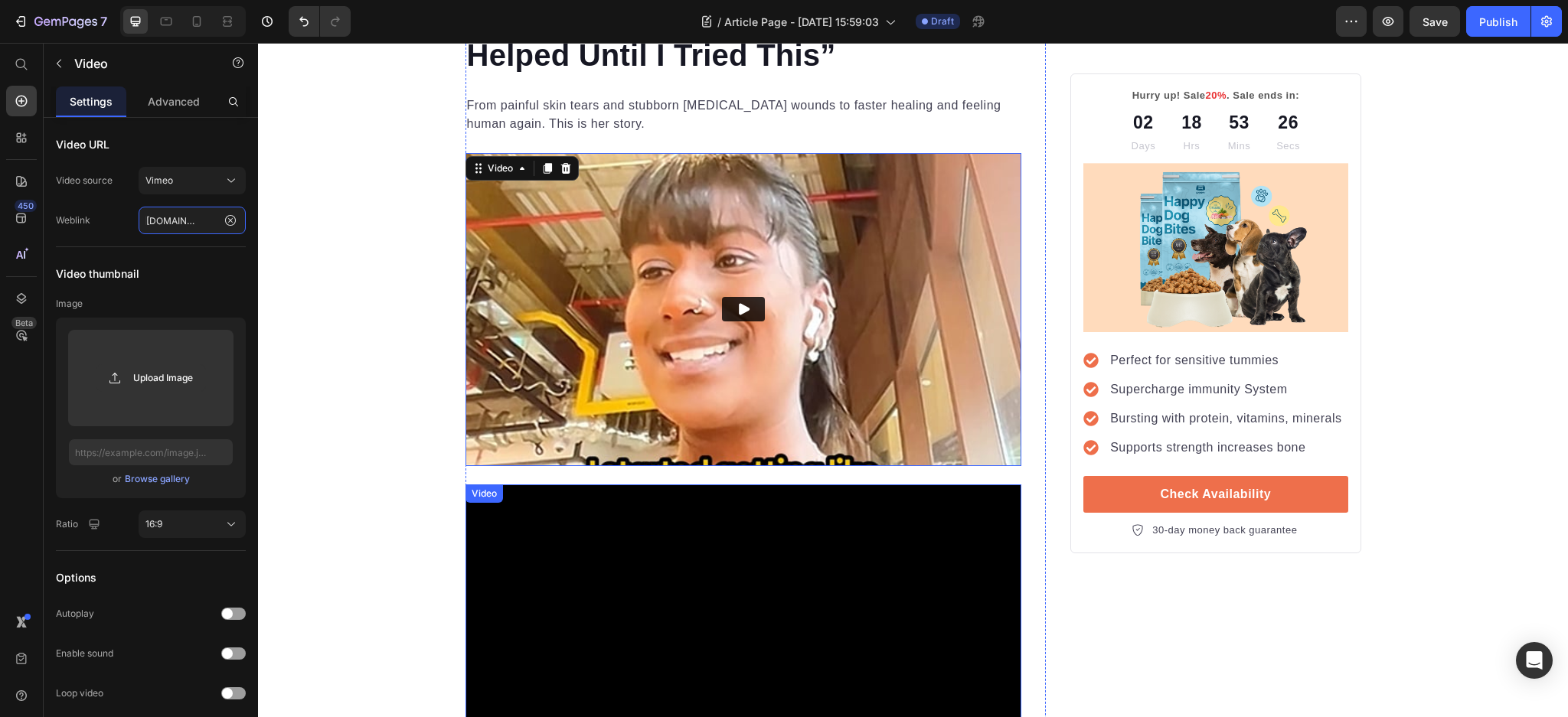 scroll, scrollTop: 204, scrollLeft: 0, axis: vertical 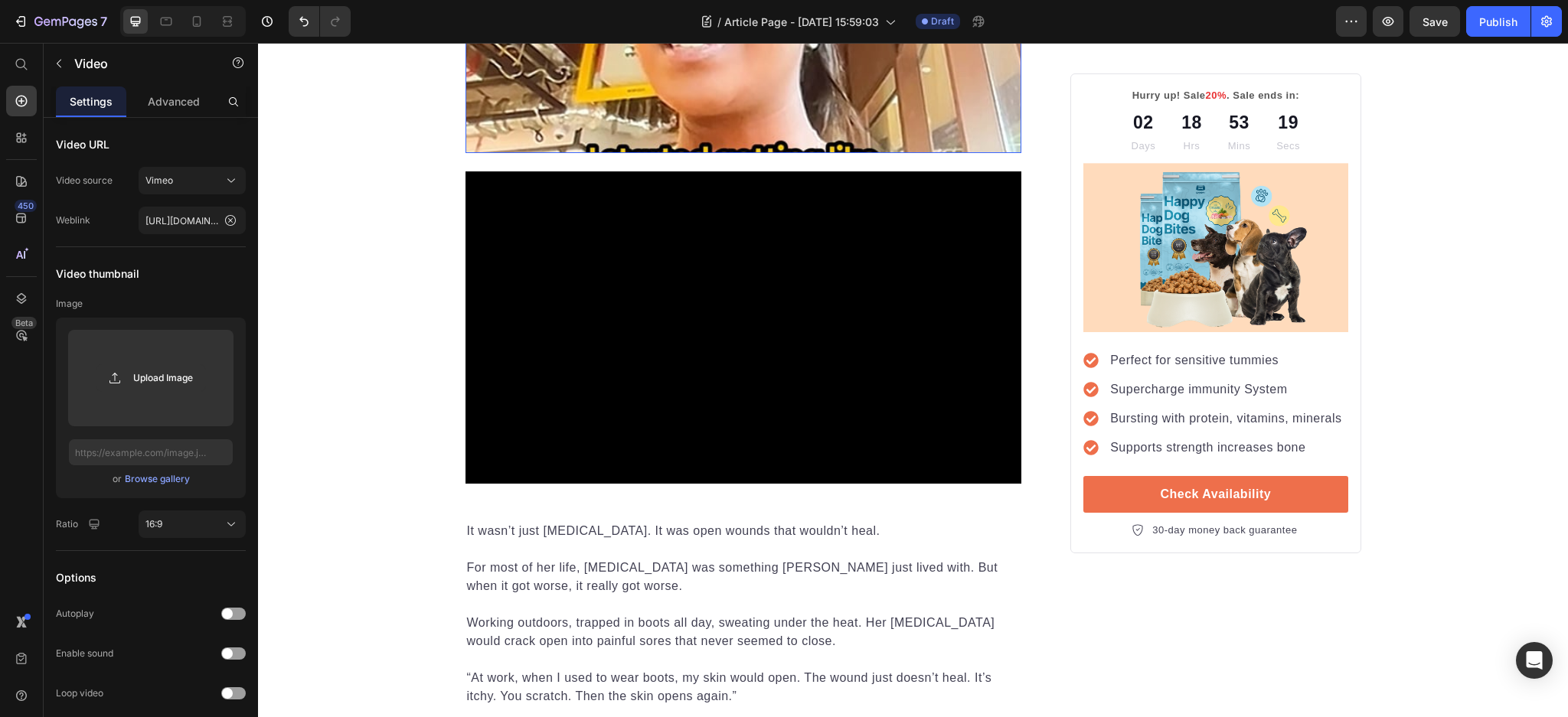 click at bounding box center [743, -4] 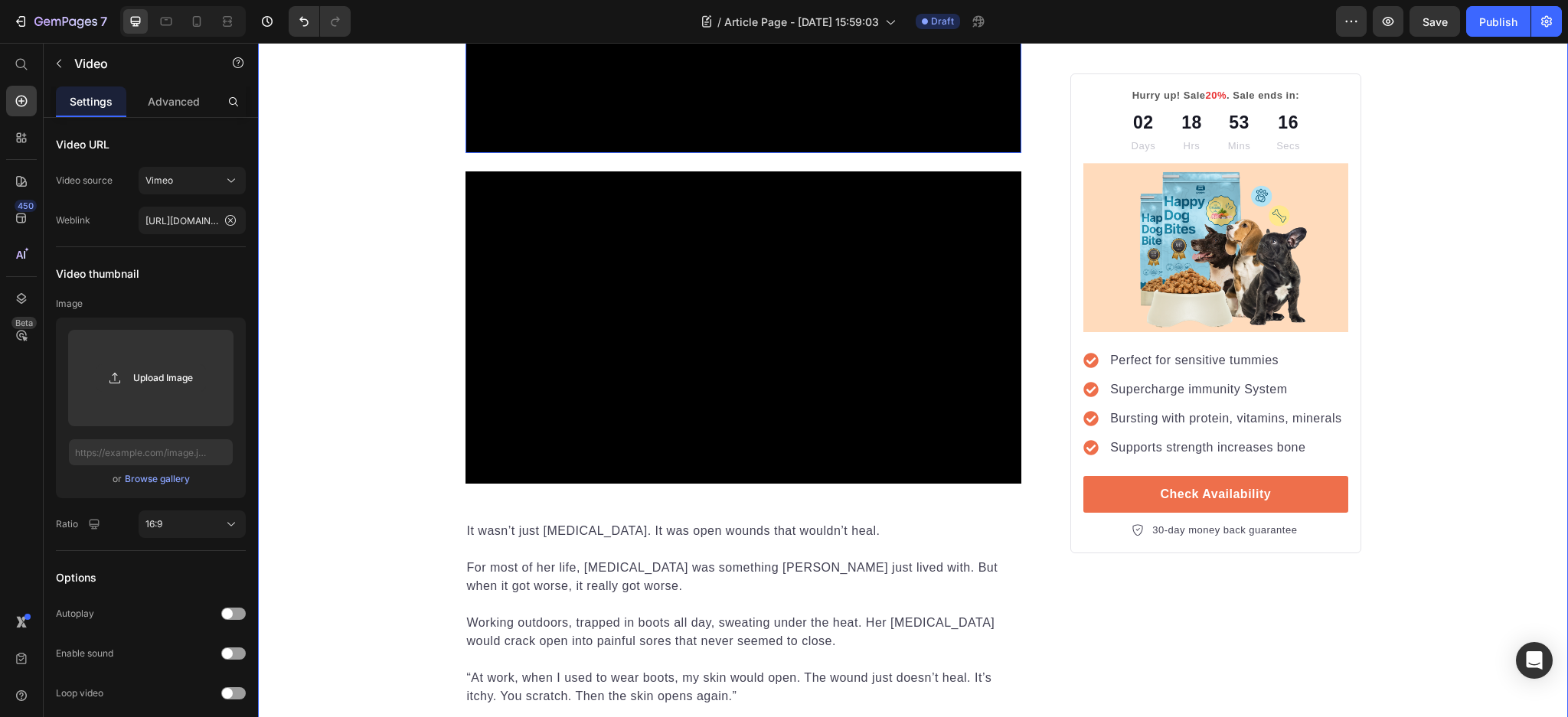 click on "“My Skin Was Peeling Apart. Nothing Helped Until I Tried This” Heading From painful skin tears and stubborn [MEDICAL_DATA] wounds to faster healing and feeling human again. This is her story. Text block Video   24 Video It wasn’t just [MEDICAL_DATA]. It was open wounds that wouldn’t heal. For most of her life, [MEDICAL_DATA] was something [PERSON_NAME] just lived with. But when it got worse, it really got worse. Working outdoors, trapped in boots all day, sweating under the heat. Her [MEDICAL_DATA] would crack open into painful sores that never seemed to close. “At work, when I used to wear boots, my skin would open. The wound just doesn’t heal. It’s itchy. You scratch. Then the skin opens again.” At one point, her skin was peeling and tearing so badly, she didn’t even feel like herself anymore. “My whole skin just tear apart… and then it’s still healing. You can still see the marks.” Text block Image Healthy and Balanced Nutrition Heading       Text block Start baking doggy delights Button Image Text block Image" at bounding box center [913, 2161] 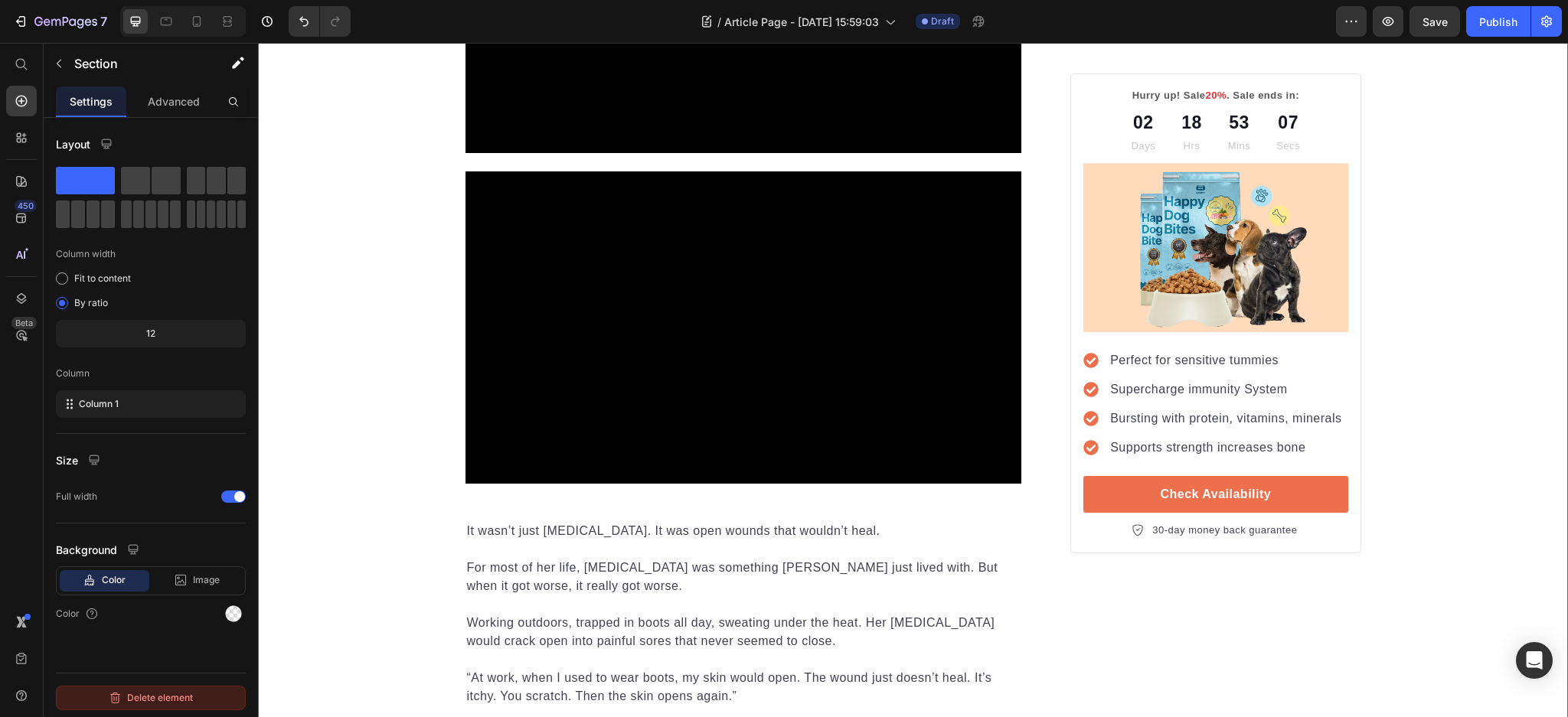 click on "Delete element" at bounding box center (151, 698) 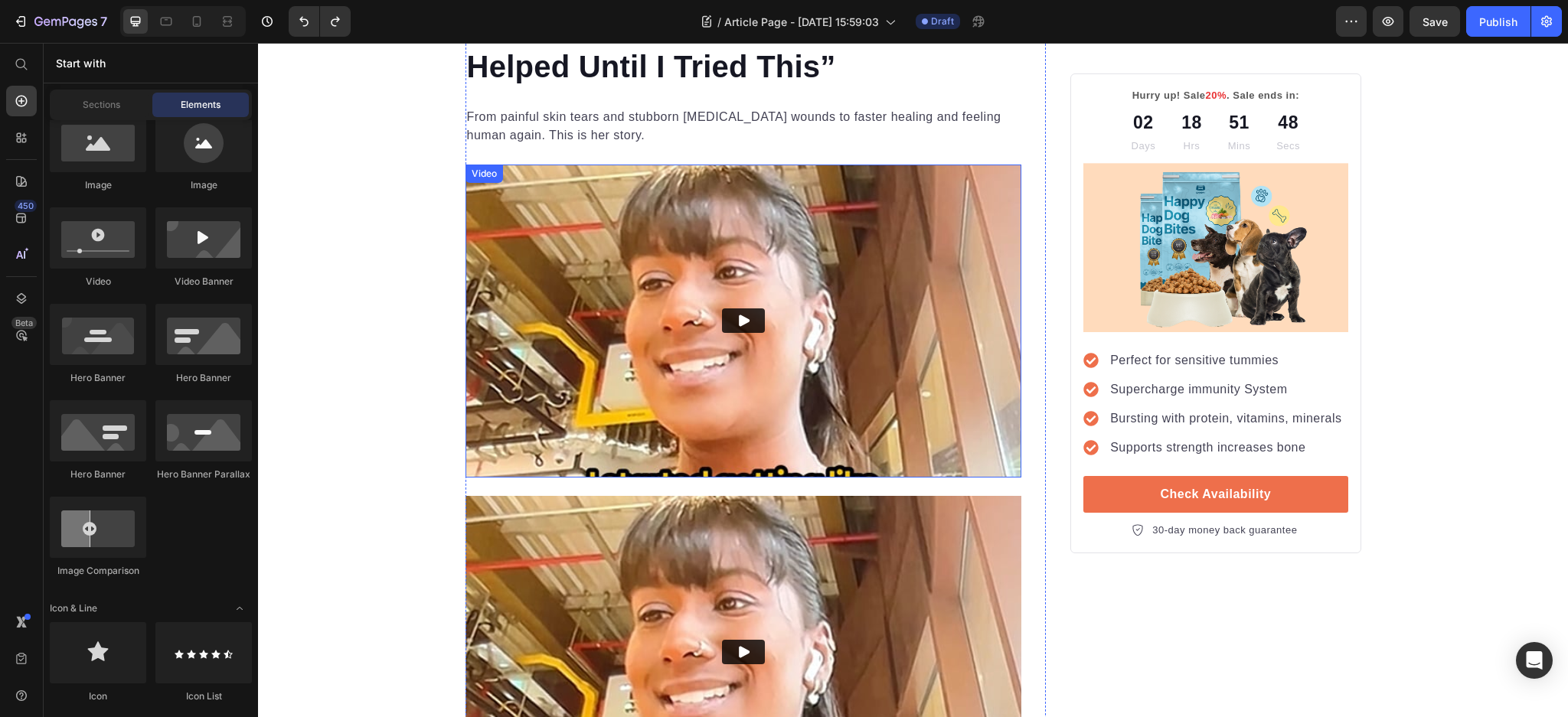 scroll, scrollTop: 408, scrollLeft: 0, axis: vertical 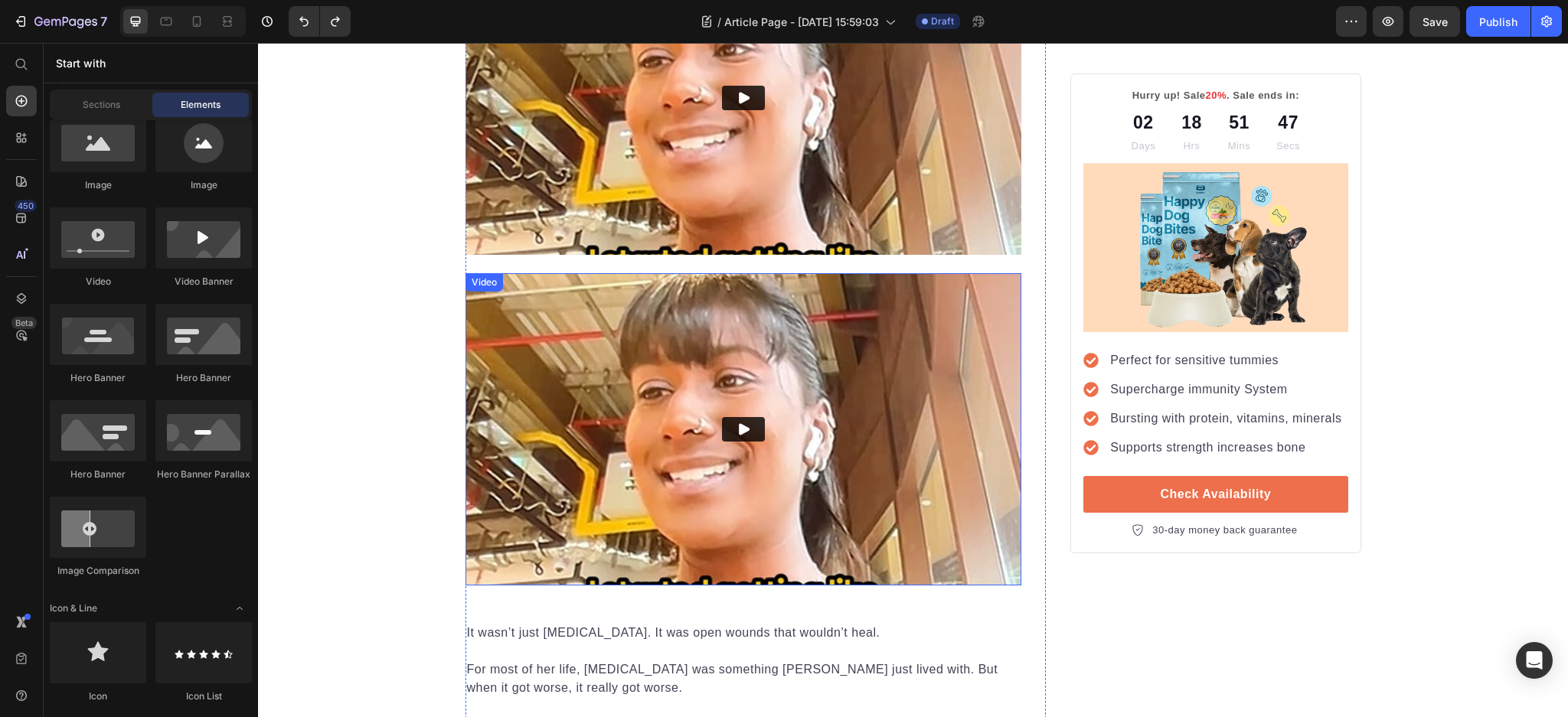 click at bounding box center (743, 429) 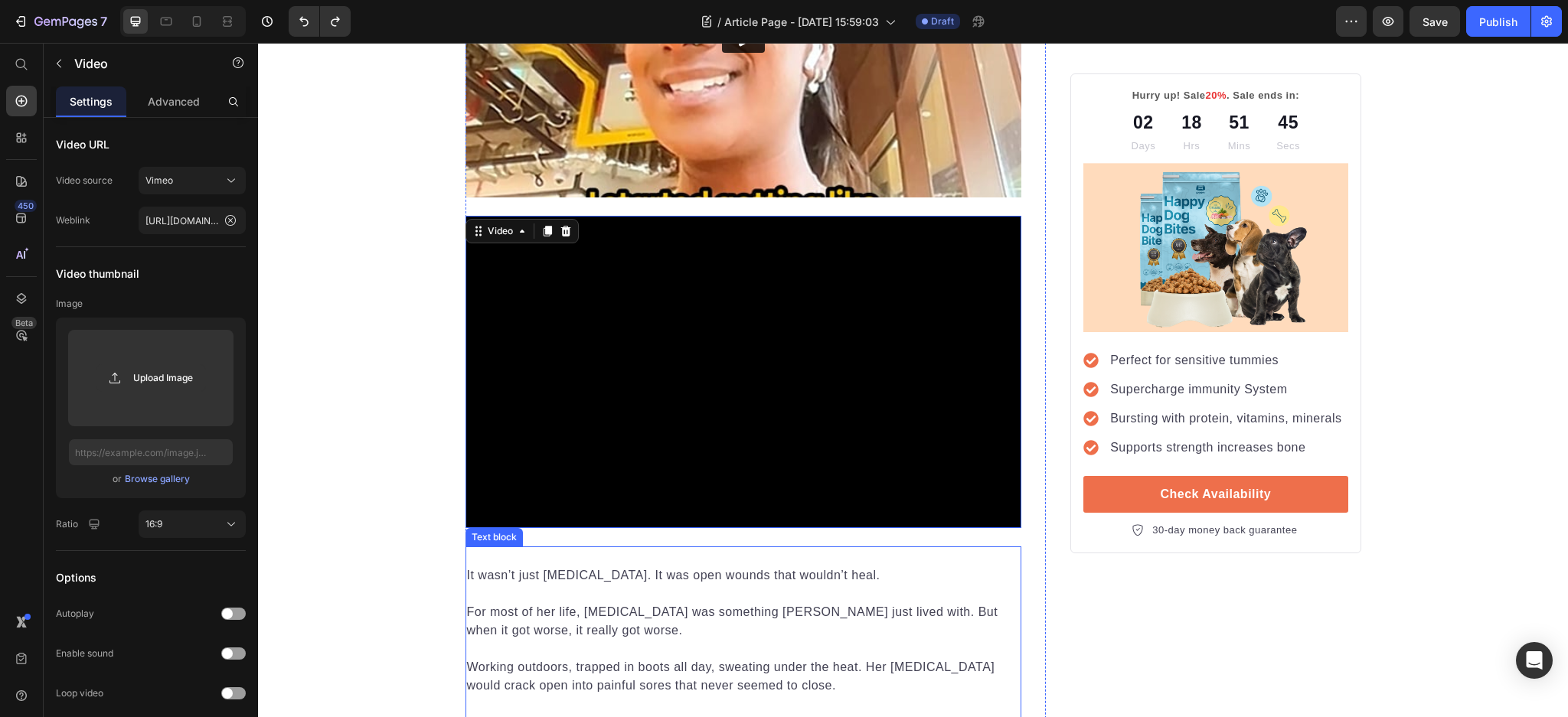 scroll, scrollTop: 714, scrollLeft: 0, axis: vertical 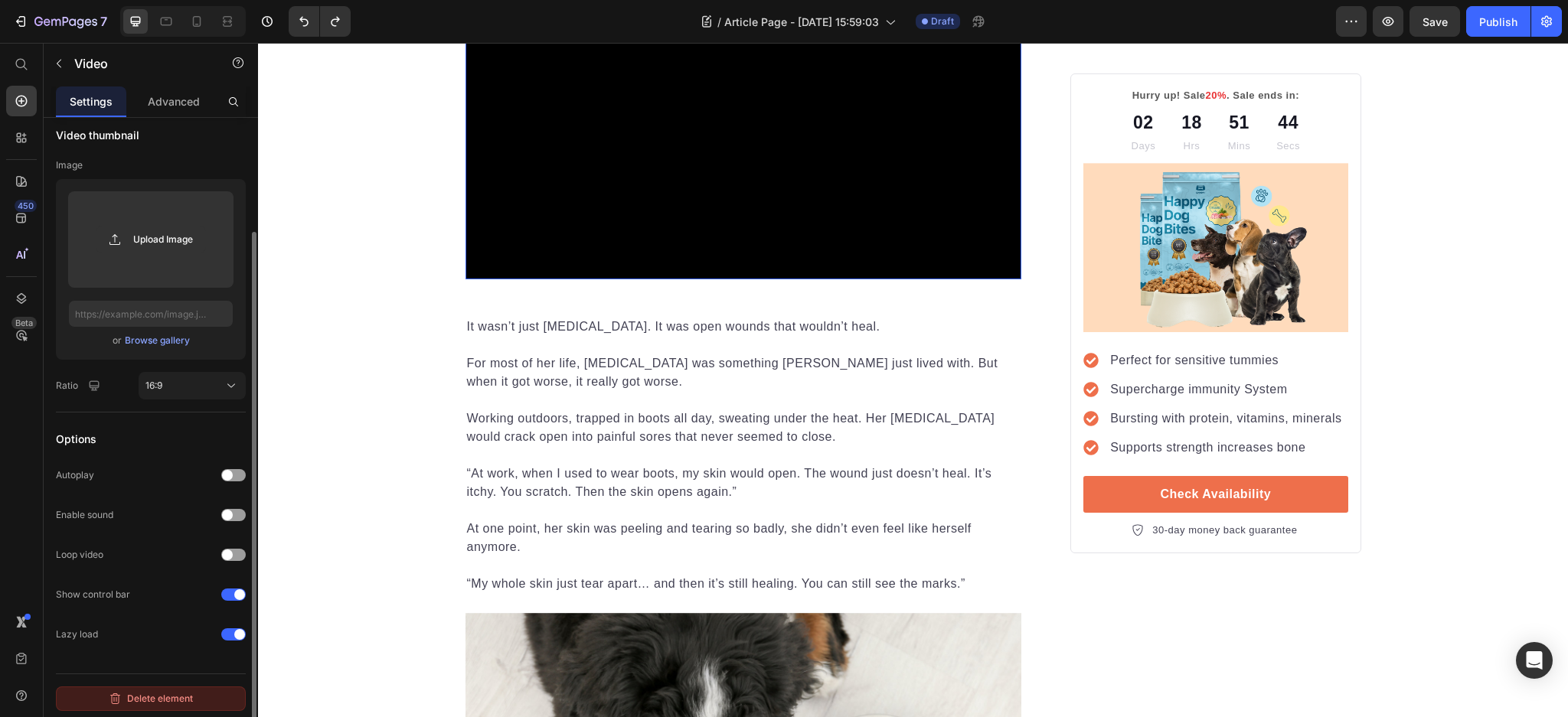 click on "Delete element" at bounding box center [151, 699] 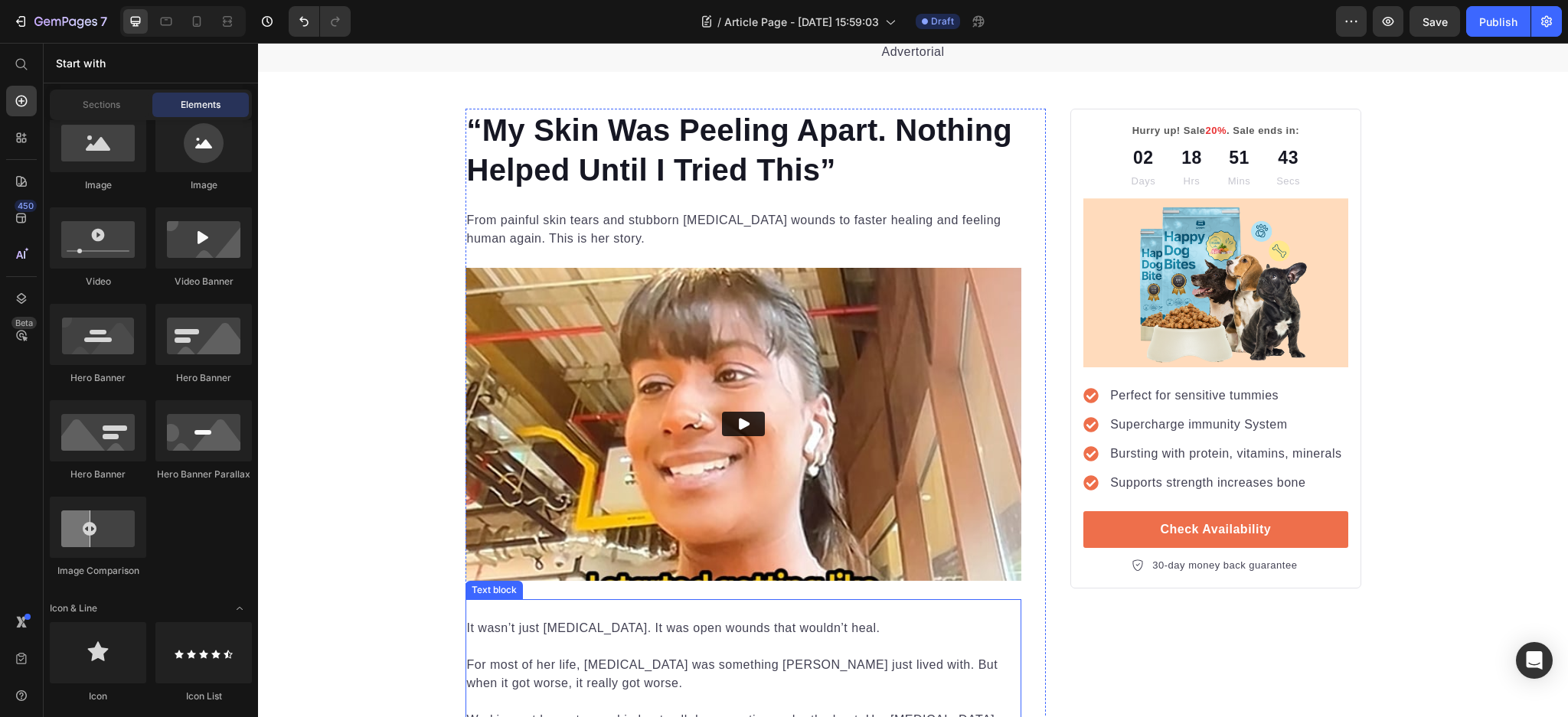 click at bounding box center (743, 424) 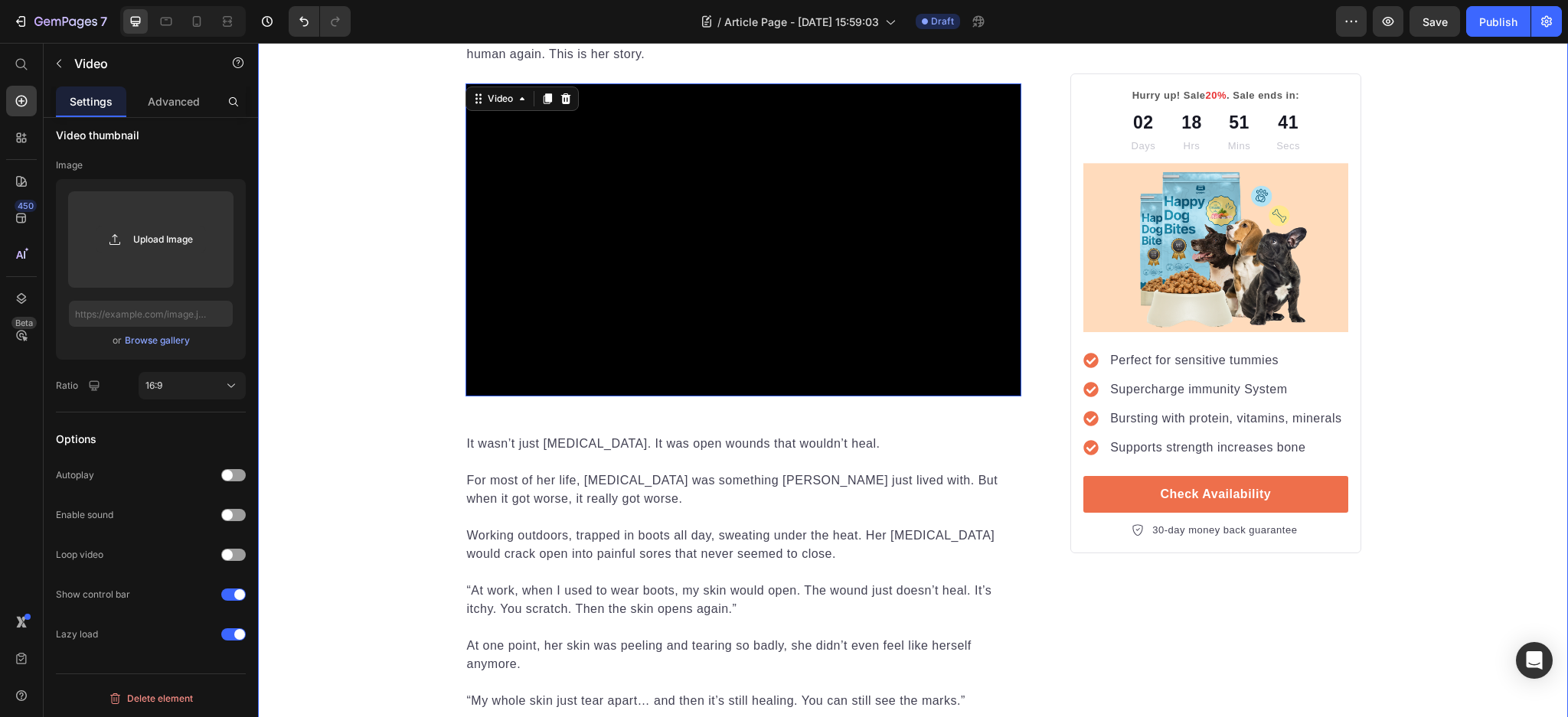 scroll, scrollTop: 282, scrollLeft: 0, axis: vertical 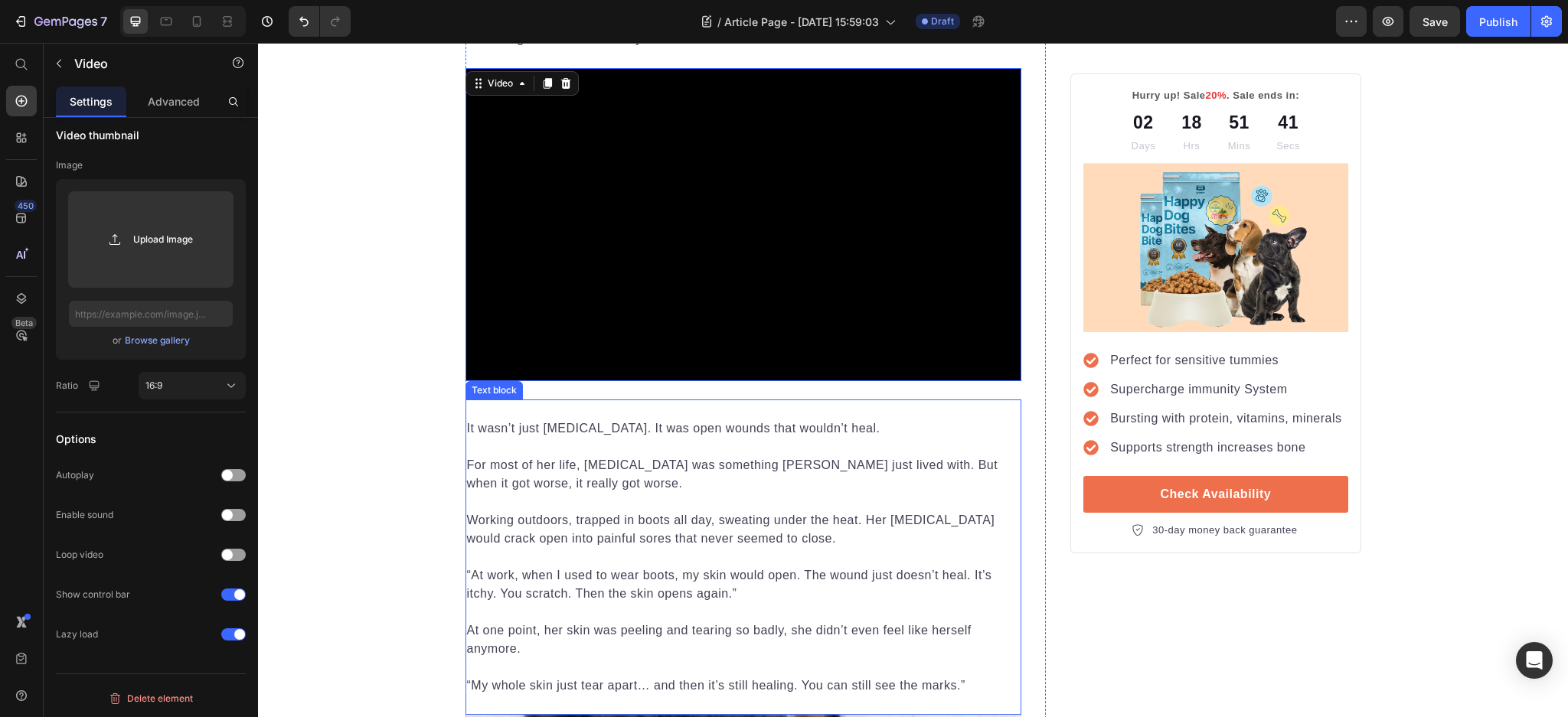 click on "It wasn’t just [MEDICAL_DATA]. It was open wounds that wouldn’t heal." at bounding box center (743, 429) 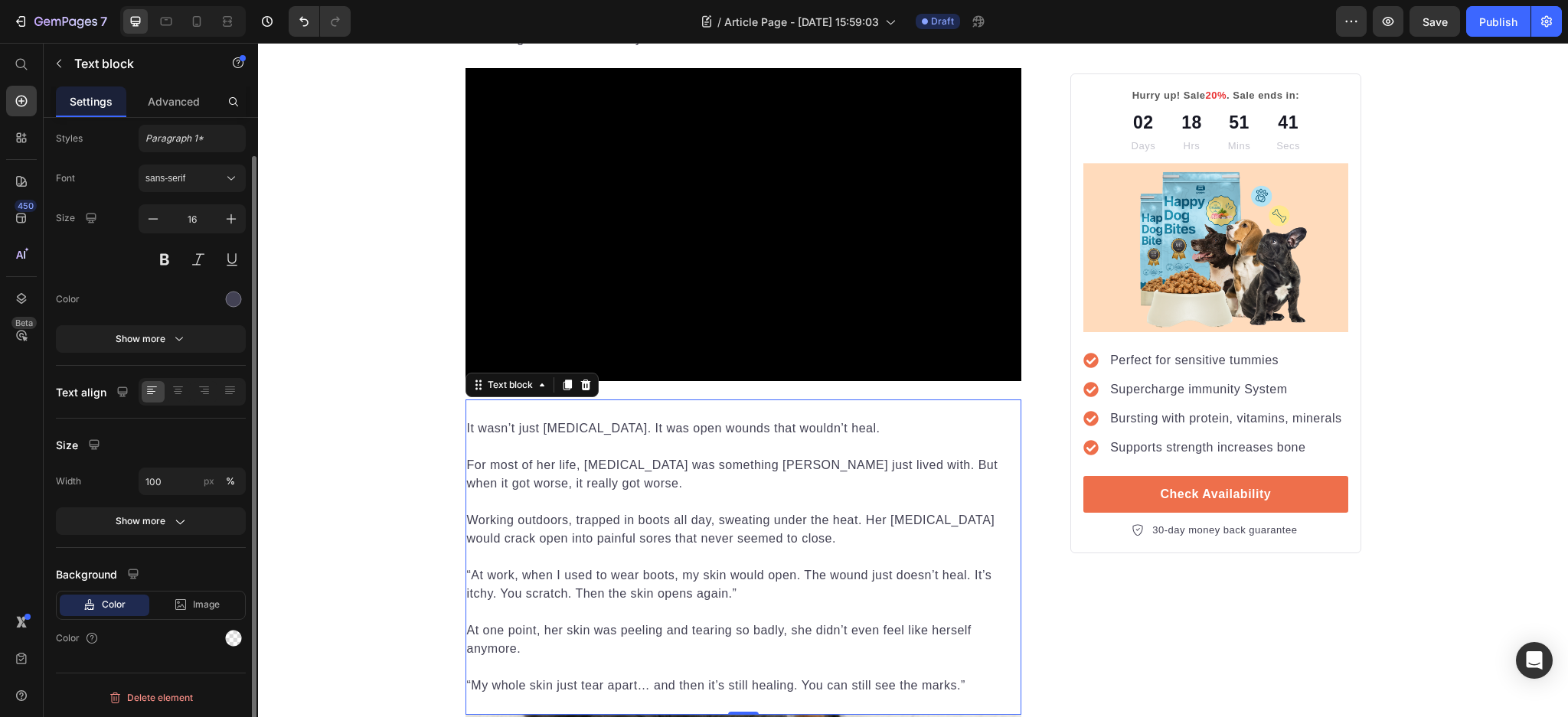 scroll, scrollTop: 0, scrollLeft: 0, axis: both 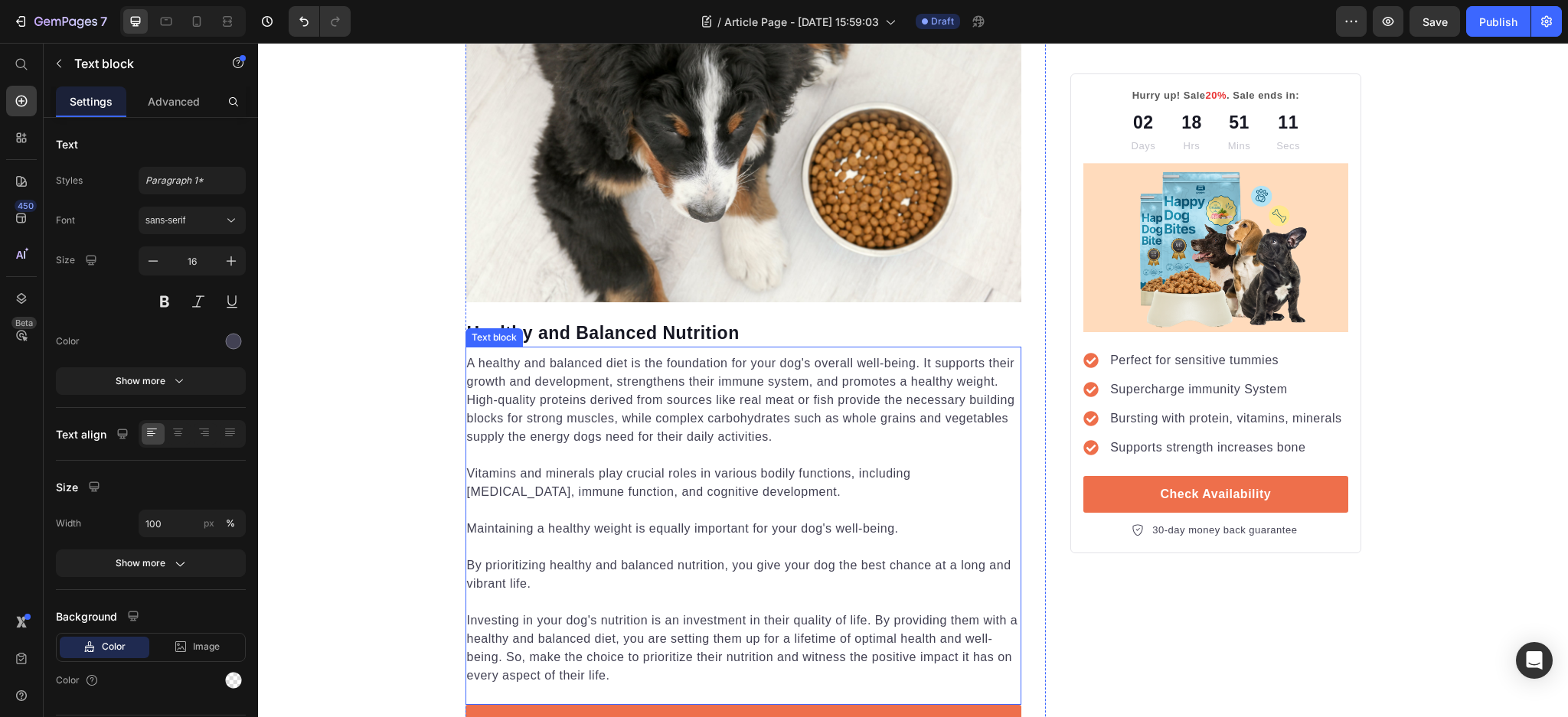 click on "Healthy and Balanced Nutrition" at bounding box center (743, 334) 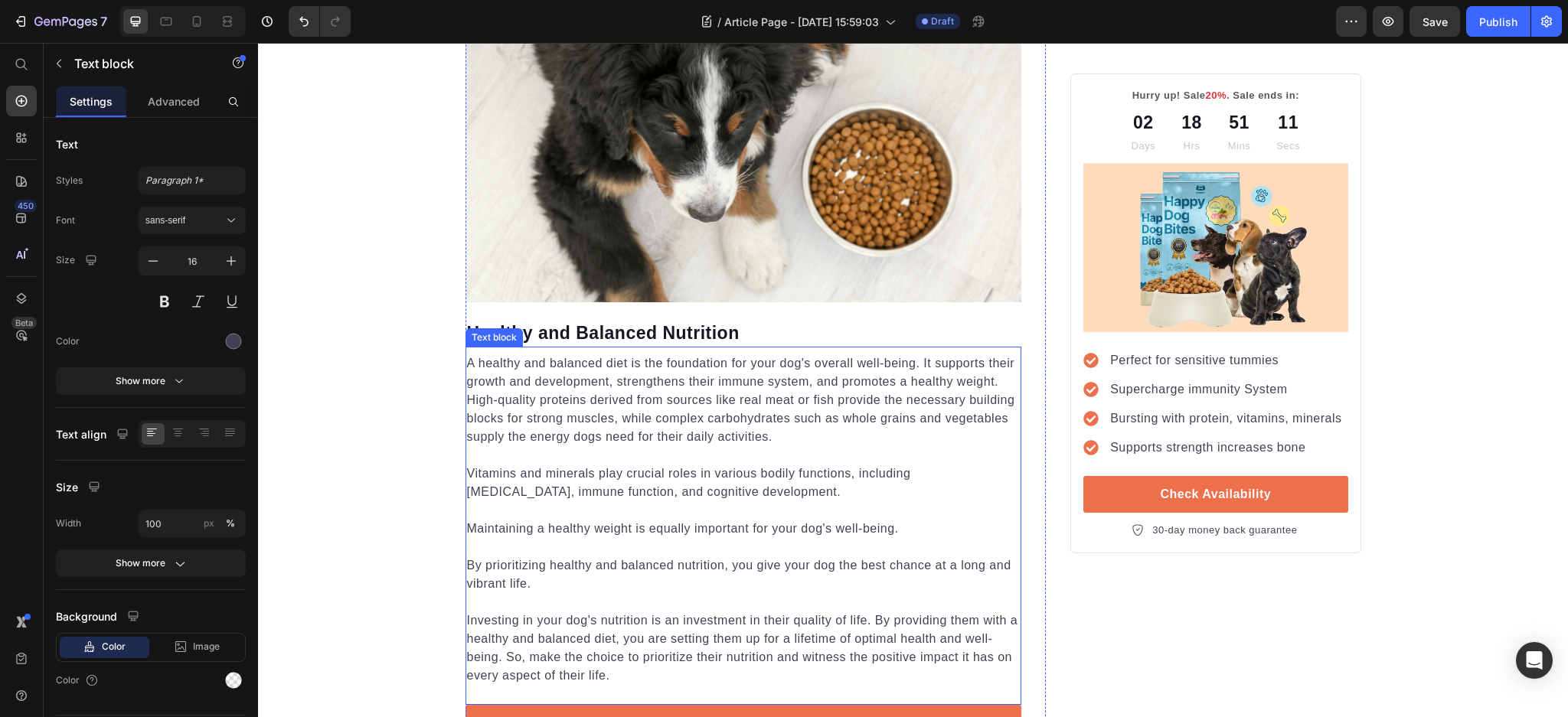 click on "Healthy and Balanced Nutrition" at bounding box center [743, 334] 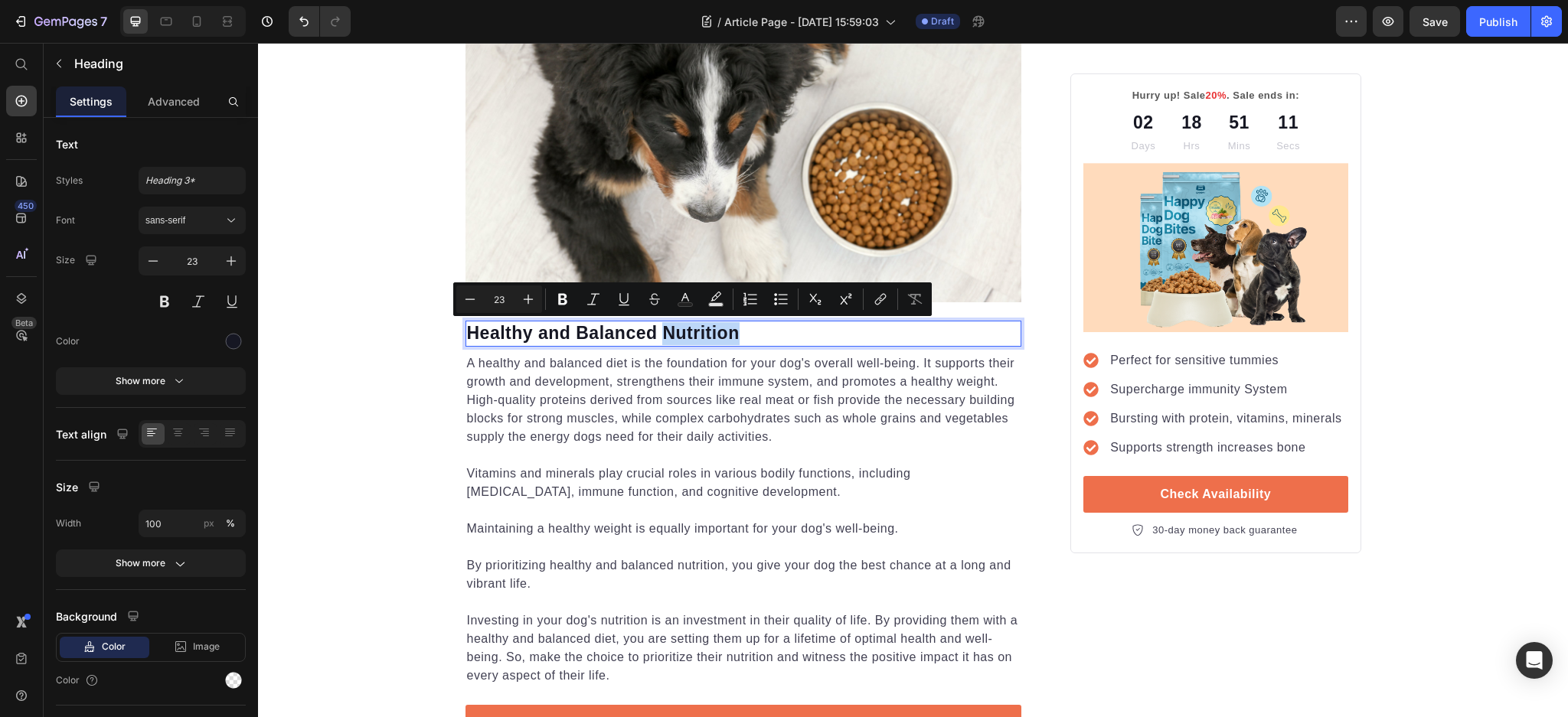 click on "Healthy and Balanced Nutrition" at bounding box center (743, 334) 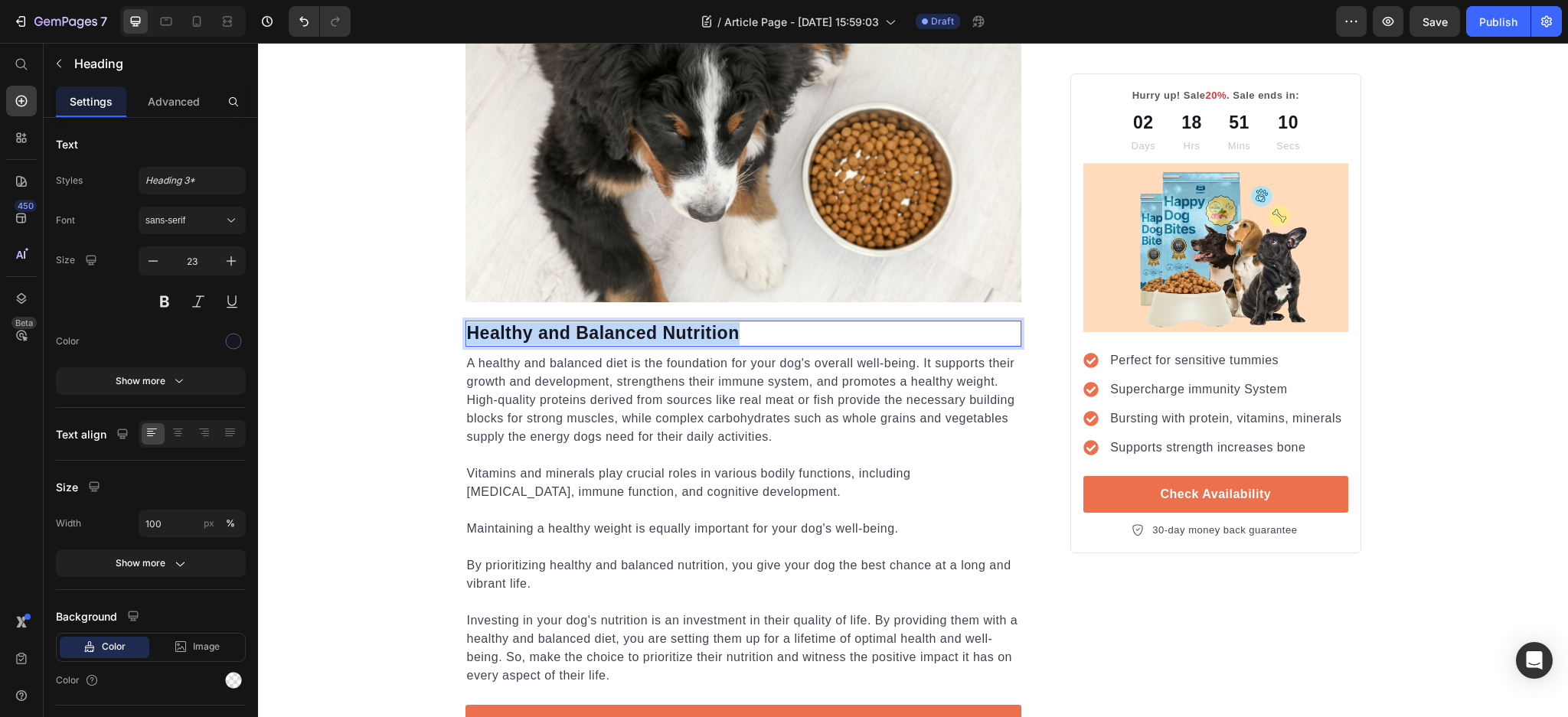 drag, startPoint x: 737, startPoint y: 334, endPoint x: 437, endPoint y: 326, distance: 300.1066 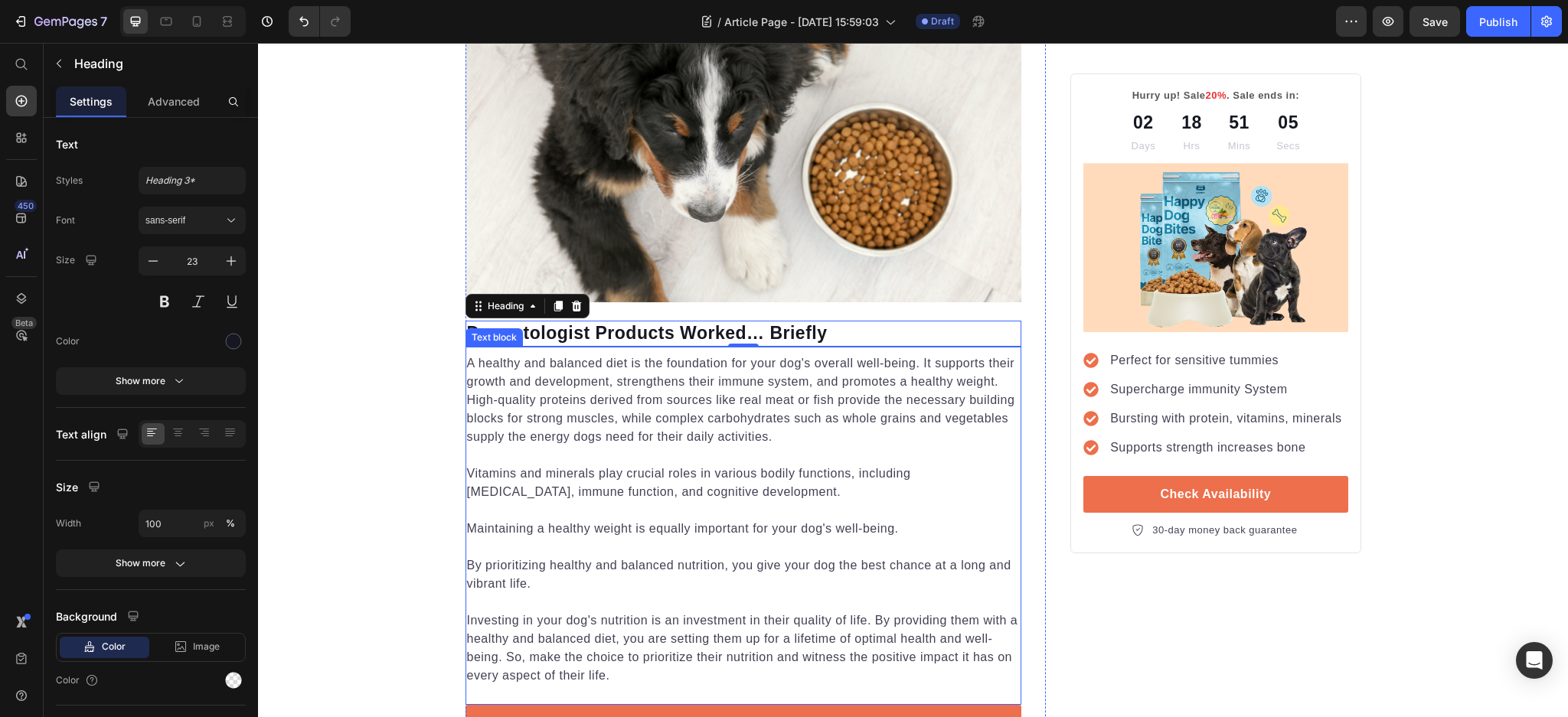 drag, startPoint x: 647, startPoint y: 416, endPoint x: 680, endPoint y: 448, distance: 45.96738 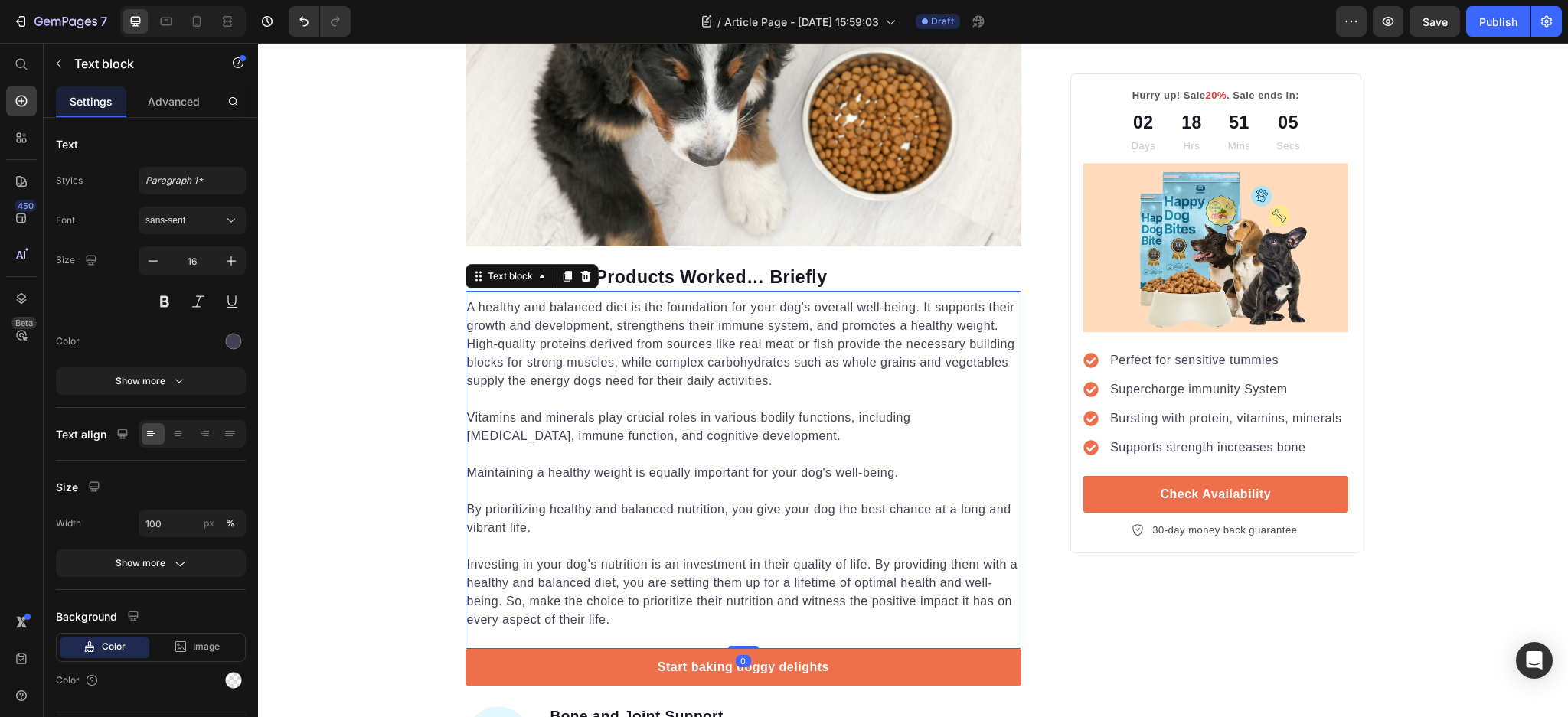 scroll, scrollTop: 1097, scrollLeft: 0, axis: vertical 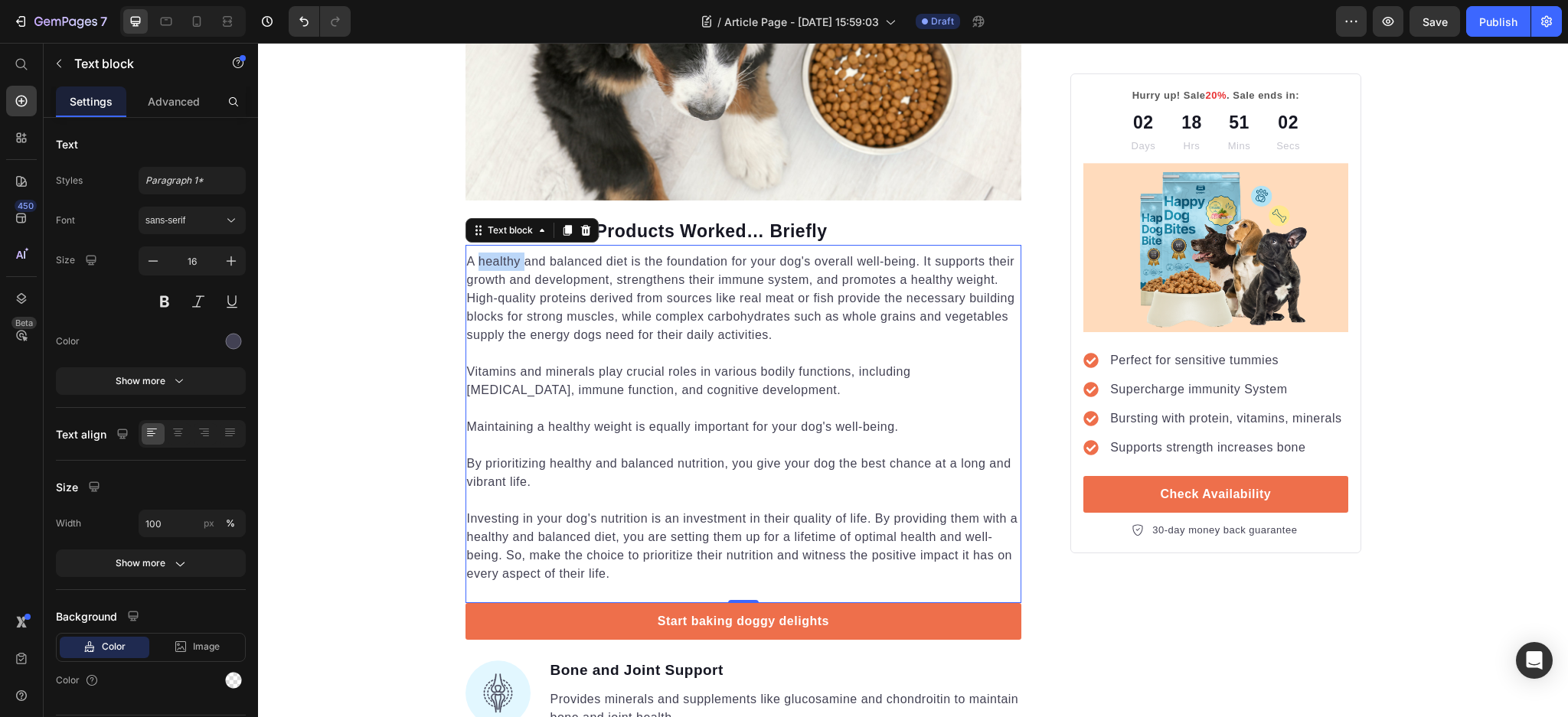 click on "A healthy and balanced diet is the foundation for your dog's overall well-being. It supports their growth and development, strengthens their immune system, and promotes a healthy weight. High-quality proteins derived from sources like real meat or fish provide the necessary building blocks for strong muscles, while complex carbohydrates such as whole grains and vegetables supply the energy dogs need for their daily activities." at bounding box center [743, 298] 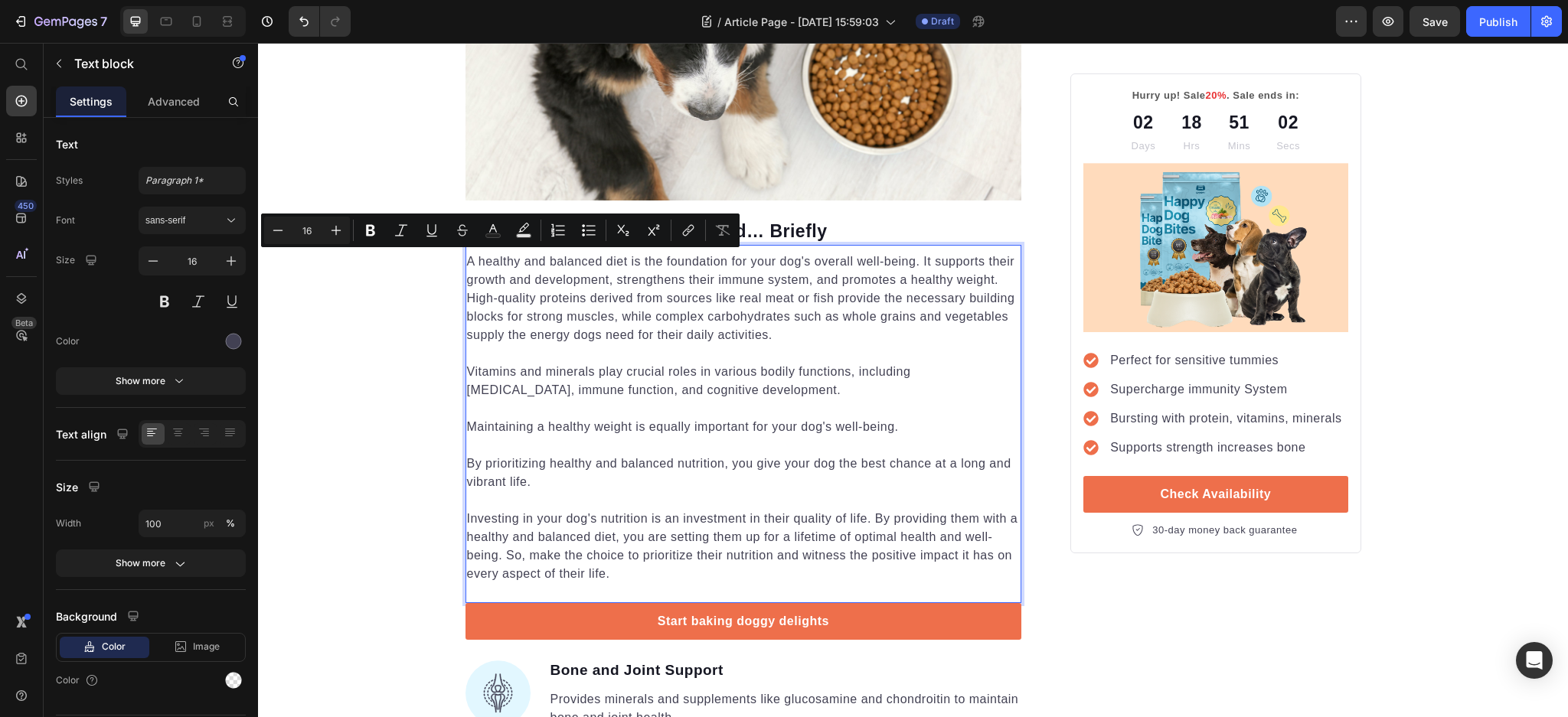 click on "A healthy and balanced diet is the foundation for your dog's overall well-being. It supports their growth and development, strengthens their immune system, and promotes a healthy weight. High-quality proteins derived from sources like real meat or fish provide the necessary building blocks for strong muscles, while complex carbohydrates such as whole grains and vegetables supply the energy dogs need for their daily activities." at bounding box center [743, 298] 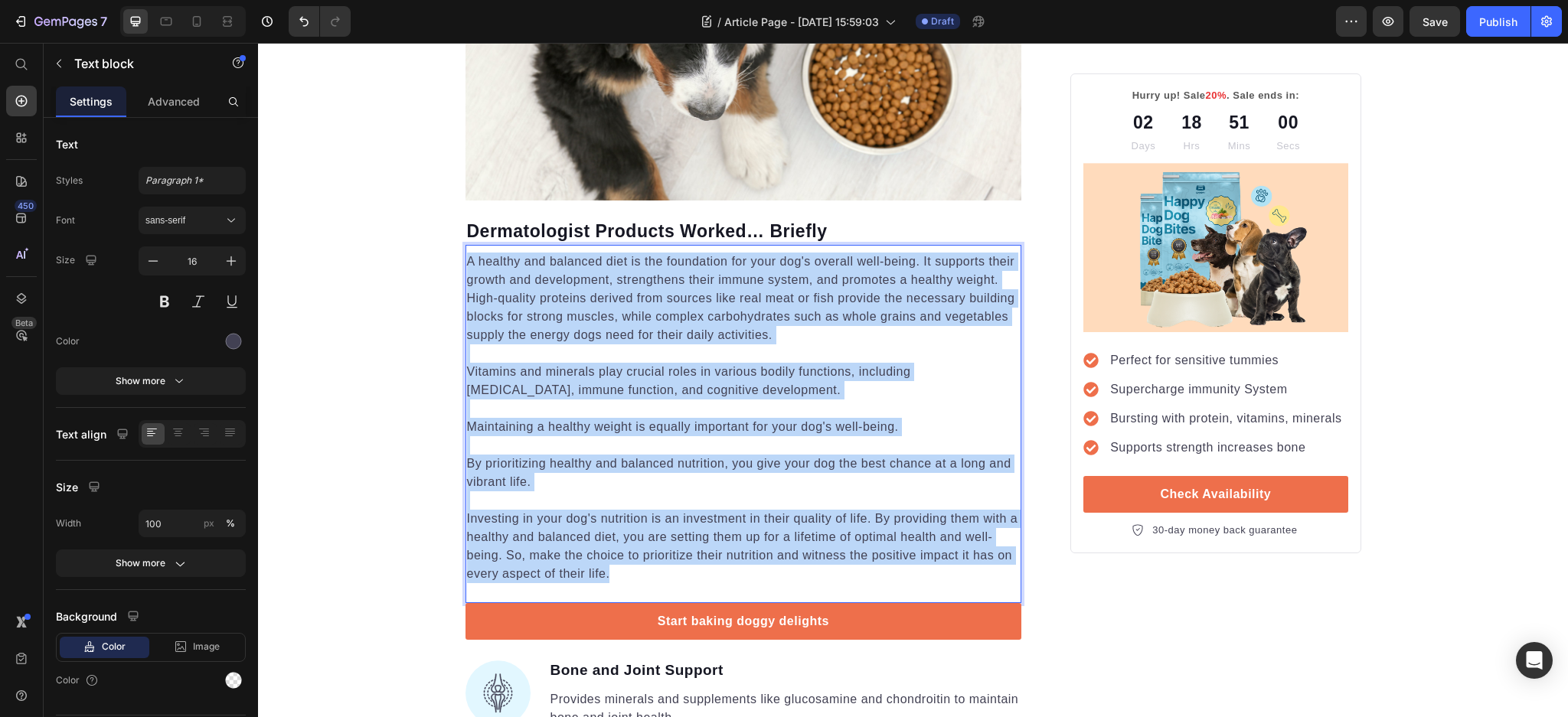 drag, startPoint x: 459, startPoint y: 256, endPoint x: 627, endPoint y: 567, distance: 353.4756 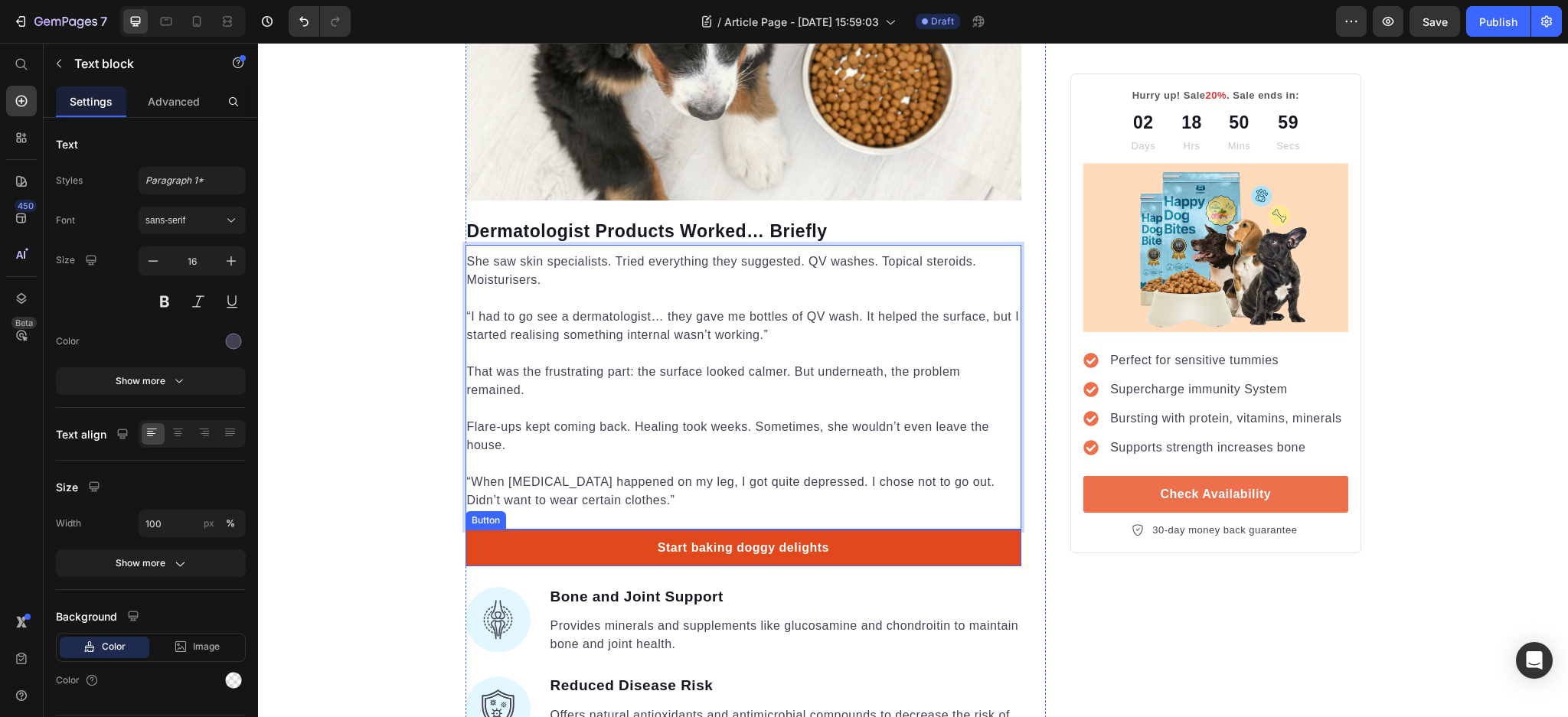 click on "Start baking doggy delights" at bounding box center [743, 548] 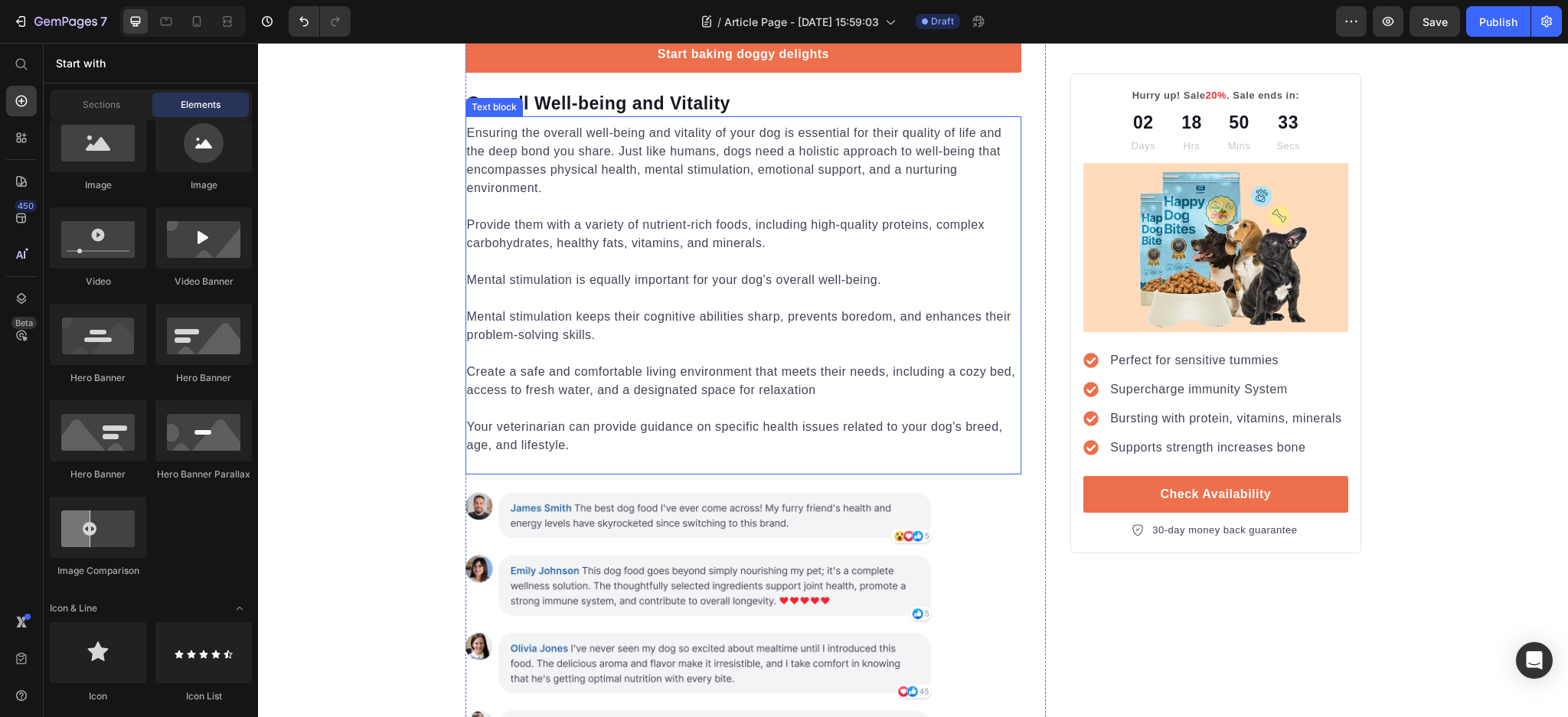 scroll, scrollTop: 3342, scrollLeft: 0, axis: vertical 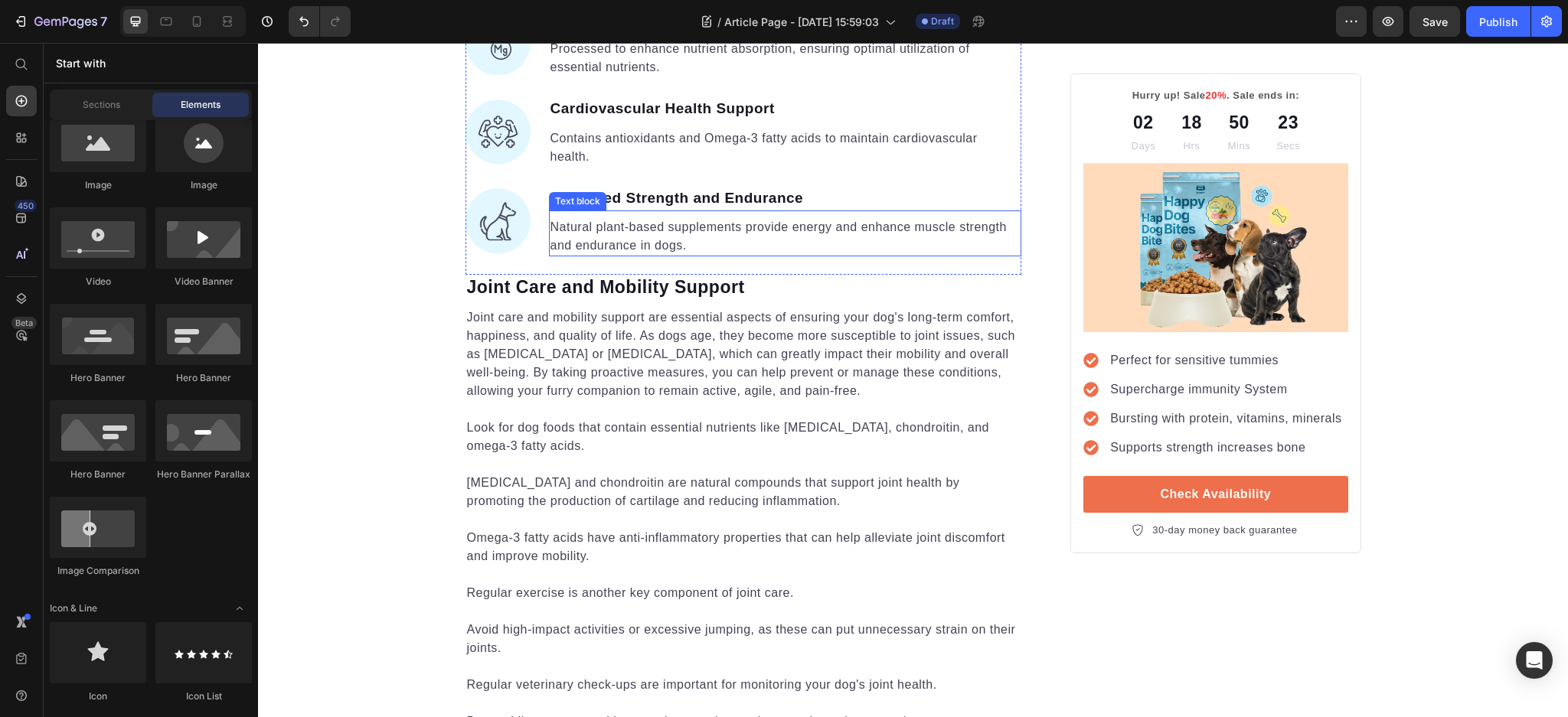 click on "Natural plant-based supplements provide energy and enhance muscle strength and endurance in dogs." at bounding box center (786, 236) 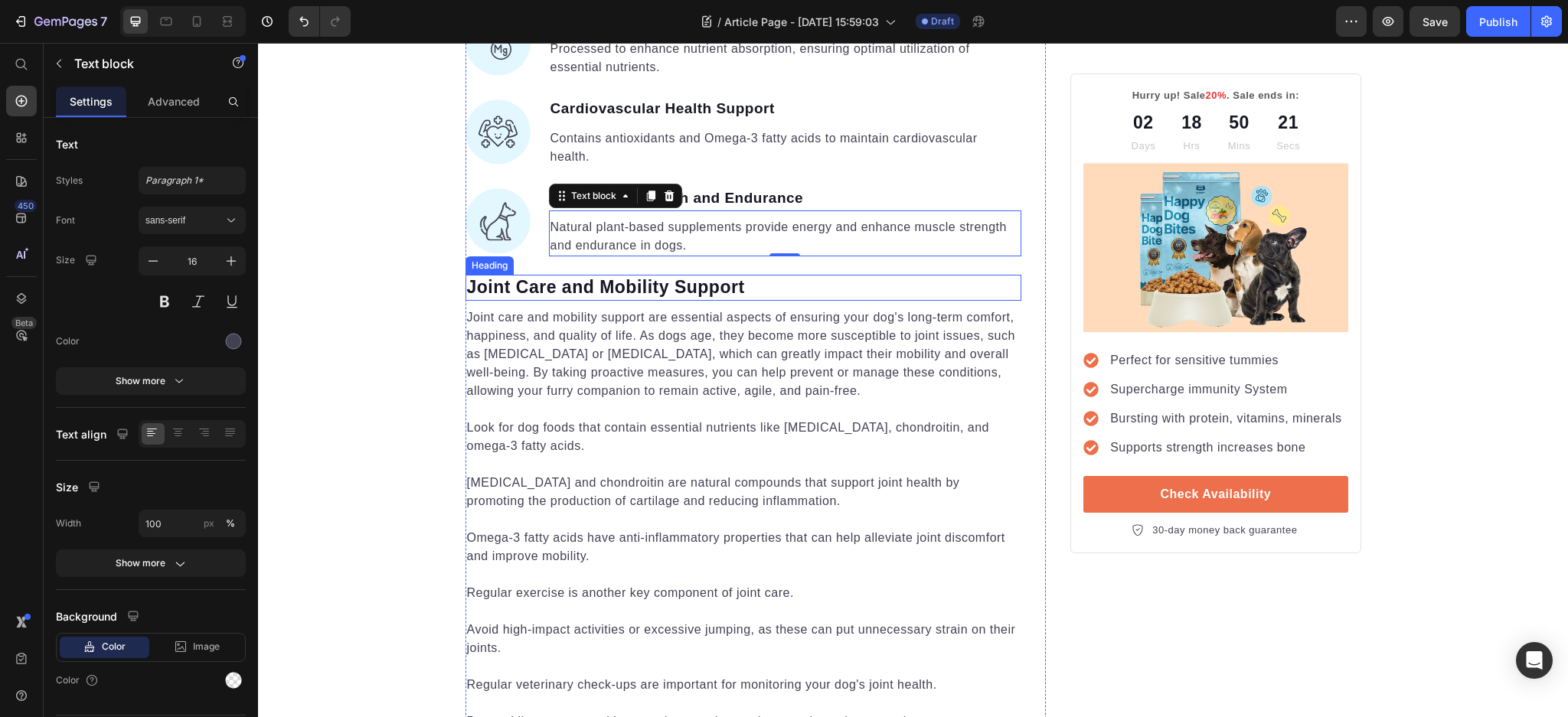click on "Joint Care and Mobility Support" at bounding box center [743, 288] 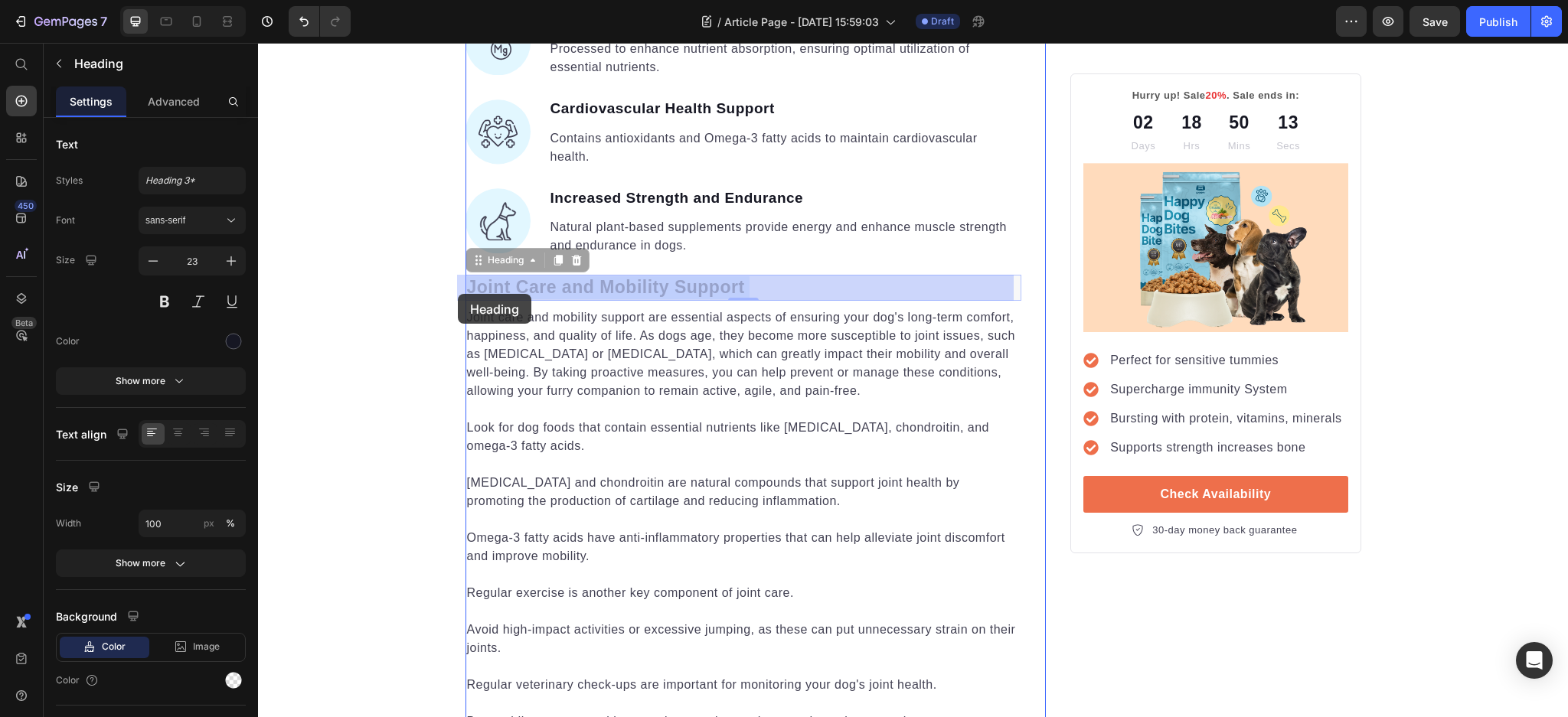 drag, startPoint x: 746, startPoint y: 288, endPoint x: 459, endPoint y: 294, distance: 287.06271 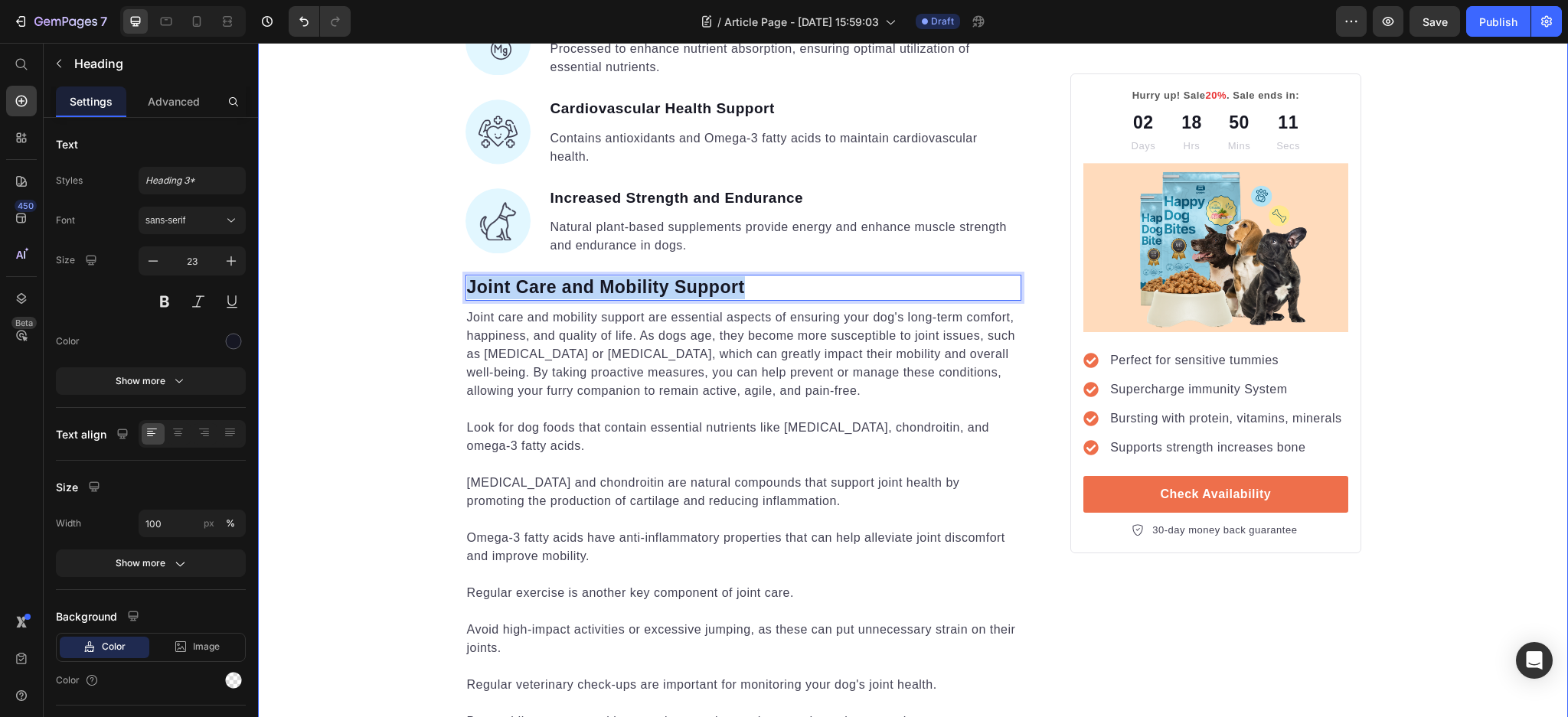 drag, startPoint x: 743, startPoint y: 278, endPoint x: 442, endPoint y: 282, distance: 301.0266 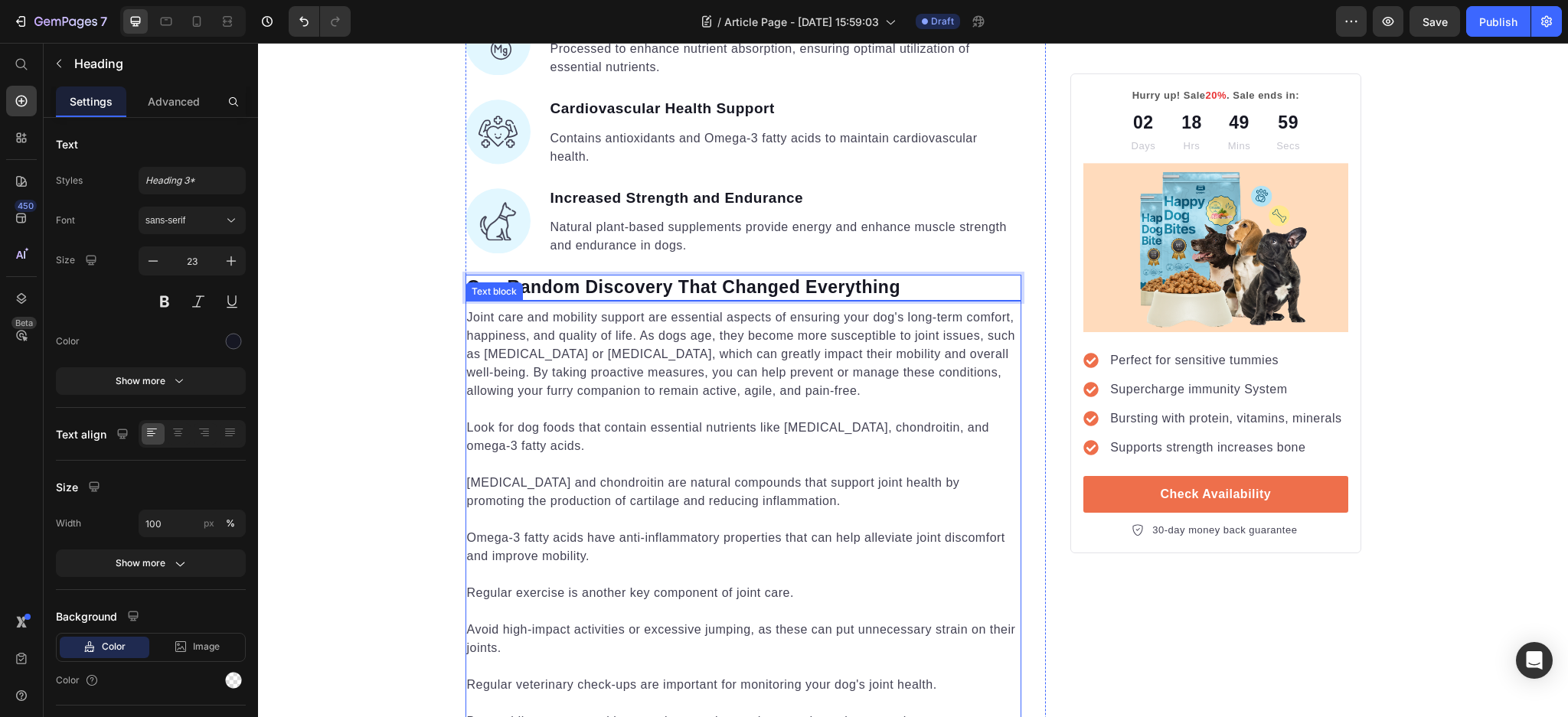 click on "Look for dog foods that contain essential nutrients like [MEDICAL_DATA], chondroitin, and omega-3 fatty acids." at bounding box center (743, 437) 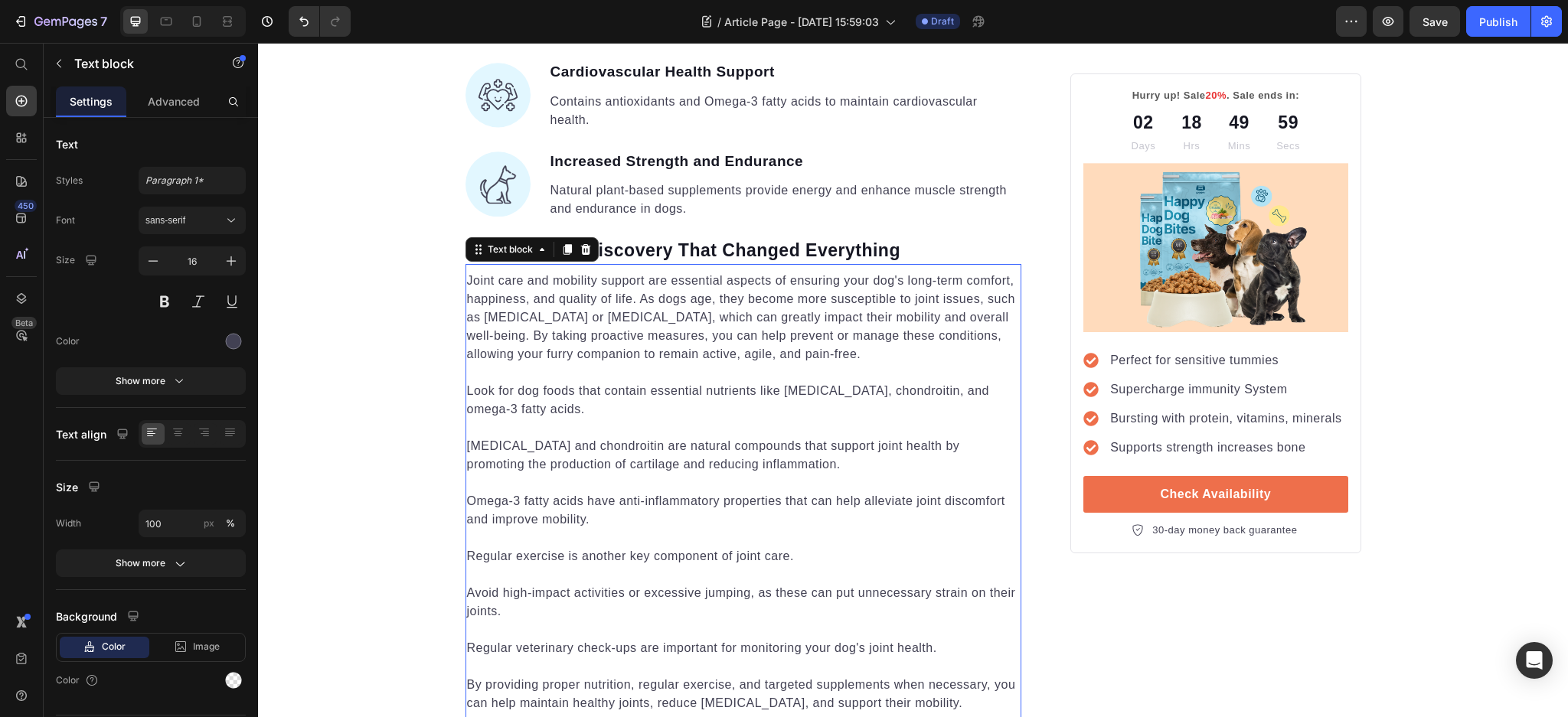 scroll, scrollTop: 1918, scrollLeft: 0, axis: vertical 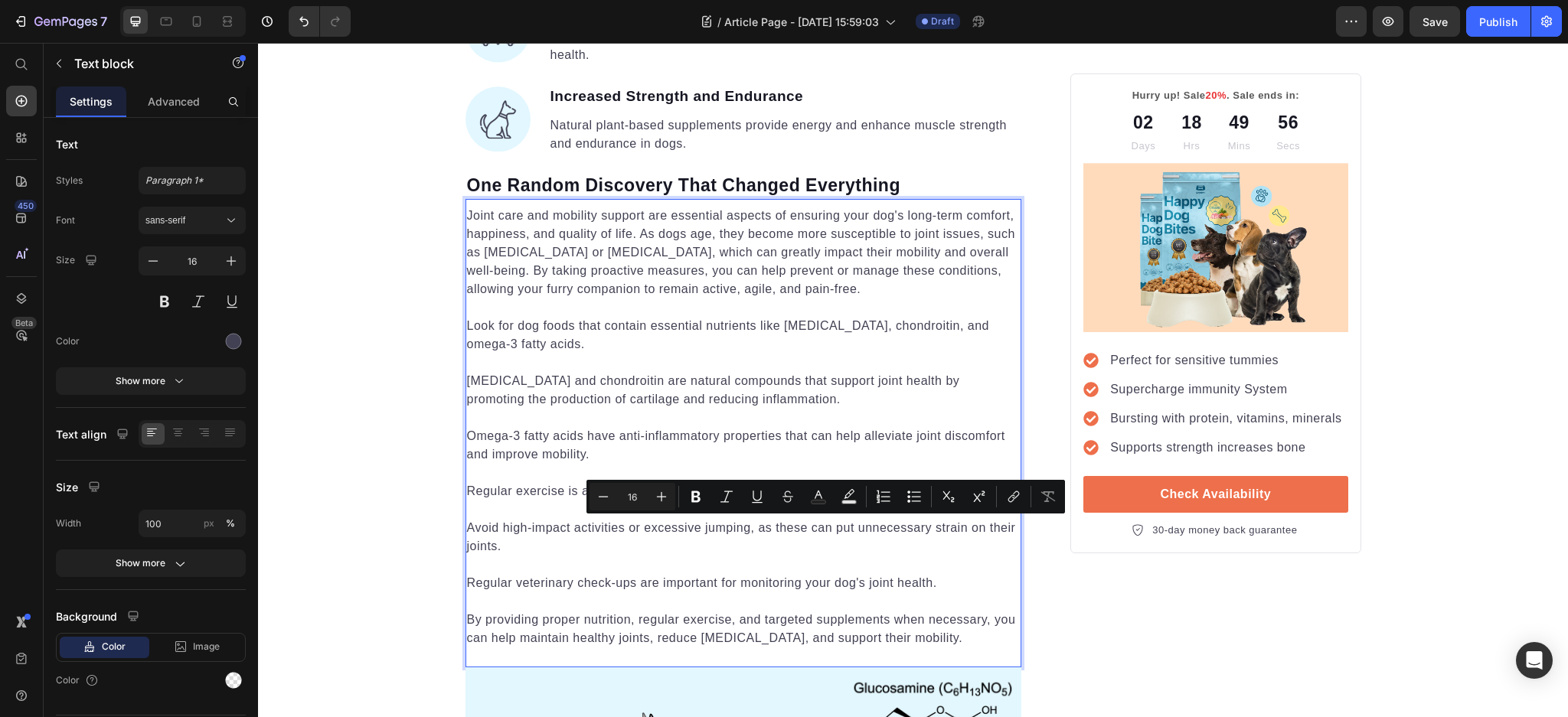 click on "By providing proper nutrition, regular exercise, and targeted supplements when necessary, you can help maintain healthy joints, reduce [MEDICAL_DATA], and support their mobility." at bounding box center [743, 629] 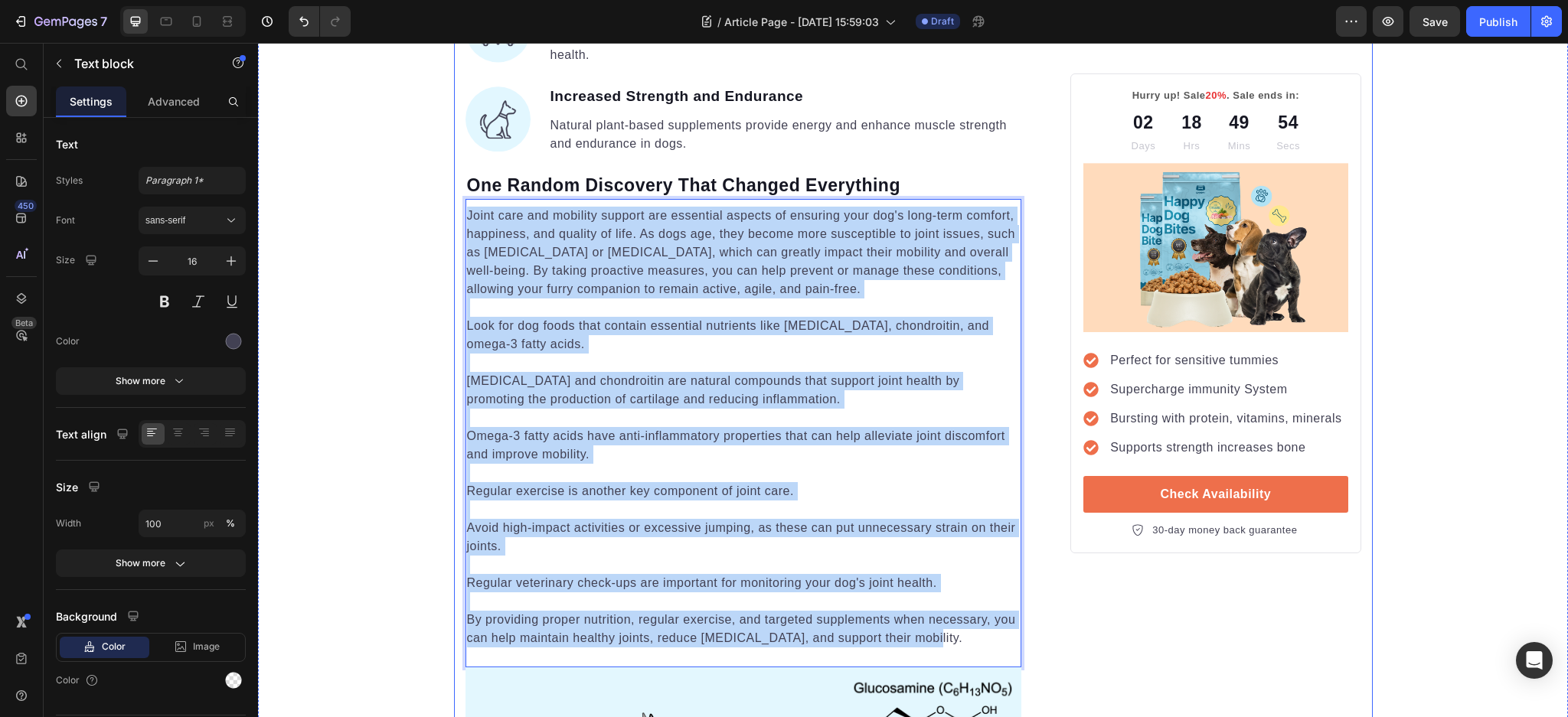 drag, startPoint x: 867, startPoint y: 616, endPoint x: 453, endPoint y: 215, distance: 576.3653 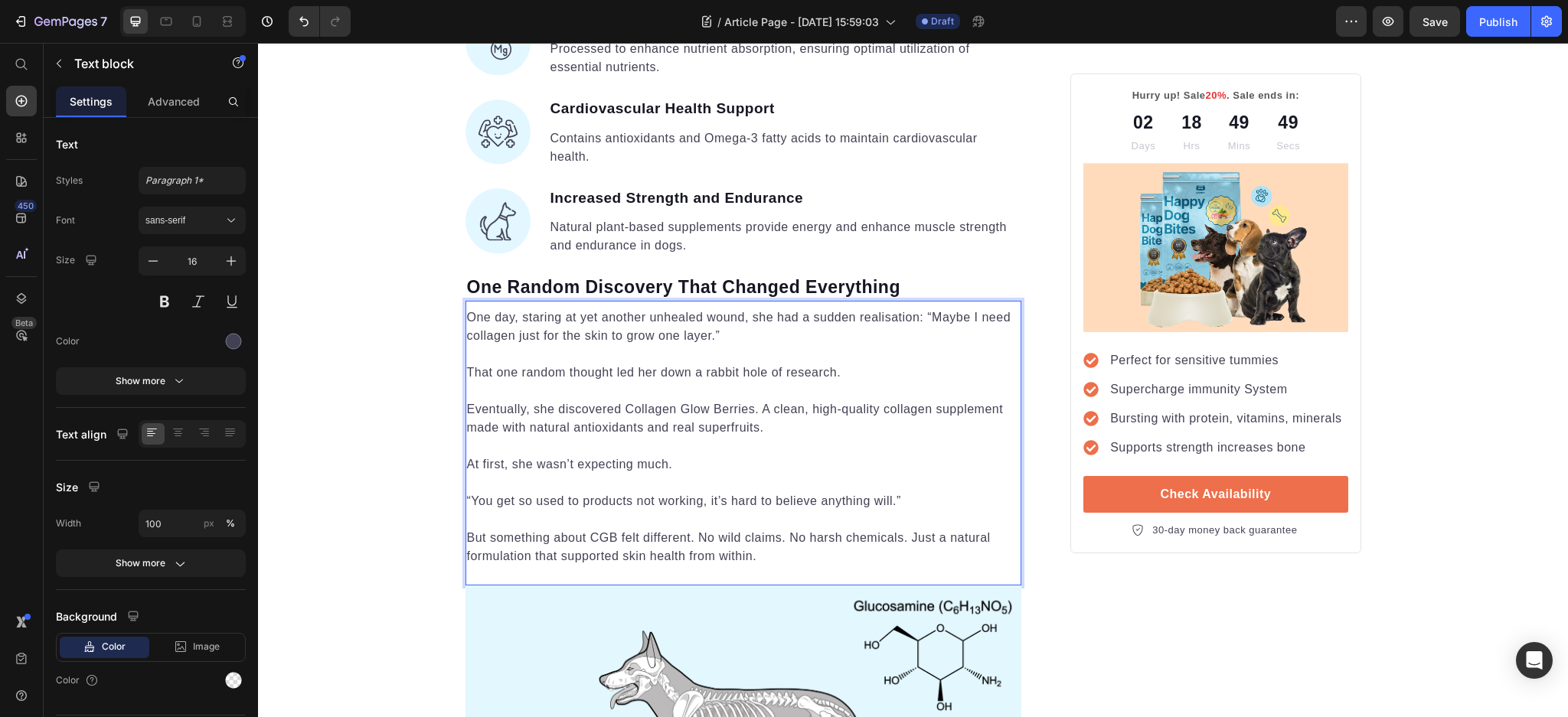 scroll, scrollTop: 2224, scrollLeft: 0, axis: vertical 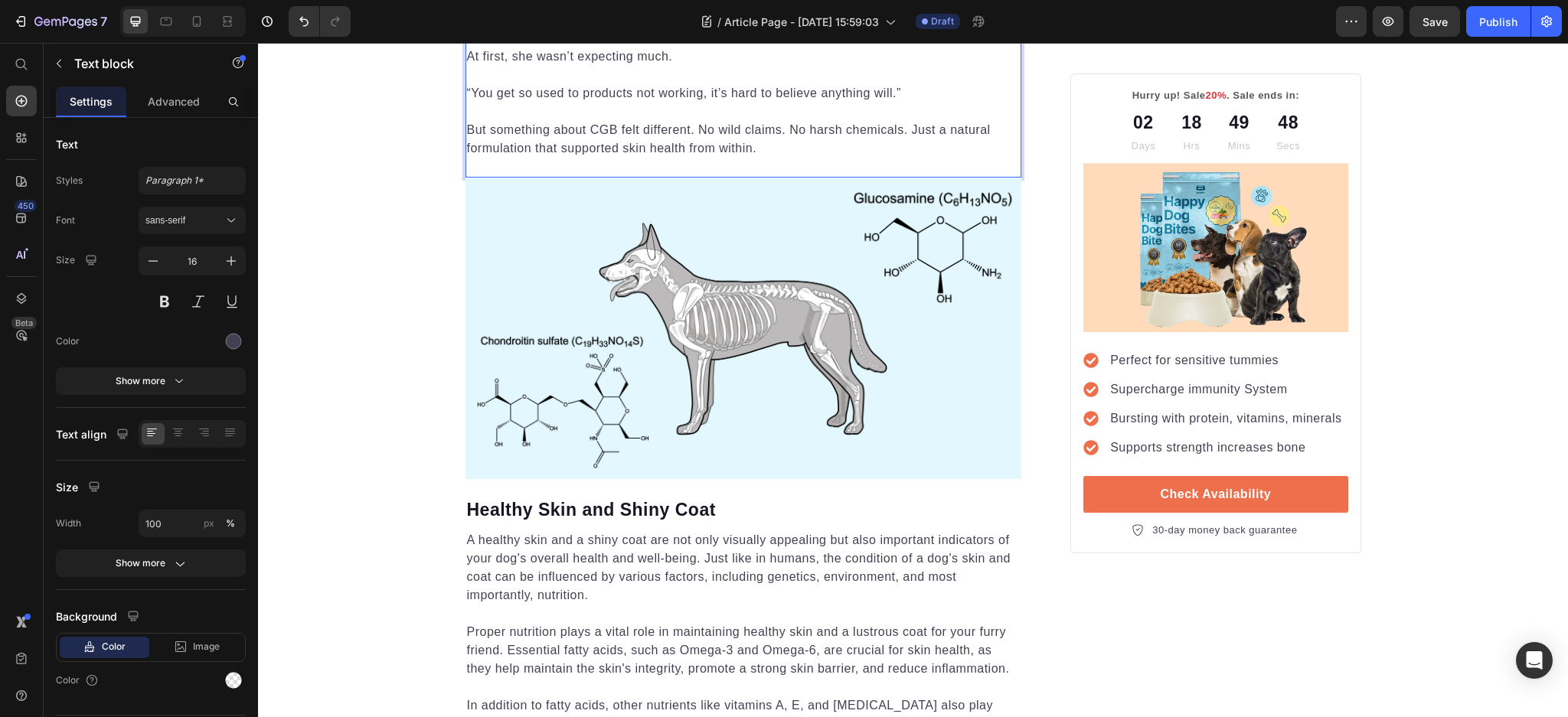 click at bounding box center (743, 337) 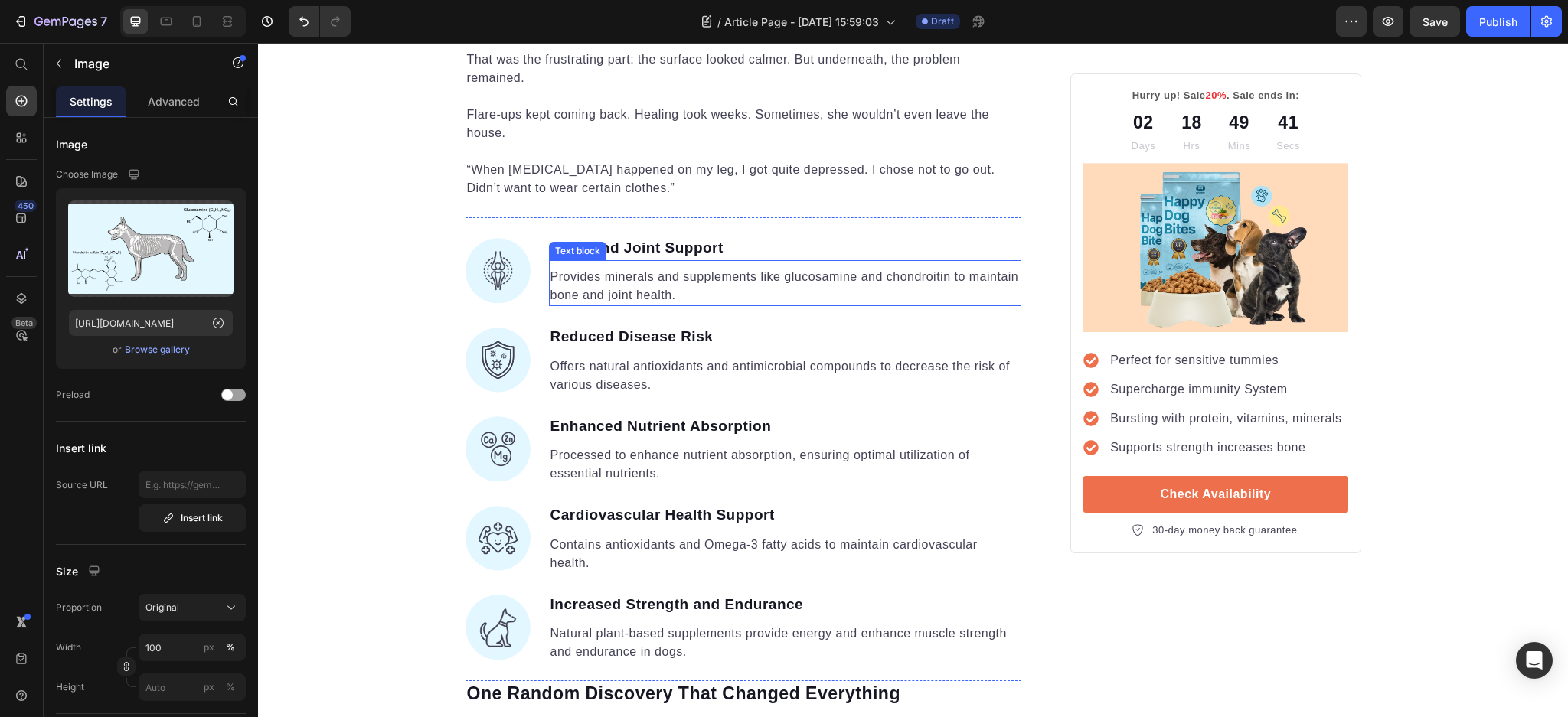 scroll, scrollTop: 1408, scrollLeft: 0, axis: vertical 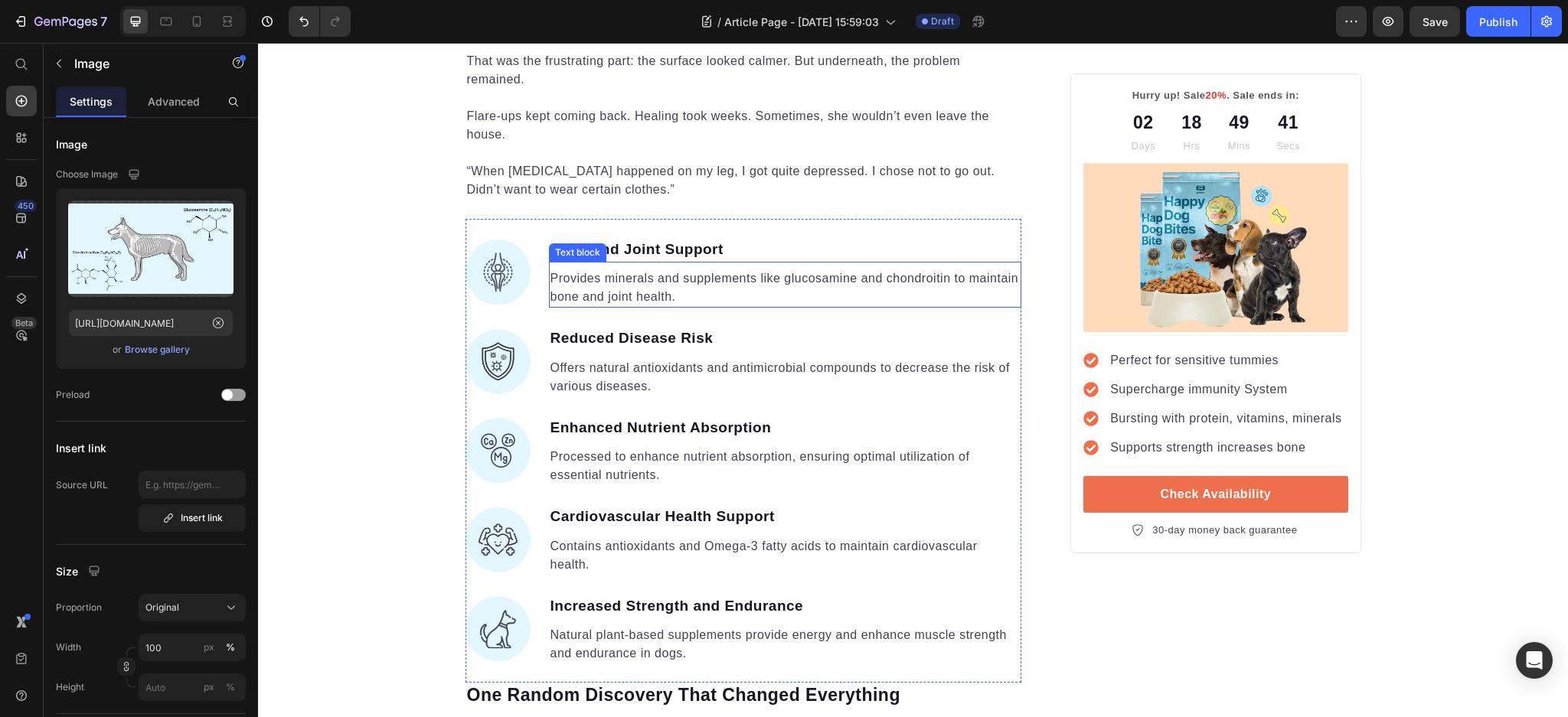 click on "Image Bone and Joint Support Text block Provides minerals and supplements like [MEDICAL_DATA] and chondroitin to maintain bone and joint health. Text block Image Reduced Disease Risk Text block Offers natural antioxidants and antimicrobial compounds to decrease the risk of various diseases. Text block Image Enhanced Nutrient Absorption Text block Processed to enhance nutrient absorption, ensuring optimal utilization of essential nutrients. Text block Image Cardiovascular Health Support Text block Contains antioxidants and Omega-3 fatty acids to maintain cardiovascular health. Text block Image Increased Strength and Endurance Text block Natural plant-based supplements provide energy and enhance muscle strength and endurance in dogs. Text block" at bounding box center [743, 451] 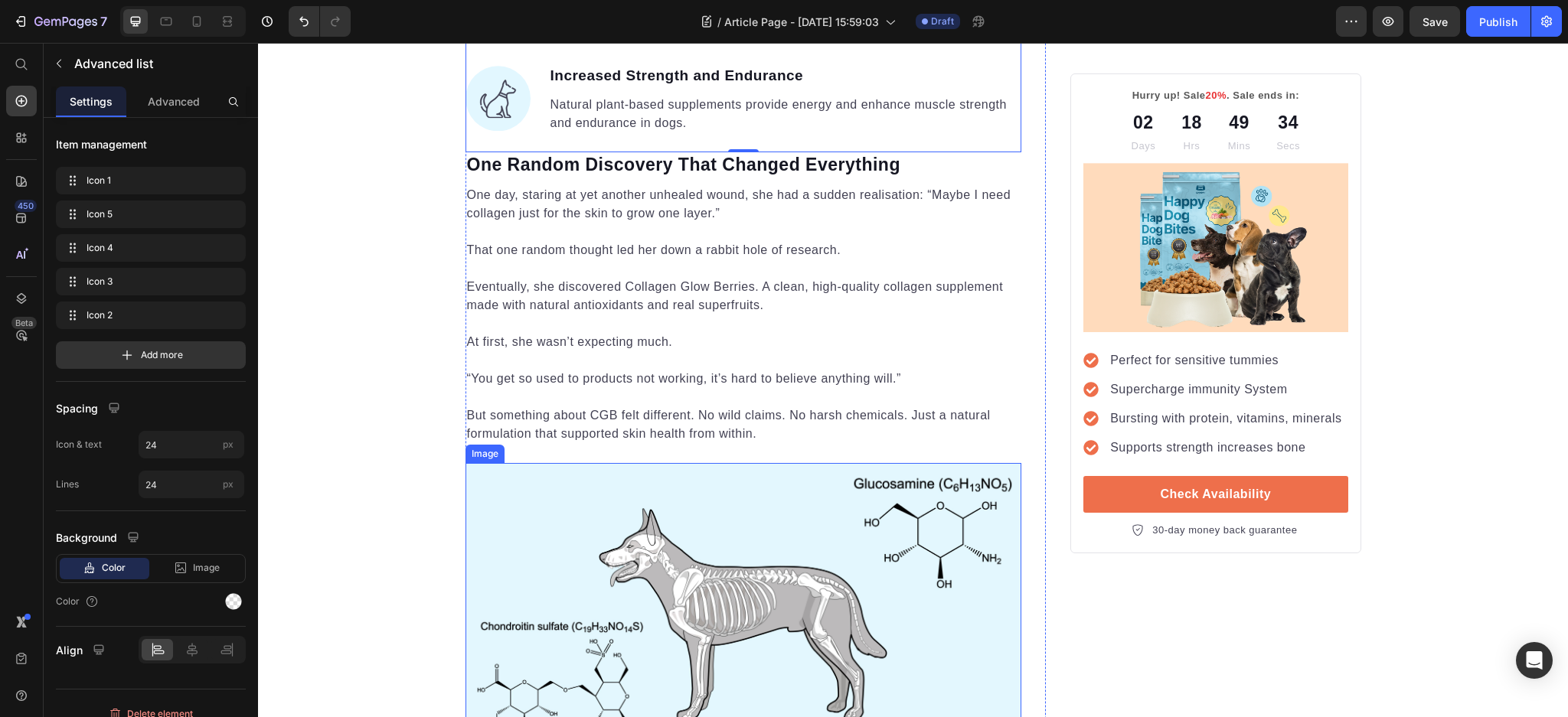 scroll, scrollTop: 1918, scrollLeft: 0, axis: vertical 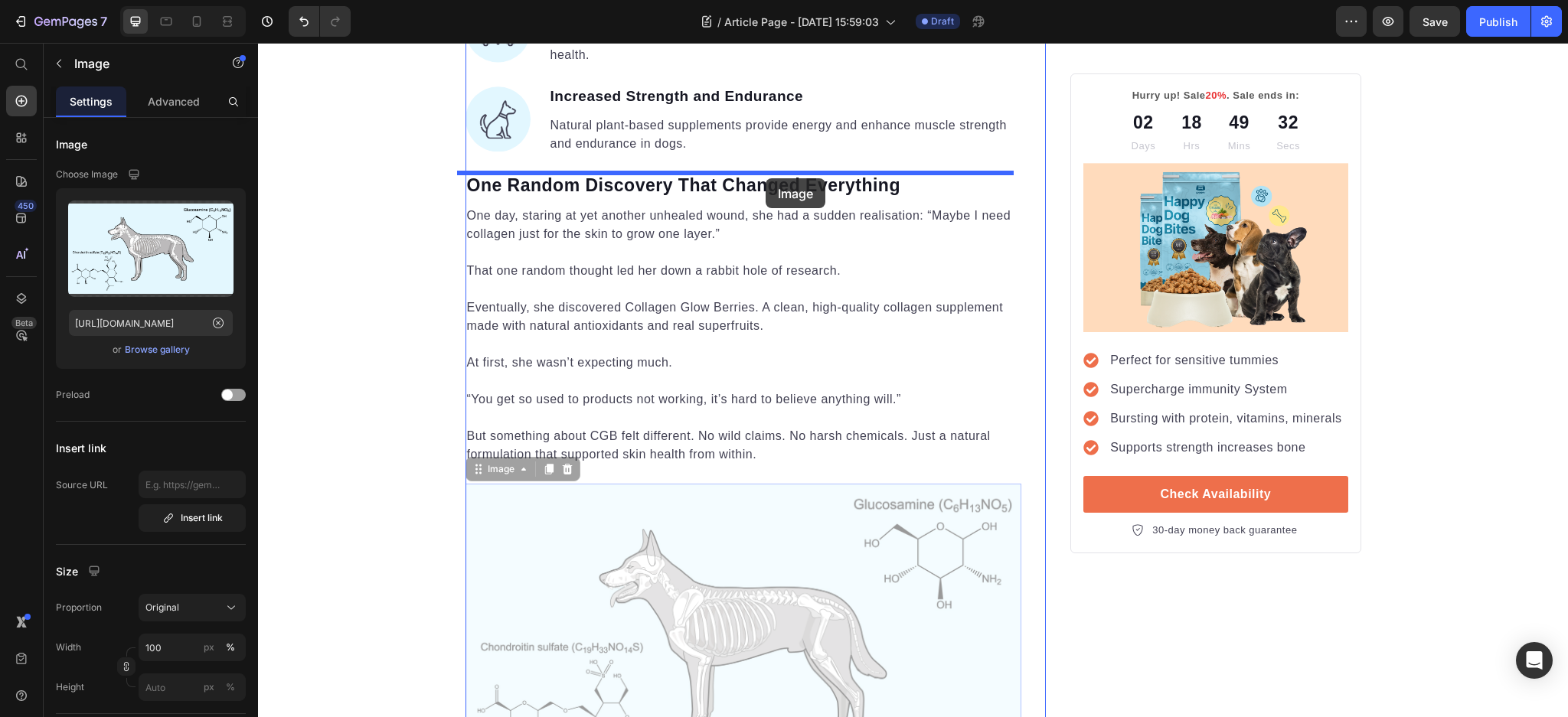 drag, startPoint x: 786, startPoint y: 318, endPoint x: 766, endPoint y: 178, distance: 141.42136 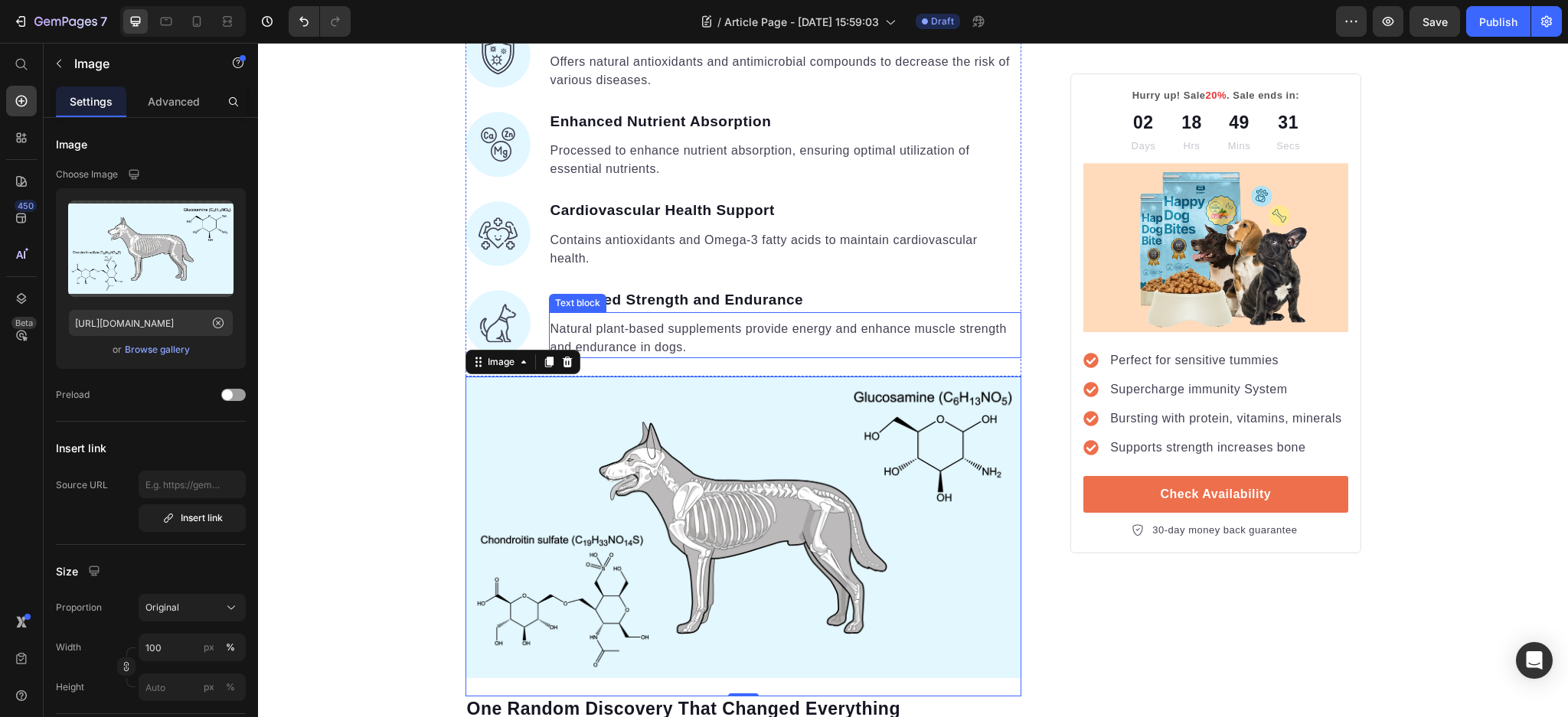 click on "Increased Strength and Endurance" at bounding box center (786, 300) 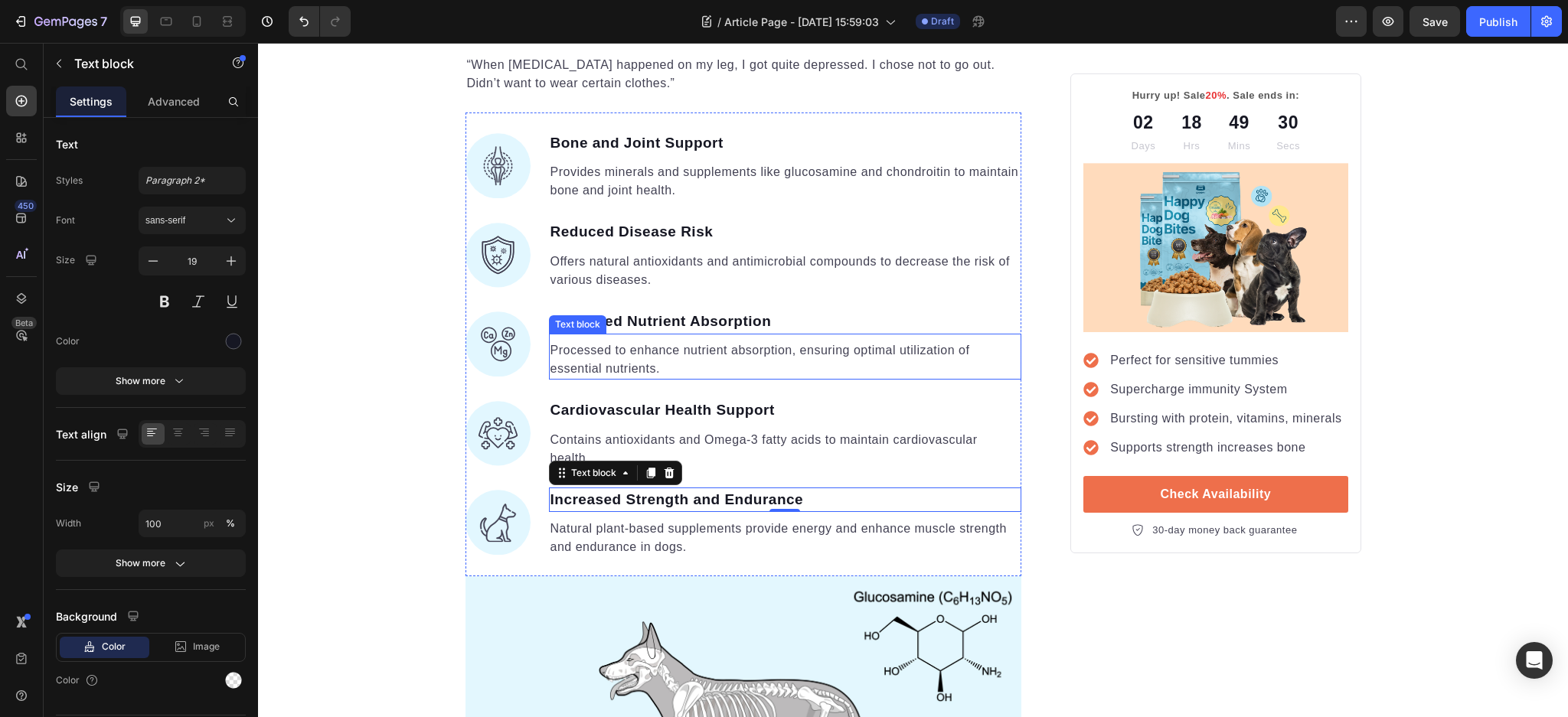 scroll, scrollTop: 1510, scrollLeft: 0, axis: vertical 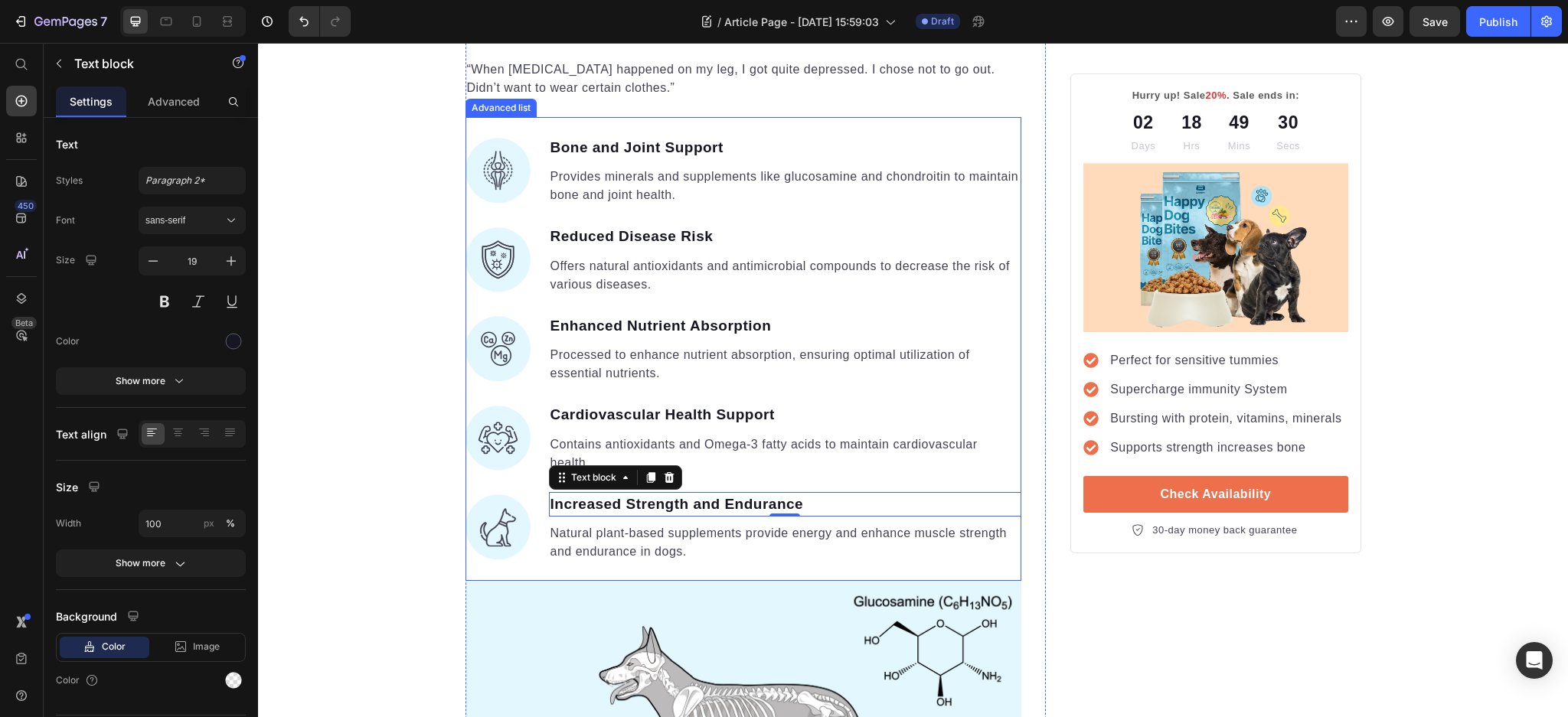 click on "Image Bone and Joint Support Text block Provides minerals and supplements like [MEDICAL_DATA] and chondroitin to maintain bone and joint health. Text block Image Reduced Disease Risk Text block Offers natural antioxidants and antimicrobial compounds to decrease the risk of various diseases. Text block Image Enhanced Nutrient Absorption Text block Processed to enhance nutrient absorption, ensuring optimal utilization of essential nutrients. Text block Image Cardiovascular Health Support Text block Contains antioxidants and Omega-3 fatty acids to maintain cardiovascular health. Text block Image Increased Strength and Endurance Text block   0 Natural plant-based supplements provide energy and enhance muscle strength and endurance in dogs. Text block" at bounding box center [743, 349] 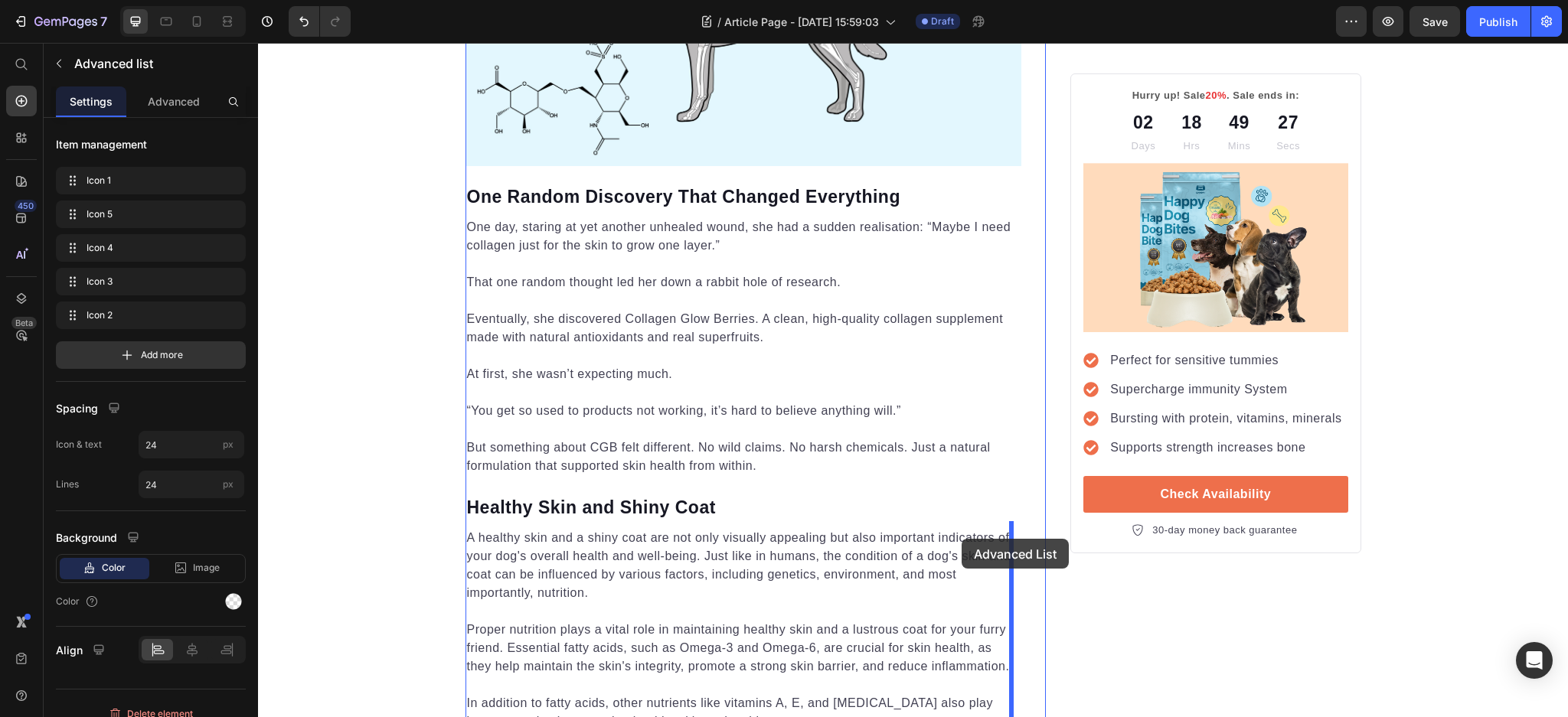 scroll, scrollTop: 2428, scrollLeft: 0, axis: vertical 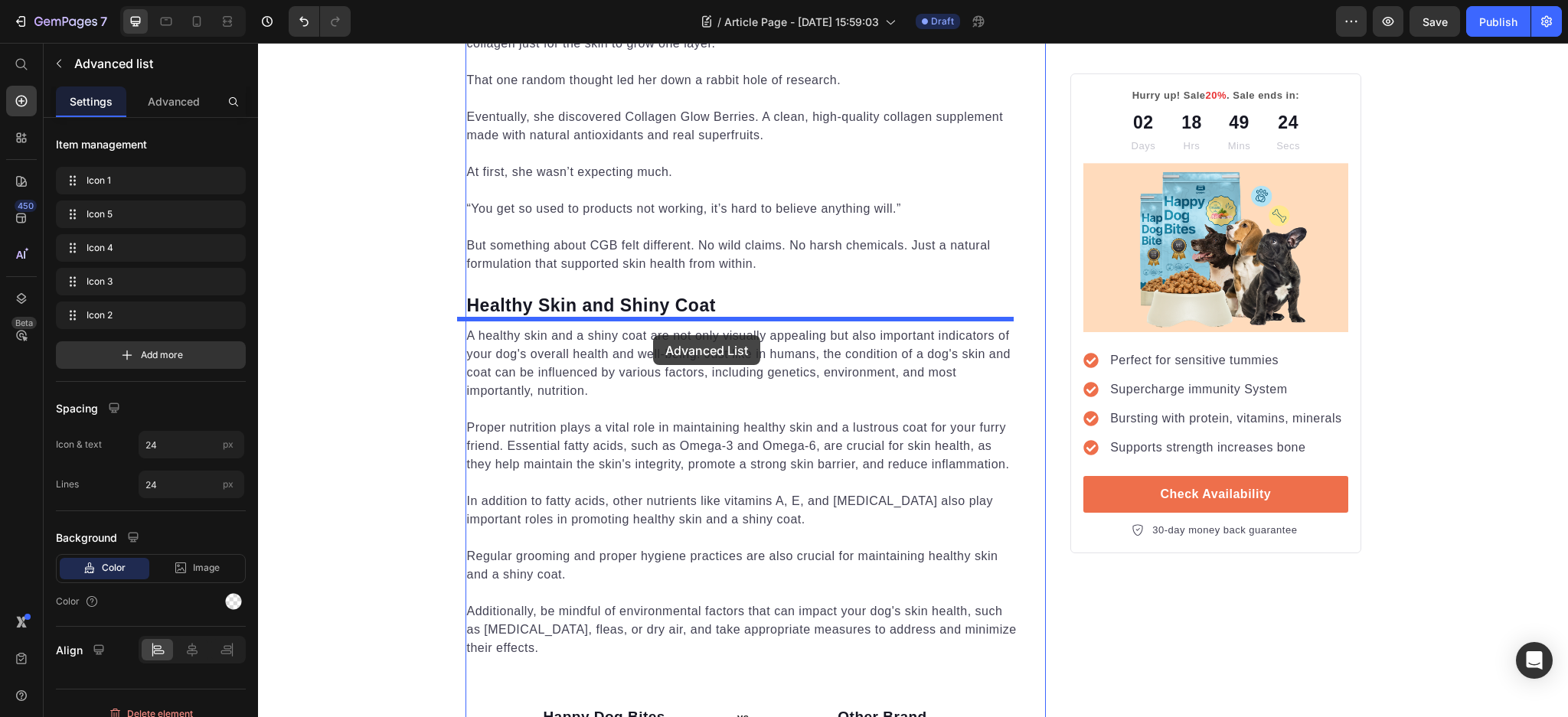 drag, startPoint x: 954, startPoint y: 133, endPoint x: 653, endPoint y: 335, distance: 362.49828 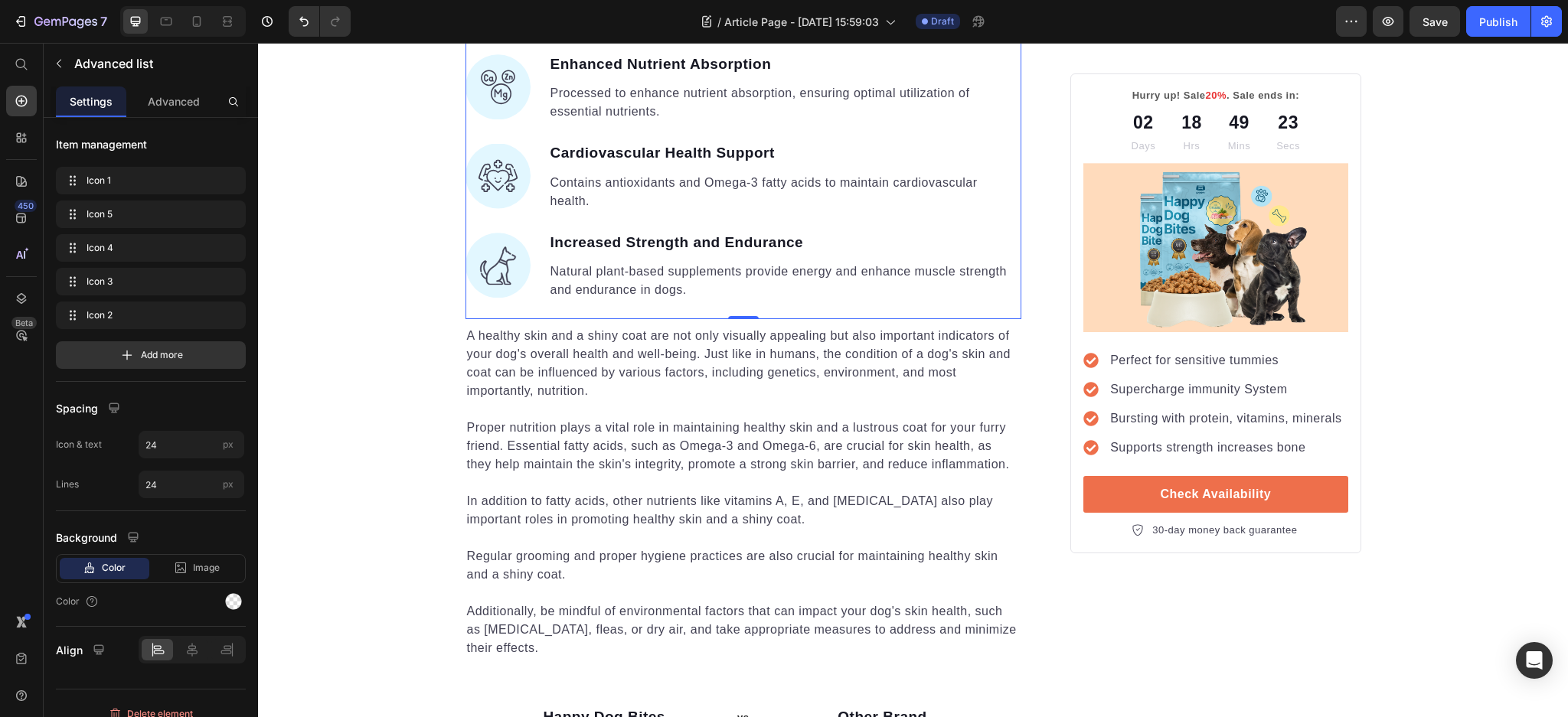 scroll, scrollTop: 1964, scrollLeft: 0, axis: vertical 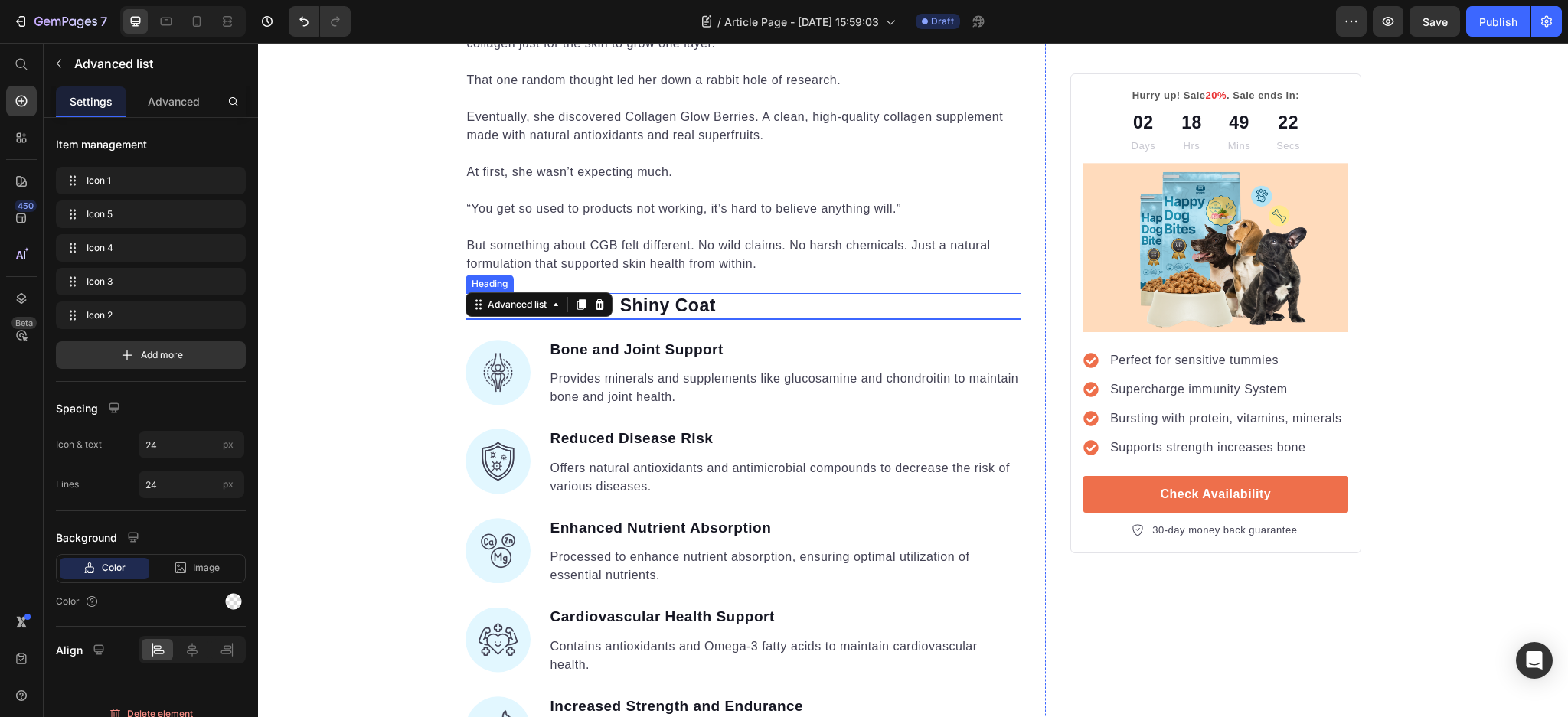click on "Healthy Skin and Shiny Coat" at bounding box center (743, 306) 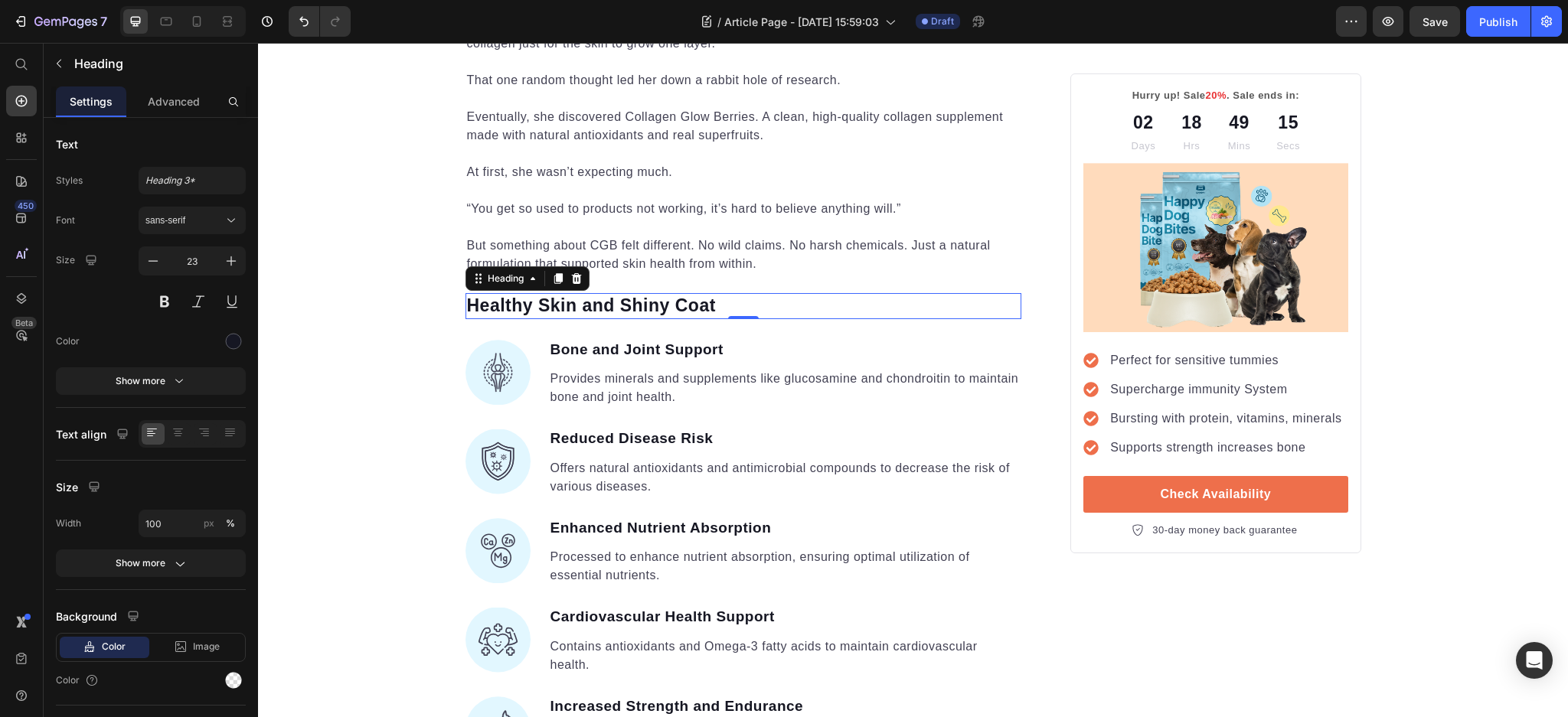 click on "Healthy Skin and Shiny Coat" at bounding box center (743, 306) 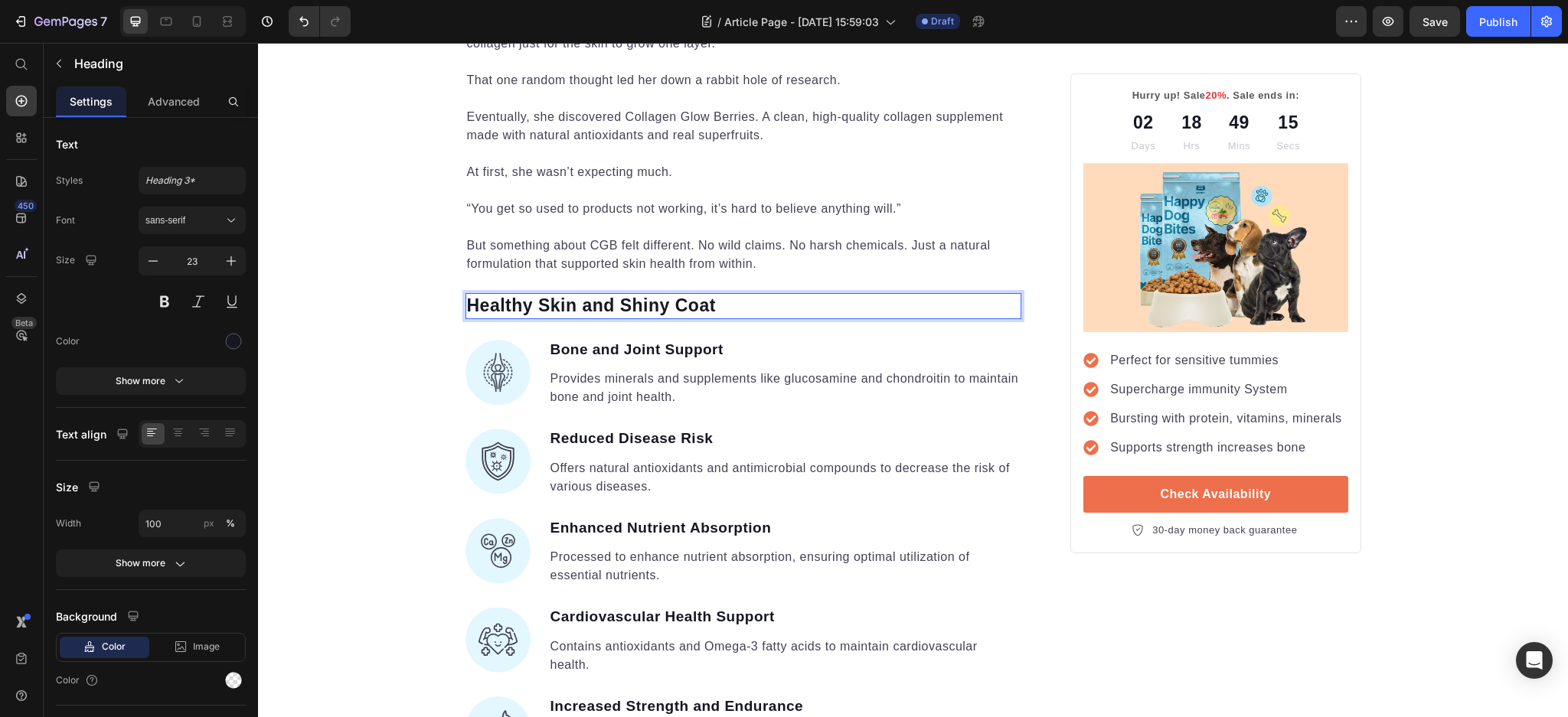 click on "Healthy Skin and Shiny Coat" at bounding box center (743, 306) 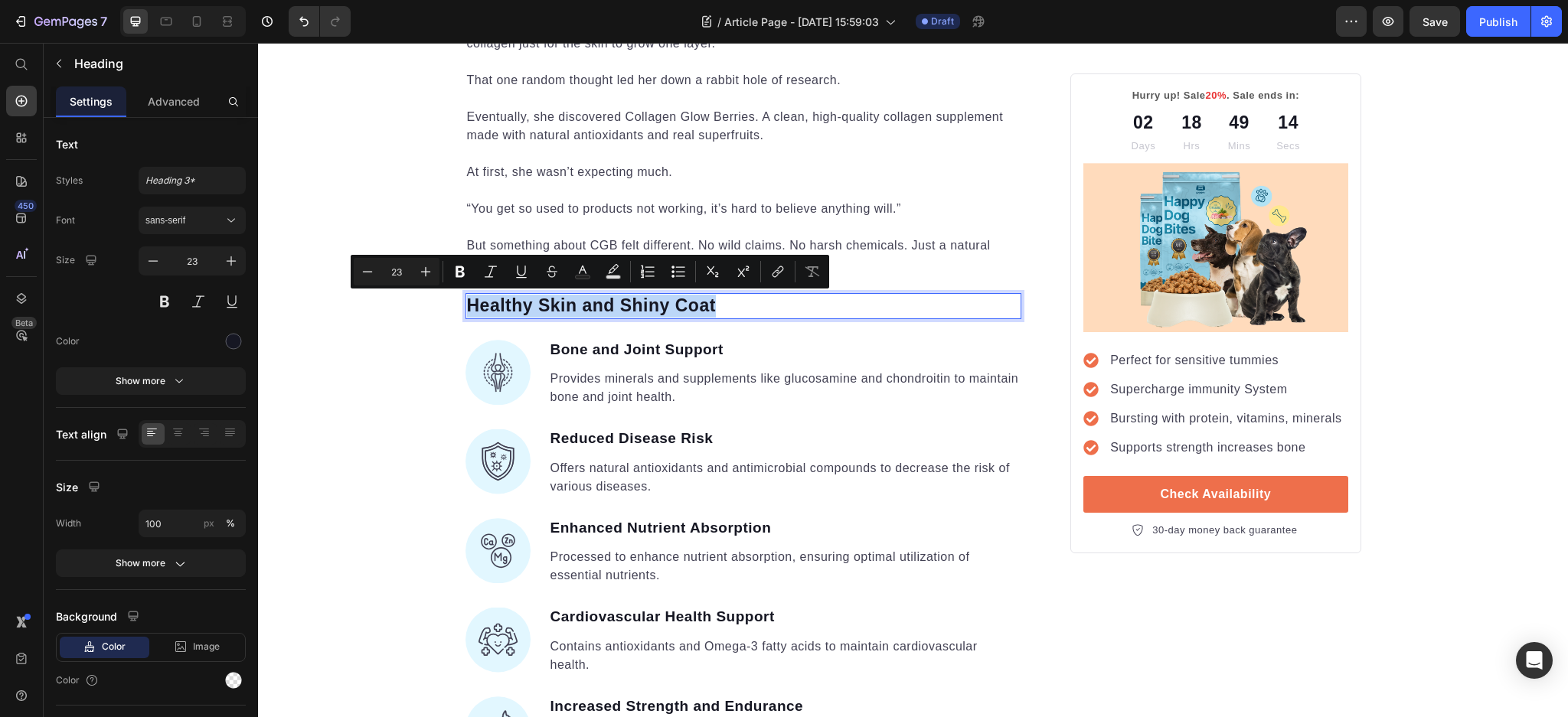 drag, startPoint x: 757, startPoint y: 299, endPoint x: 459, endPoint y: 316, distance: 298.48451 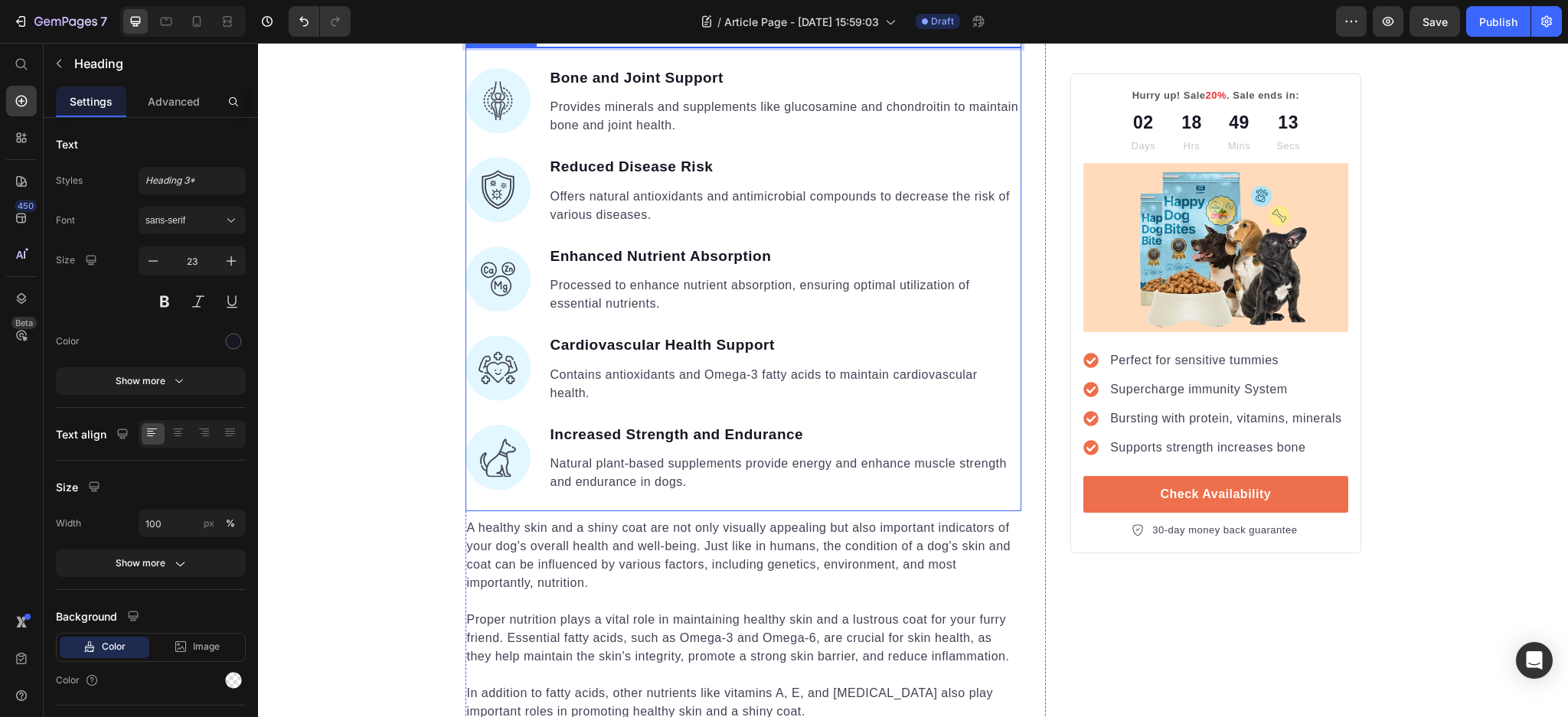 scroll, scrollTop: 2372, scrollLeft: 0, axis: vertical 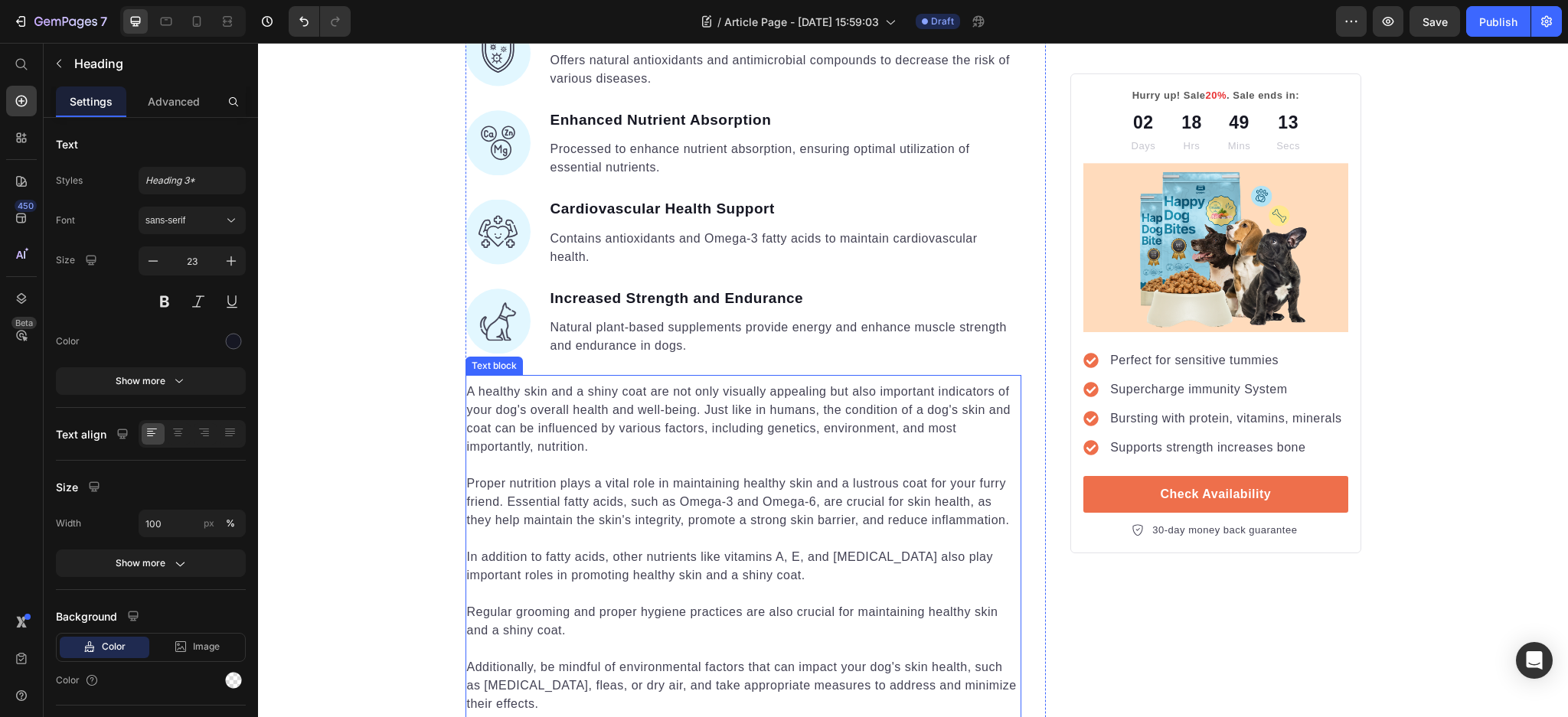 click on "A healthy skin and a shiny coat are not only visually appealing but also important indicators of your dog's overall health and well-being. Just like in humans, the condition of a dog's skin and coat can be influenced by various factors, including genetics, environment, and most importantly, nutrition." at bounding box center [743, 419] 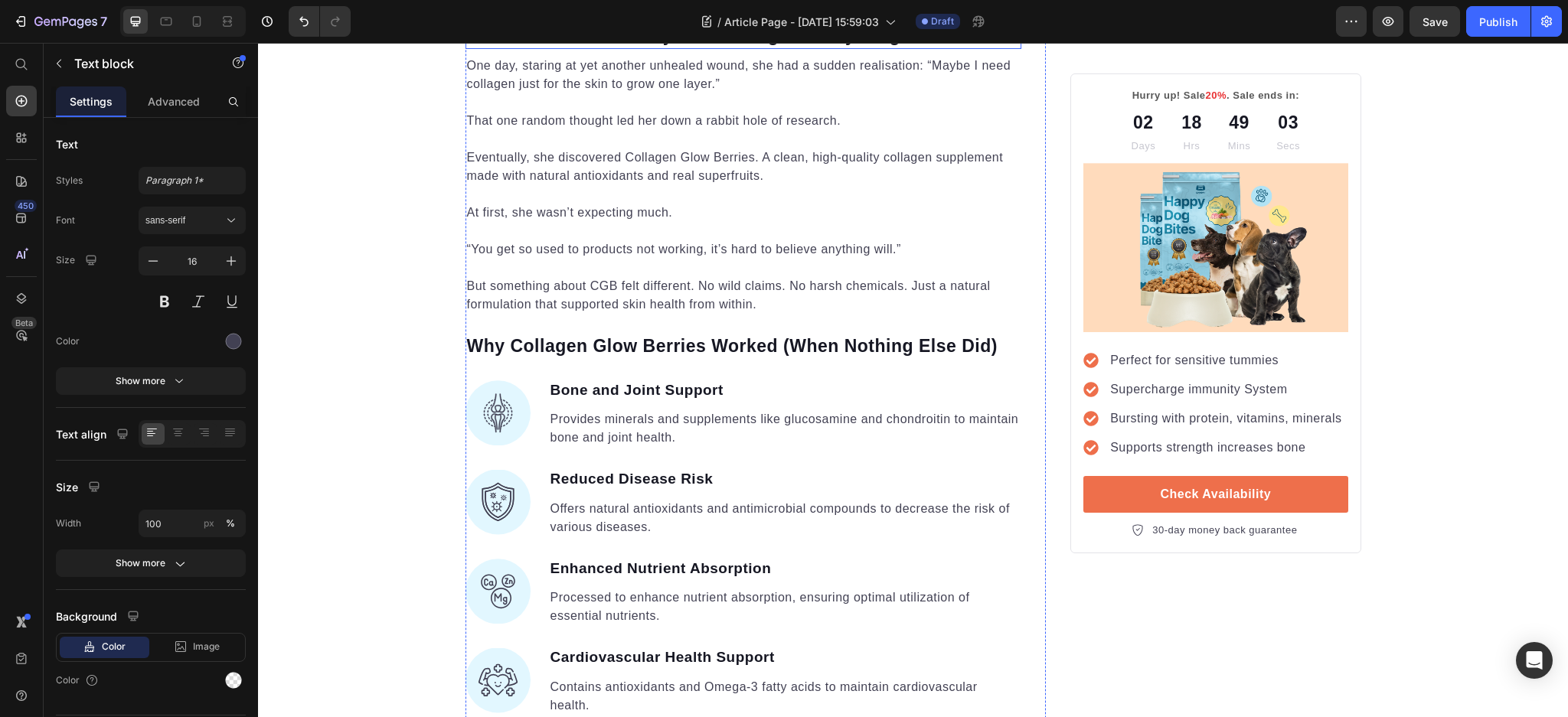 scroll, scrollTop: 2169, scrollLeft: 0, axis: vertical 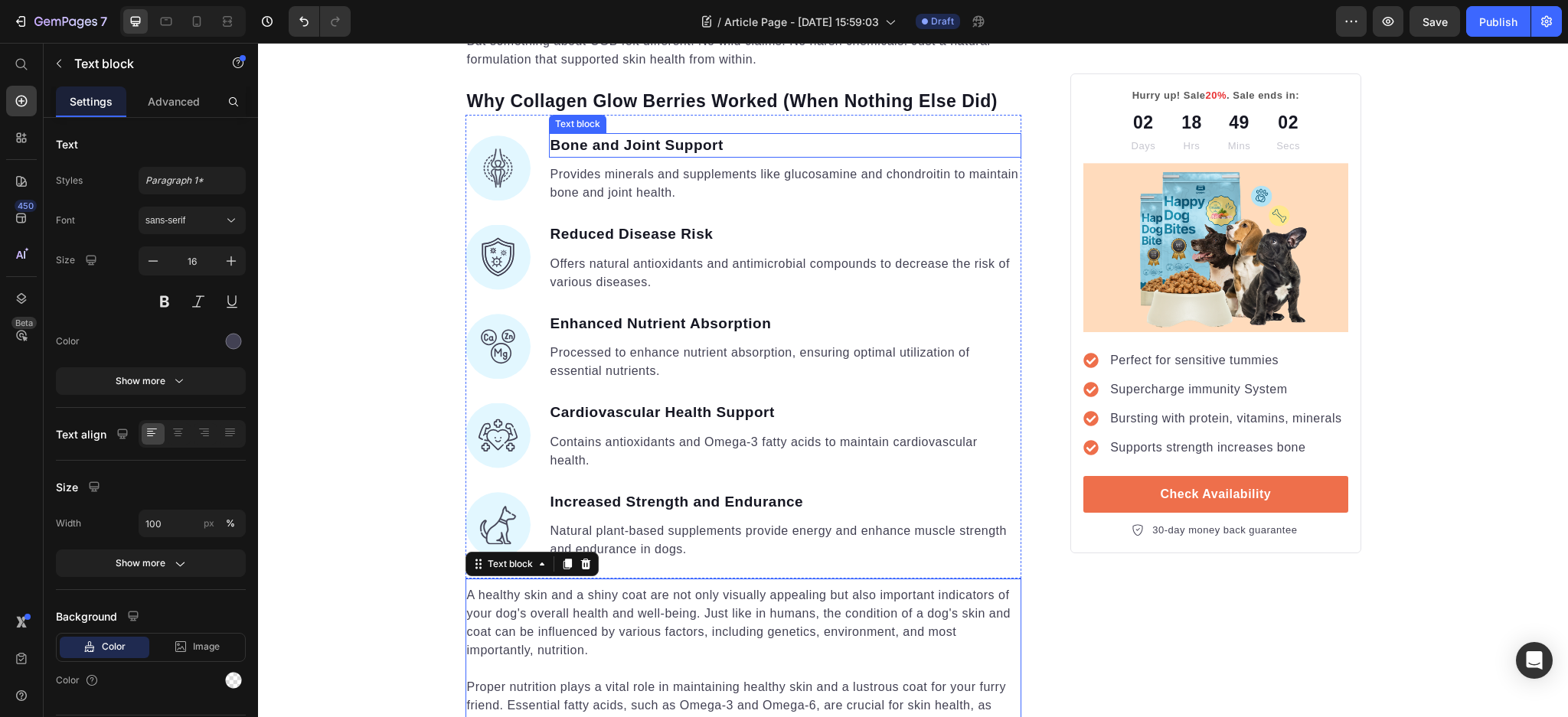 click on "Bone and Joint Support" at bounding box center (786, 145) 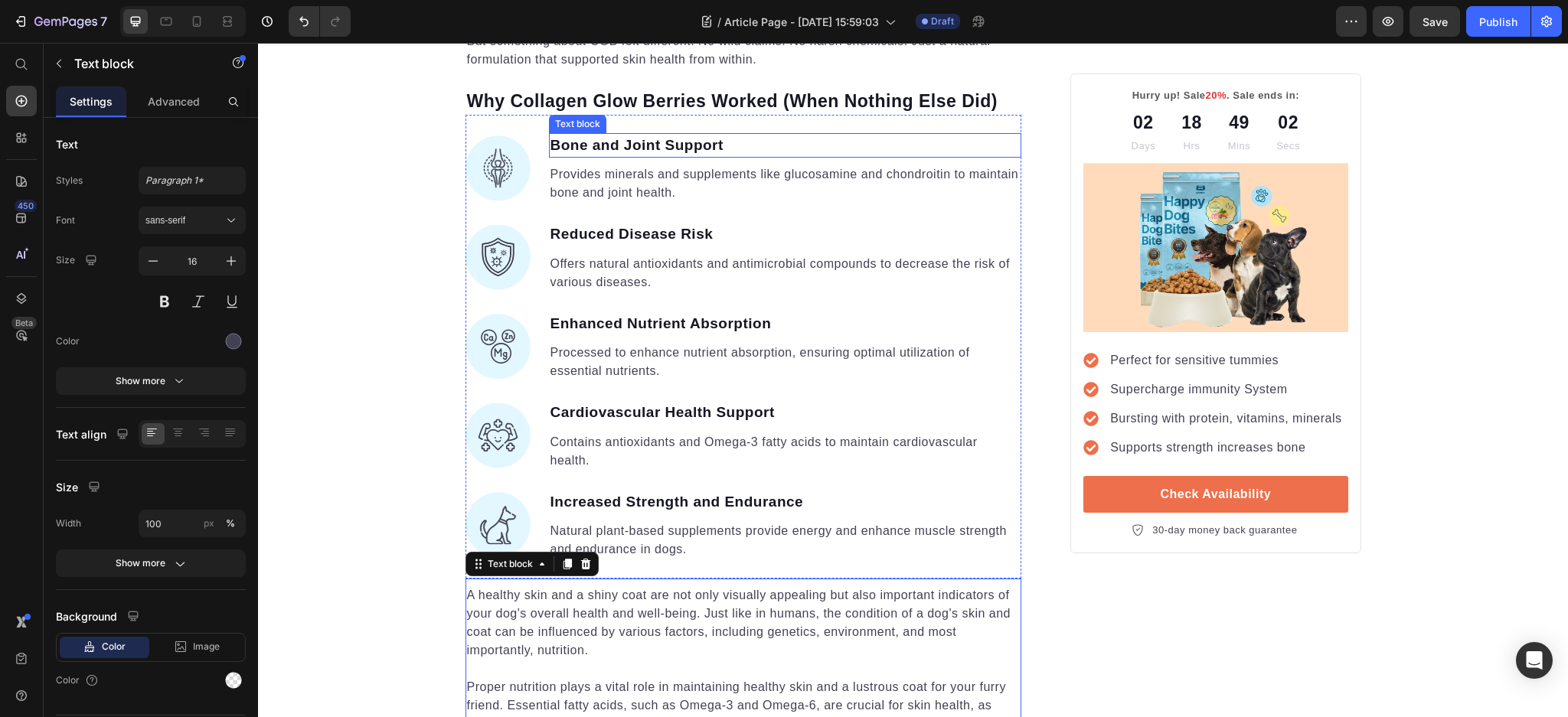 click on "Bone and Joint Support" at bounding box center [786, 145] 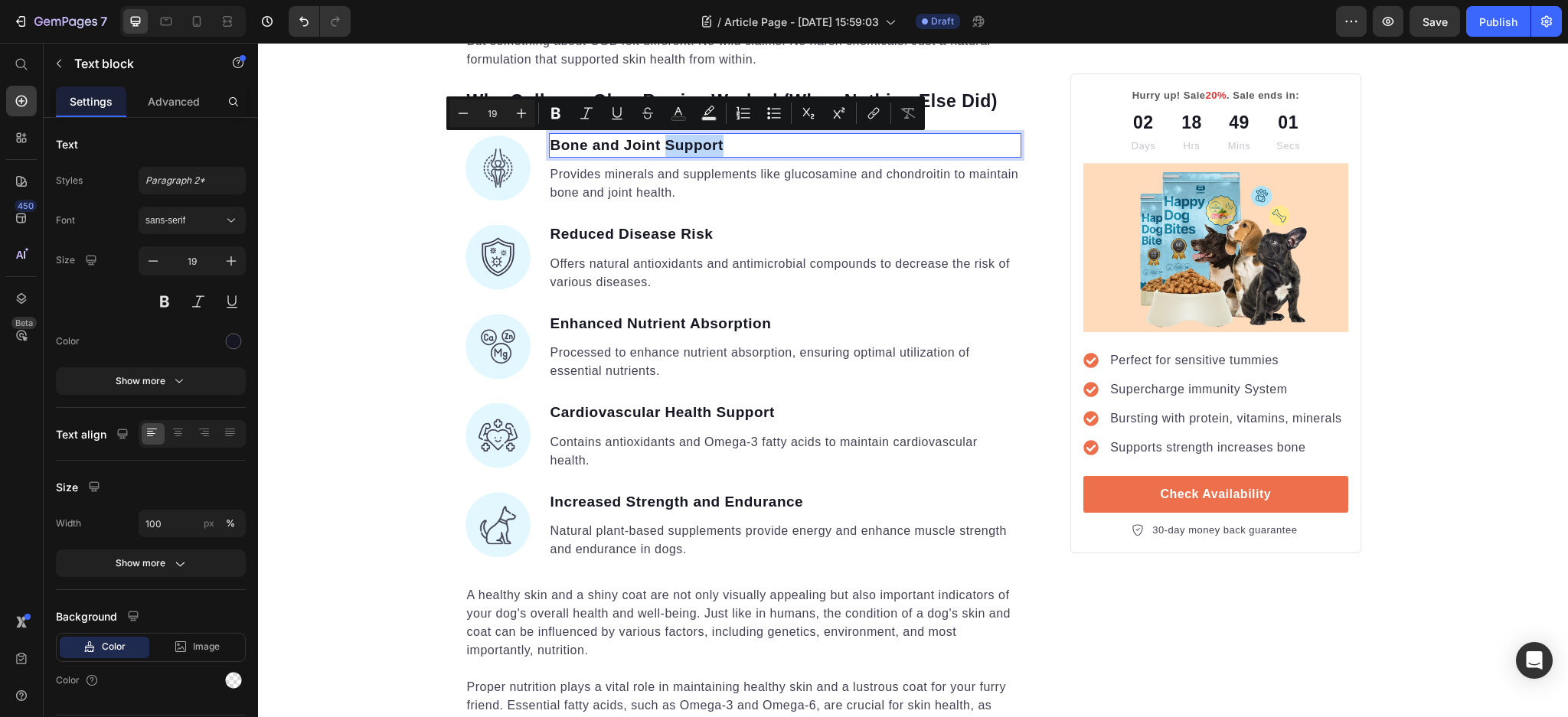 click on "Bone and Joint Support" at bounding box center (786, 145) 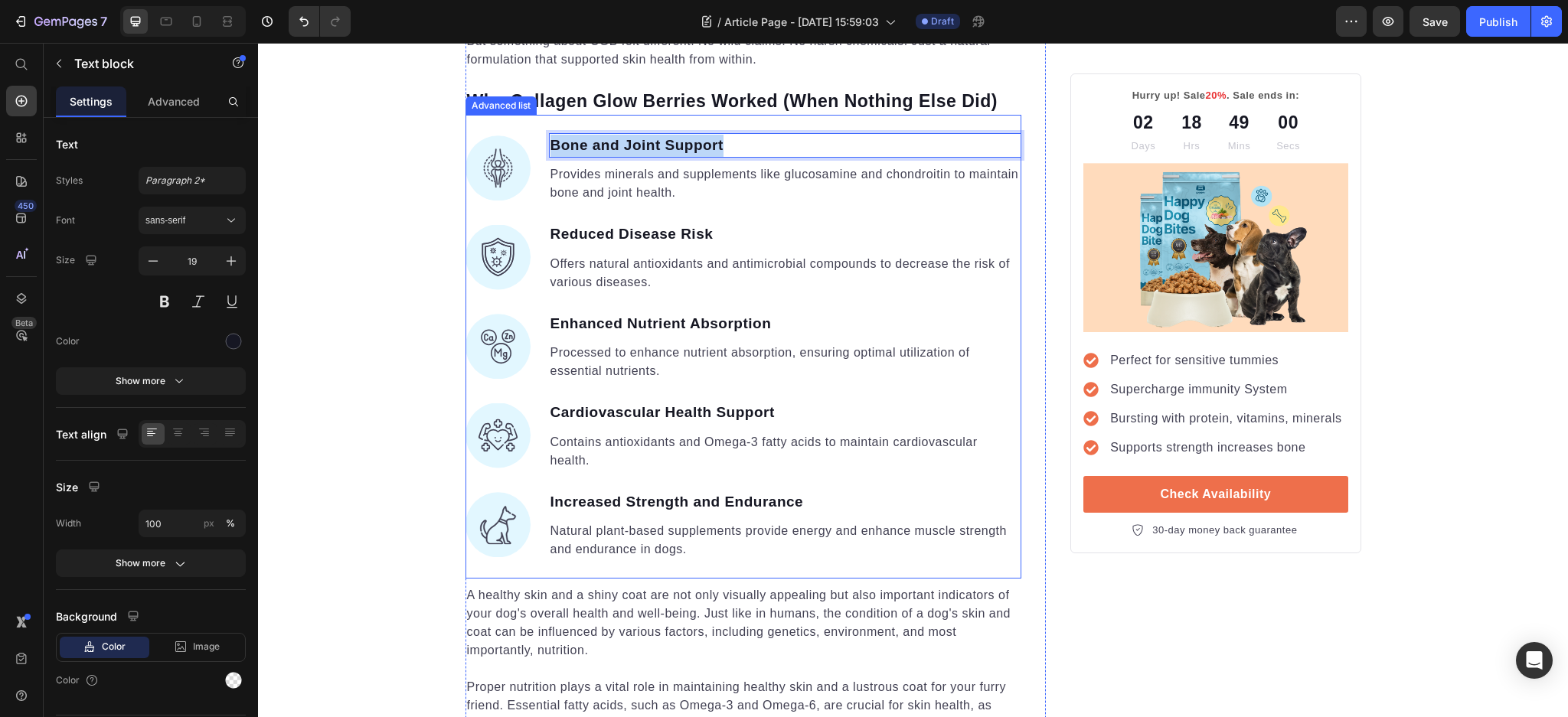 drag, startPoint x: 751, startPoint y: 145, endPoint x: 532, endPoint y: 146, distance: 219.002 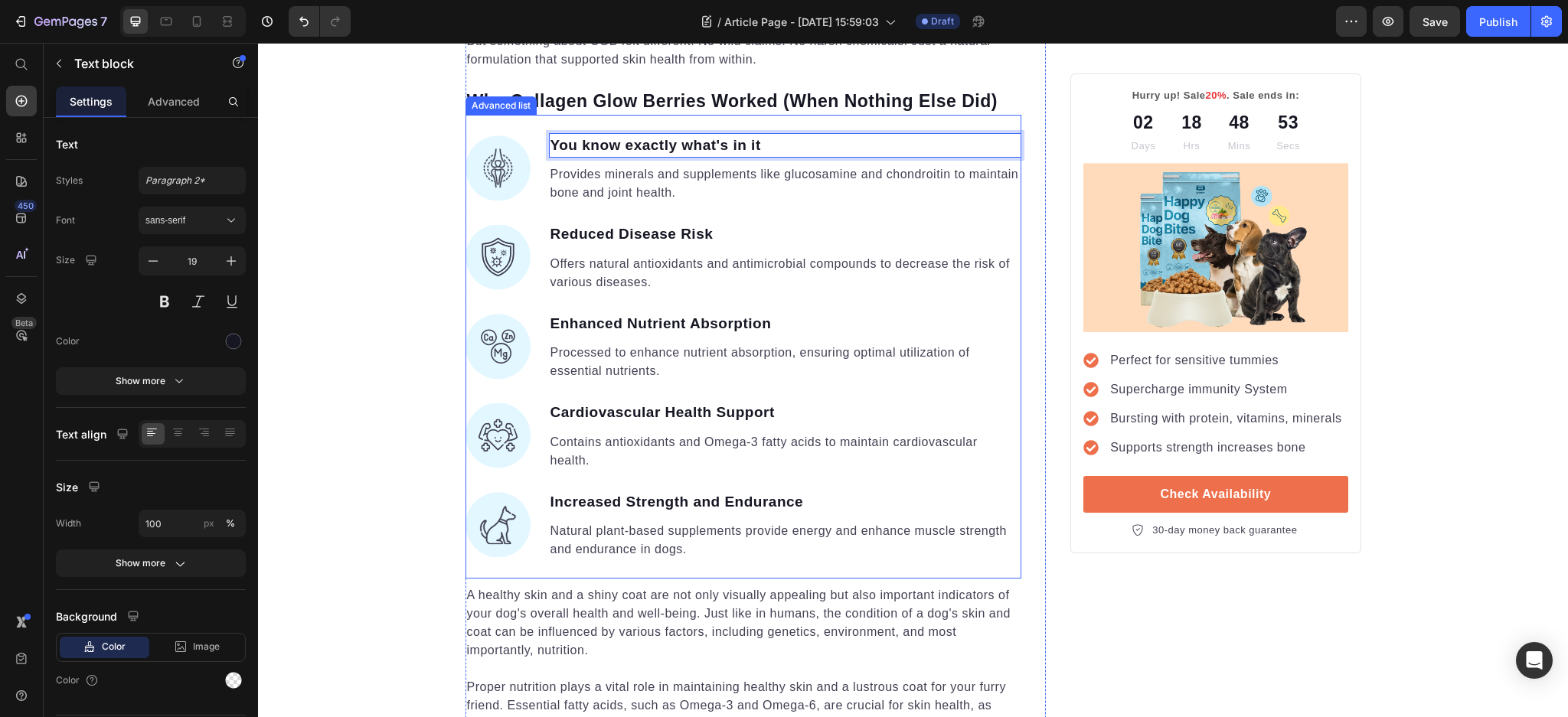 click on "Provides minerals and supplements like glucosamine and chondroitin to maintain bone and joint health." at bounding box center (786, 184) 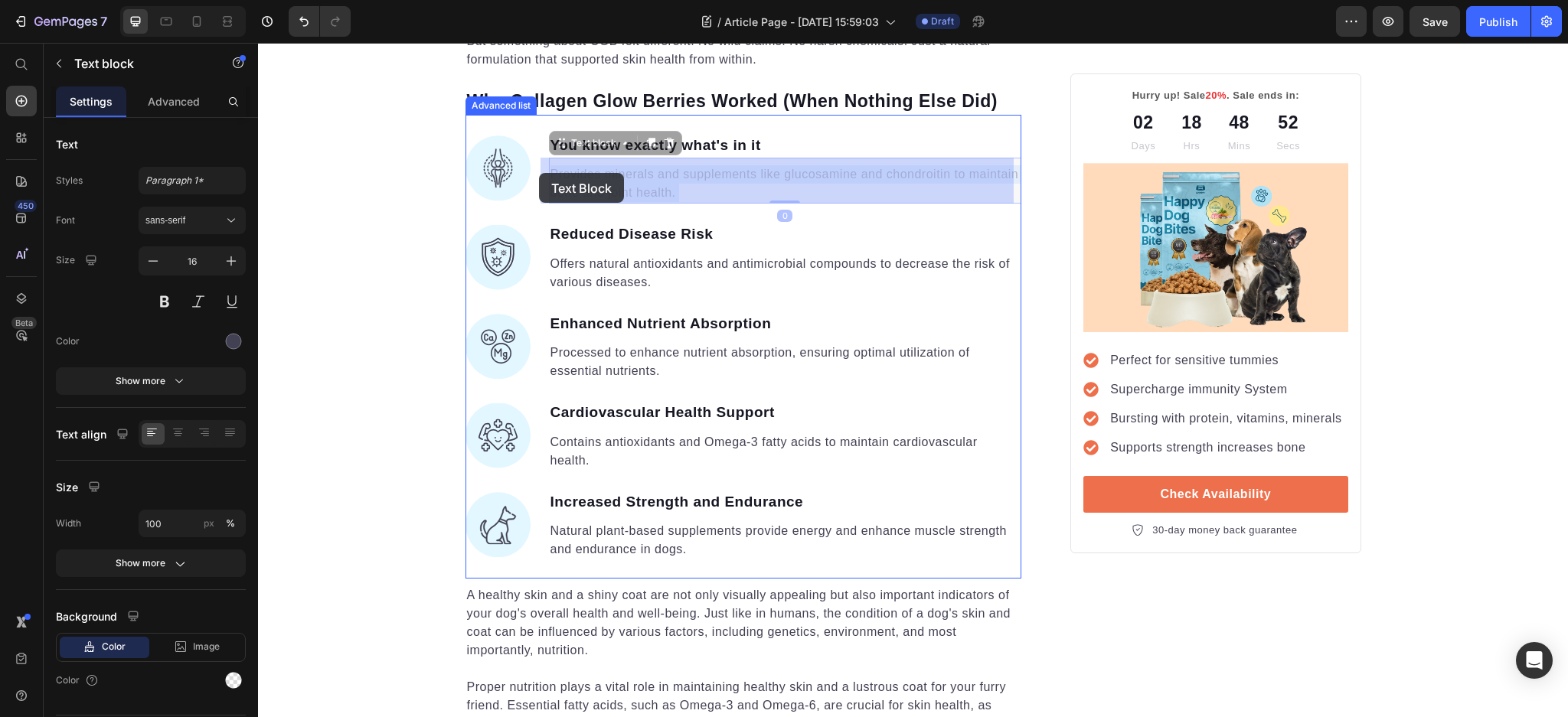 drag, startPoint x: 690, startPoint y: 191, endPoint x: 539, endPoint y: 173, distance: 152.06906 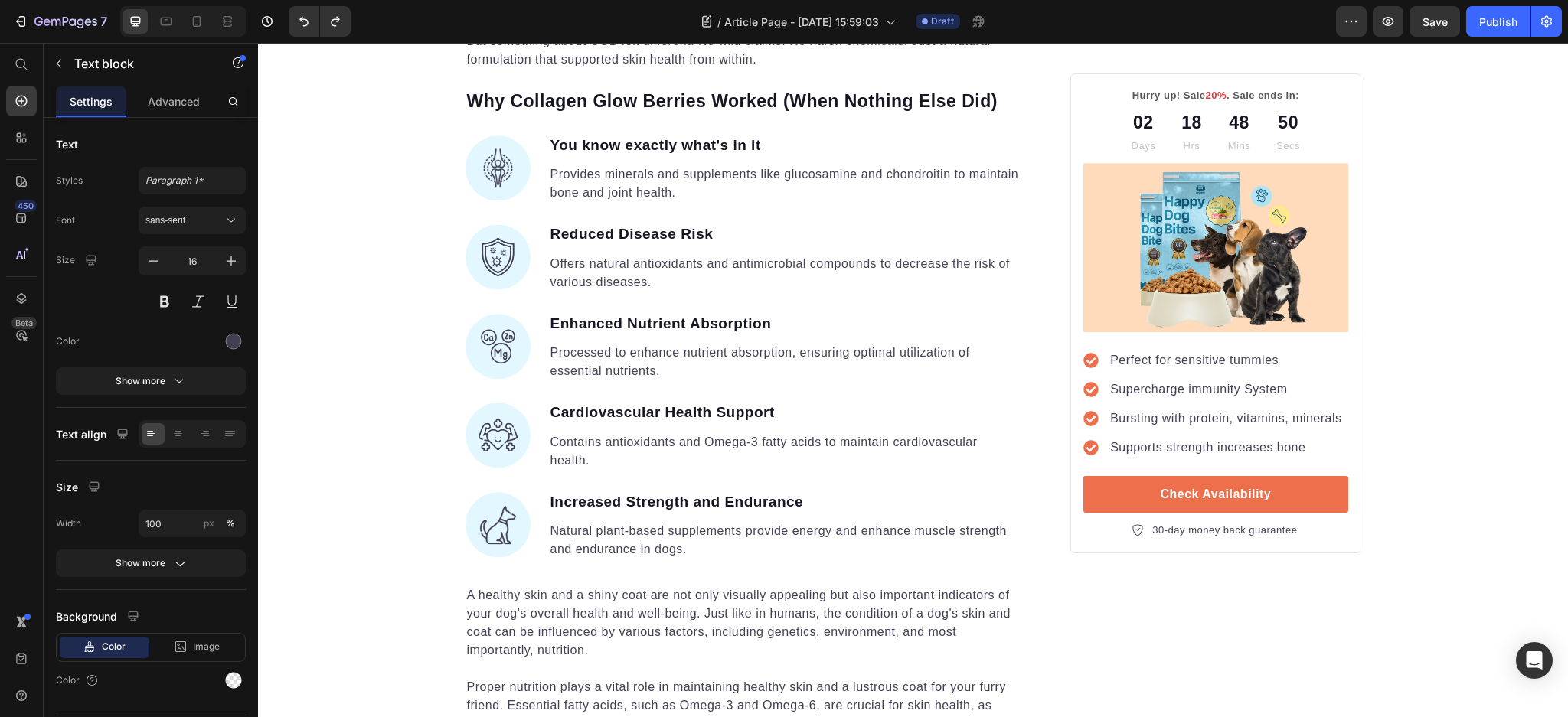 click on "Provides minerals and supplements like glucosamine and chondroitin to maintain bone and joint health." at bounding box center (786, 184) 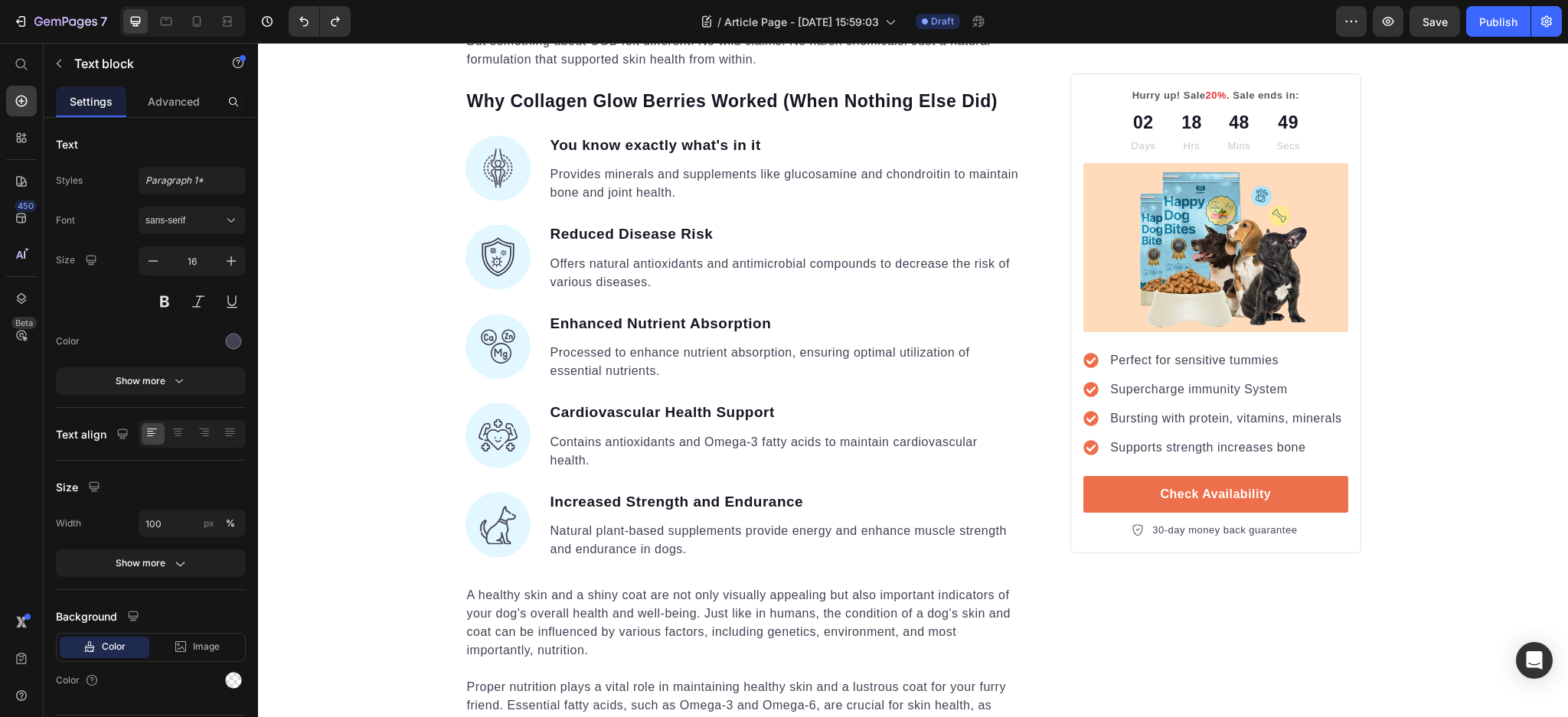 click on "Provides minerals and supplements like glucosamine and chondroitin to maintain bone and joint health." at bounding box center (786, 184) 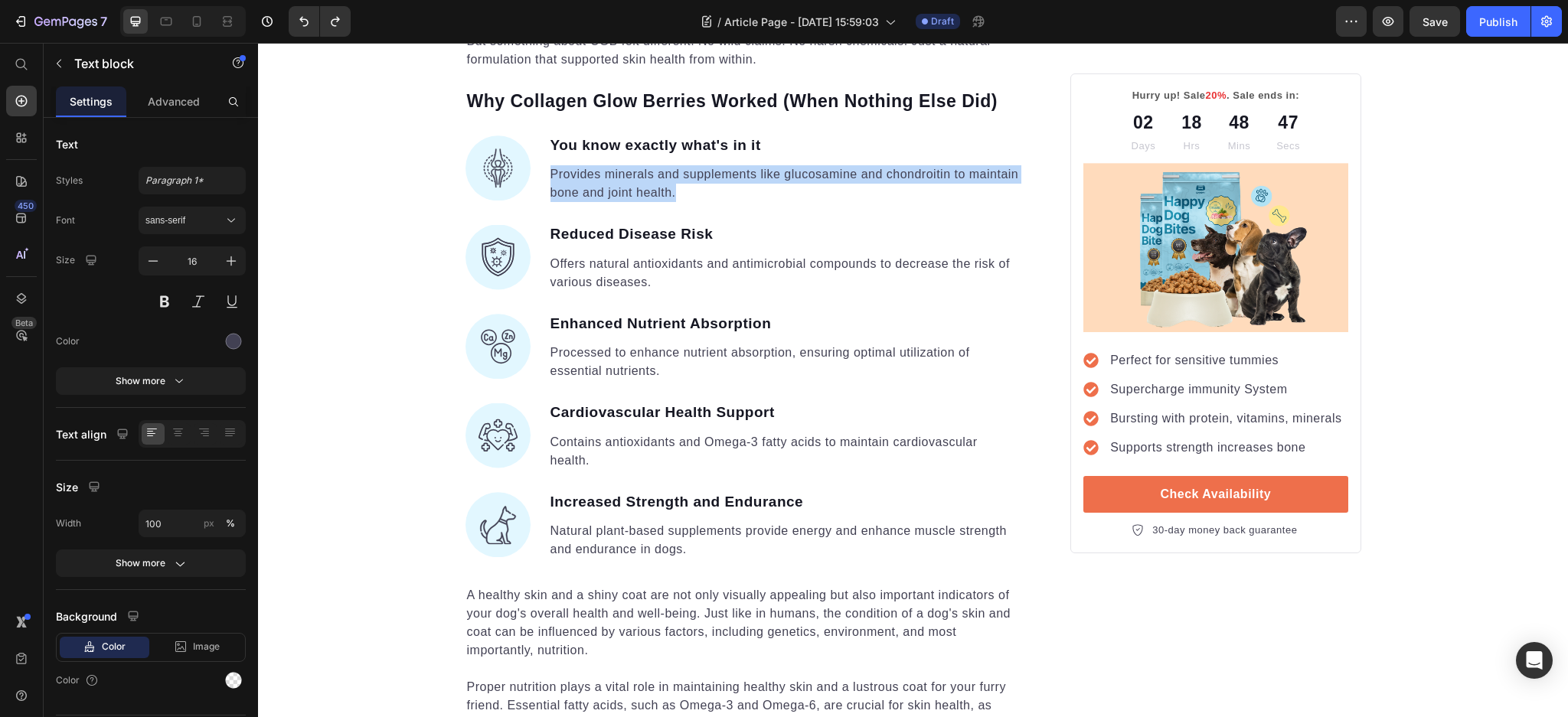 drag, startPoint x: 667, startPoint y: 192, endPoint x: 625, endPoint y: 67, distance: 131.86736 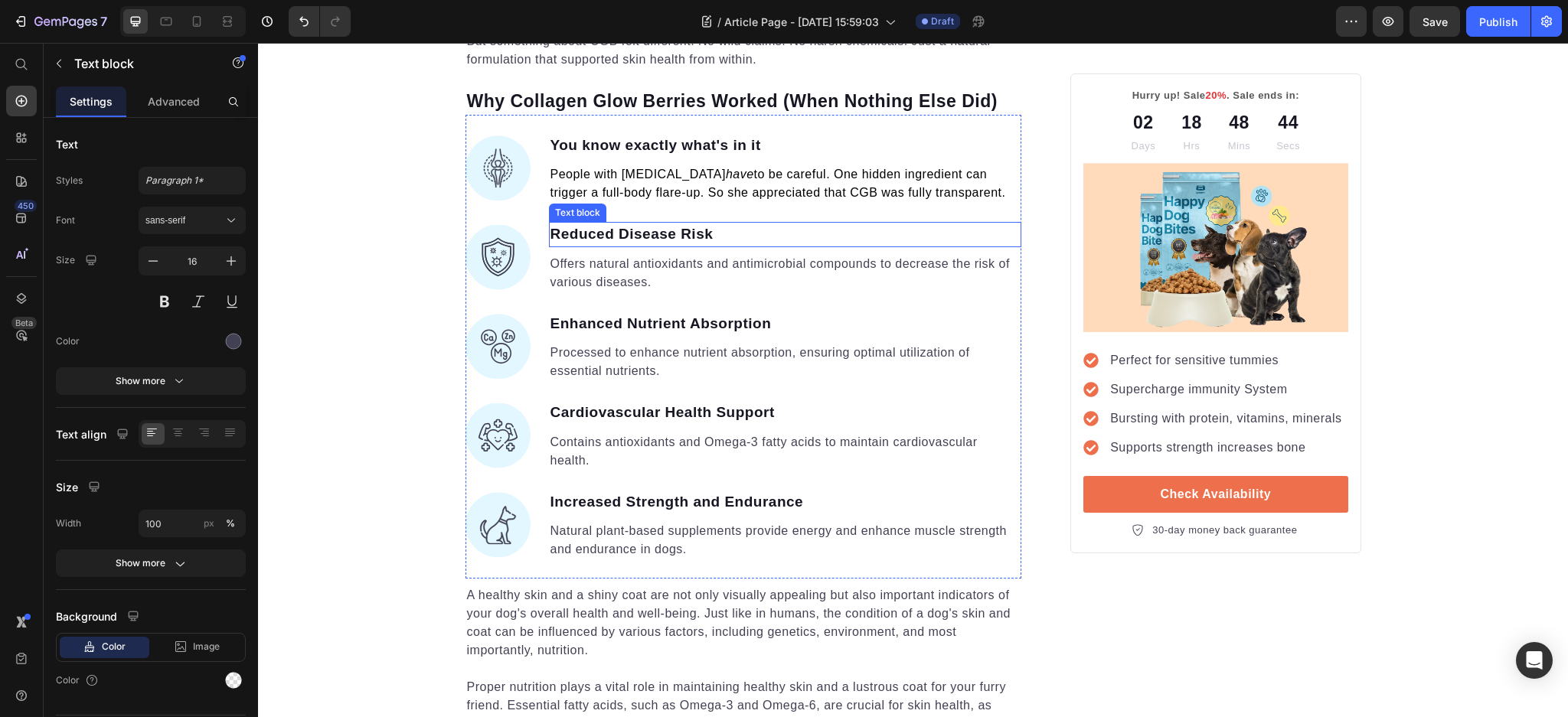 click on "Reduced Disease Risk" at bounding box center [786, 234] 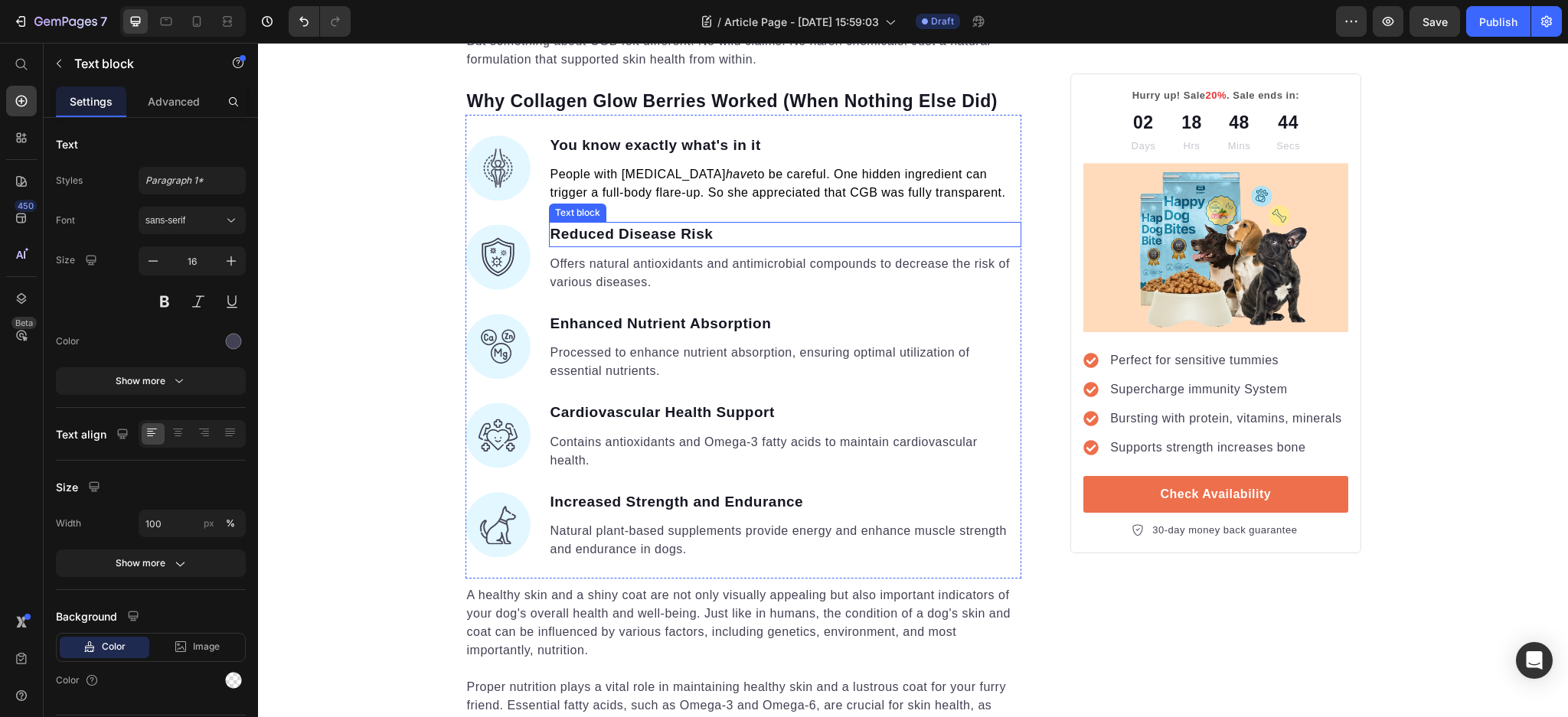 click on "Reduced Disease Risk" at bounding box center [786, 234] 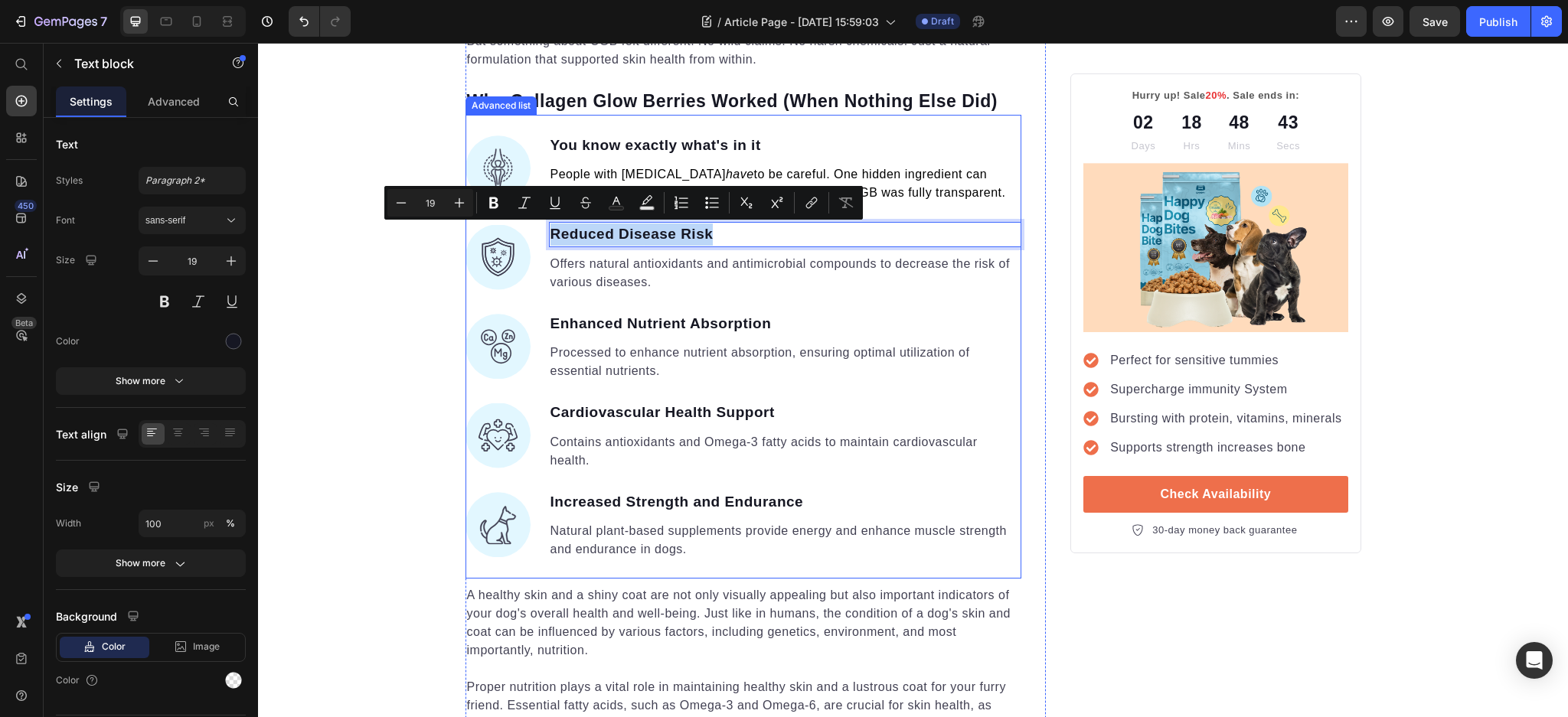 drag, startPoint x: 718, startPoint y: 236, endPoint x: 531, endPoint y: 236, distance: 187 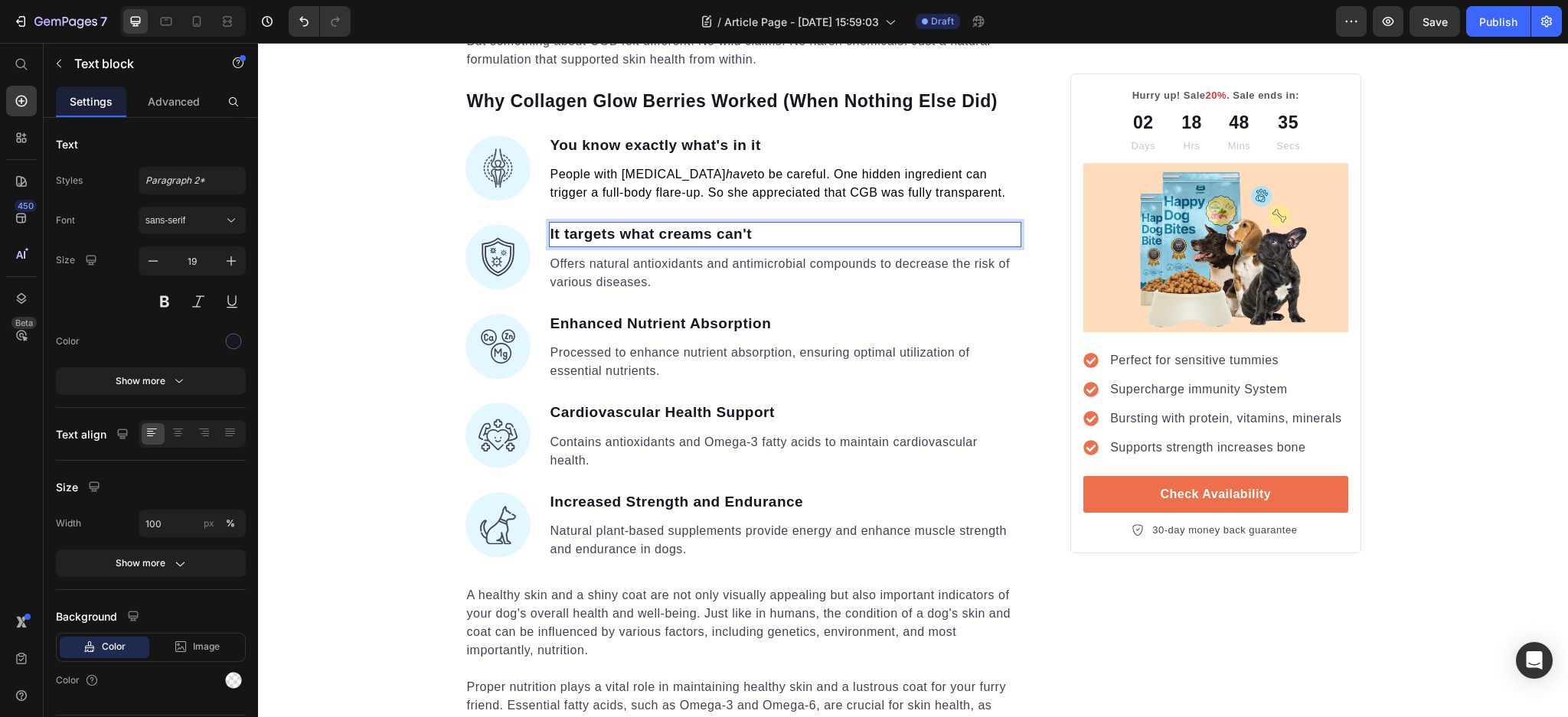 click on "It targets what creams can't" at bounding box center [786, 234] 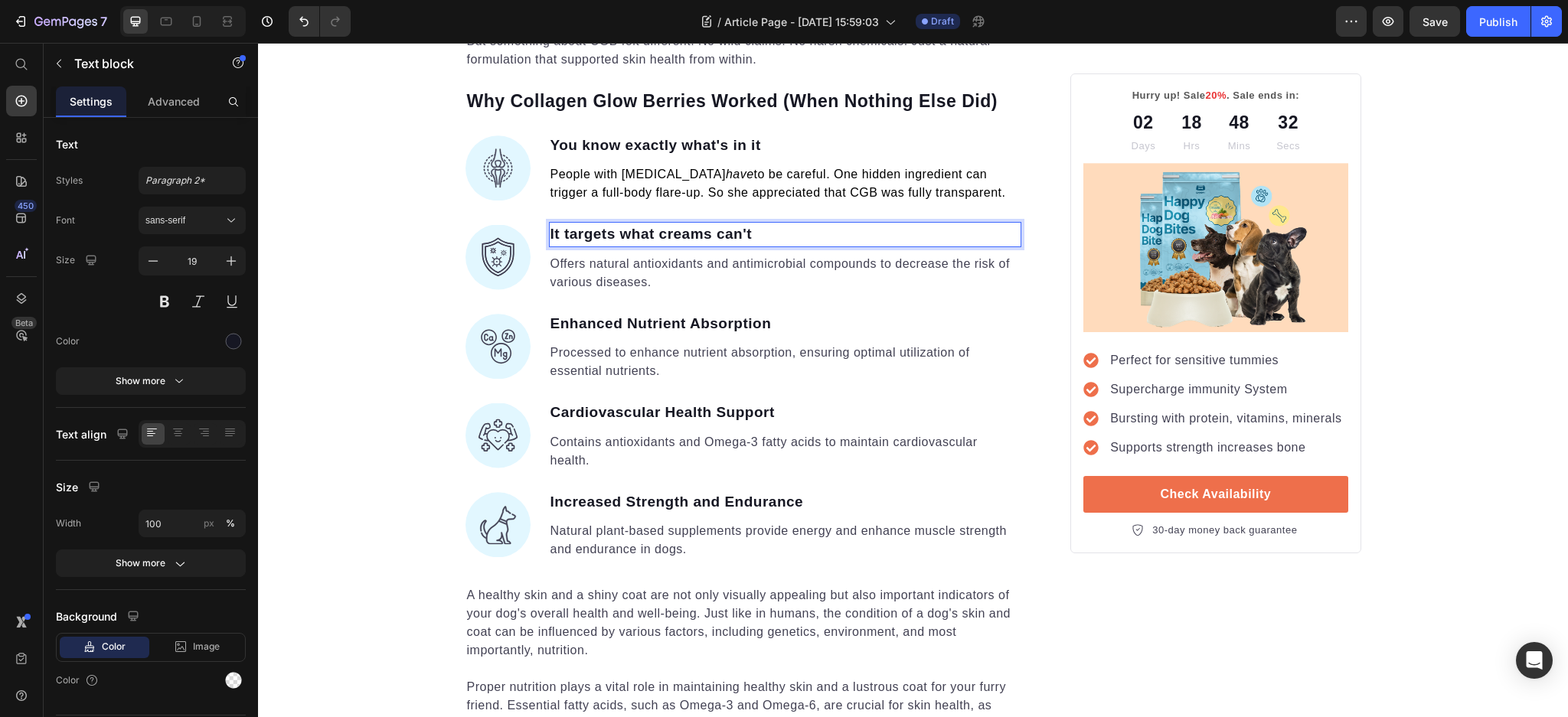 click on "It targets what creams can't" at bounding box center (786, 234) 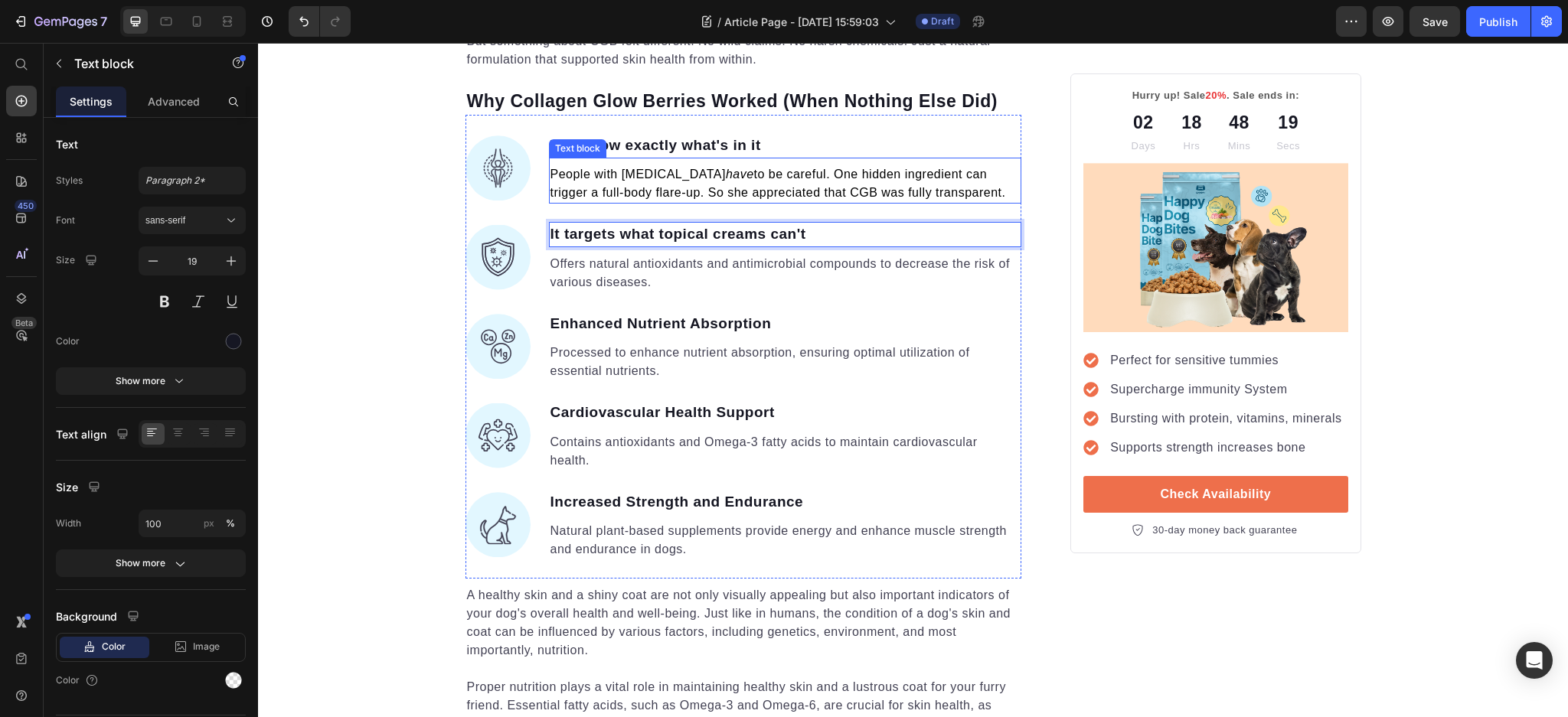 click on "People with [MEDICAL_DATA]  have  to be careful. One hidden ingredient can trigger a full-body flare-up. So she appreciated that CGB was fully transparent." at bounding box center [778, 183] 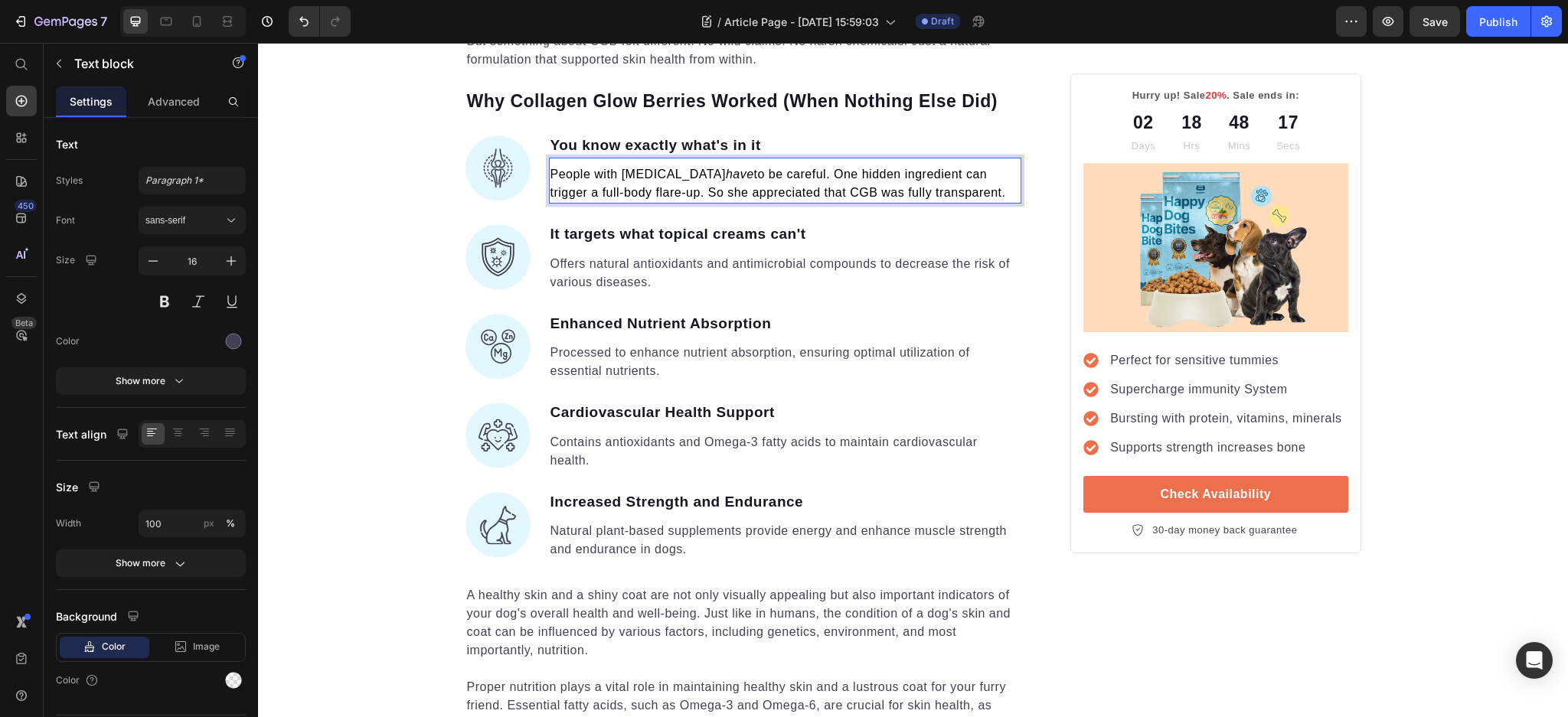 click on "People with [MEDICAL_DATA]  have  to be careful. One hidden ingredient can trigger a full-body flare-up. So she appreciated that CGB was fully transparent." at bounding box center [778, 183] 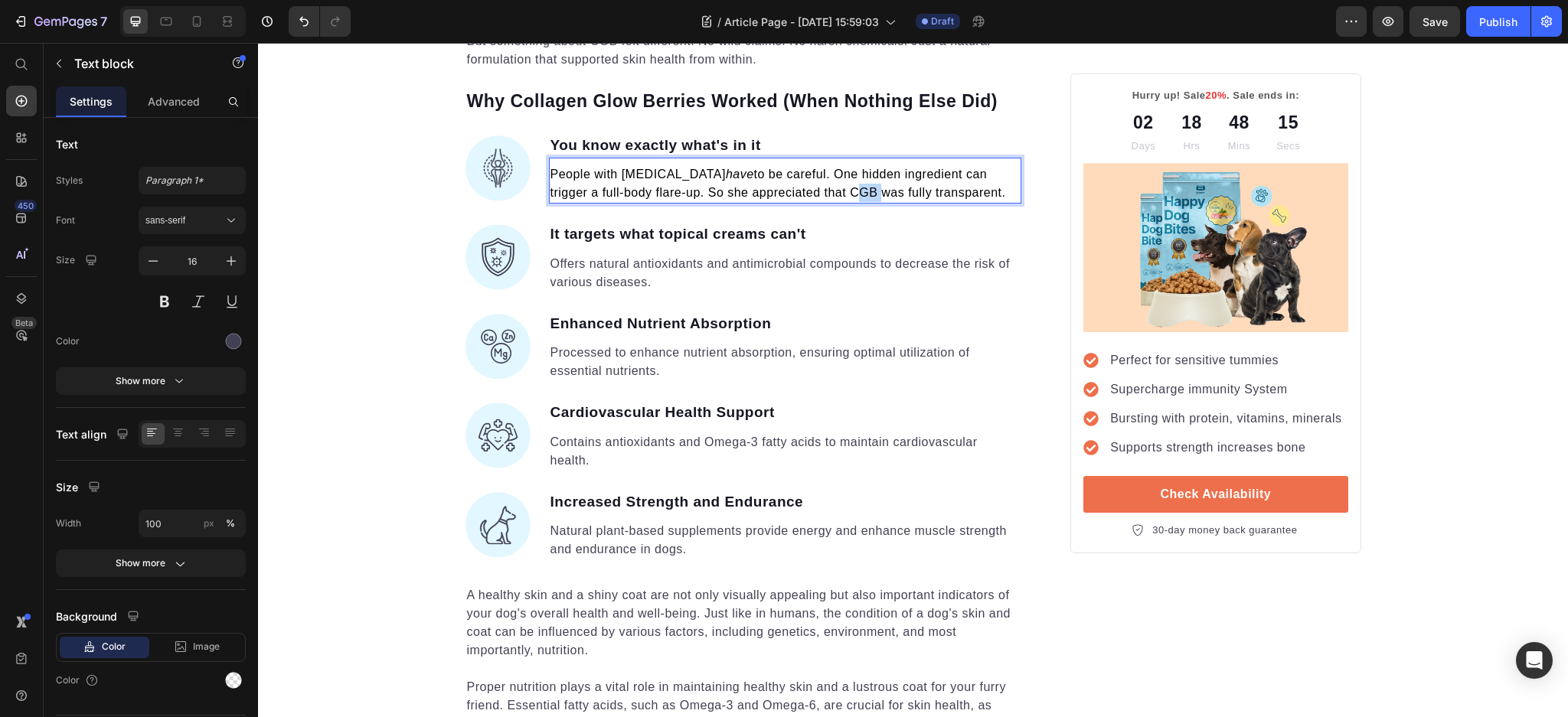 drag, startPoint x: 792, startPoint y: 193, endPoint x: 767, endPoint y: 195, distance: 25.079872 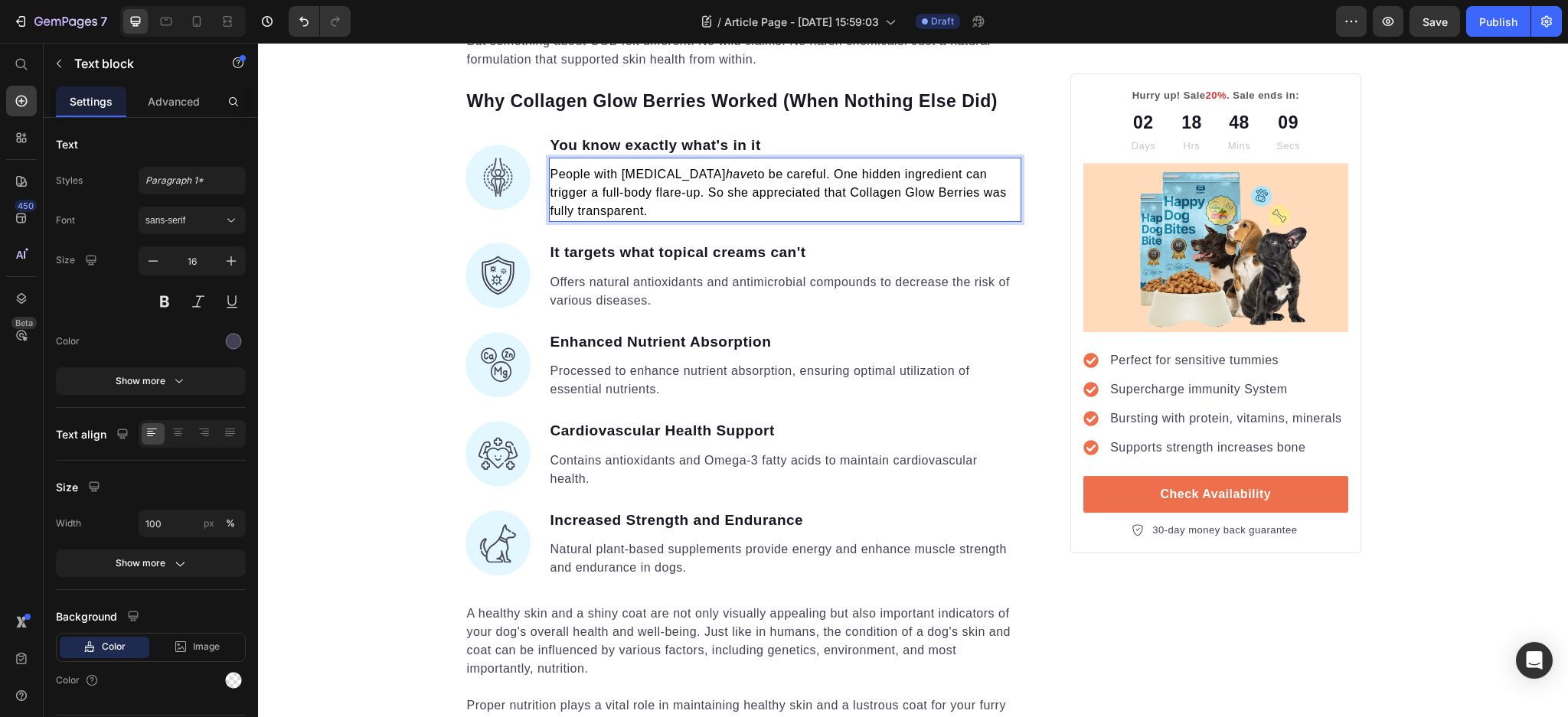 click on "People with [MEDICAL_DATA]  have  to be careful. One hidden ingredient can trigger a full-body flare-up. So she appreciated that Collagen Glow Berries was fully transparent." at bounding box center [786, 193] 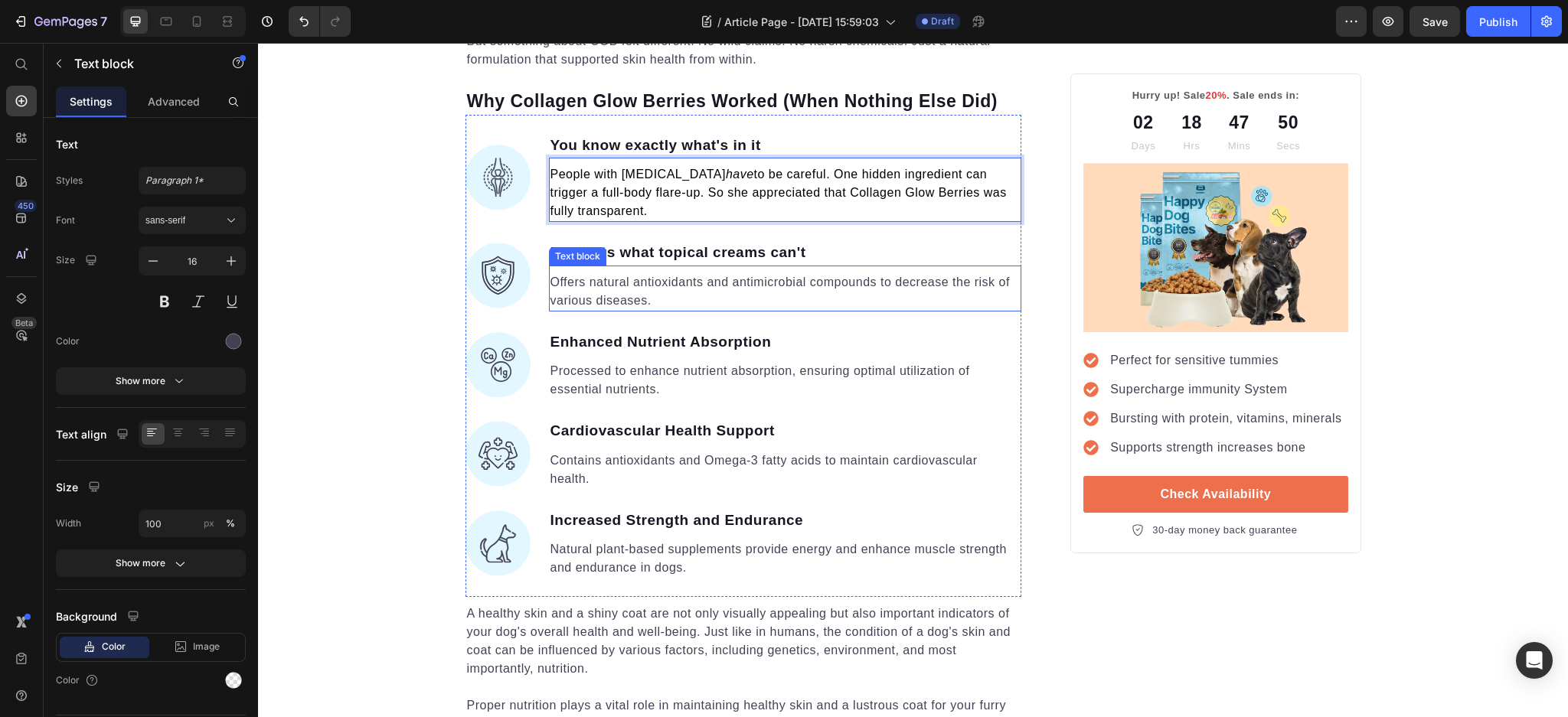 click on "Offers natural antioxidants and antimicrobial compounds to decrease the risk of various diseases." at bounding box center (786, 292) 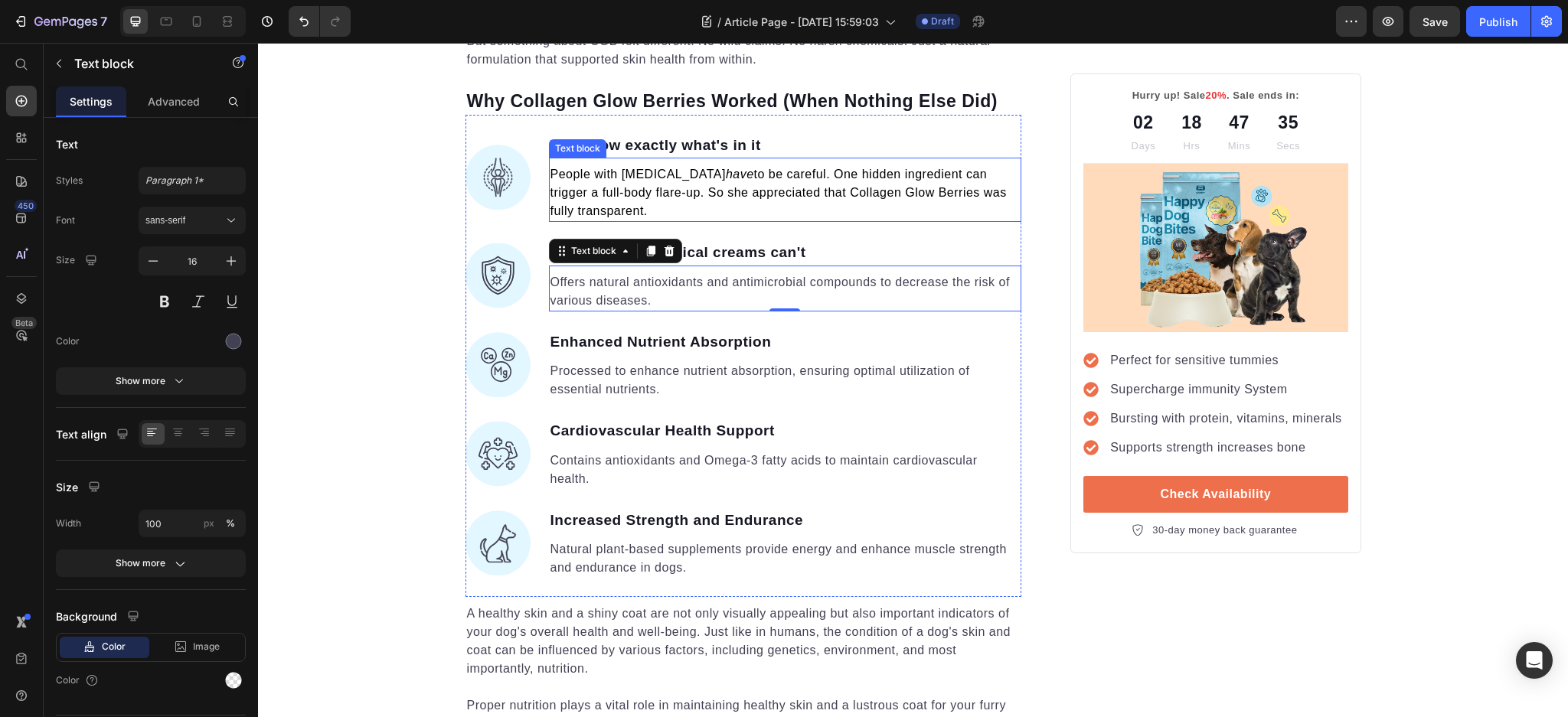 click on "People with [MEDICAL_DATA]  have  to be careful. One hidden ingredient can trigger a full-body flare-up. So she appreciated that Collagen Glow Berries was fully transparent." at bounding box center [786, 193] 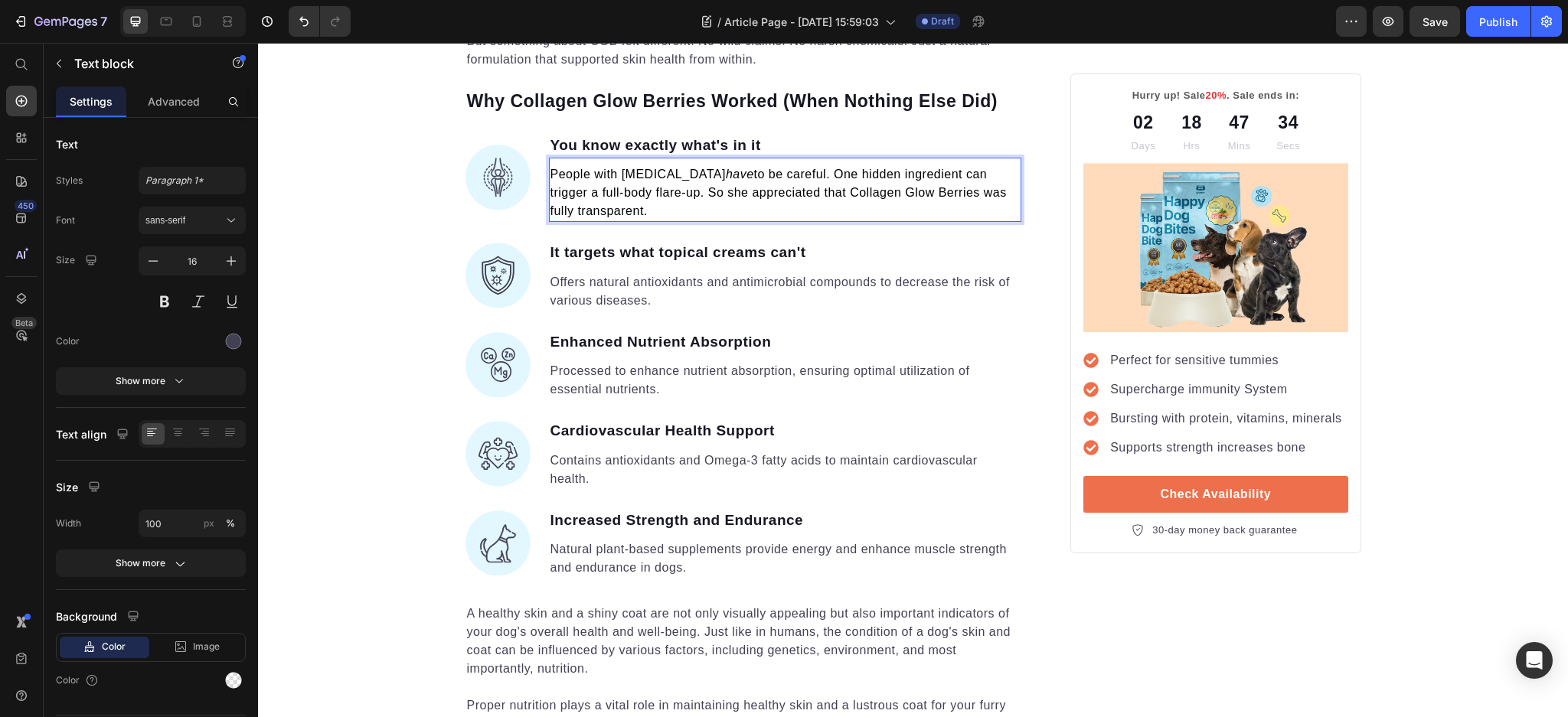 click on "People with [MEDICAL_DATA]  have  to be careful. One hidden ingredient can trigger a full-body flare-up. So she appreciated that Collagen Glow Berries was fully transparent." at bounding box center [779, 192] 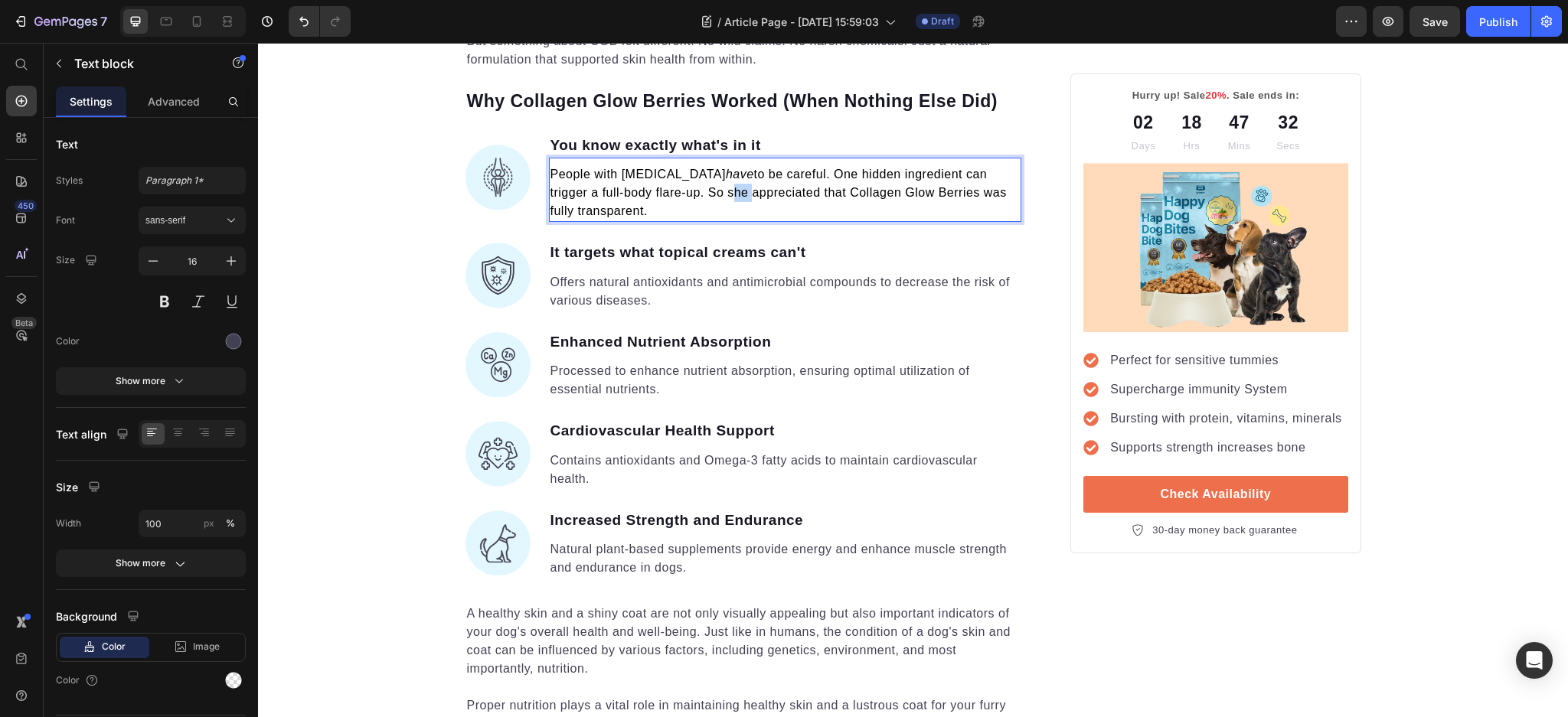drag, startPoint x: 666, startPoint y: 192, endPoint x: 646, endPoint y: 196, distance: 20.396078 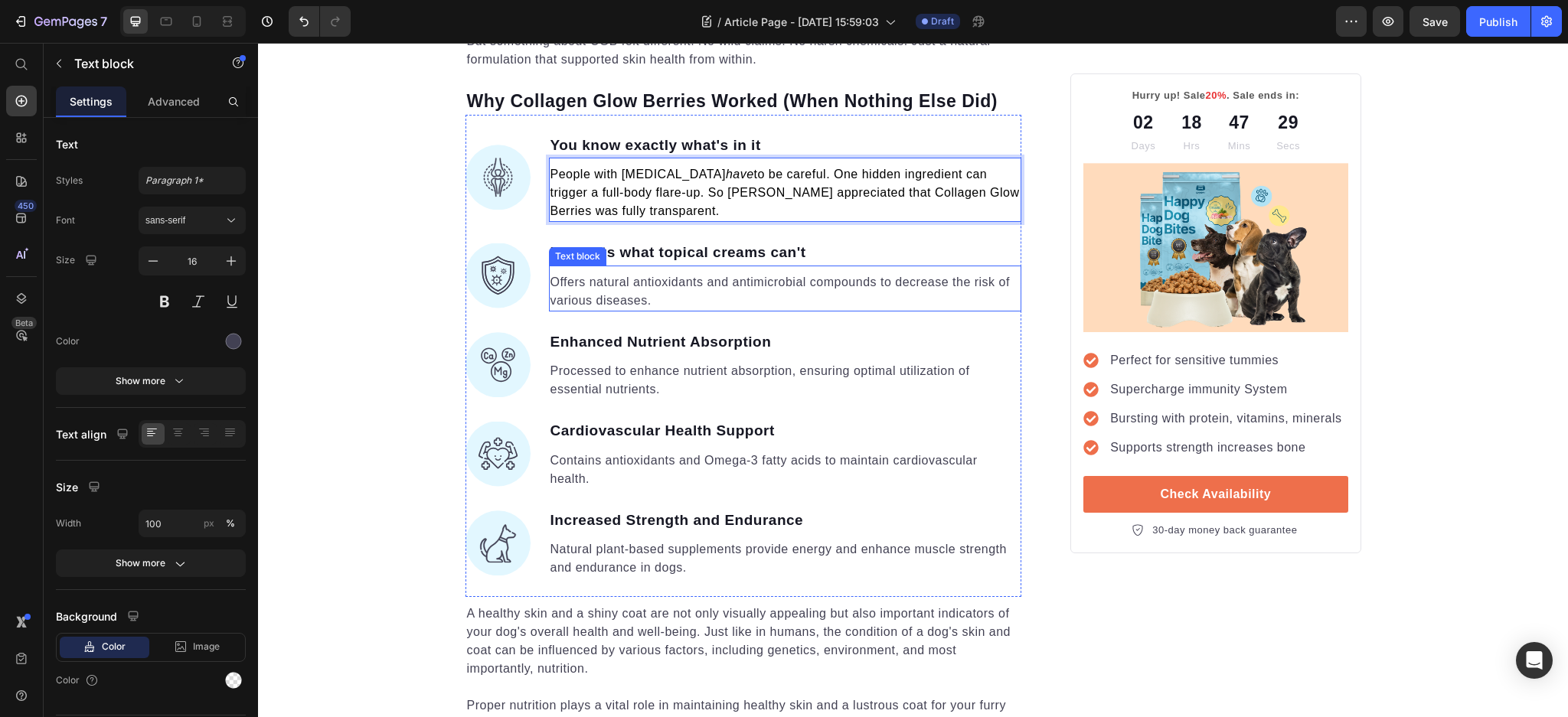 click on "Offers natural antioxidants and antimicrobial compounds to decrease the risk of various diseases." at bounding box center (786, 292) 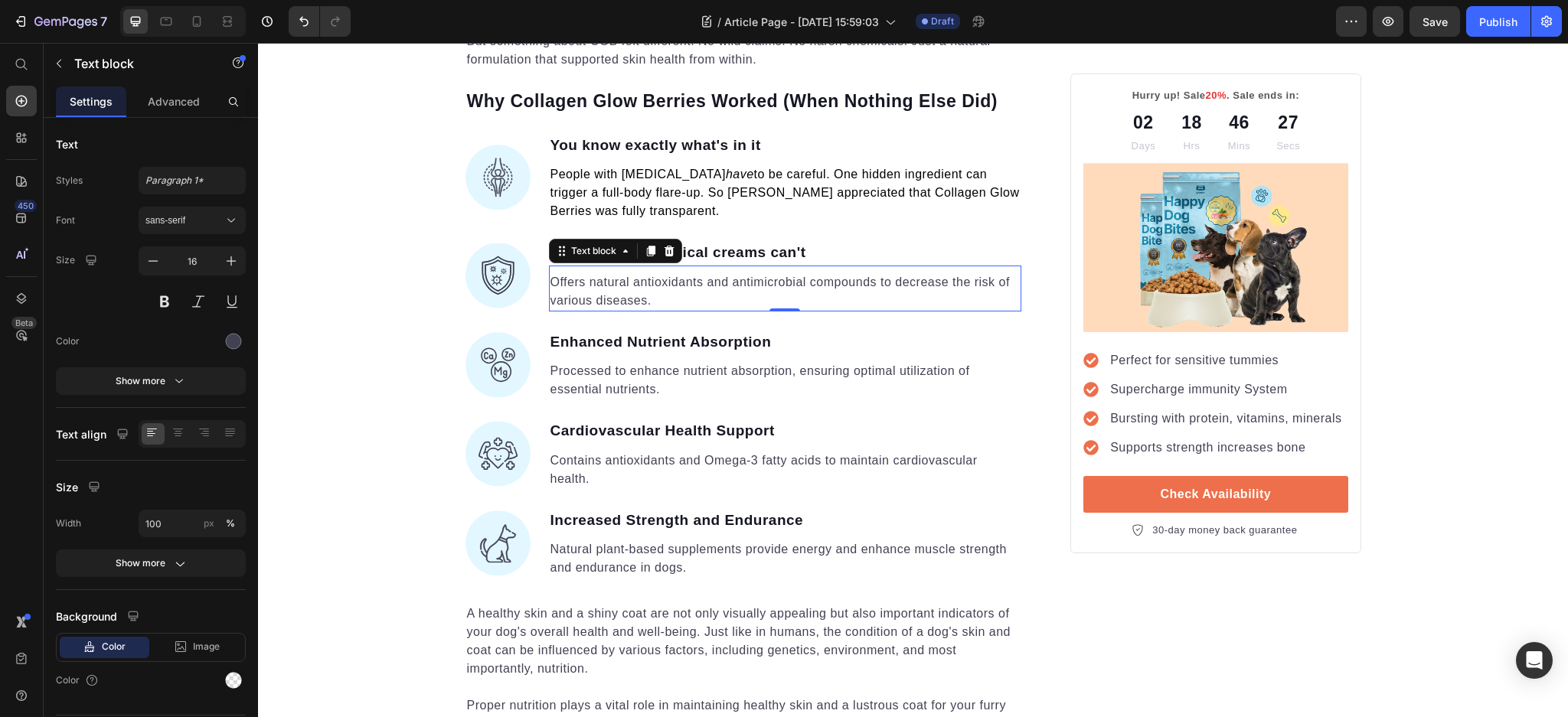 click on "Offers natural antioxidants and antimicrobial compounds to decrease the risk of various diseases." at bounding box center [786, 292] 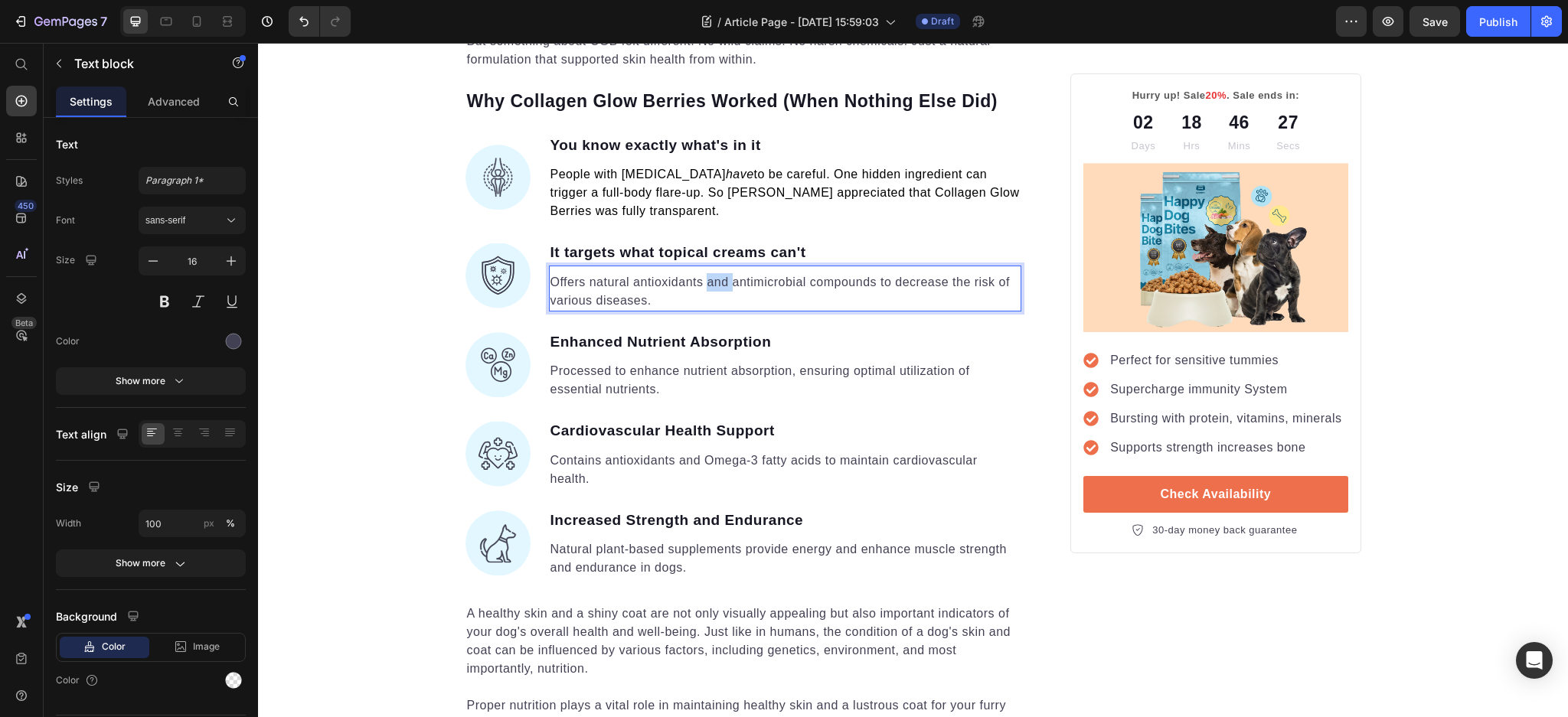 click on "Offers natural antioxidants and antimicrobial compounds to decrease the risk of various diseases." at bounding box center [786, 292] 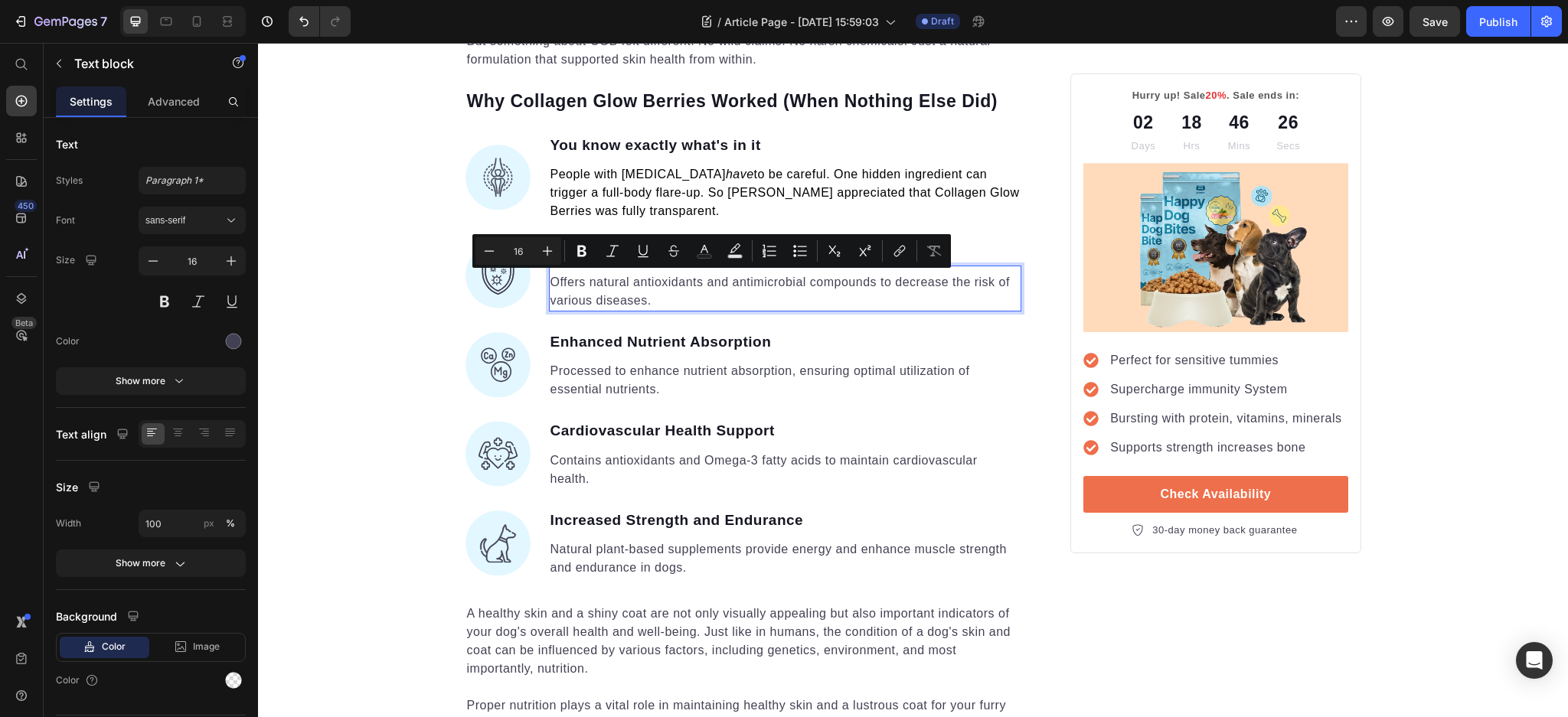 drag, startPoint x: 671, startPoint y: 298, endPoint x: 646, endPoint y: 302, distance: 25.31798 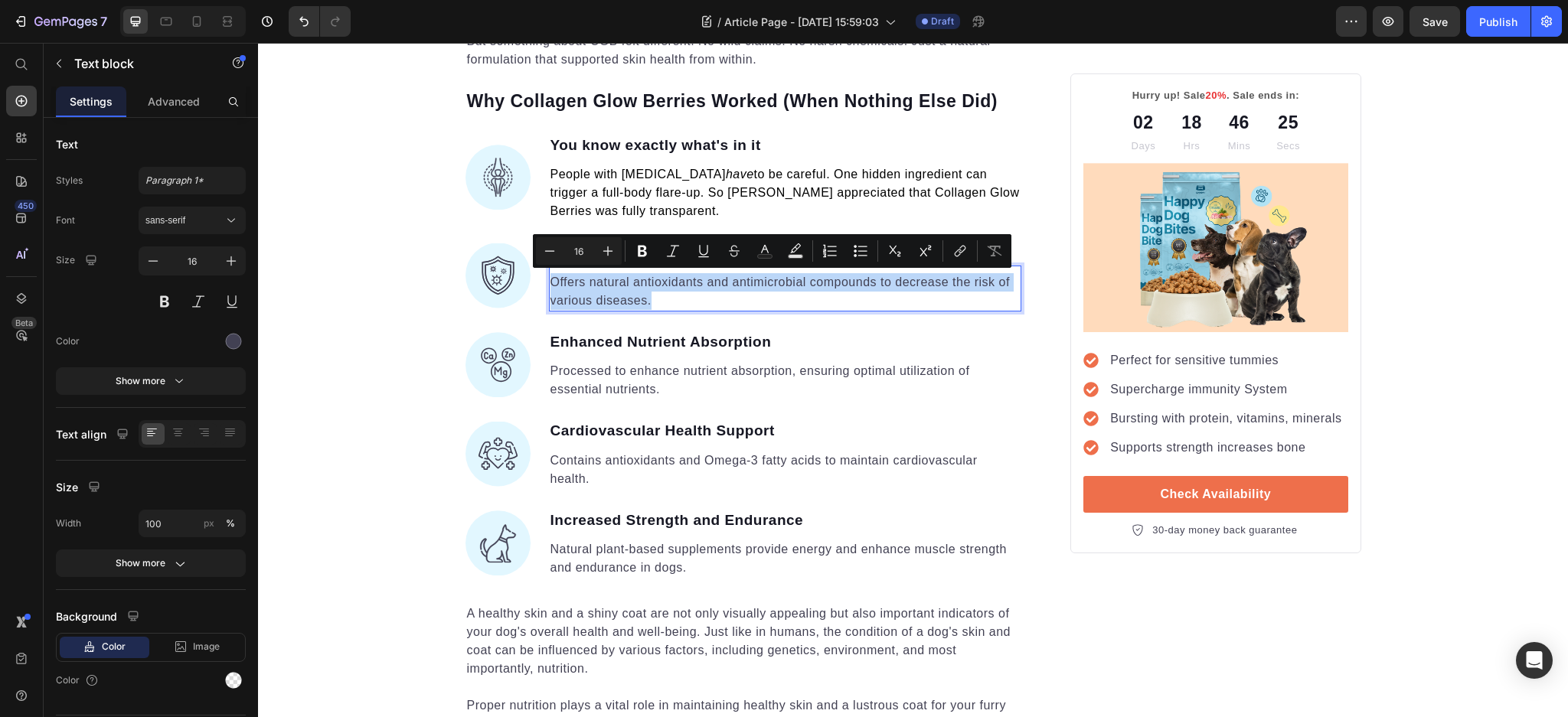 drag, startPoint x: 662, startPoint y: 299, endPoint x: 542, endPoint y: 286, distance: 120.70211 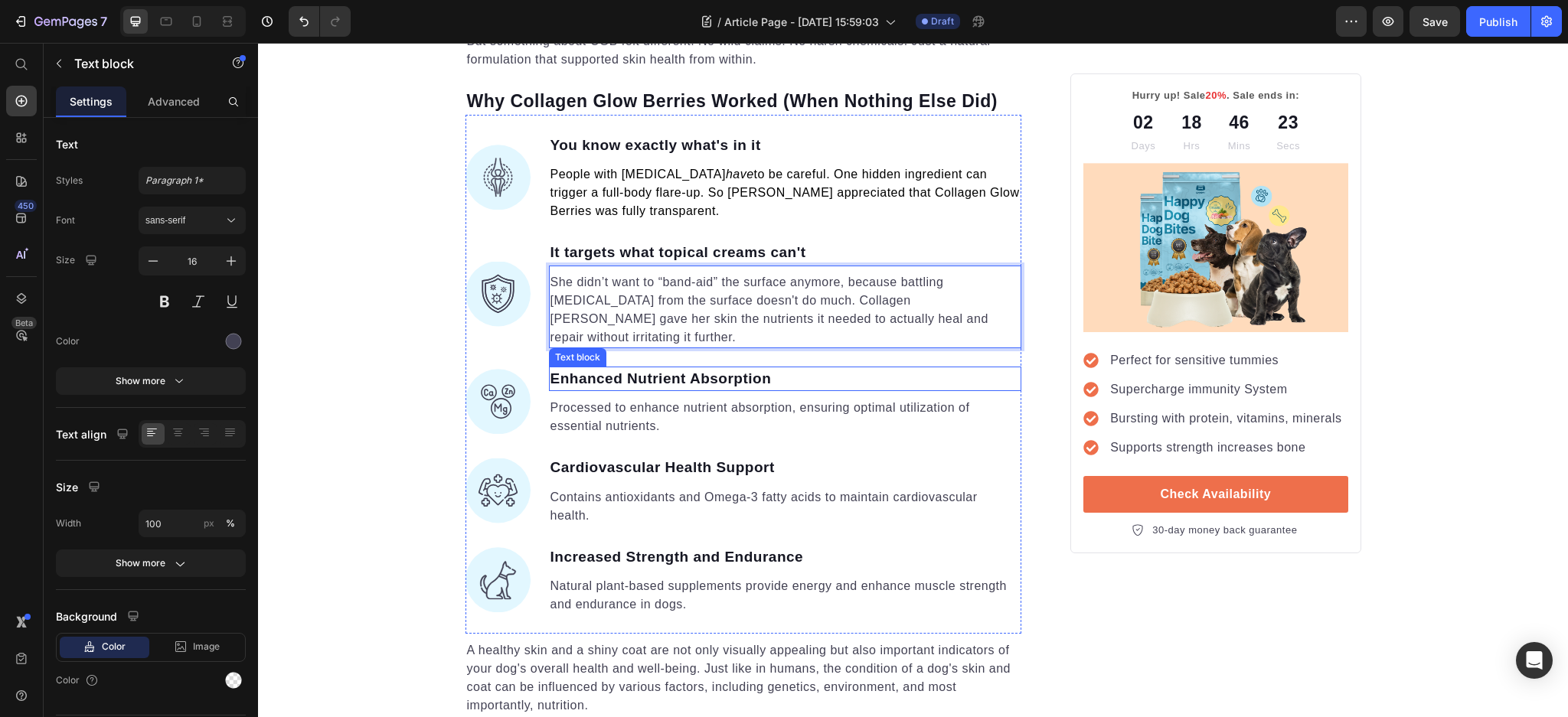 click on "Enhanced Nutrient Absorption" at bounding box center (786, 379) 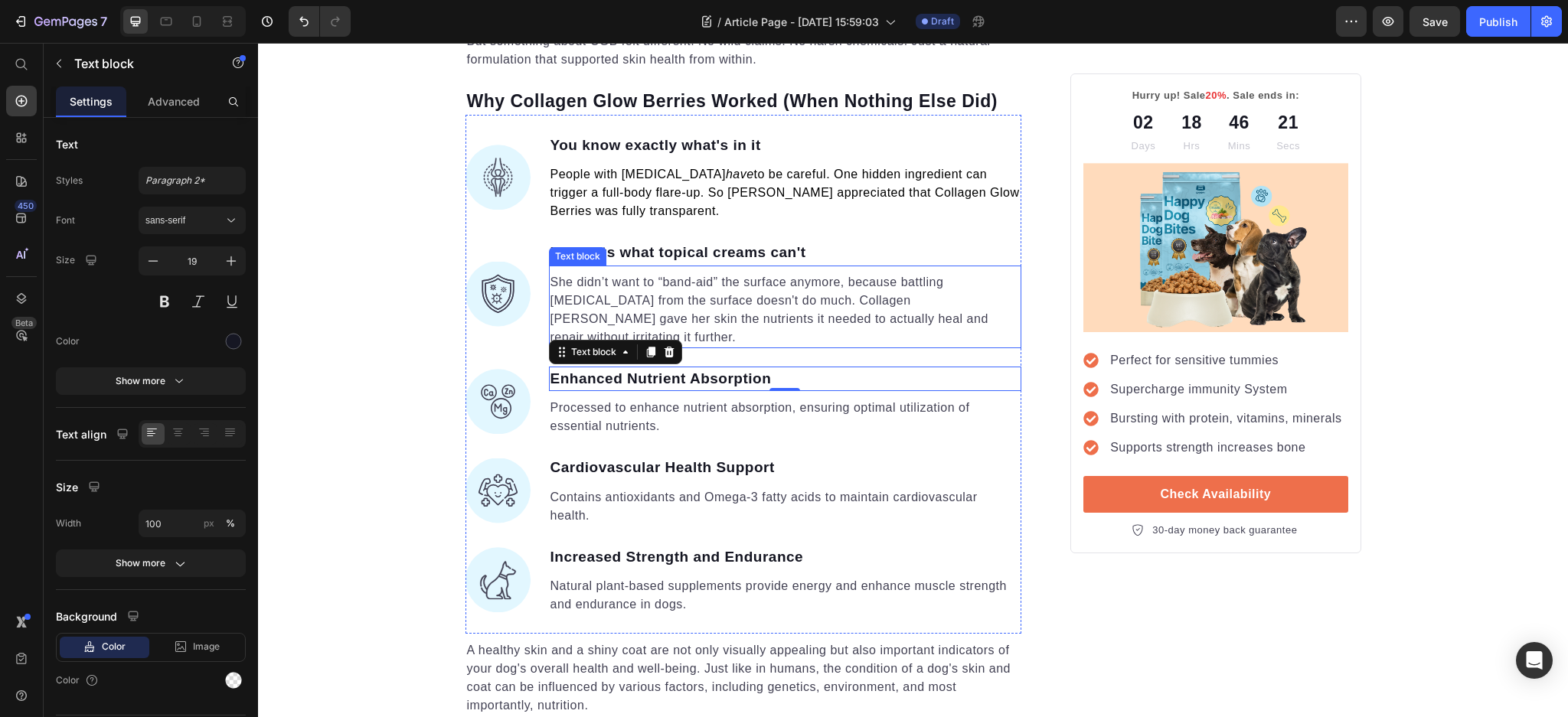 click on "She didn’t want to “band-aid” the surface anymore, because battling [MEDICAL_DATA] from the surface doesn't do much. Collagen [PERSON_NAME] gave her skin the nutrients it needed to actually heal and repair without irritating it further." at bounding box center [786, 310] 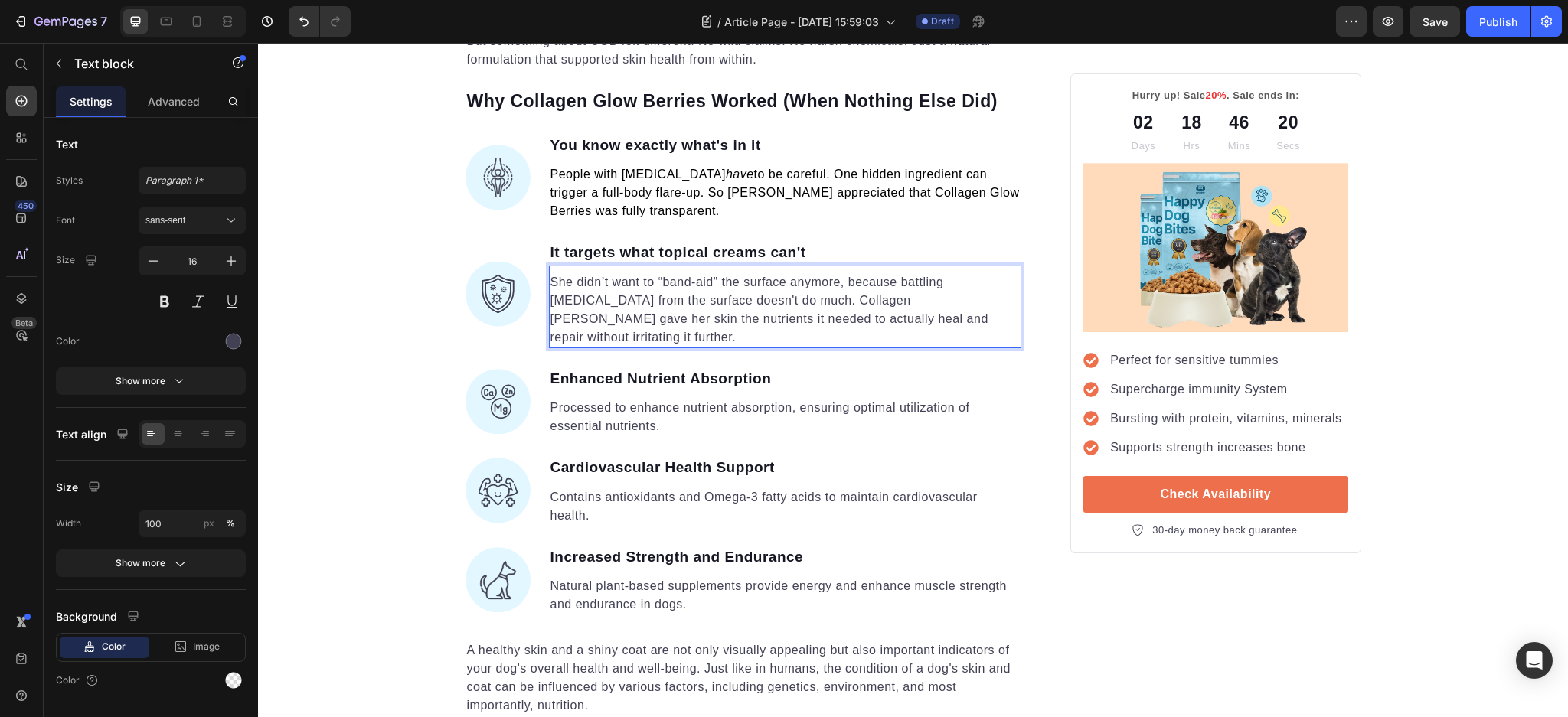 click on "She didn’t want to “band-aid” the surface anymore, because battling [MEDICAL_DATA] from the surface doesn't do much. Collagen [PERSON_NAME] gave her skin the nutrients it needed to actually heal and repair without irritating it further." at bounding box center (786, 310) 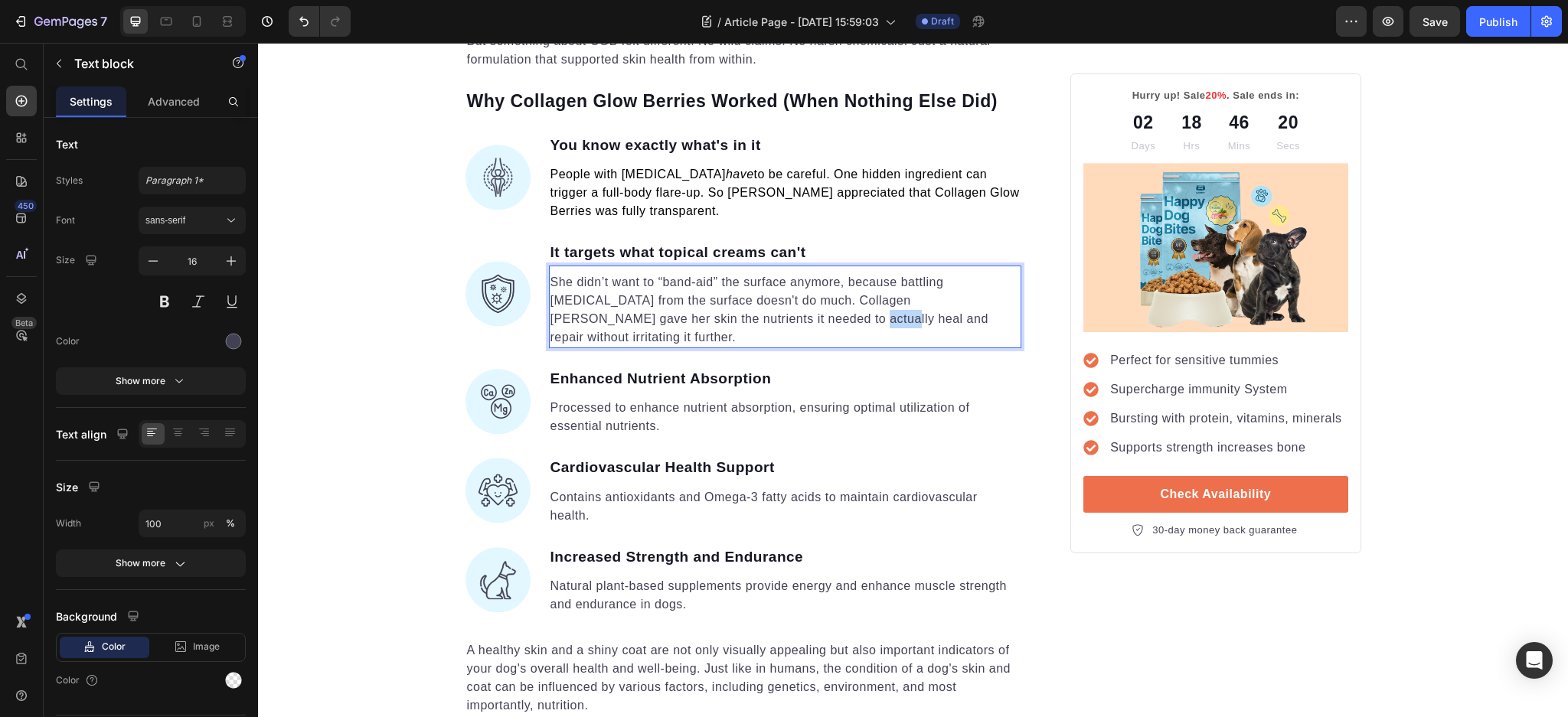 click on "She didn’t want to “band-aid” the surface anymore, because battling [MEDICAL_DATA] from the surface doesn't do much. Collagen [PERSON_NAME] gave her skin the nutrients it needed to actually heal and repair without irritating it further." at bounding box center [786, 310] 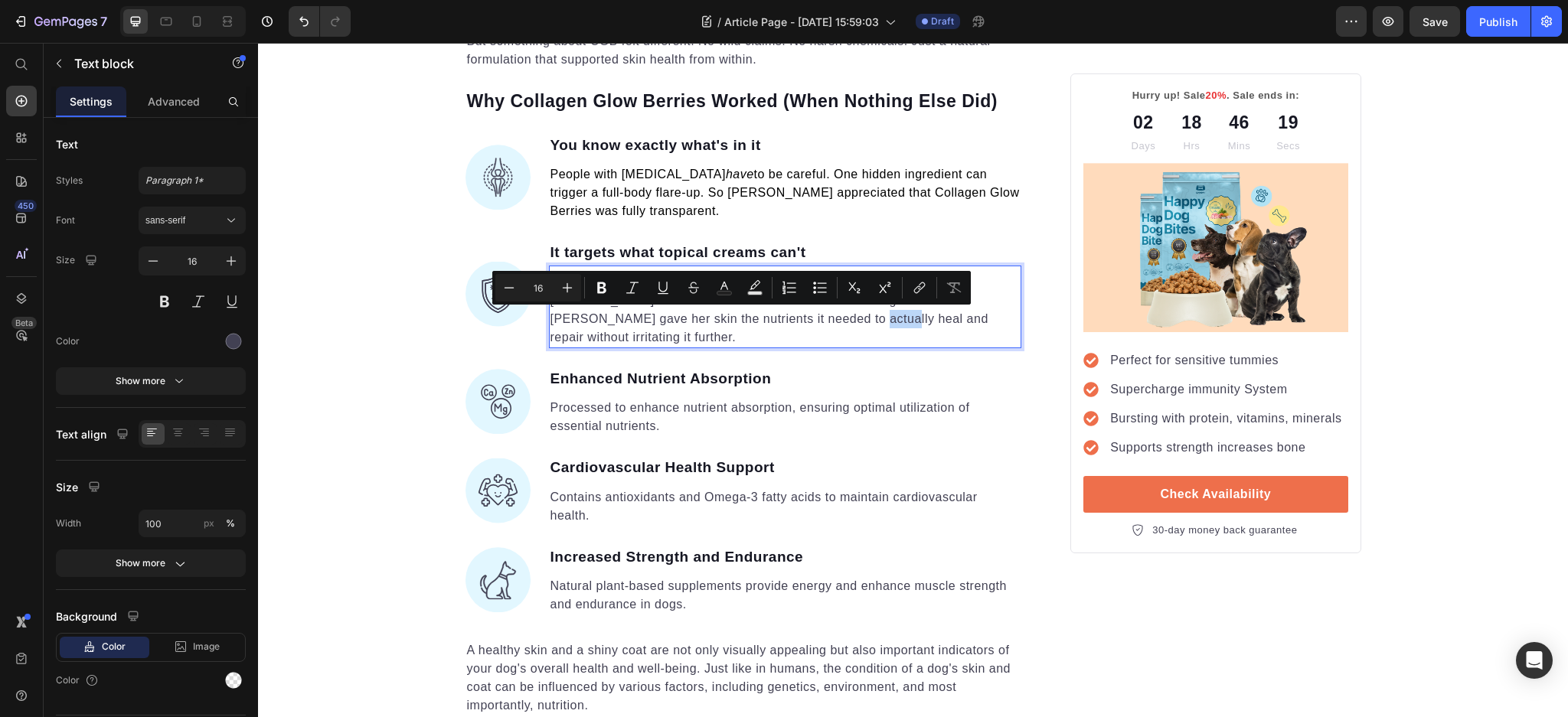 click on "She didn’t want to “band-aid” the surface anymore, because battling [MEDICAL_DATA] from the surface doesn't do much. Collagen [PERSON_NAME] gave her skin the nutrients it needed to actually heal and repair without irritating it further." at bounding box center (786, 310) 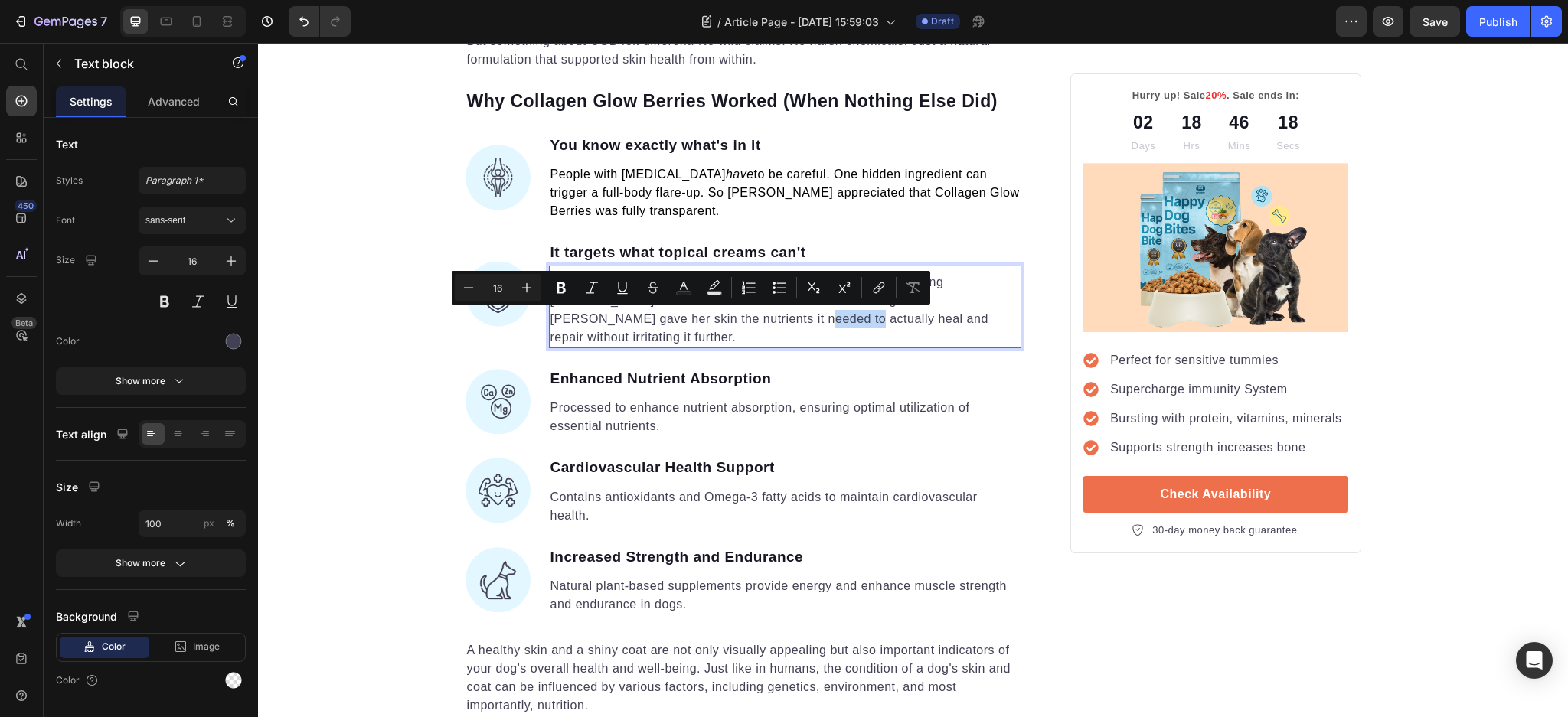 drag, startPoint x: 713, startPoint y: 321, endPoint x: 669, endPoint y: 322, distance: 44.01136 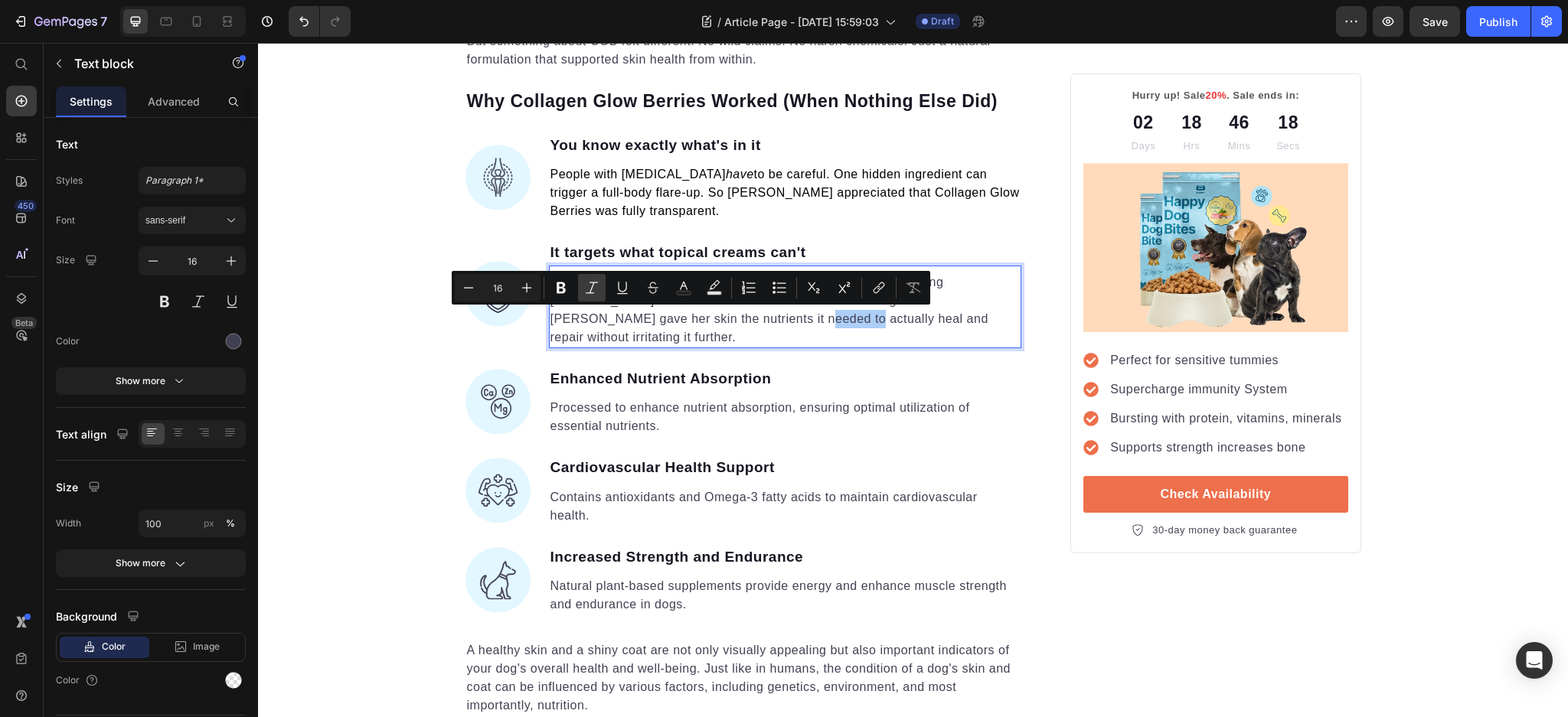 click 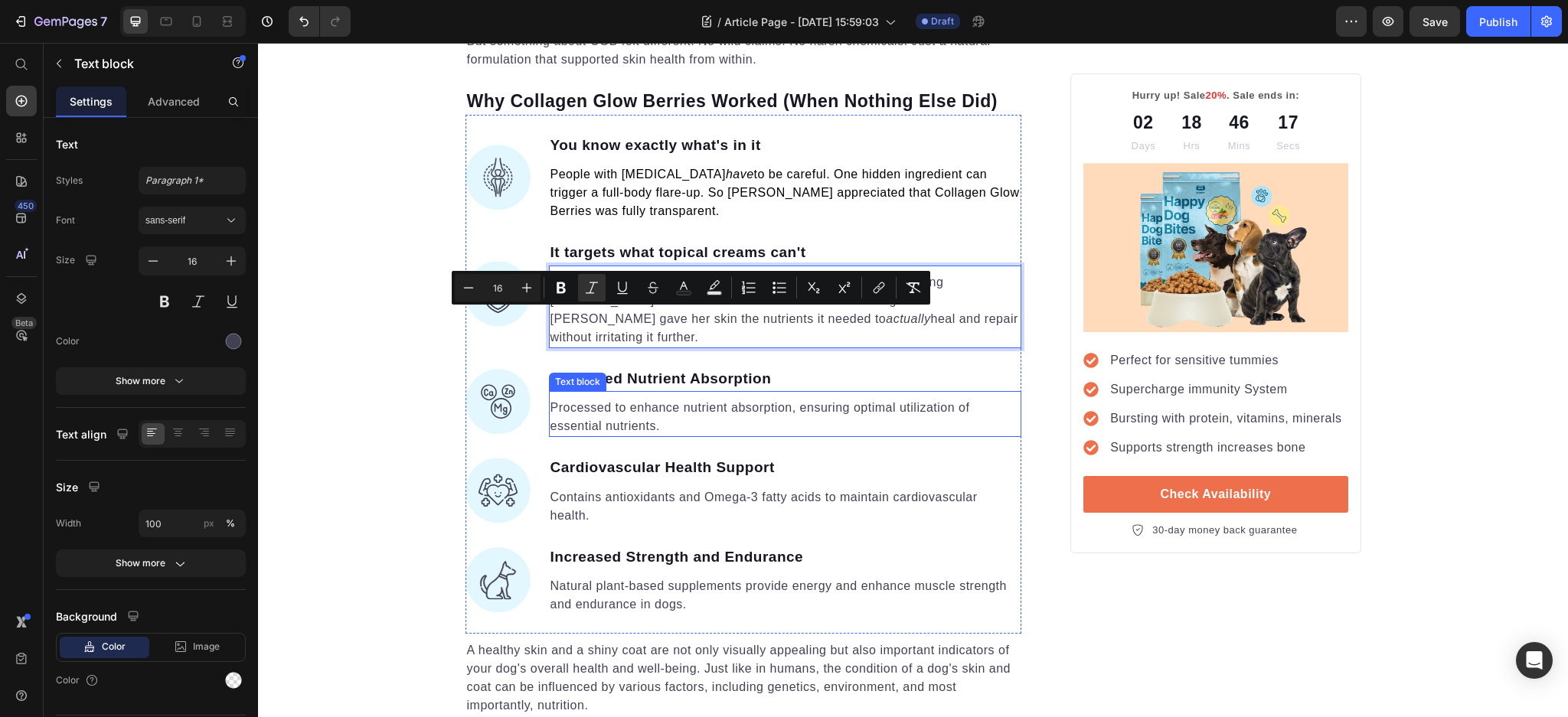 click on "Processed to enhance nutrient absorption, ensuring optimal utilization of essential nutrients." at bounding box center (786, 417) 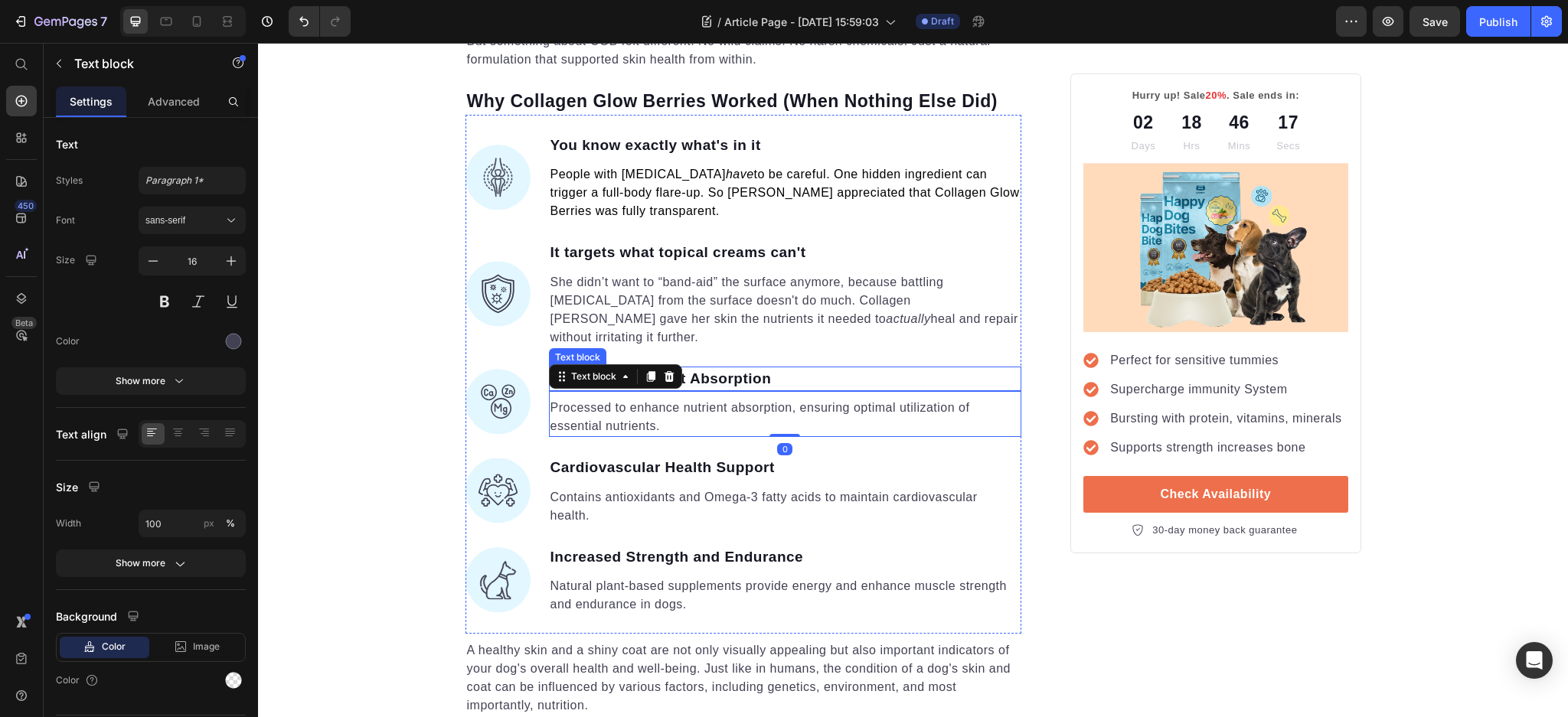 click on "Enhanced Nutrient Absorption" at bounding box center (786, 379) 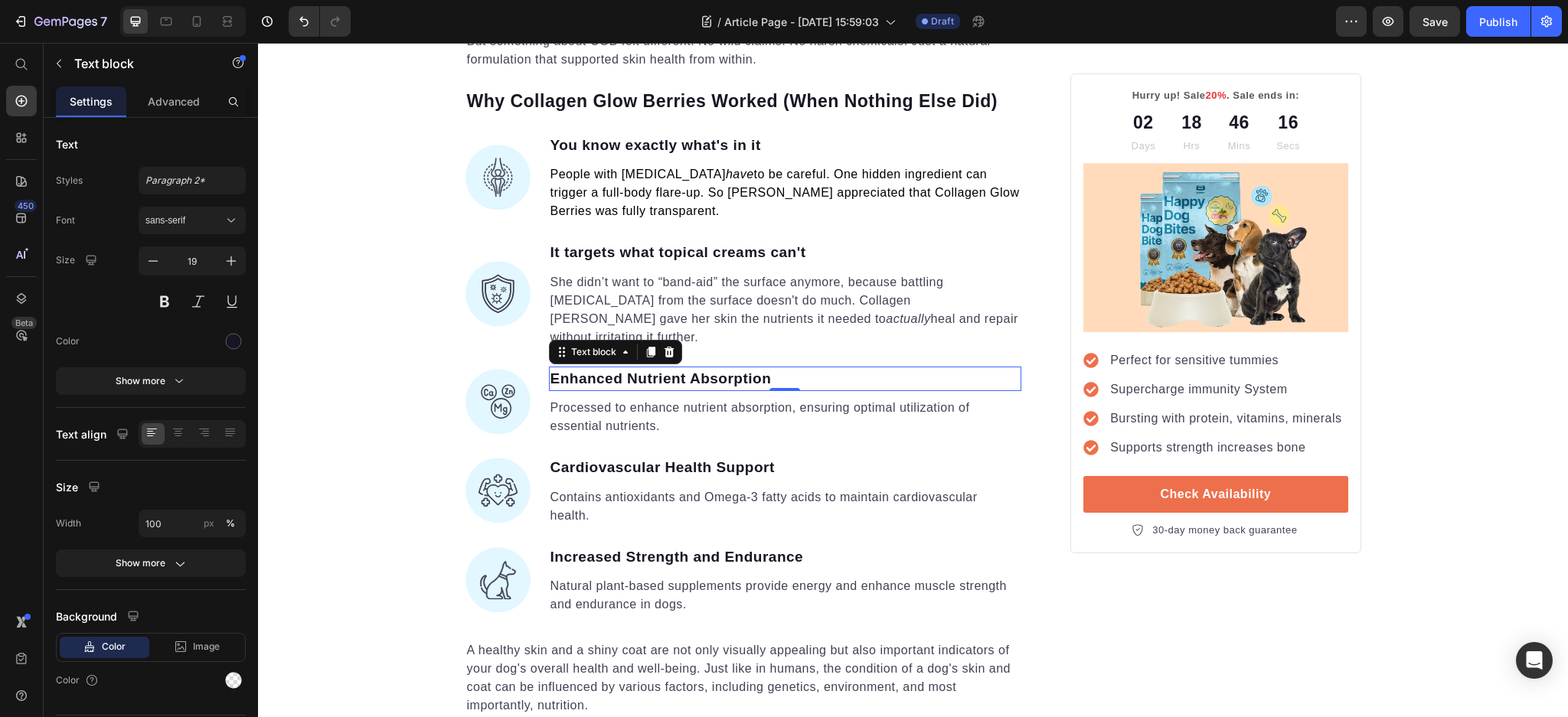 click on "Enhanced Nutrient Absorption" at bounding box center (786, 379) 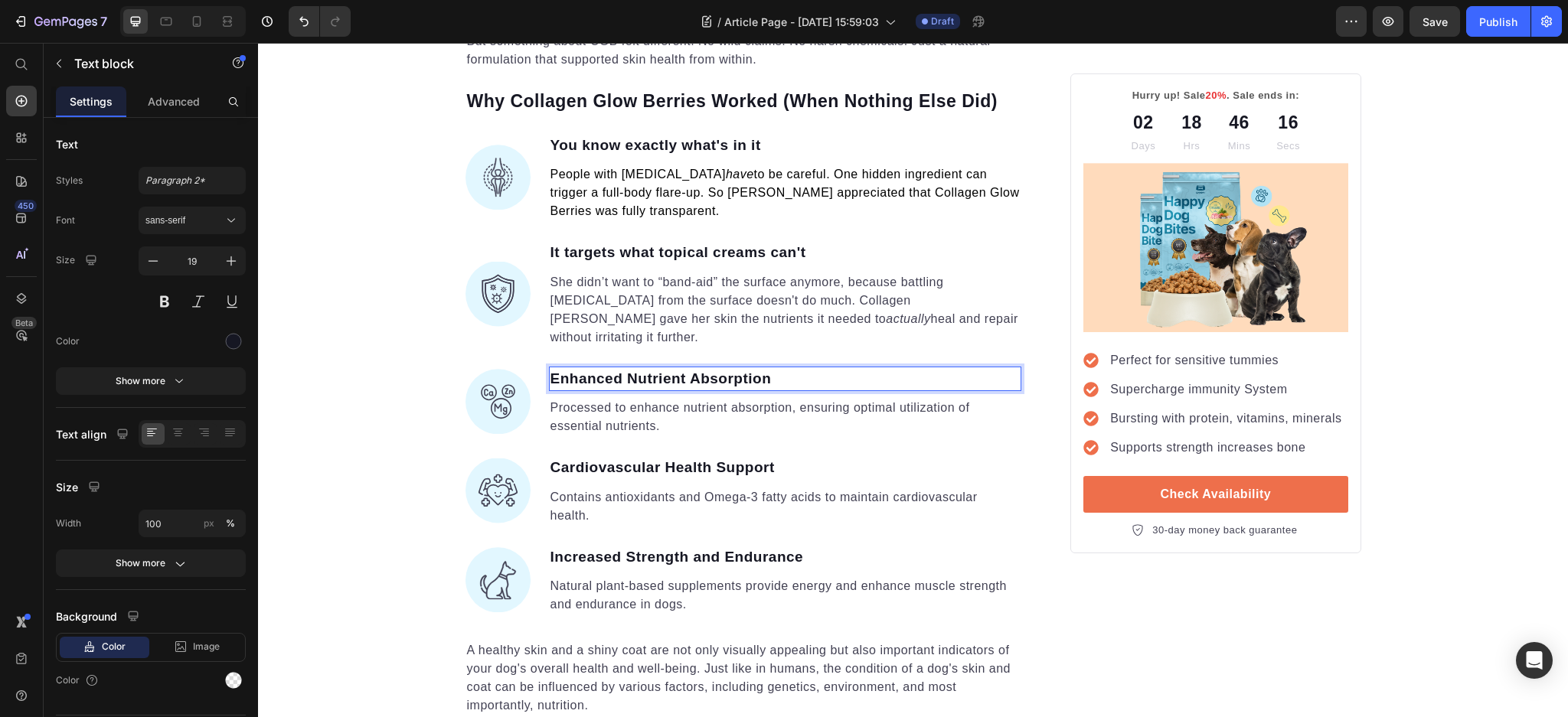 click on "Enhanced Nutrient Absorption" at bounding box center (786, 379) 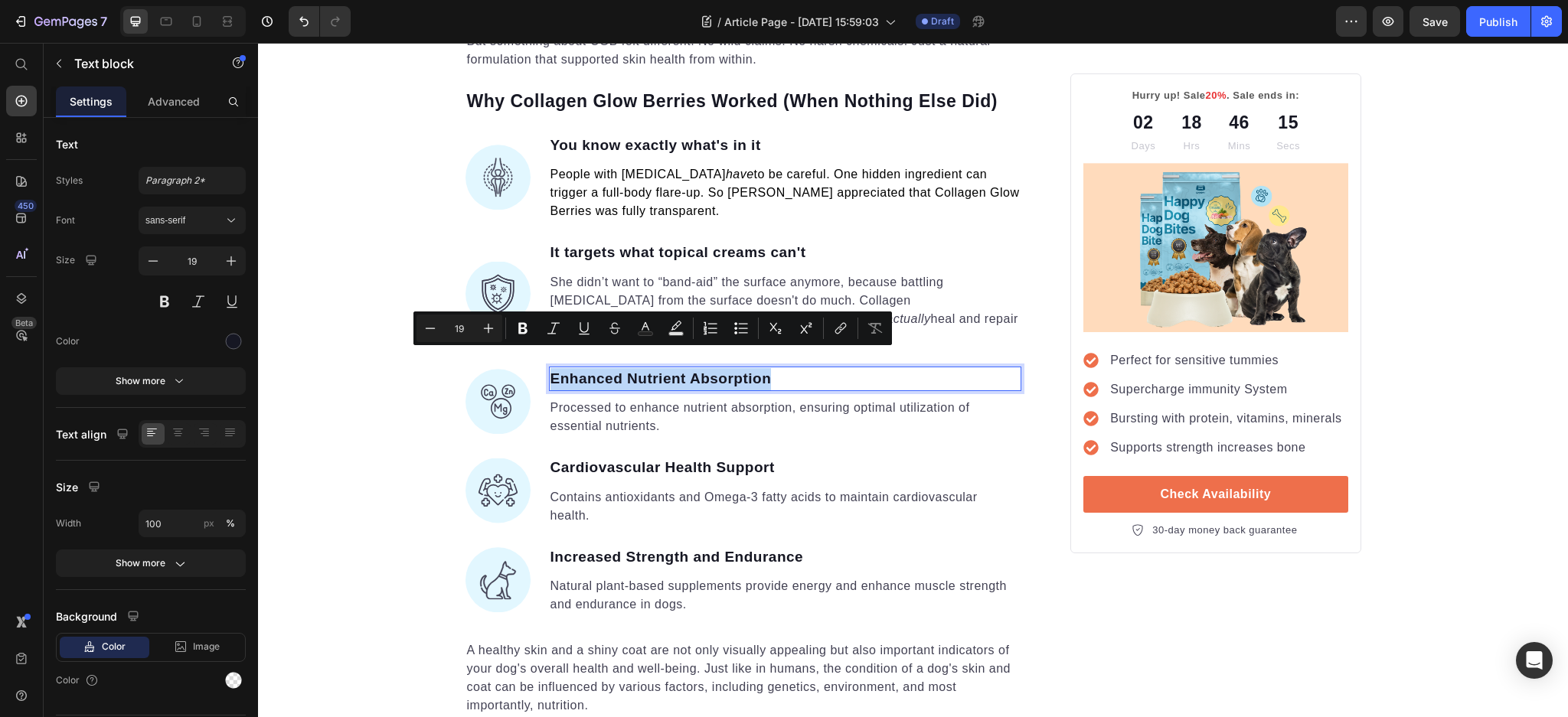 drag, startPoint x: 799, startPoint y: 358, endPoint x: 590, endPoint y: 363, distance: 209.0598 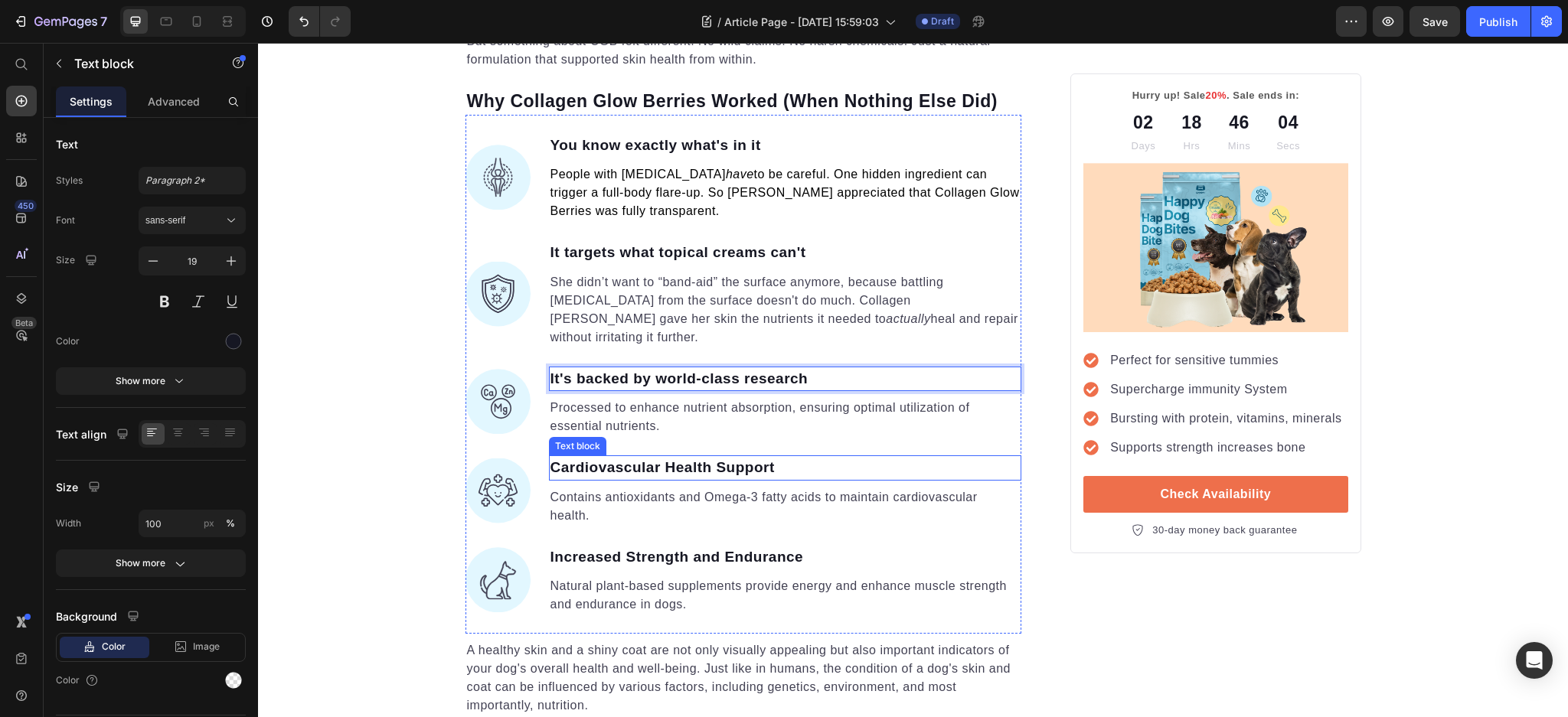 click on "Cardiovascular Health Support" at bounding box center [786, 468] 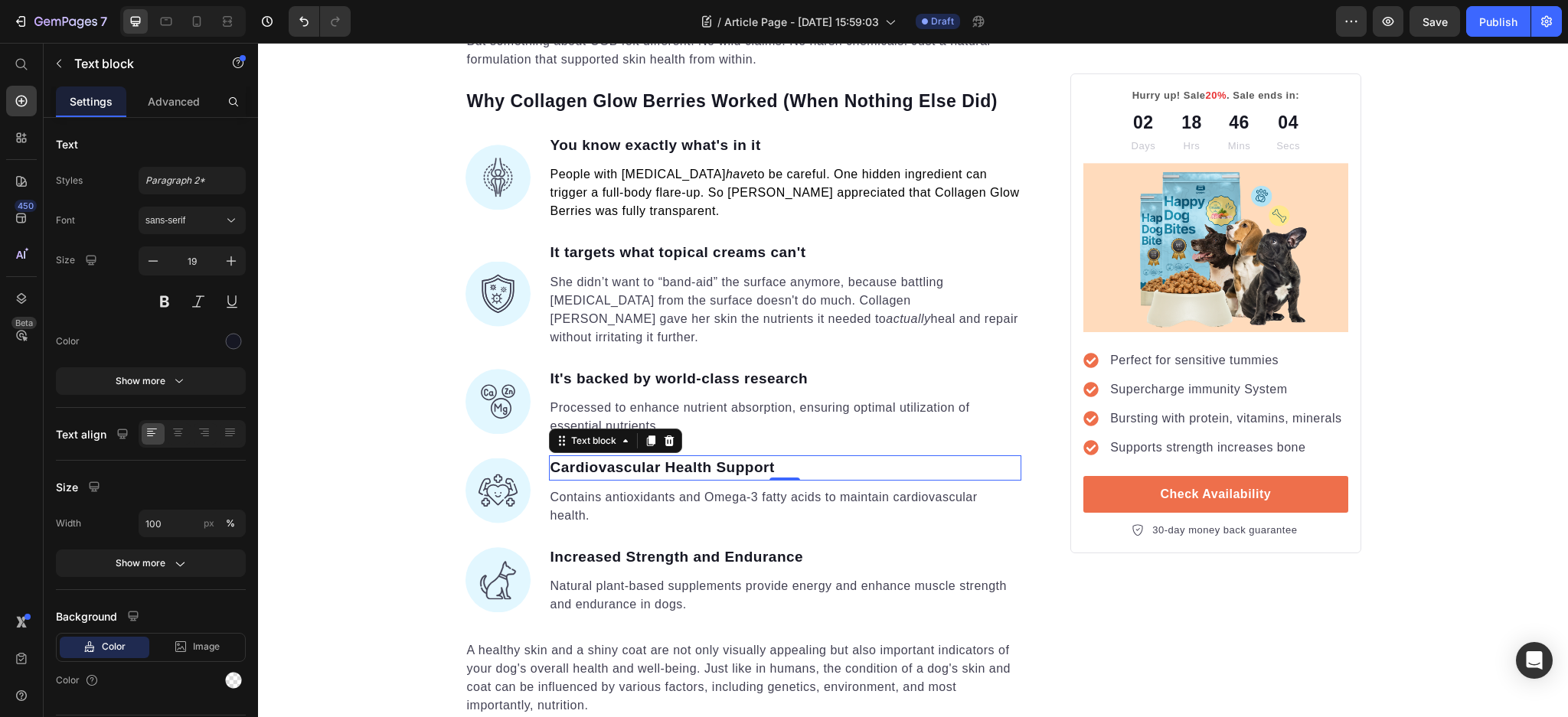 click on "Cardiovascular Health Support" at bounding box center [786, 468] 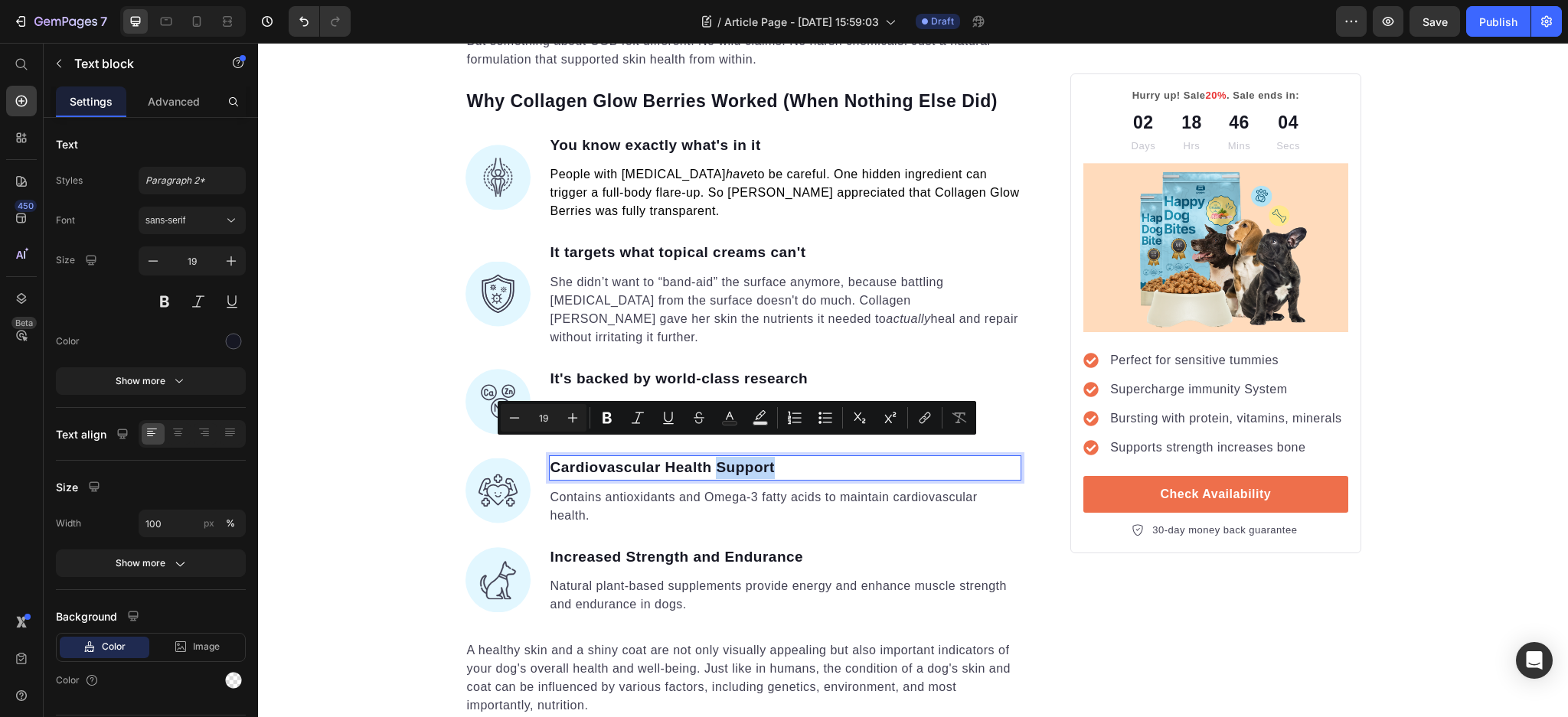 click on "Cardiovascular Health Support" at bounding box center [786, 468] 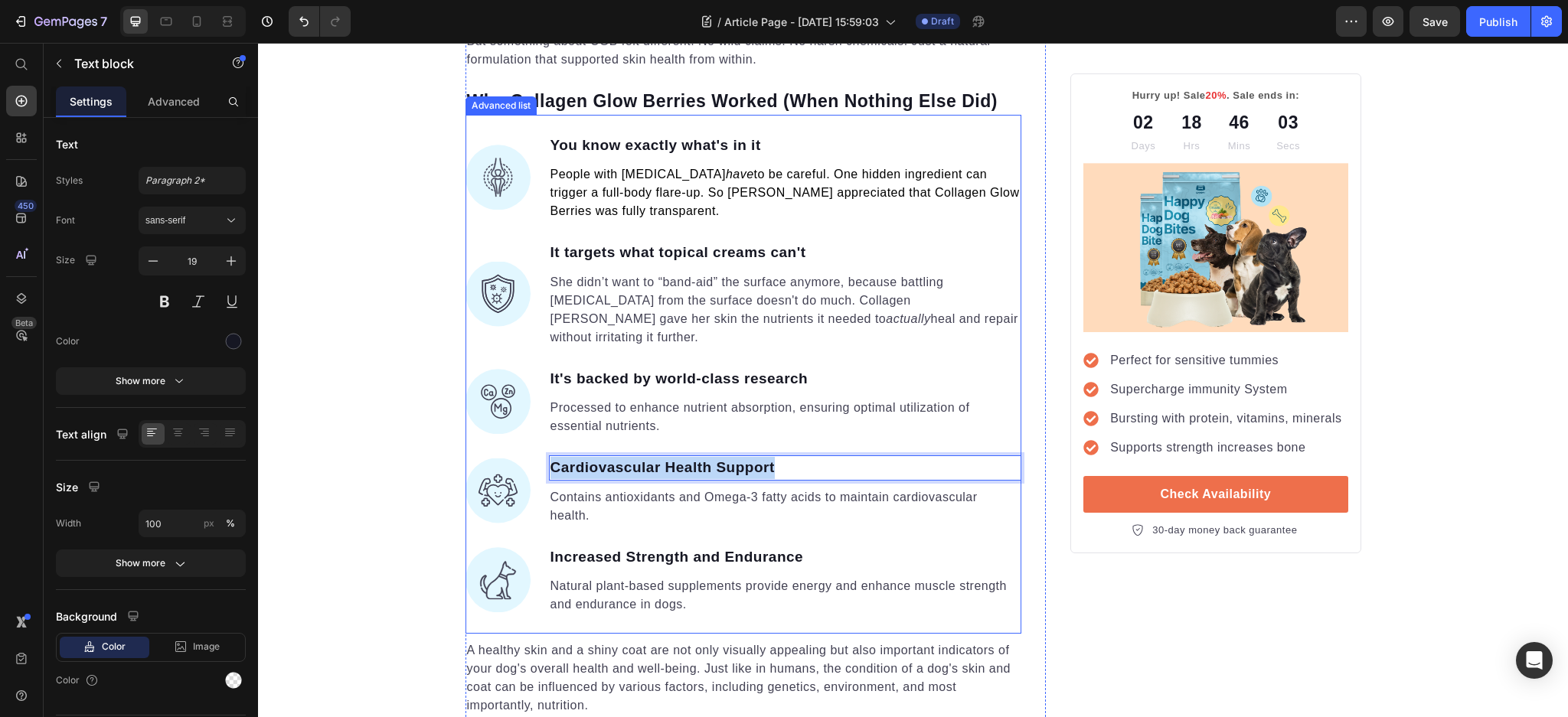 drag, startPoint x: 784, startPoint y: 450, endPoint x: 532, endPoint y: 446, distance: 252.032 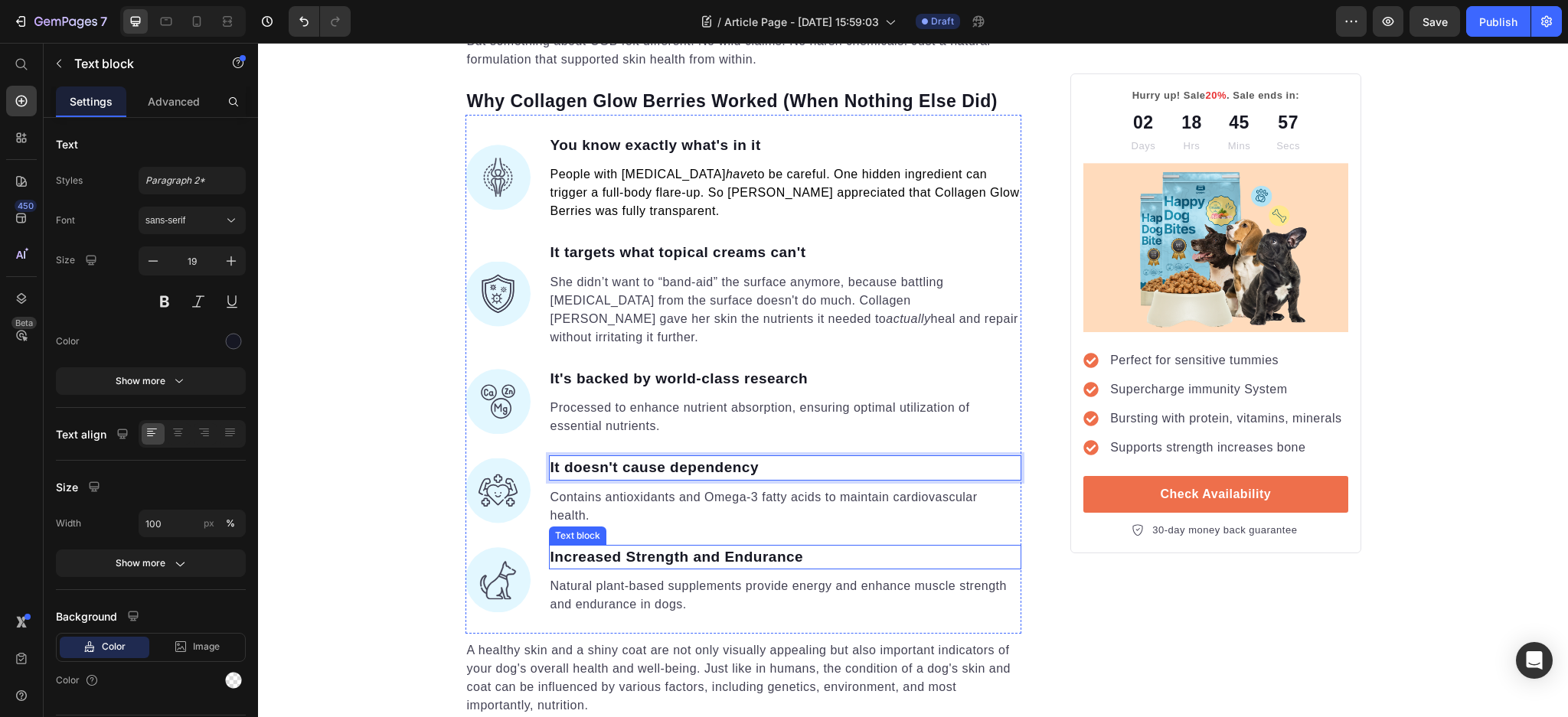 click on "Increased Strength and Endurance" at bounding box center (786, 557) 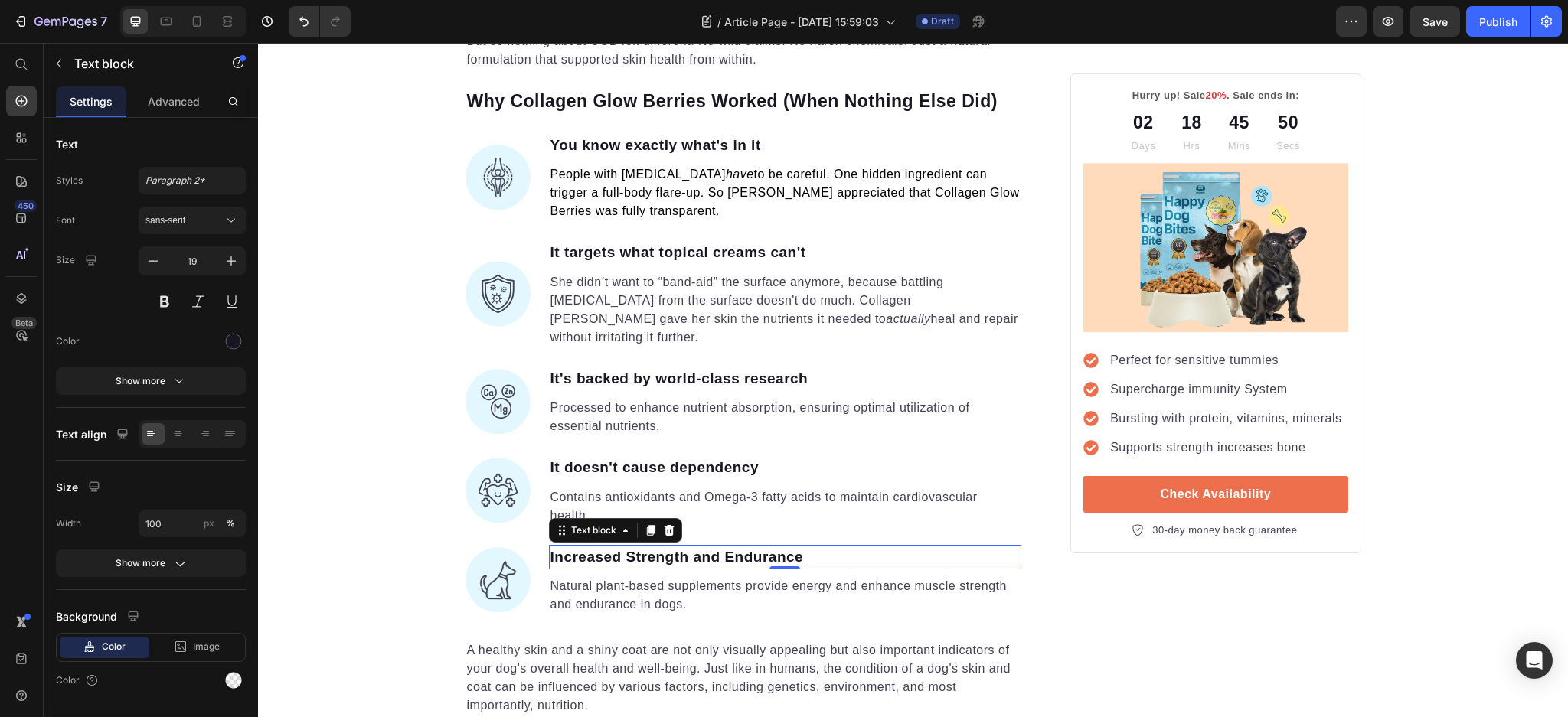 click on "Increased Strength and Endurance" at bounding box center [786, 557] 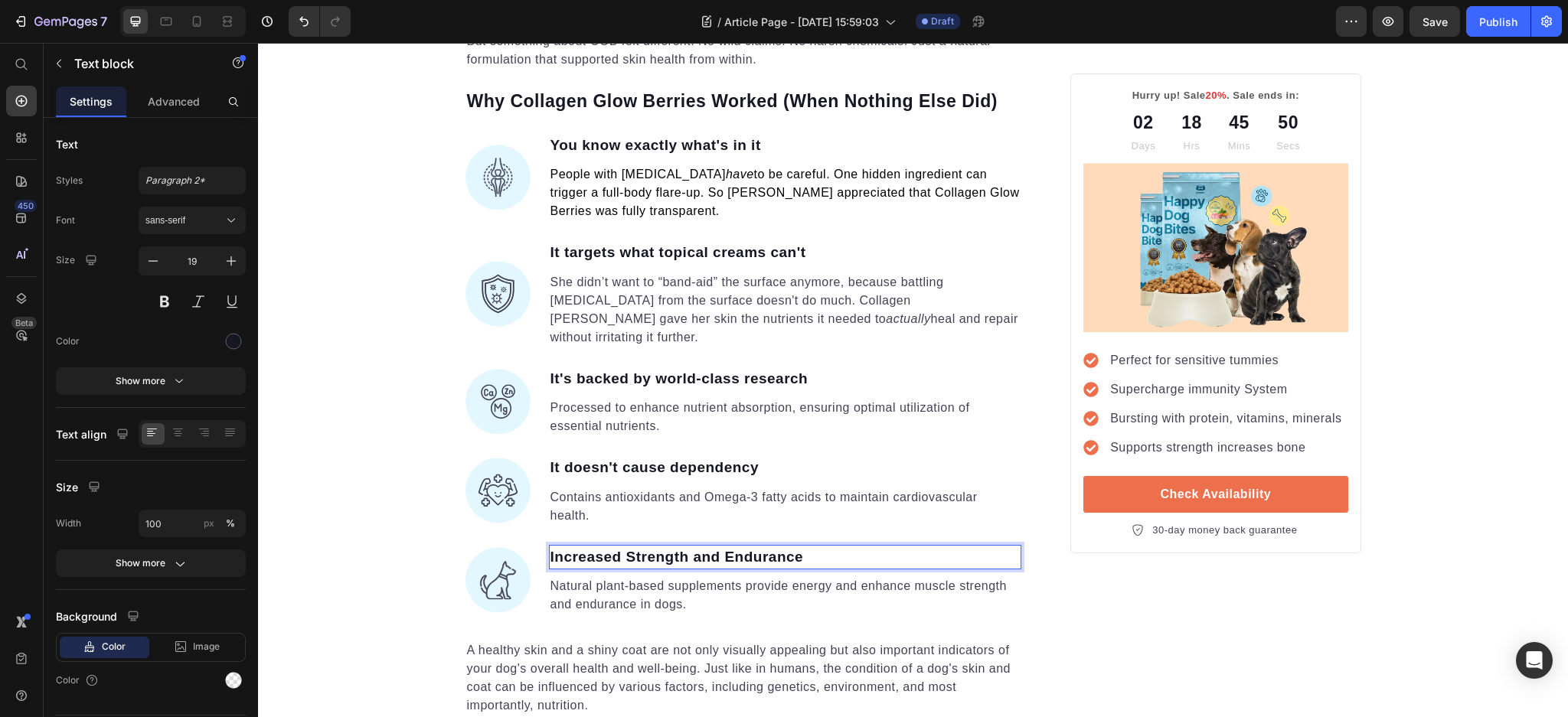 click on "Increased Strength and Endurance" at bounding box center [786, 557] 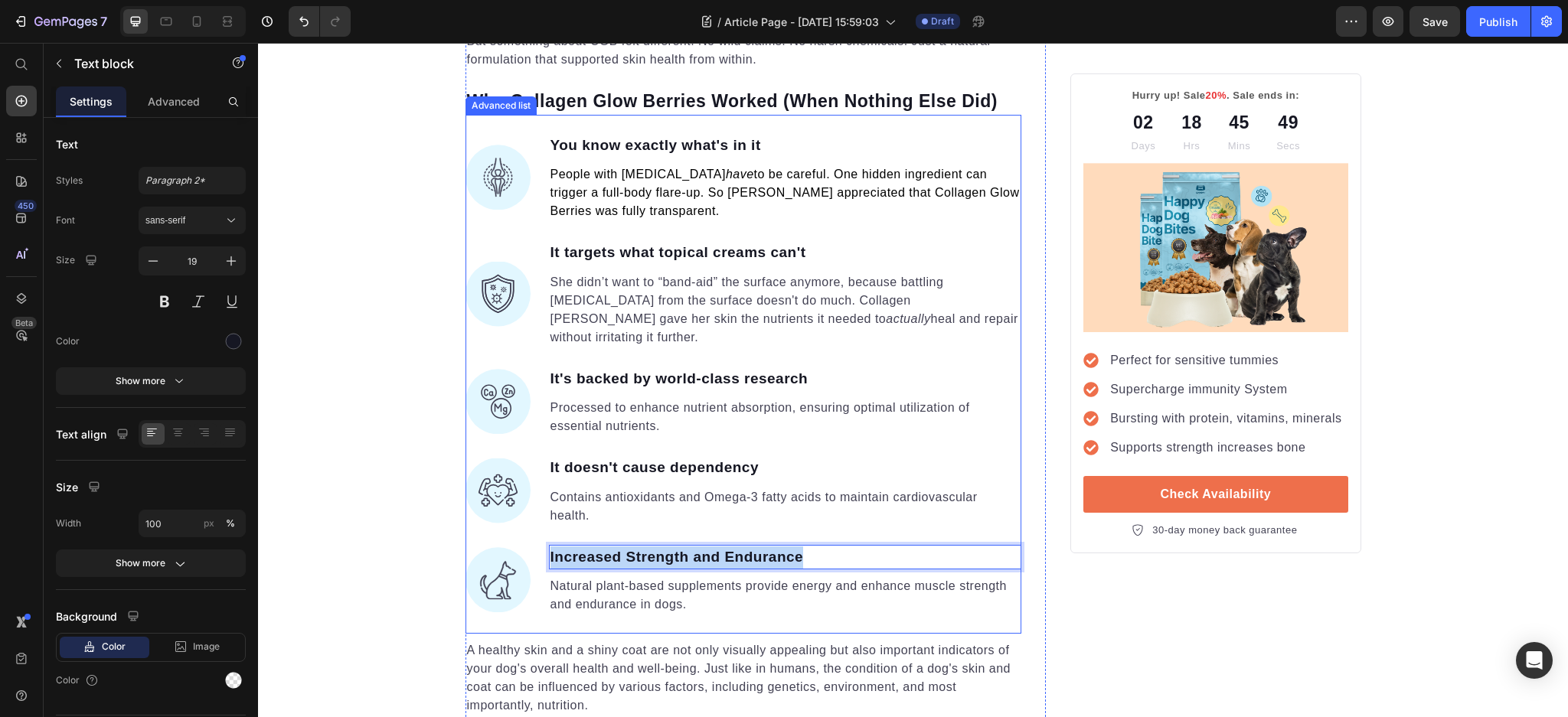 drag, startPoint x: 804, startPoint y: 533, endPoint x: 533, endPoint y: 556, distance: 271.97426 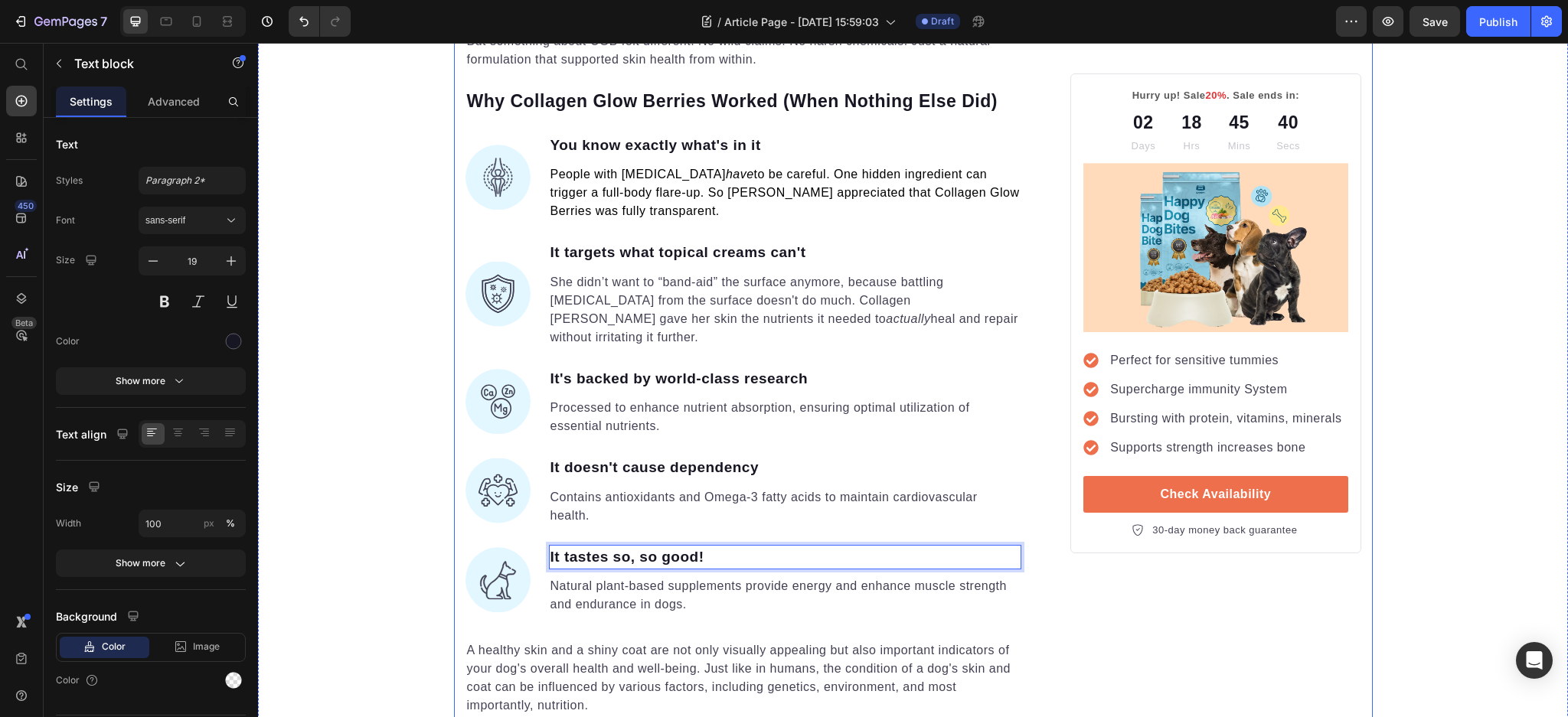click on "Hurry up! Sale  20% . Sale ends in: Text block 02 Days 18 Hrs 45 Mins 40 Secs Countdown Timer Image Perfect for sensitive tummies Supercharge immunity System Bursting with protein, vitamins, minerals Supports strength increases bone Item list Check Availability Button
30-day money back guarantee Item list Row" at bounding box center (1215, 756) 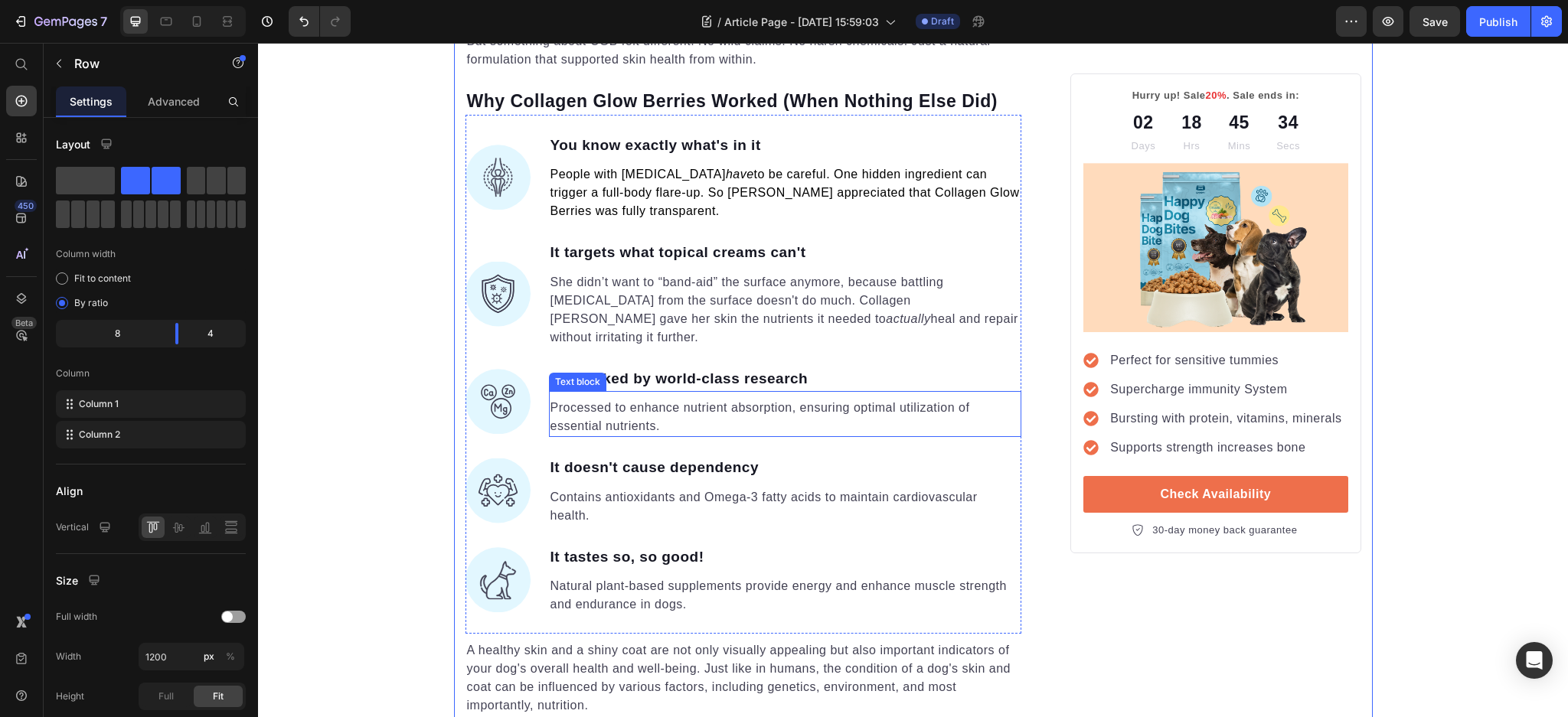click on "Processed to enhance nutrient absorption, ensuring optimal utilization of essential nutrients." at bounding box center (786, 417) 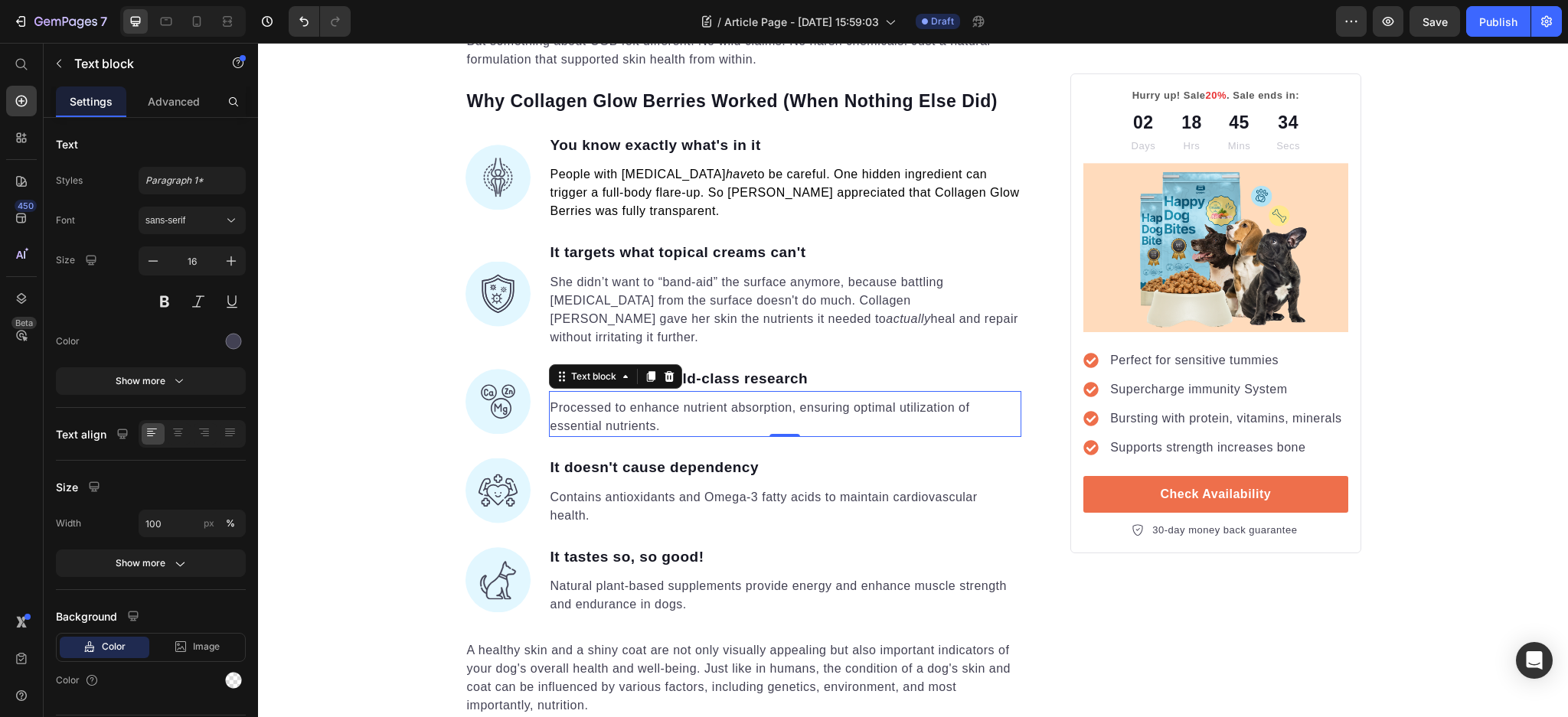 click on "Processed to enhance nutrient absorption, ensuring optimal utilization of essential nutrients." at bounding box center [786, 417] 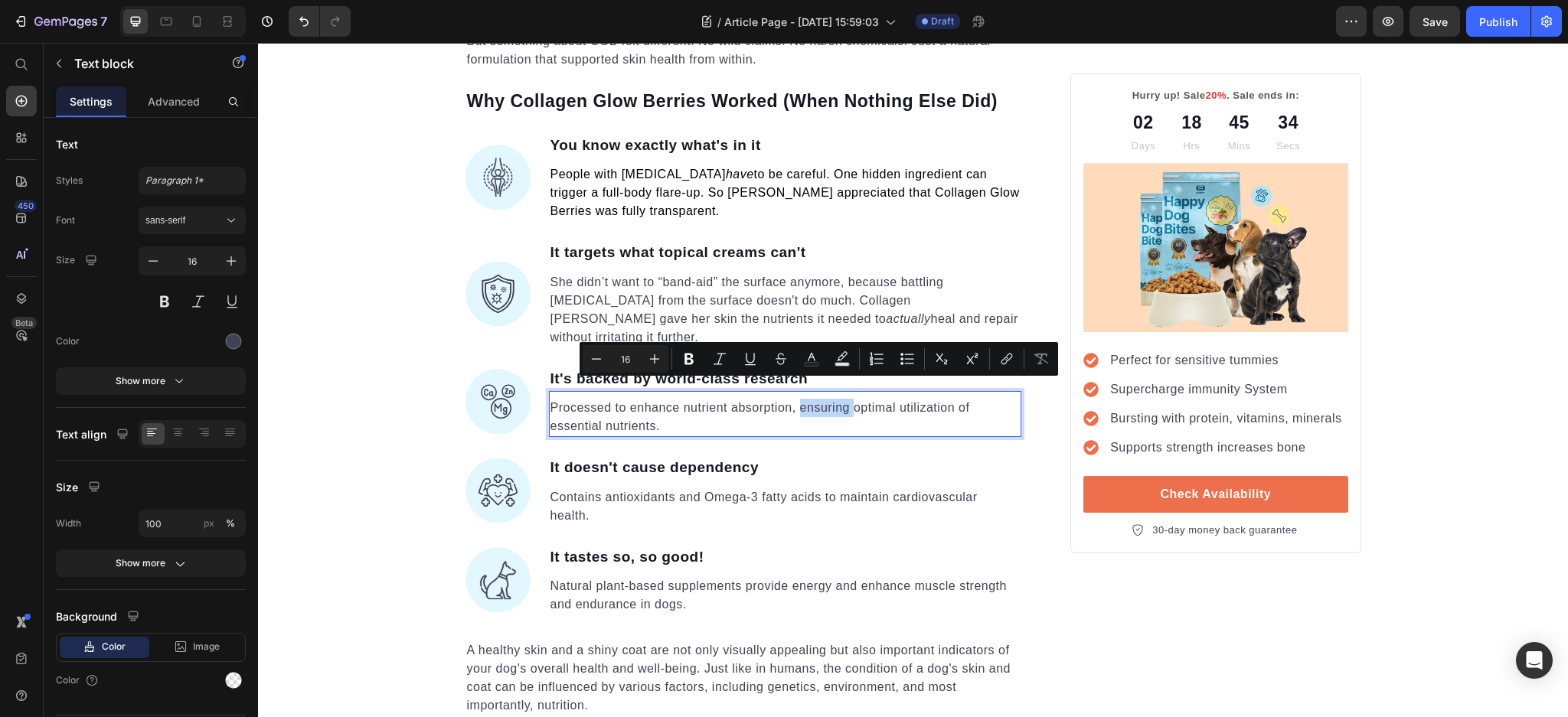 click on "Processed to enhance nutrient absorption, ensuring optimal utilization of essential nutrients." at bounding box center (786, 417) 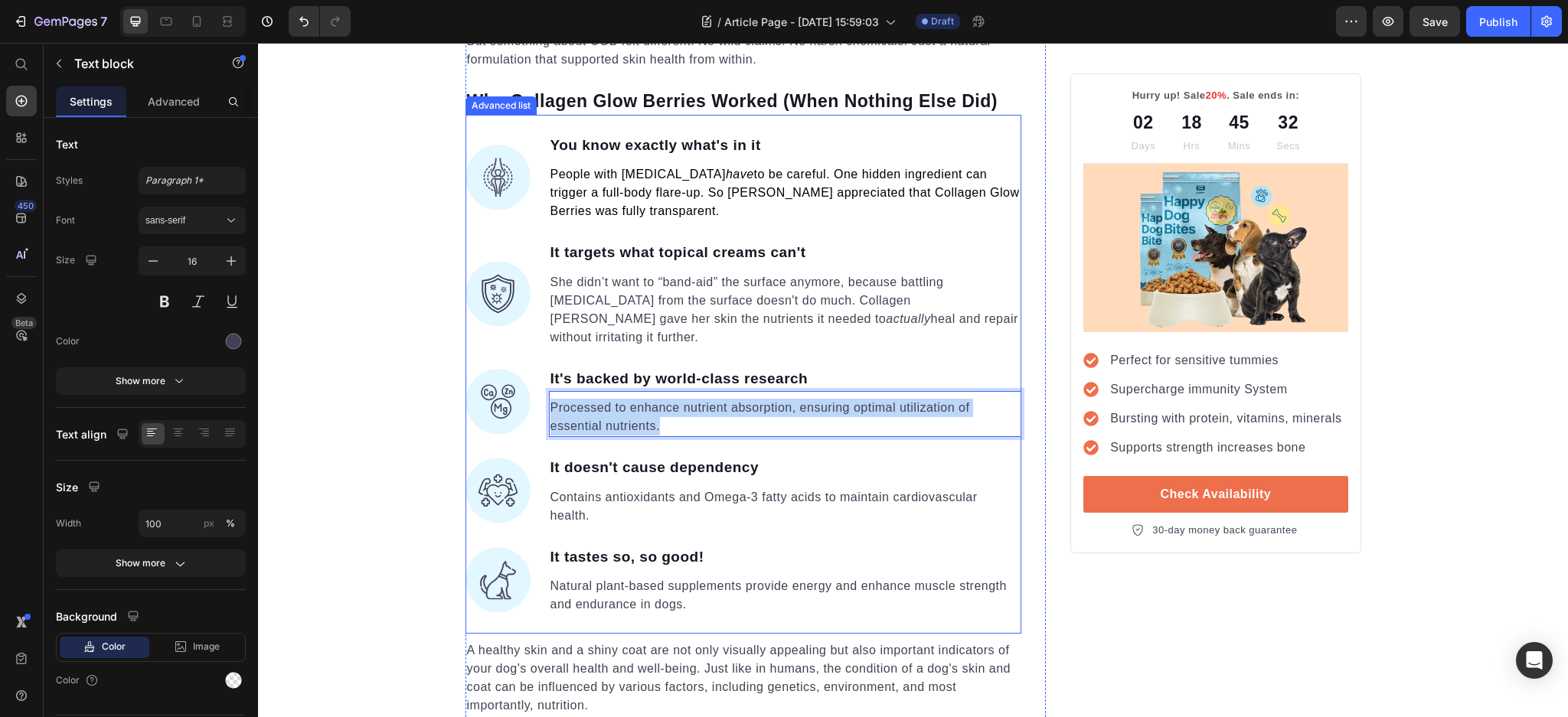 drag, startPoint x: 670, startPoint y: 409, endPoint x: 536, endPoint y: 392, distance: 135.07405 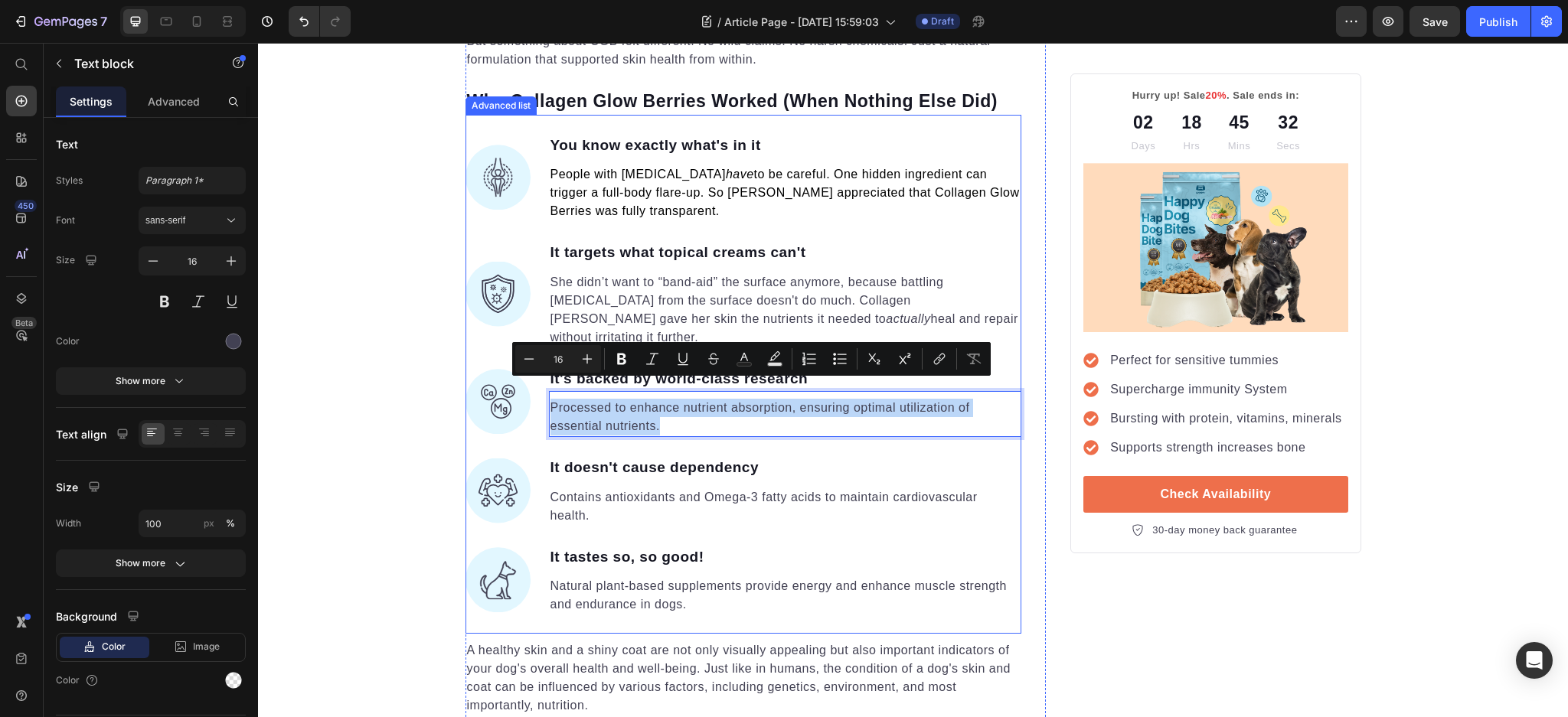 scroll, scrollTop: 2164, scrollLeft: 0, axis: vertical 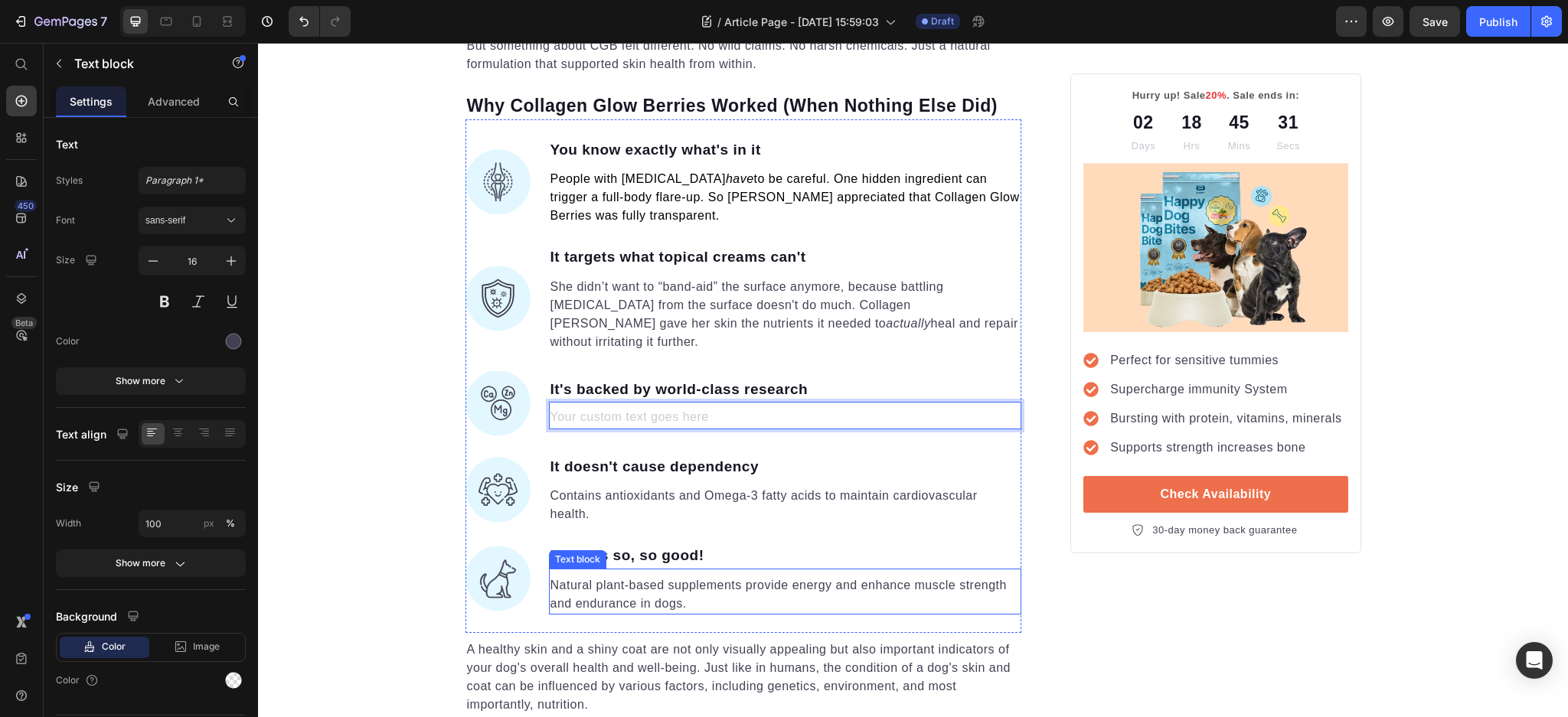 click on "Natural plant-based supplements provide energy and enhance muscle strength and endurance in dogs." at bounding box center [786, 595] 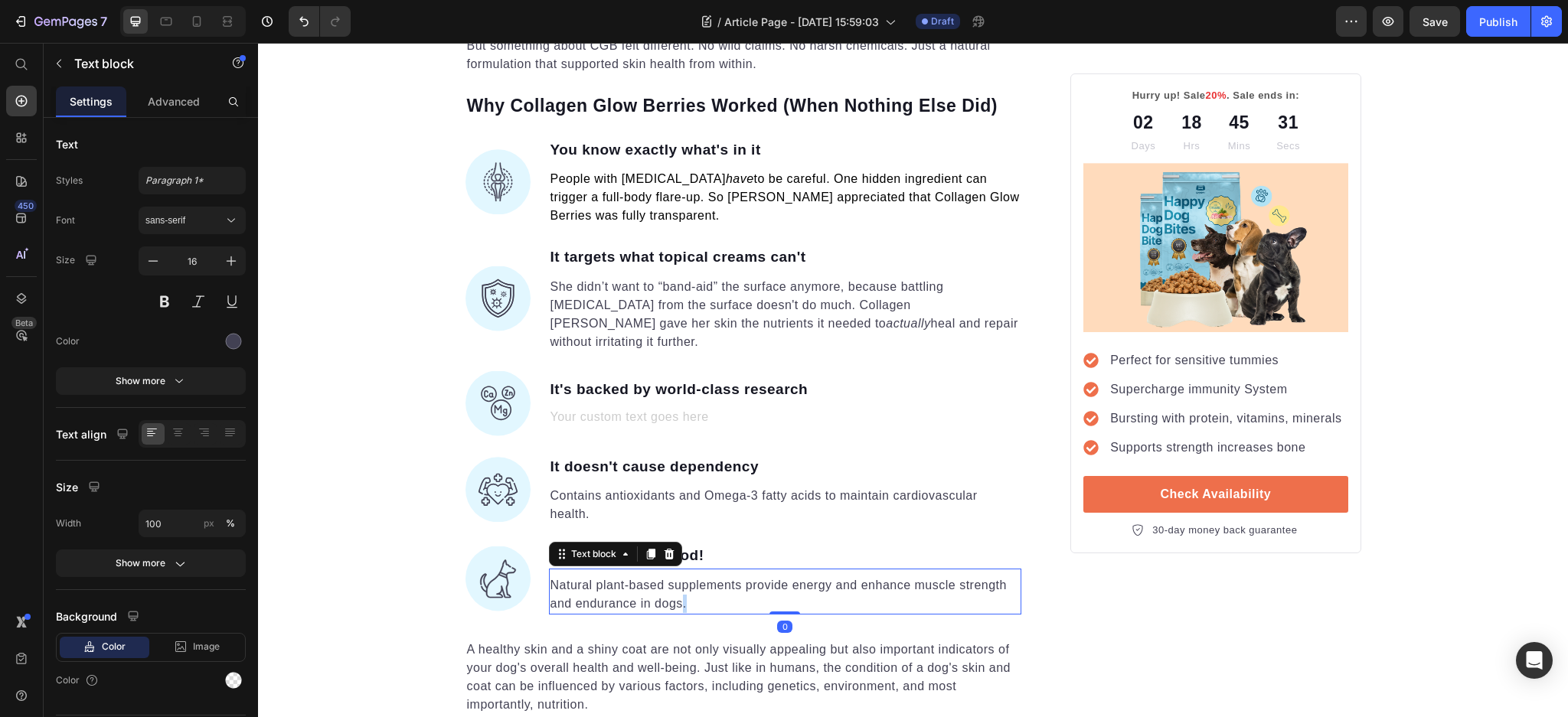 click on "Natural plant-based supplements provide energy and enhance muscle strength and endurance in dogs." at bounding box center (786, 595) 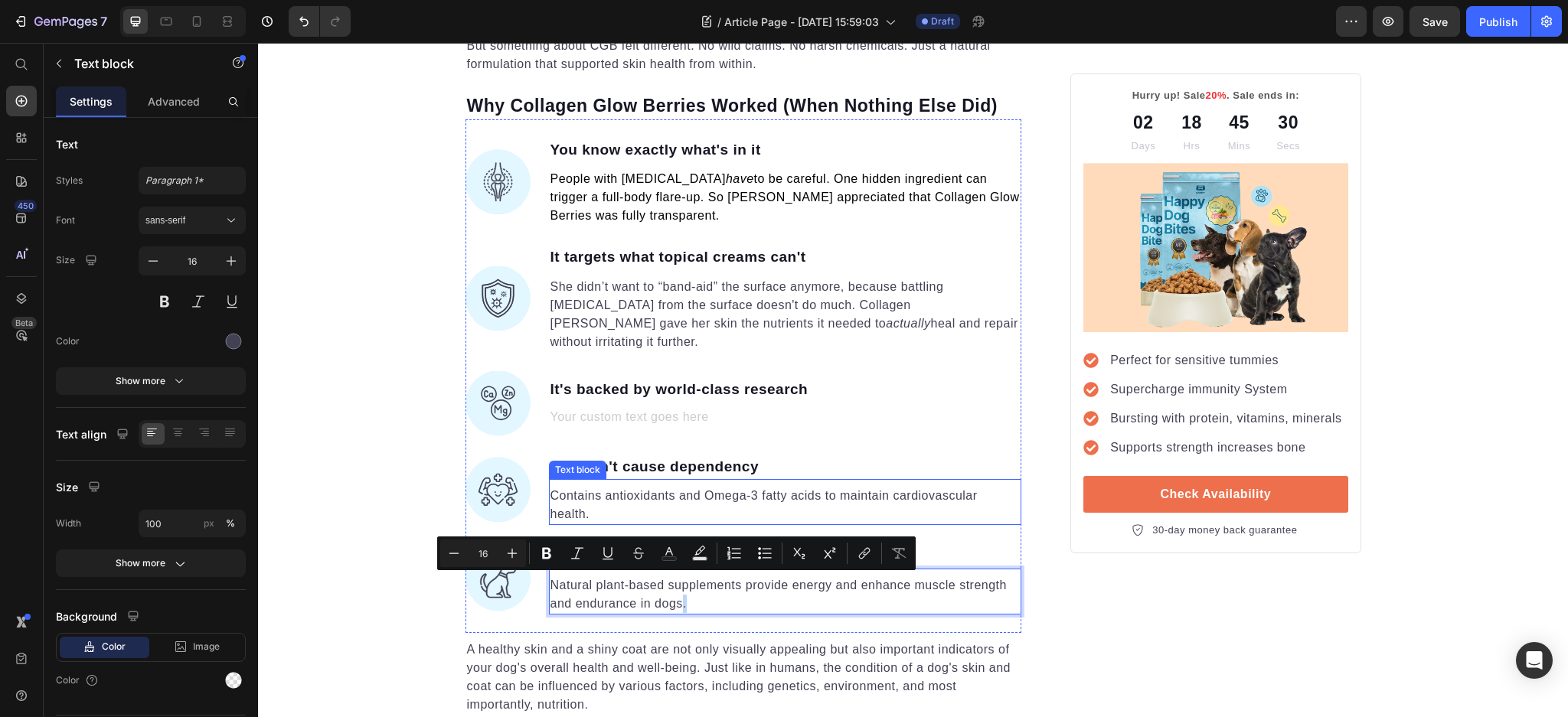 click on "Contains antioxidants and Omega-3 fatty acids to maintain cardiovascular health." at bounding box center [786, 505] 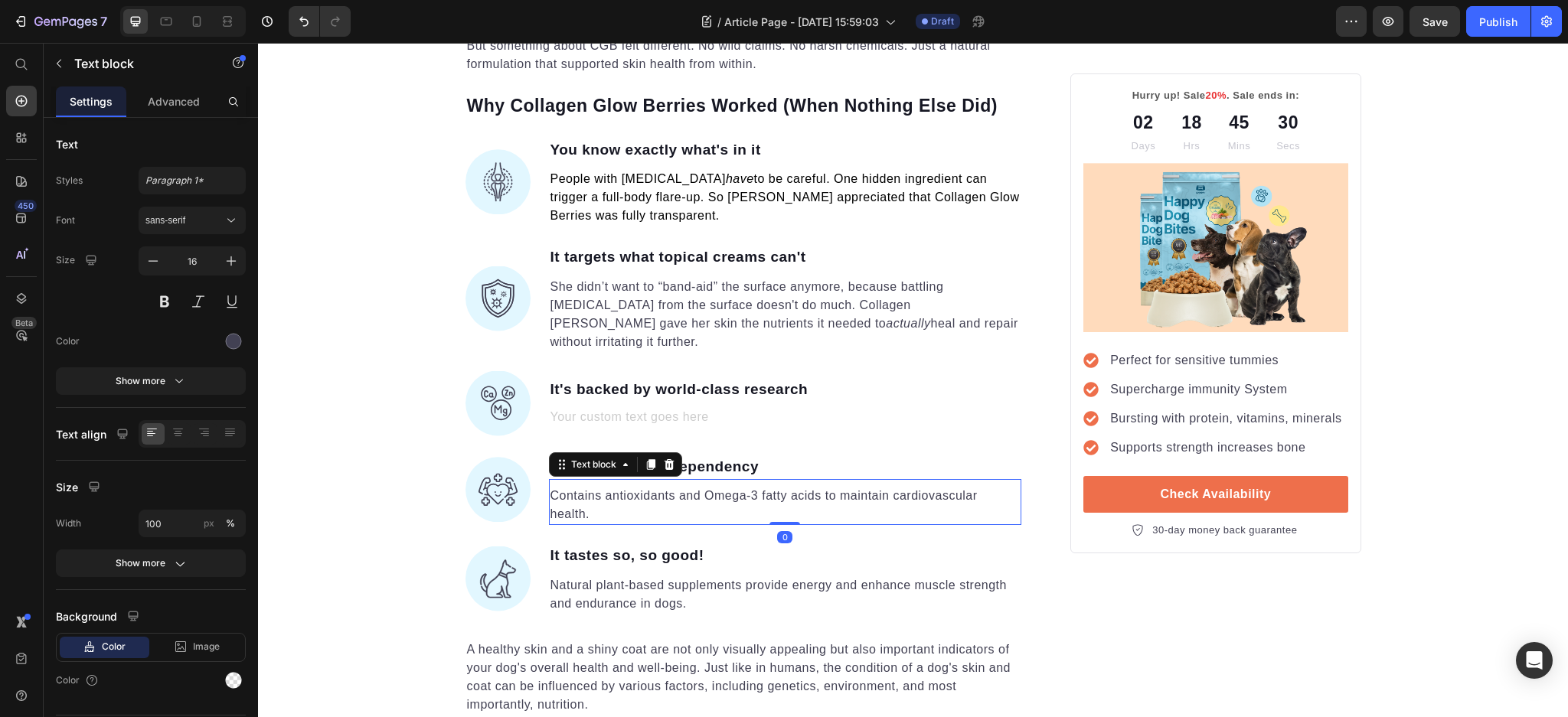 click on "Contains antioxidants and Omega-3 fatty acids to maintain cardiovascular health." at bounding box center (786, 505) 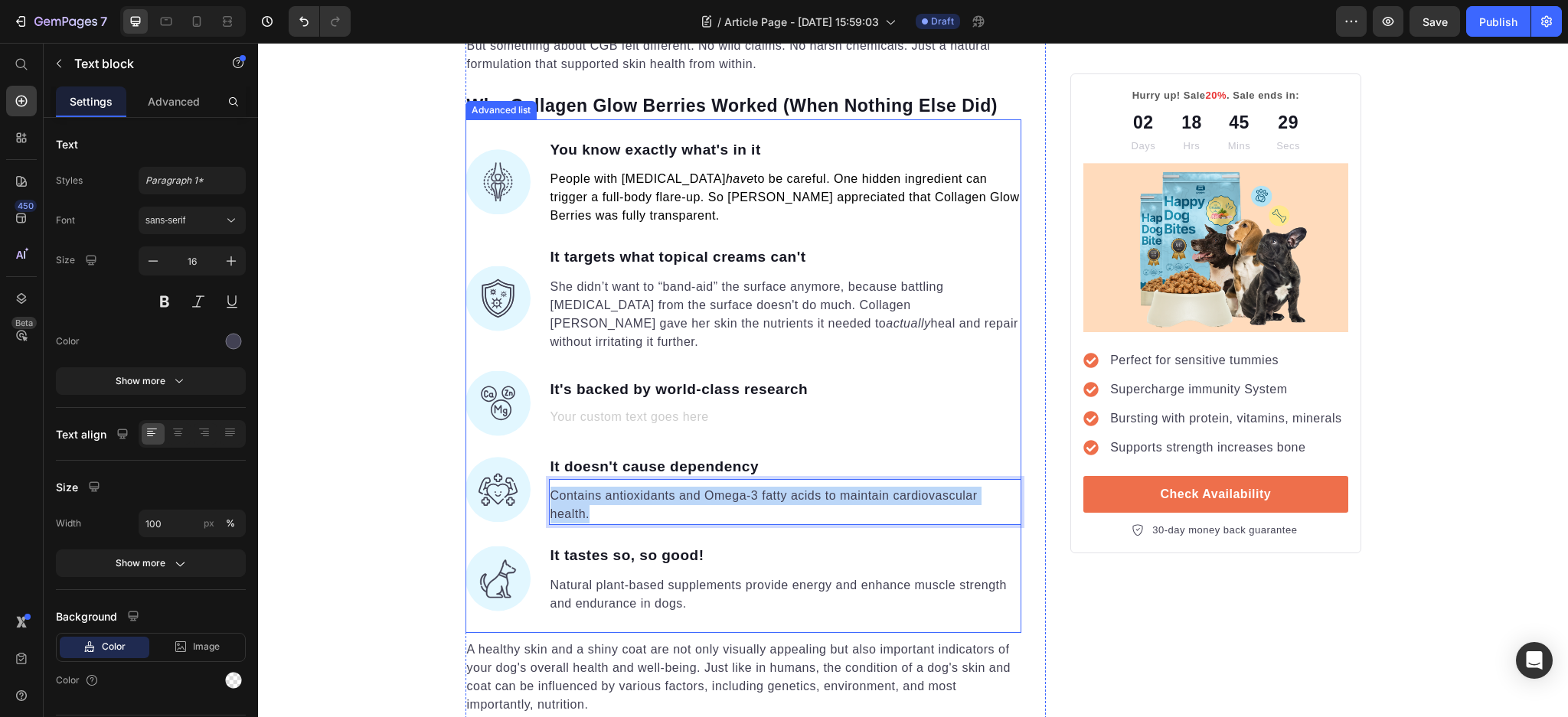 drag, startPoint x: 586, startPoint y: 497, endPoint x: 534, endPoint y: 484, distance: 53.60037 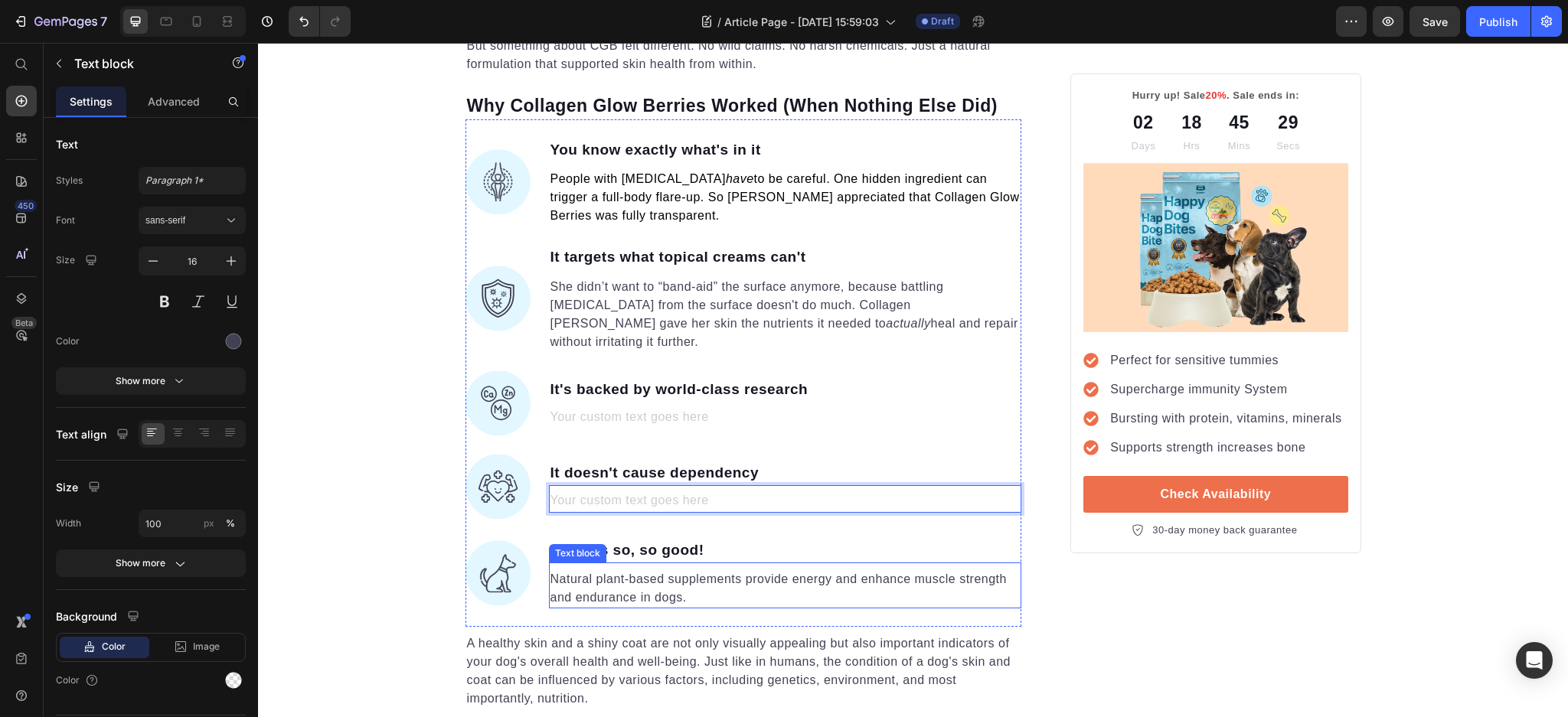 scroll, scrollTop: 2162, scrollLeft: 0, axis: vertical 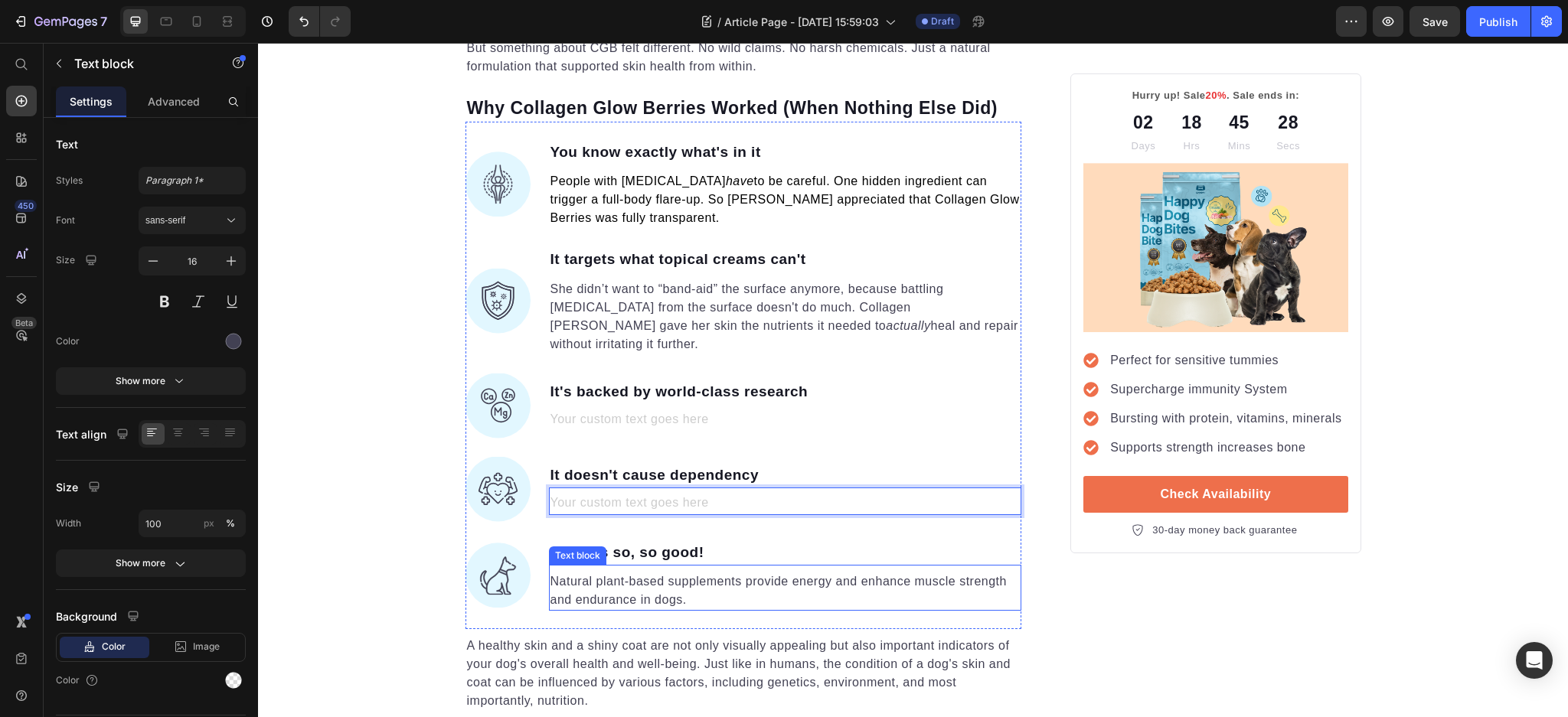 click on "Natural plant-based supplements provide energy and enhance muscle strength and endurance in dogs." at bounding box center [786, 591] 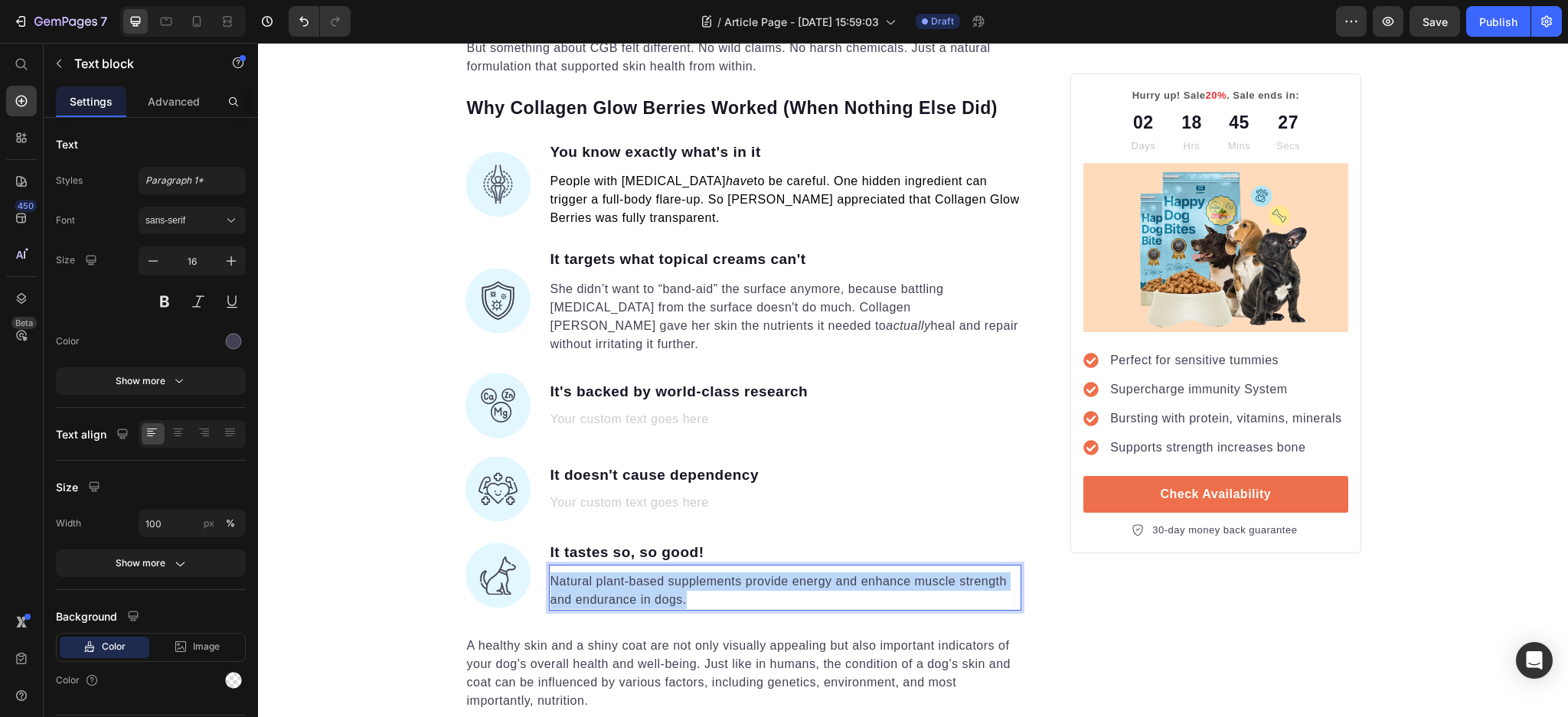 drag, startPoint x: 688, startPoint y: 582, endPoint x: 541, endPoint y: 561, distance: 148.49242 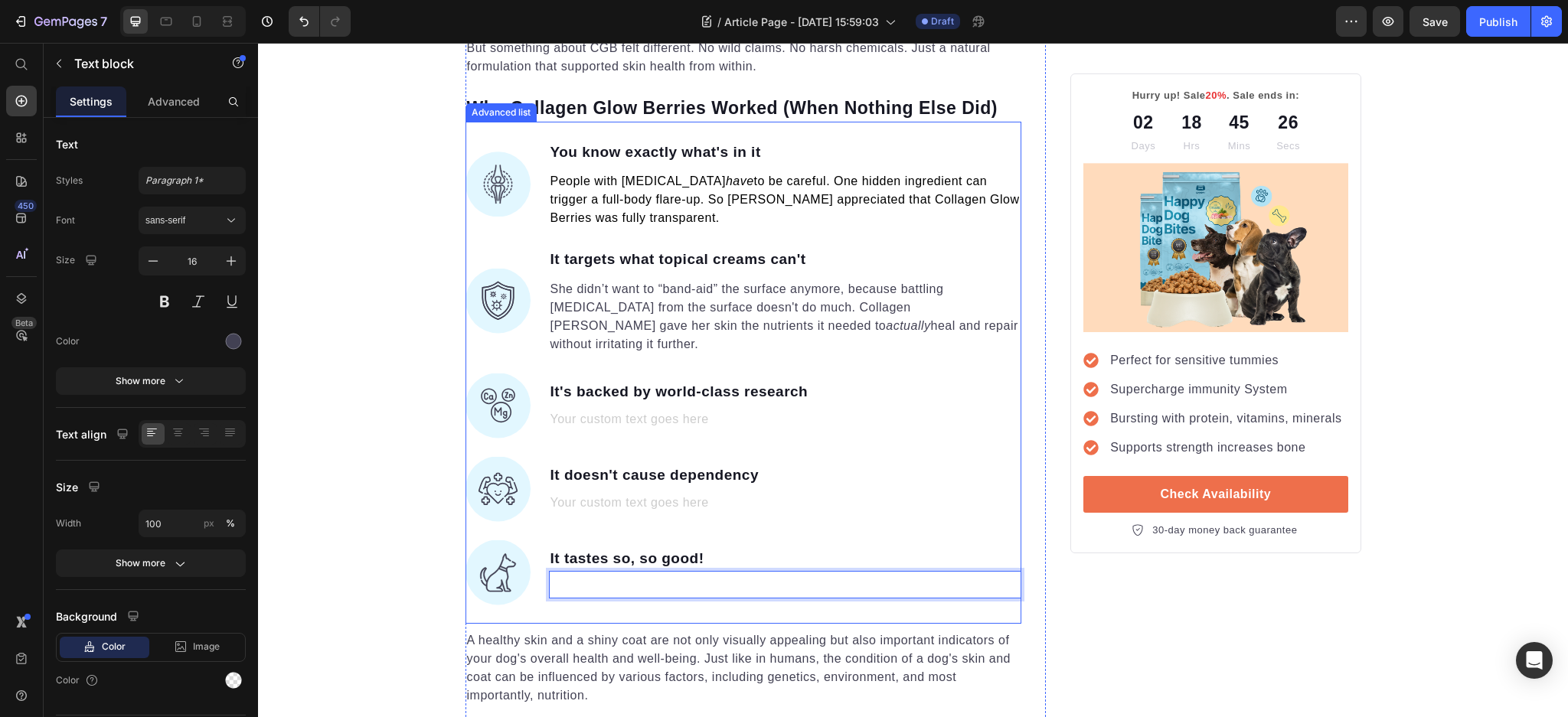scroll, scrollTop: 2159, scrollLeft: 0, axis: vertical 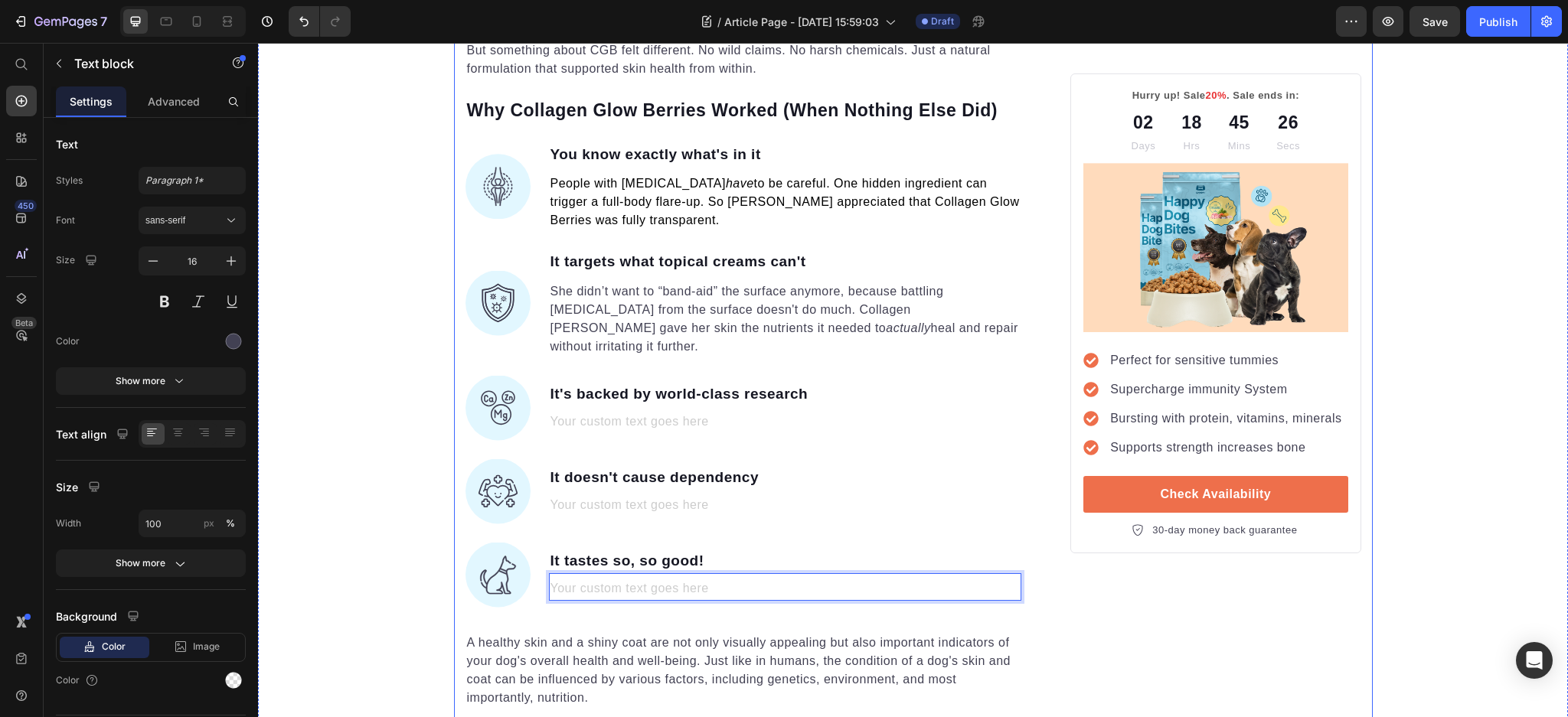 click on "Hurry up! Sale  20% . Sale ends in: Text block 02 Days 18 Hrs 45 Mins 26 Secs Countdown Timer Image Perfect for sensitive tummies Supercharge immunity System Bursting with protein, vitamins, minerals Supports strength increases bone Item list Check Availability Button
30-day money back guarantee Item list Row" at bounding box center (1215, 756) 